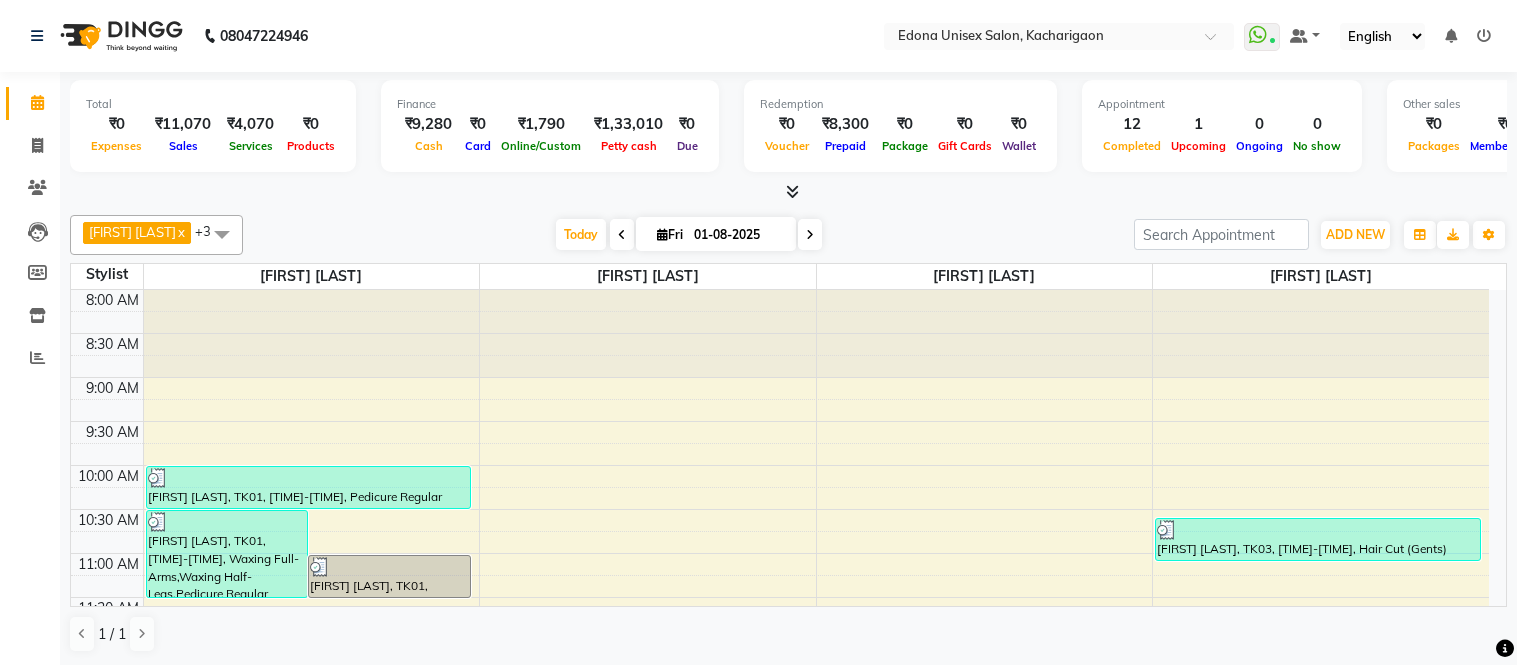 scroll, scrollTop: 0, scrollLeft: 0, axis: both 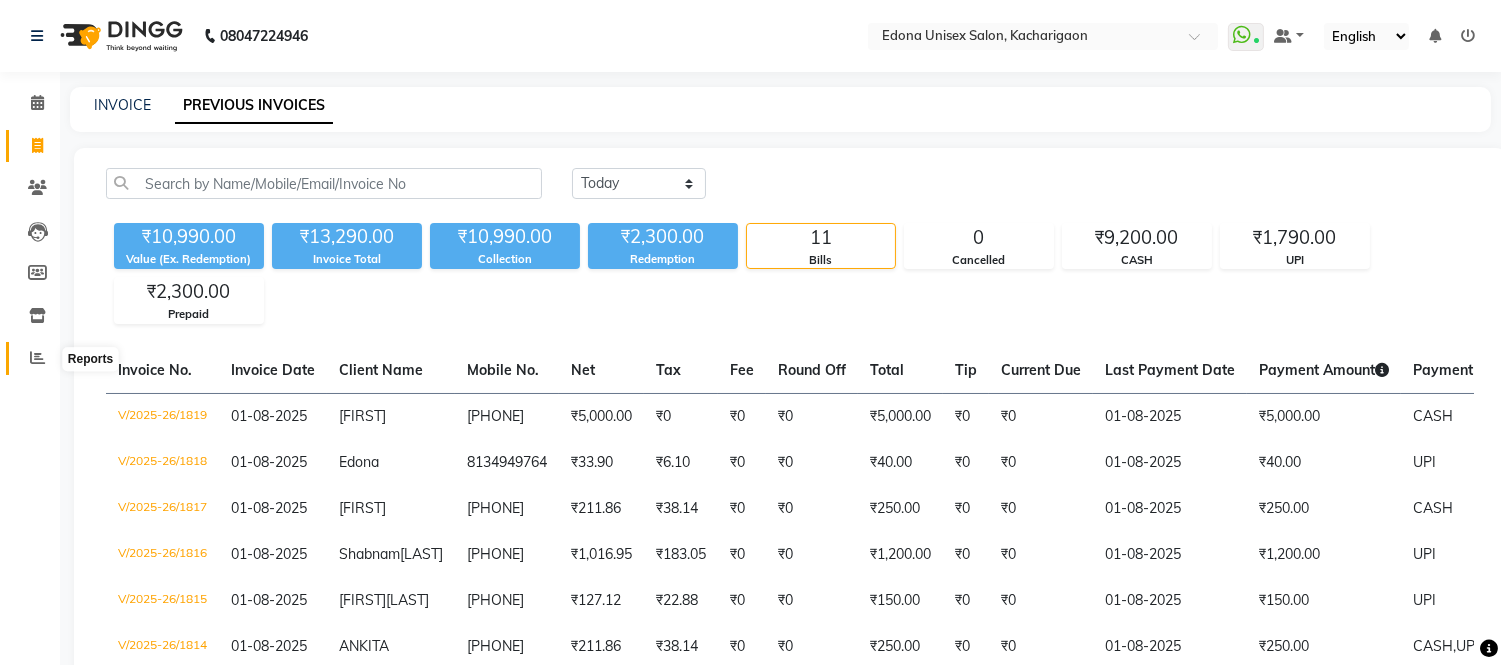click 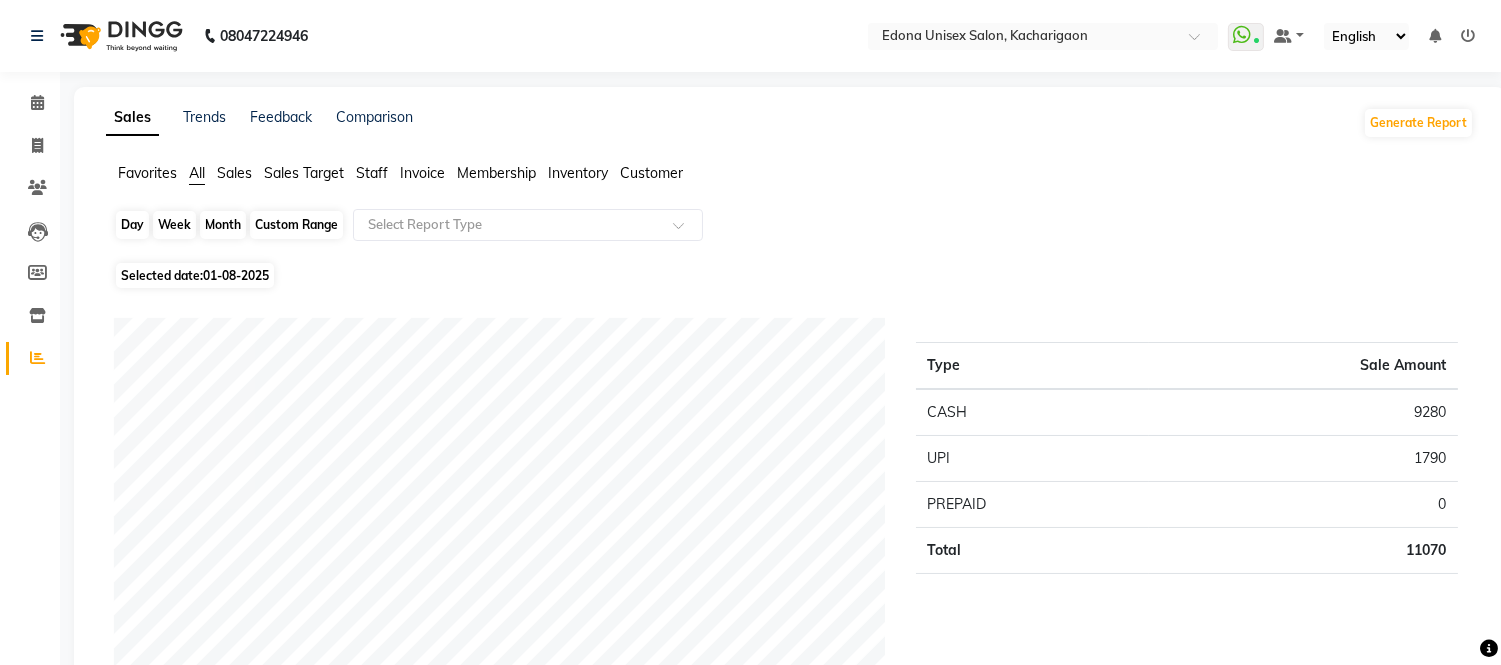 click on "Day" 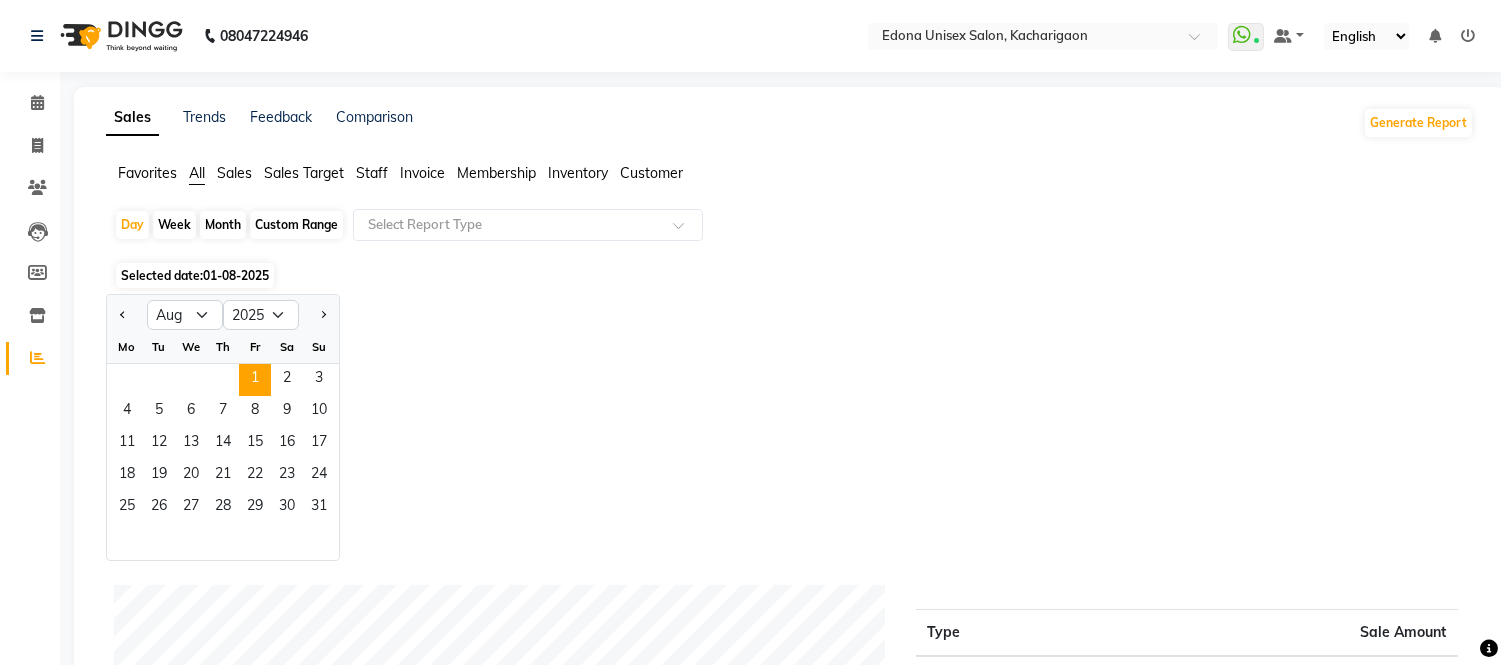 click on "Staff" 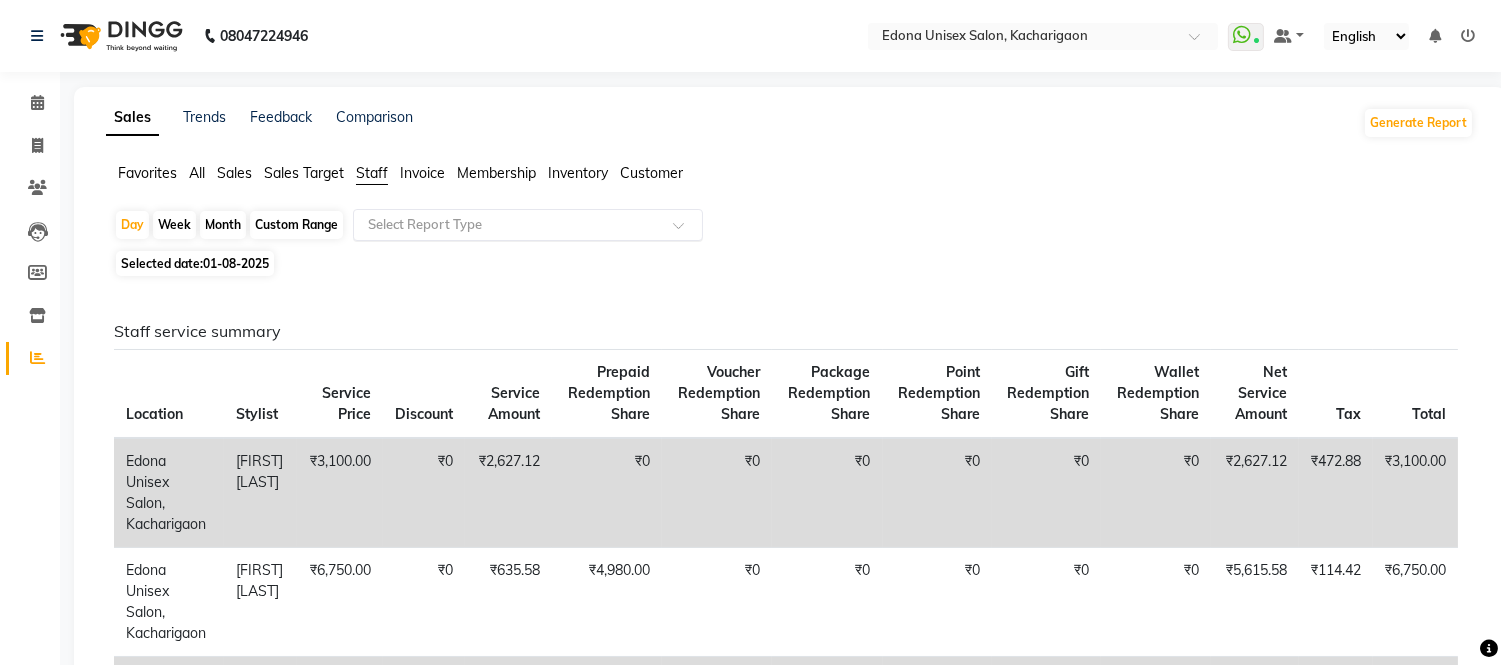 click 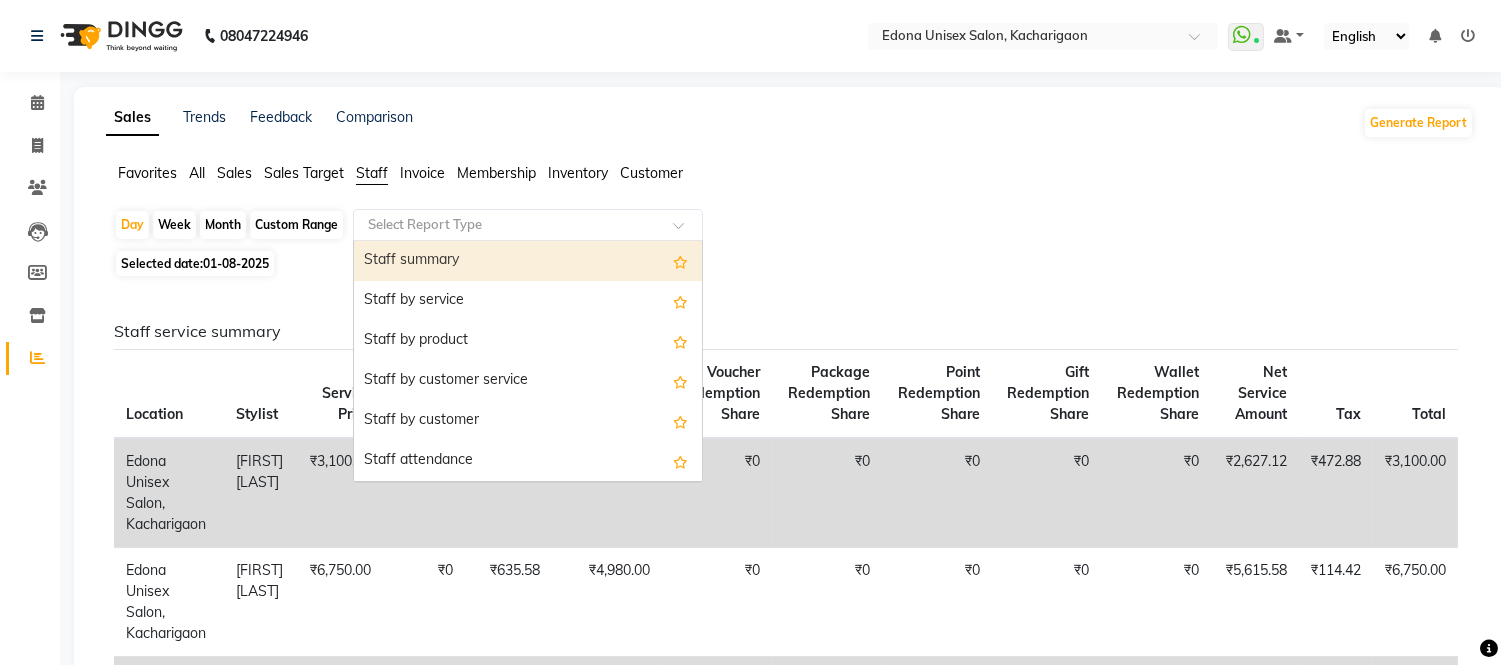 click on "Staff summary" at bounding box center [528, 261] 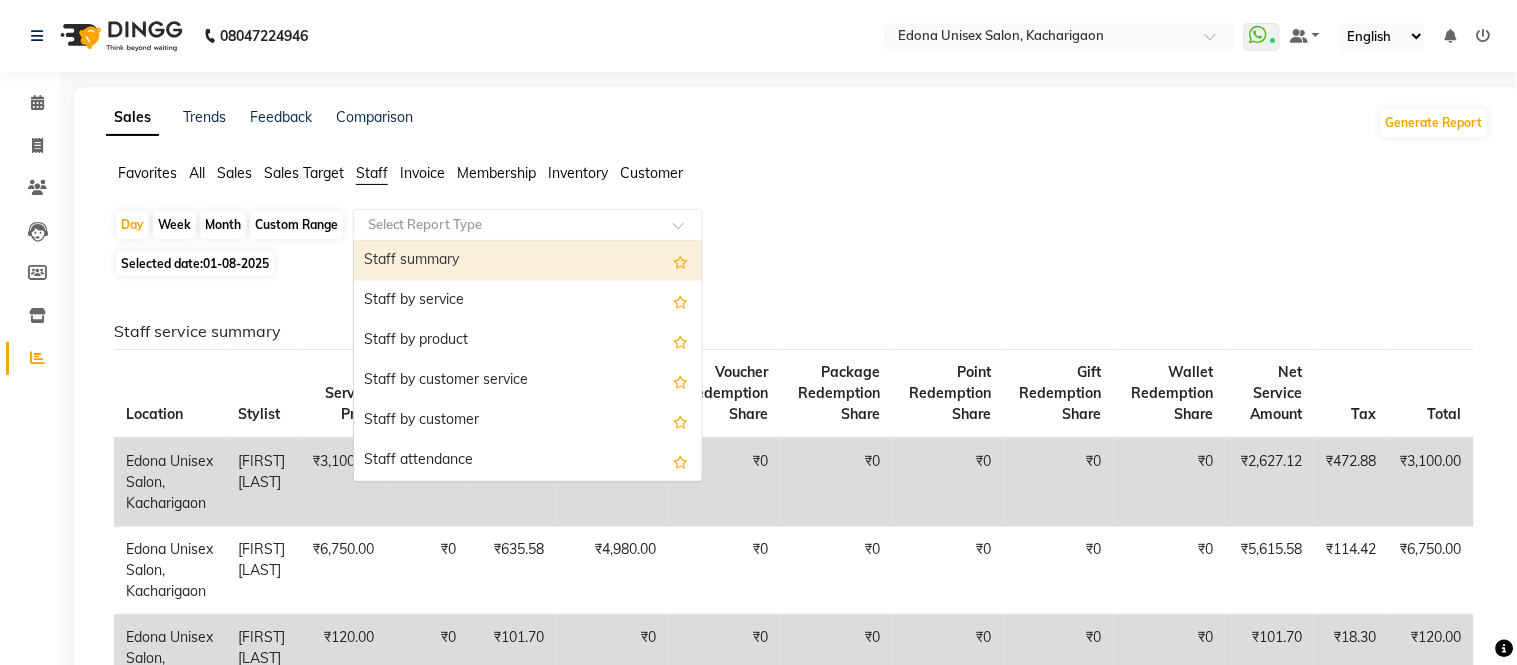 select on "csv" 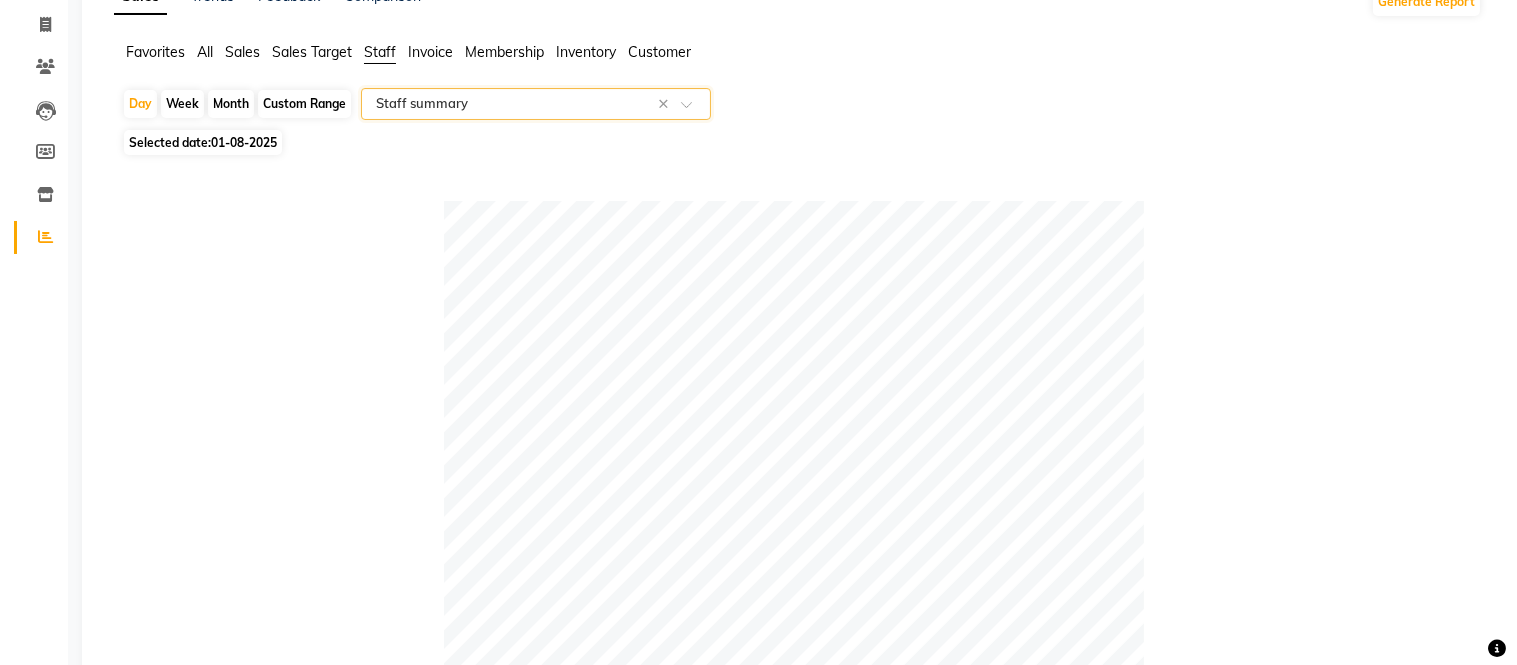 scroll, scrollTop: 0, scrollLeft: 0, axis: both 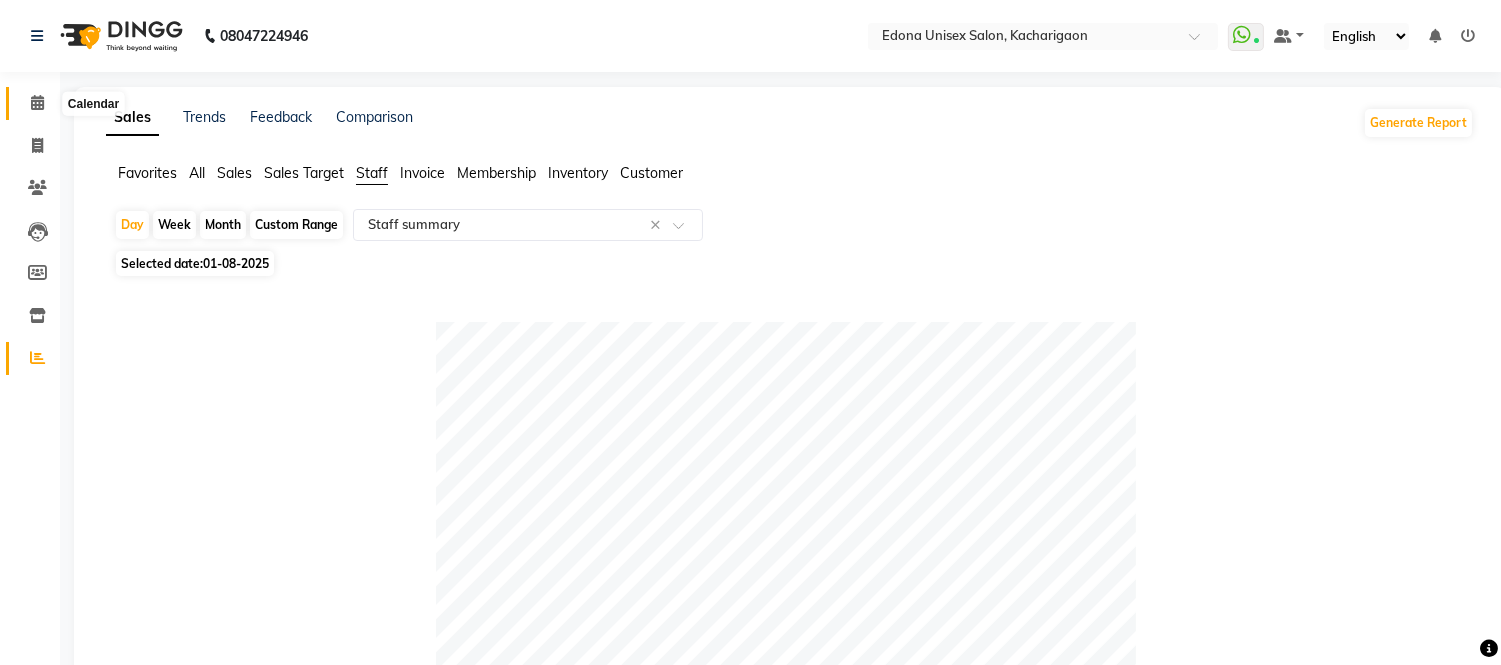 click 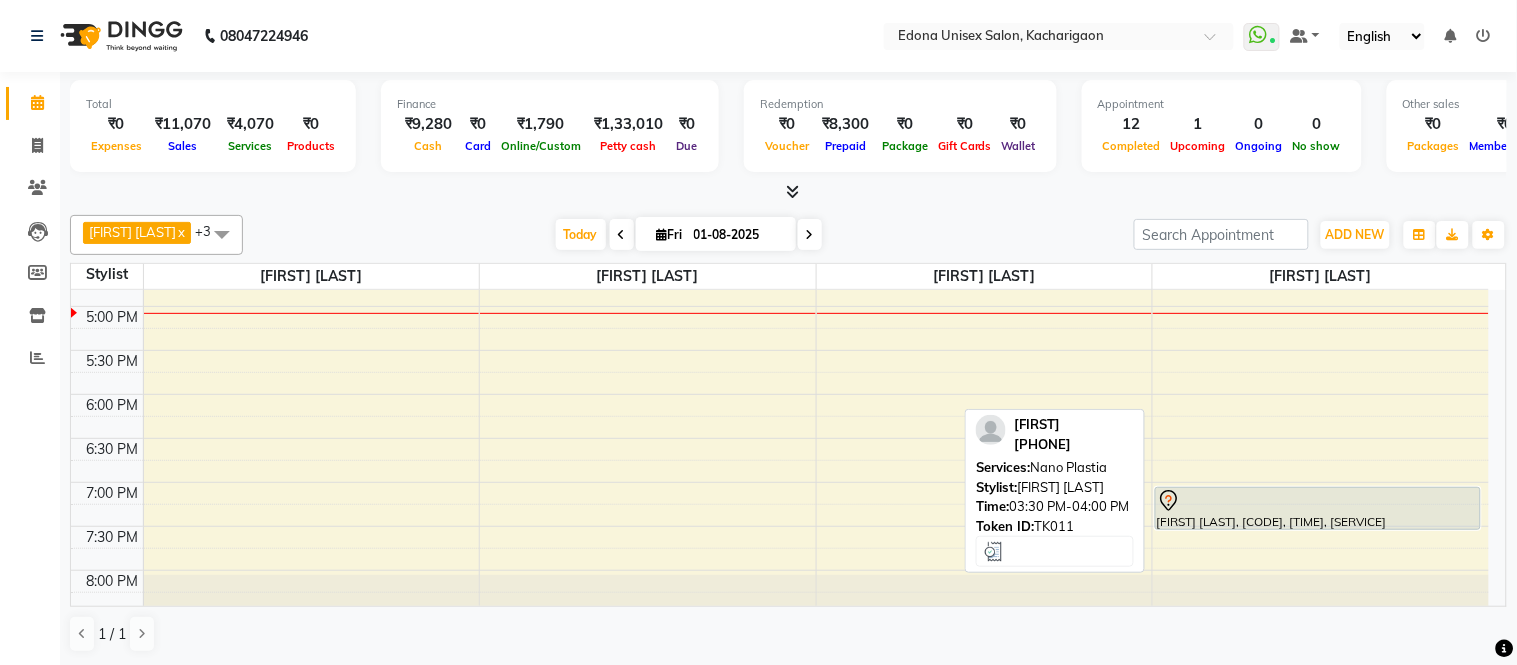 scroll, scrollTop: 832, scrollLeft: 0, axis: vertical 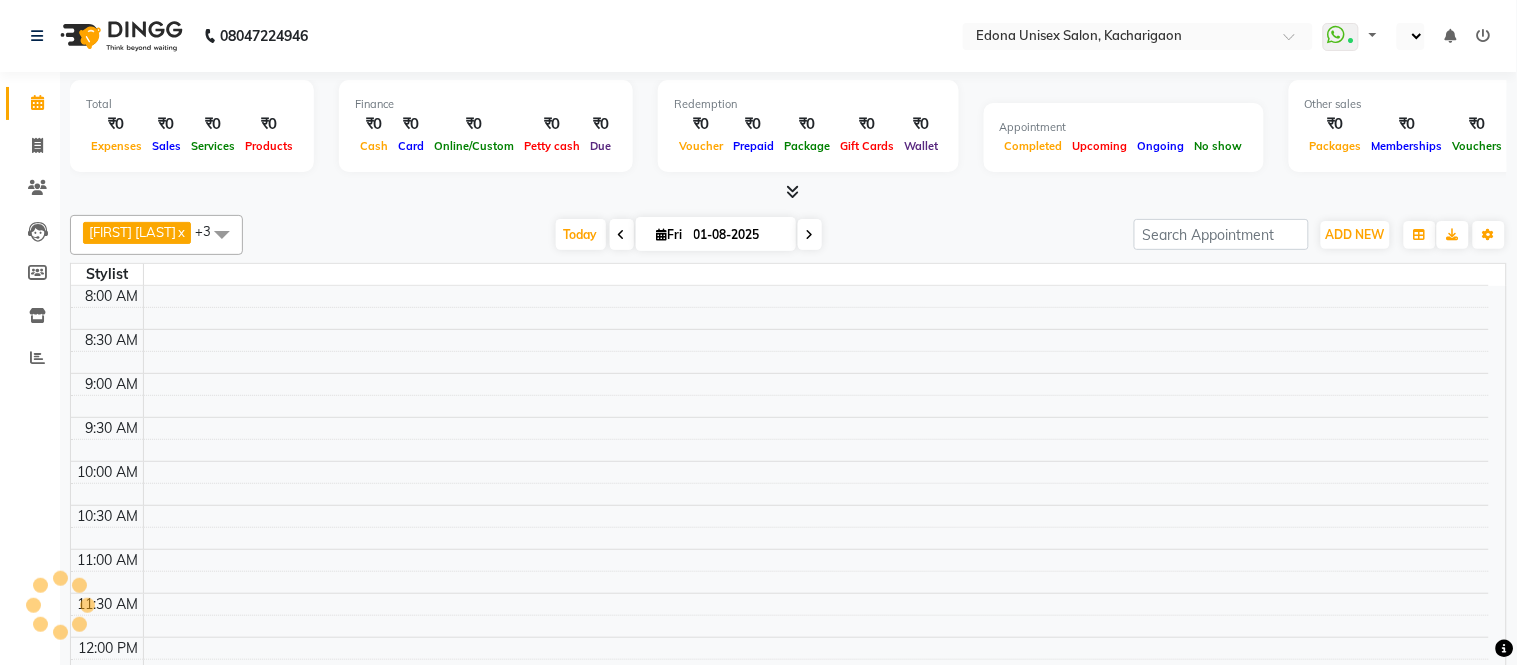 select on "en" 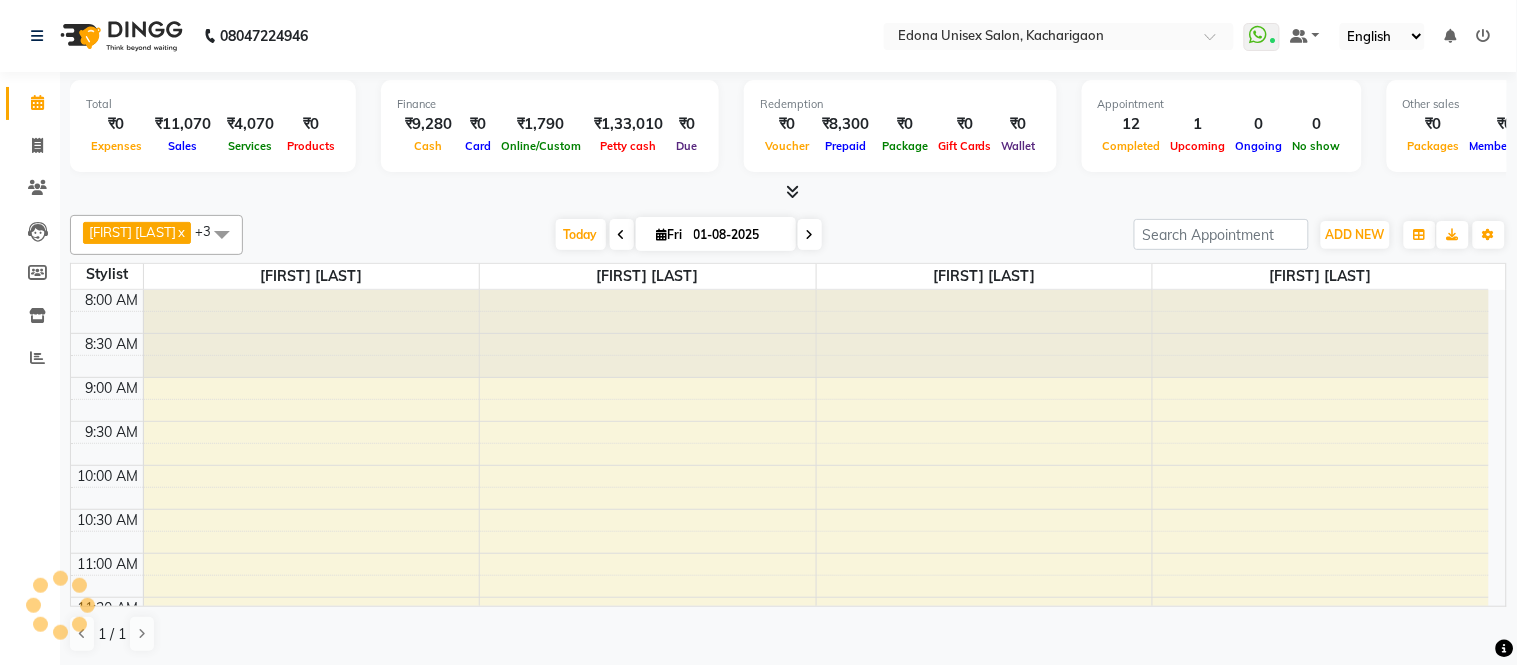 scroll, scrollTop: 0, scrollLeft: 0, axis: both 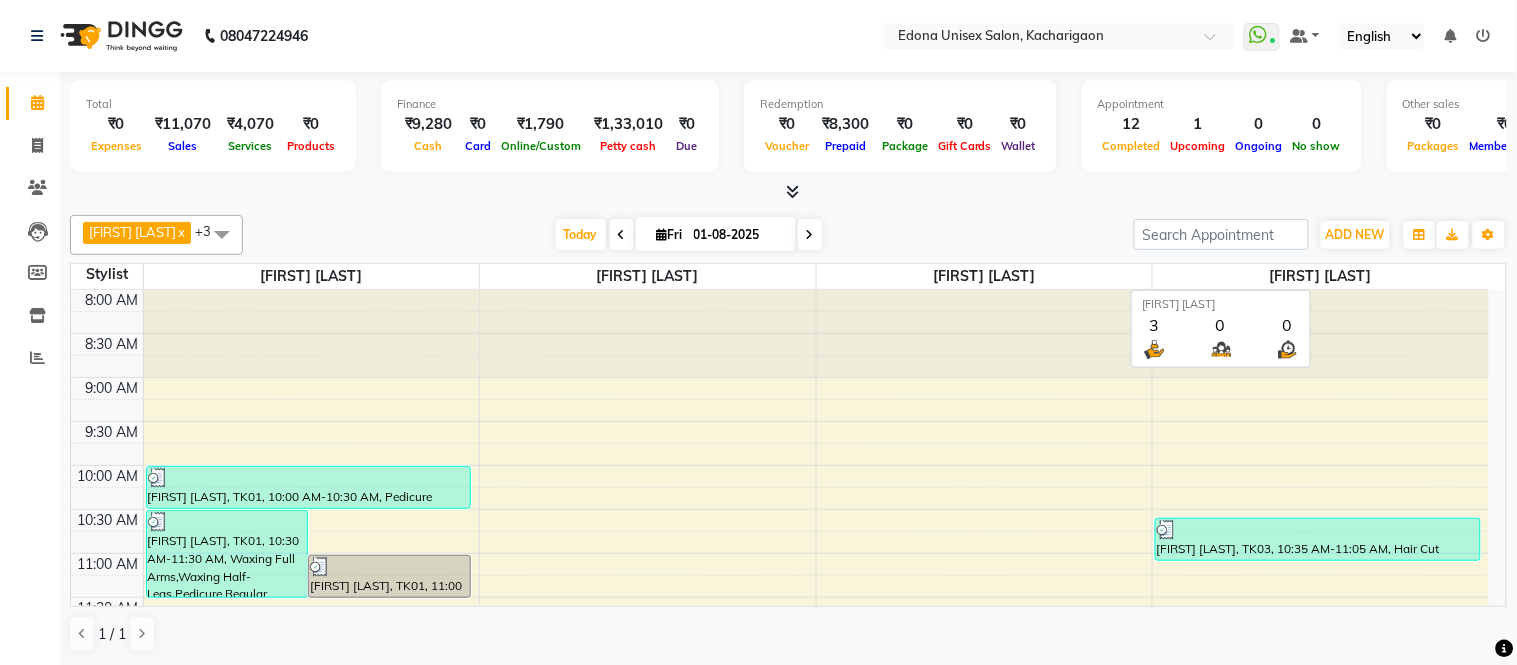 click on "[FIRST] [LAST]" at bounding box center [1321, 276] 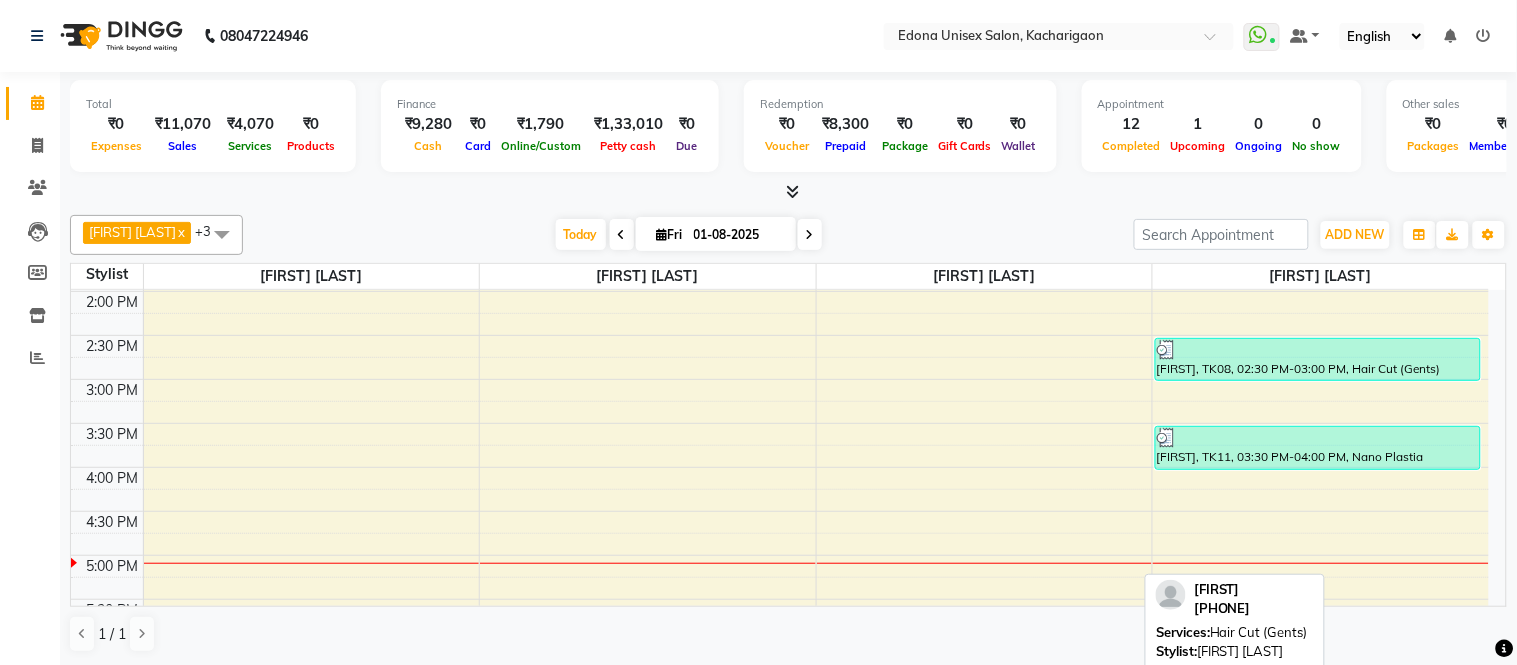 scroll, scrollTop: 832, scrollLeft: 0, axis: vertical 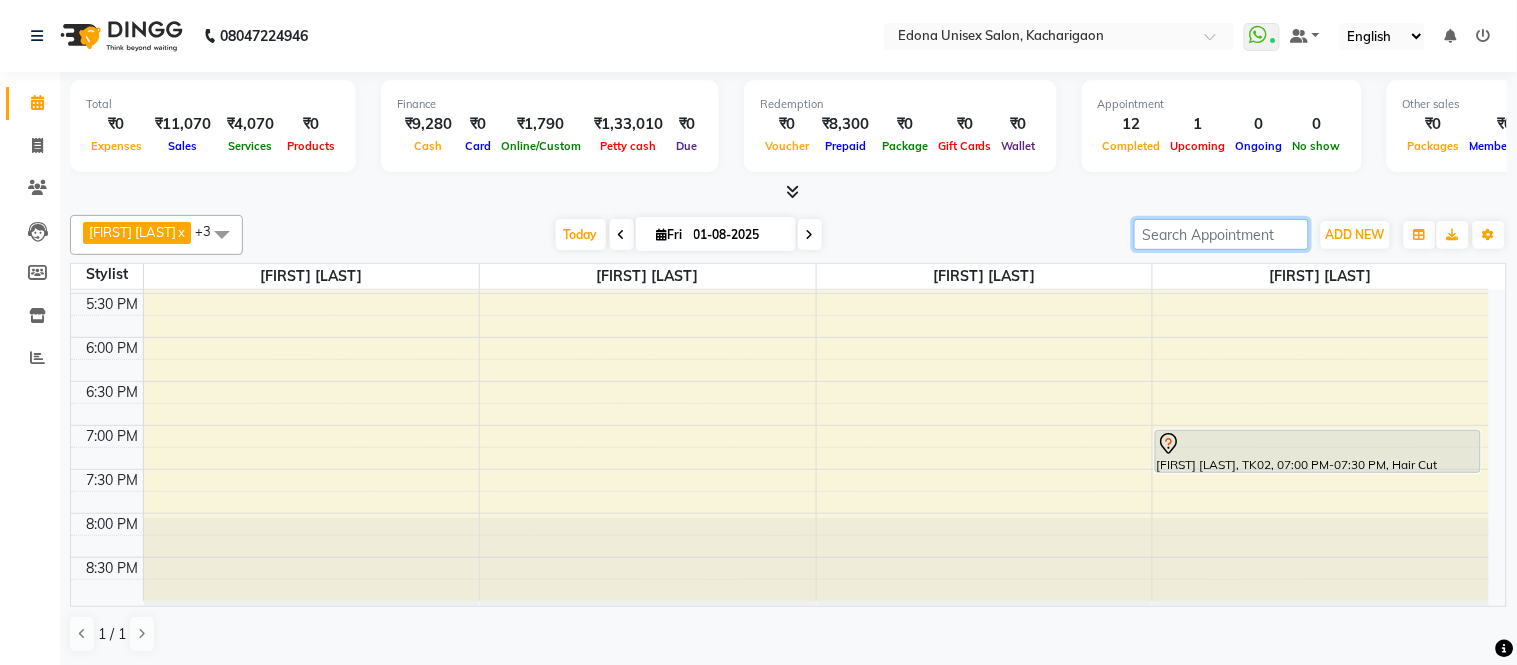 click at bounding box center (1221, 234) 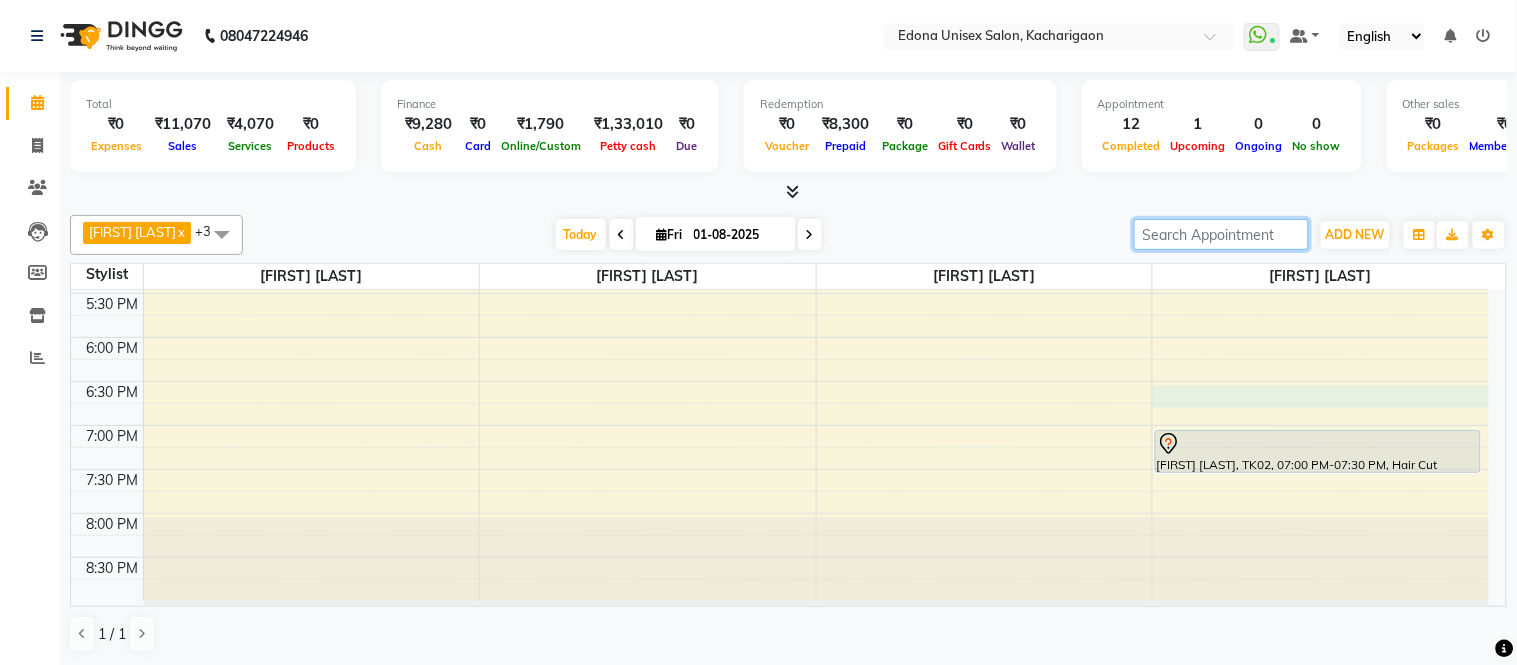 click on "8:00 AM 8:30 AM 9:00 AM 9:30 AM 10:00 AM 10:30 AM 11:00 AM 11:30 AM 12:00 PM 12:30 PM 1:00 PM 1:30 PM 2:00 PM 2:30 PM 3:00 PM 3:30 PM 4:00 PM 4:30 PM 5:00 PM 5:30 PM 6:00 PM 6:30 PM 7:00 PM 7:30 PM 8:00 PM 8:30 PM     [FIRST] [LAST], TK01, 10:30 AM-11:30 AM, Waxing Full Arms,Waxing Half-Legs,Pedicure Regular     [FIRST] [LAST], TK01, 11:00 AM-11:30 AM, Waxing Full-Legs     [FIRST] [LAST], TK01, 10:00 AM-10:30 AM, Pedicure Regular     [FIRST] [LAST], TK03, 10:35 AM-11:05 AM, Hair Cut (Gents)     [FIRST], TK04, 12:00 PM-12:30 PM, Hair Cut (Gents)     [FIRST], TK08, 02:30 PM-03:00 PM, Hair Cut (Gents)     [FIRST], TK11, 03:30 PM-04:00 PM, Nano Plastia             [FIRST] [LAST], TK02, 07:00 PM-07:30 PM, Hair Cut (Gents)" at bounding box center (780, 29) 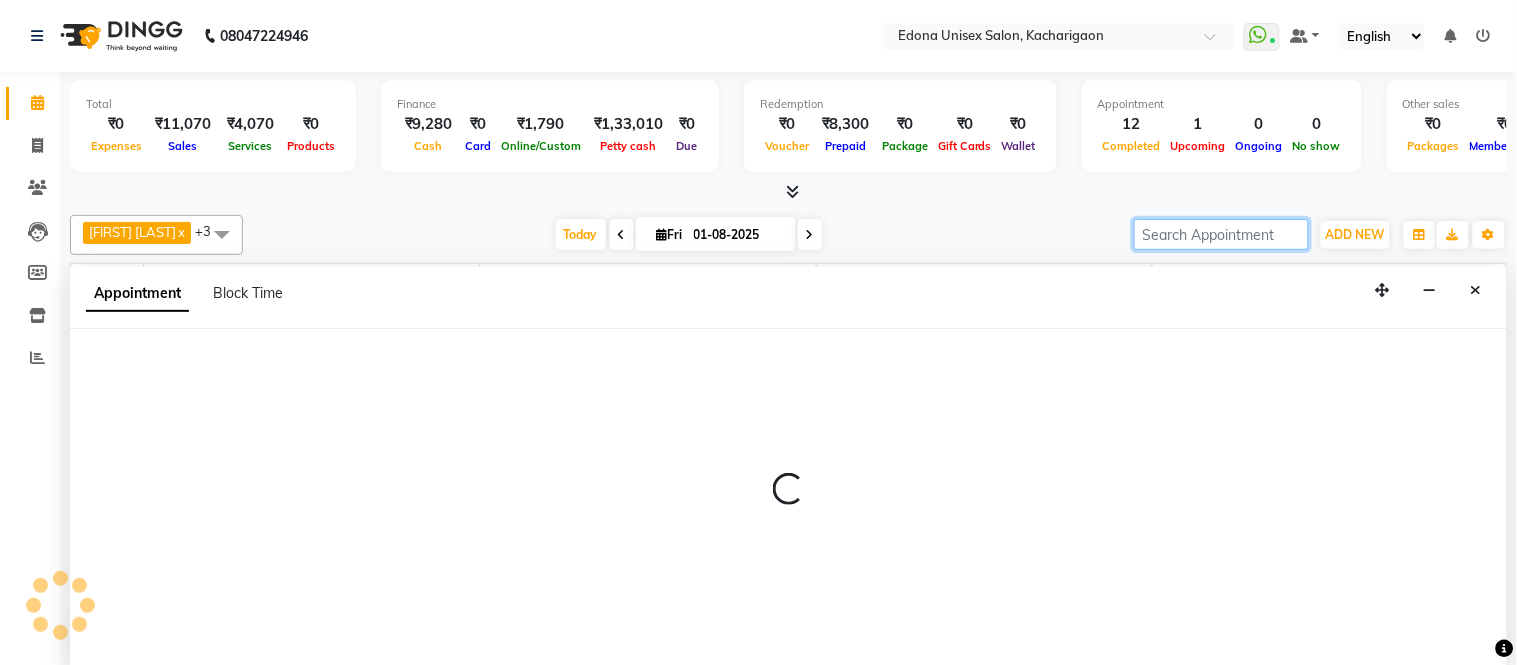 select on "77350" 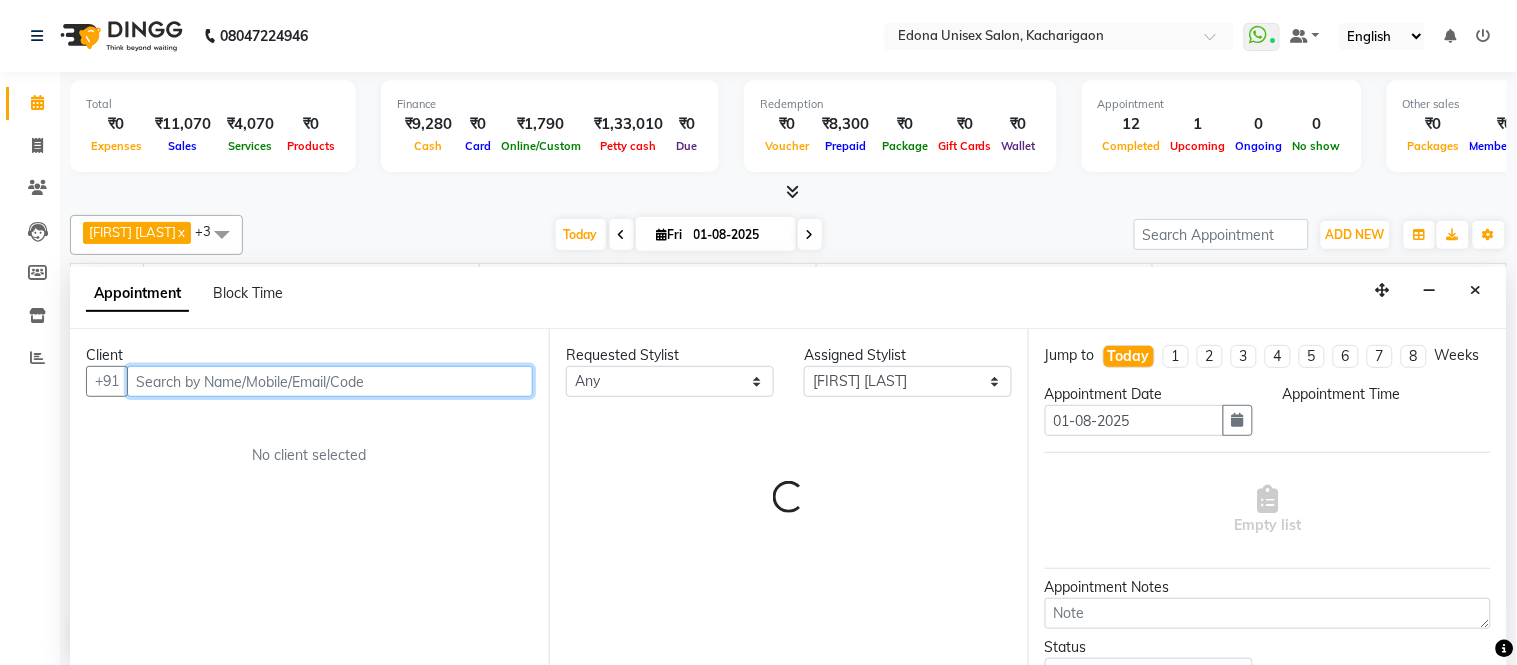 select on "1110" 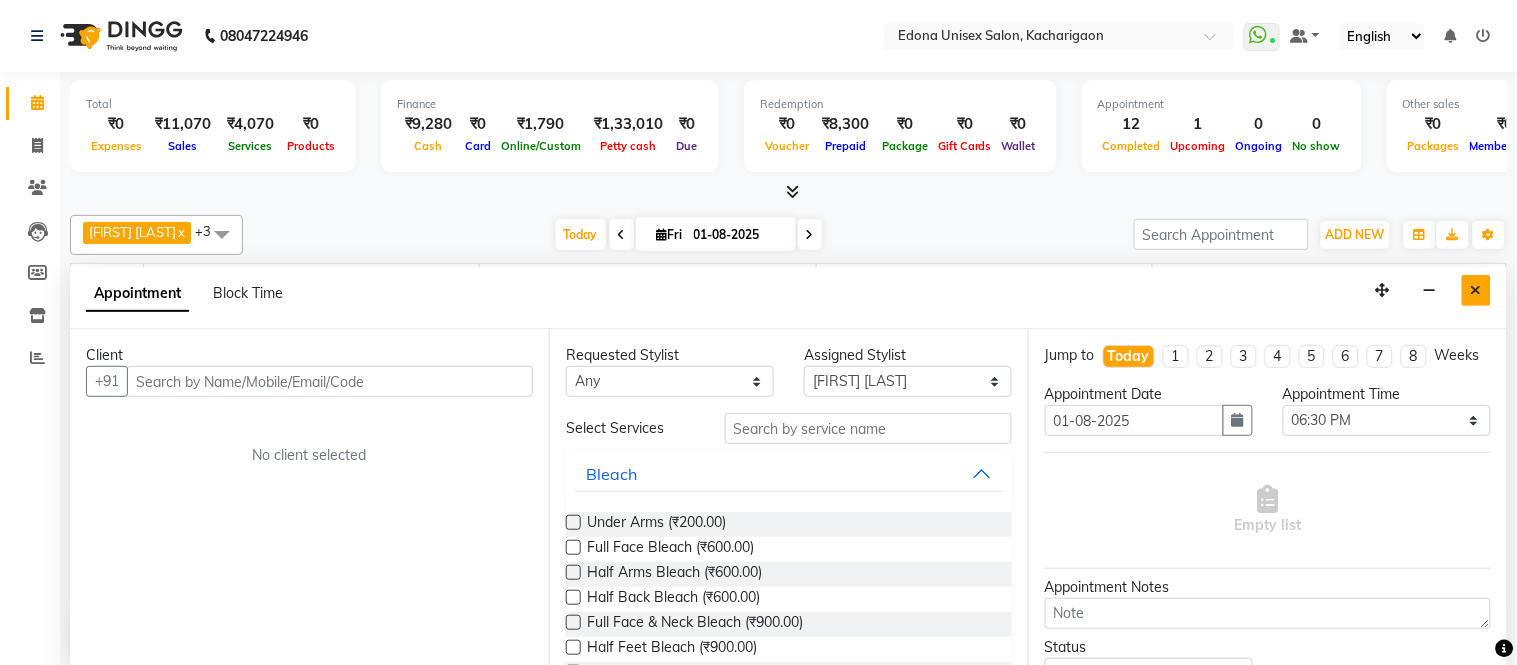 click at bounding box center (1476, 290) 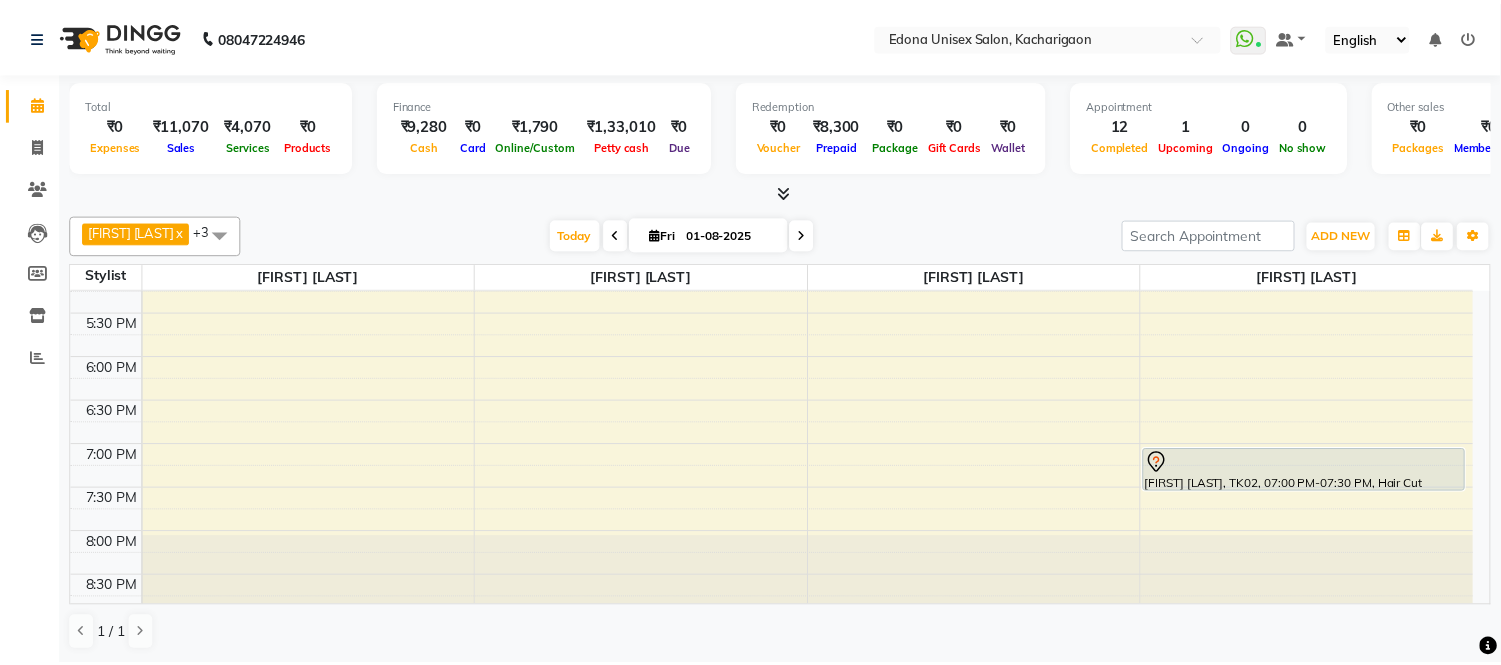 scroll, scrollTop: 832, scrollLeft: 0, axis: vertical 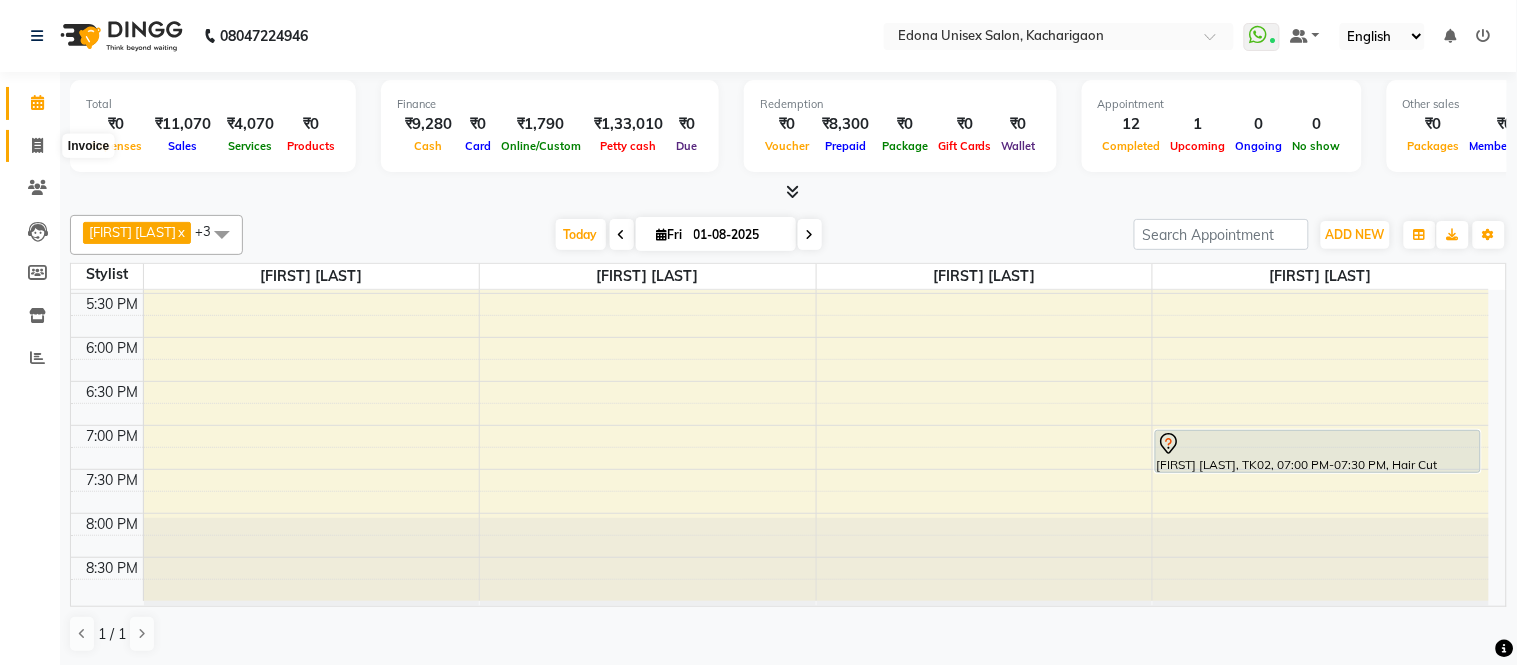 click 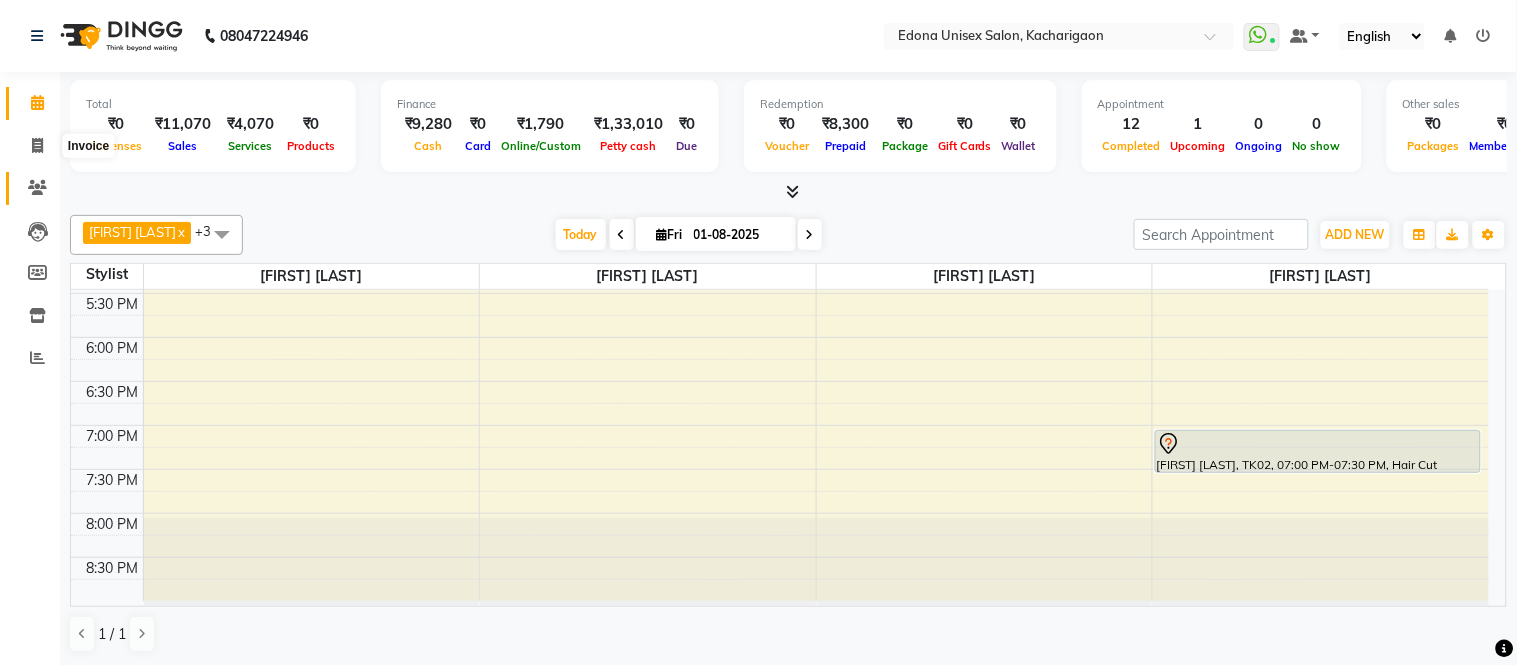 select on "service" 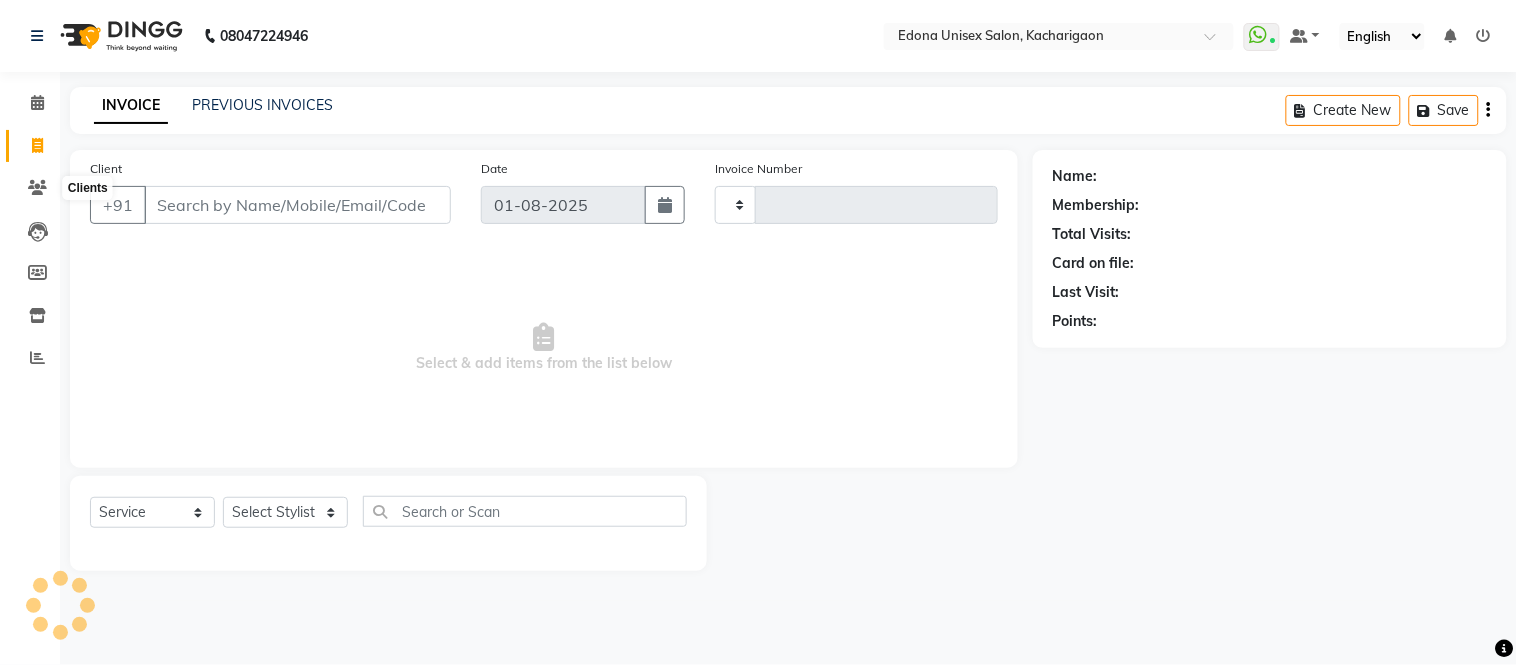 type on "1821" 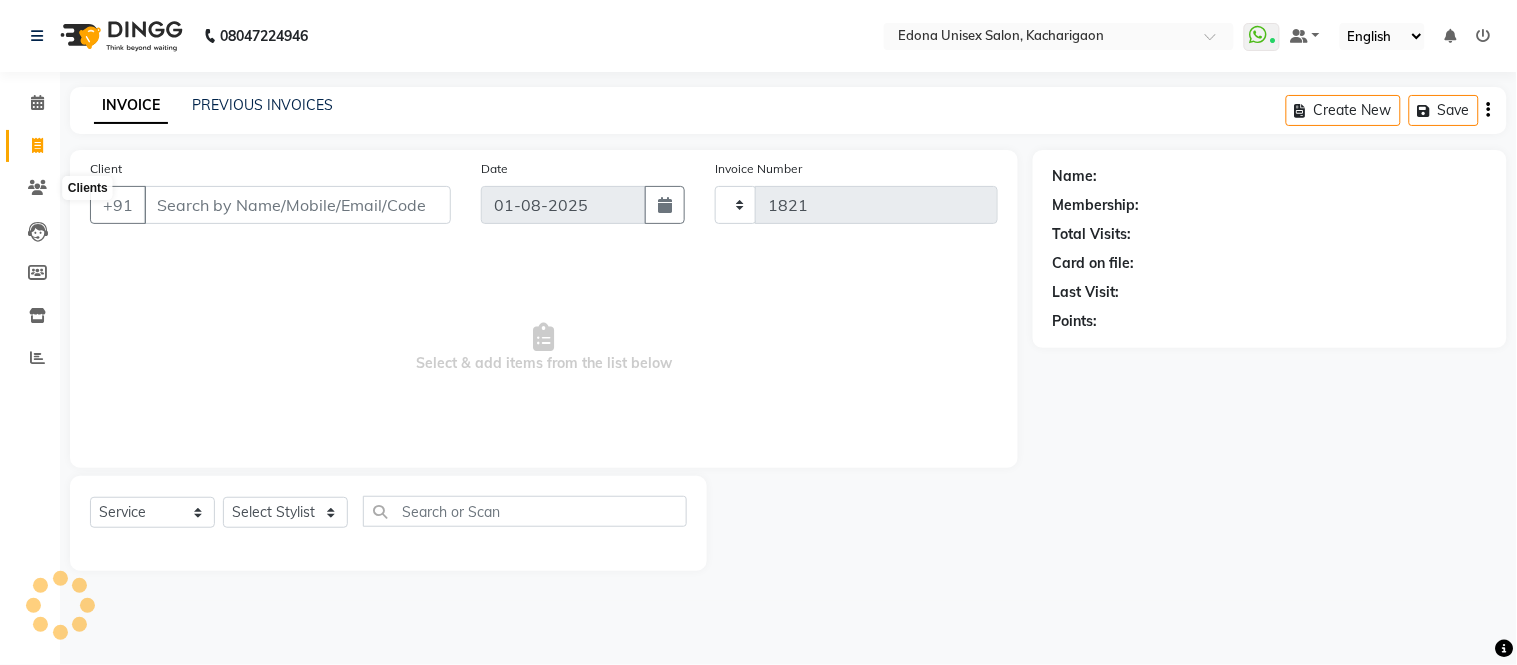 select on "5389" 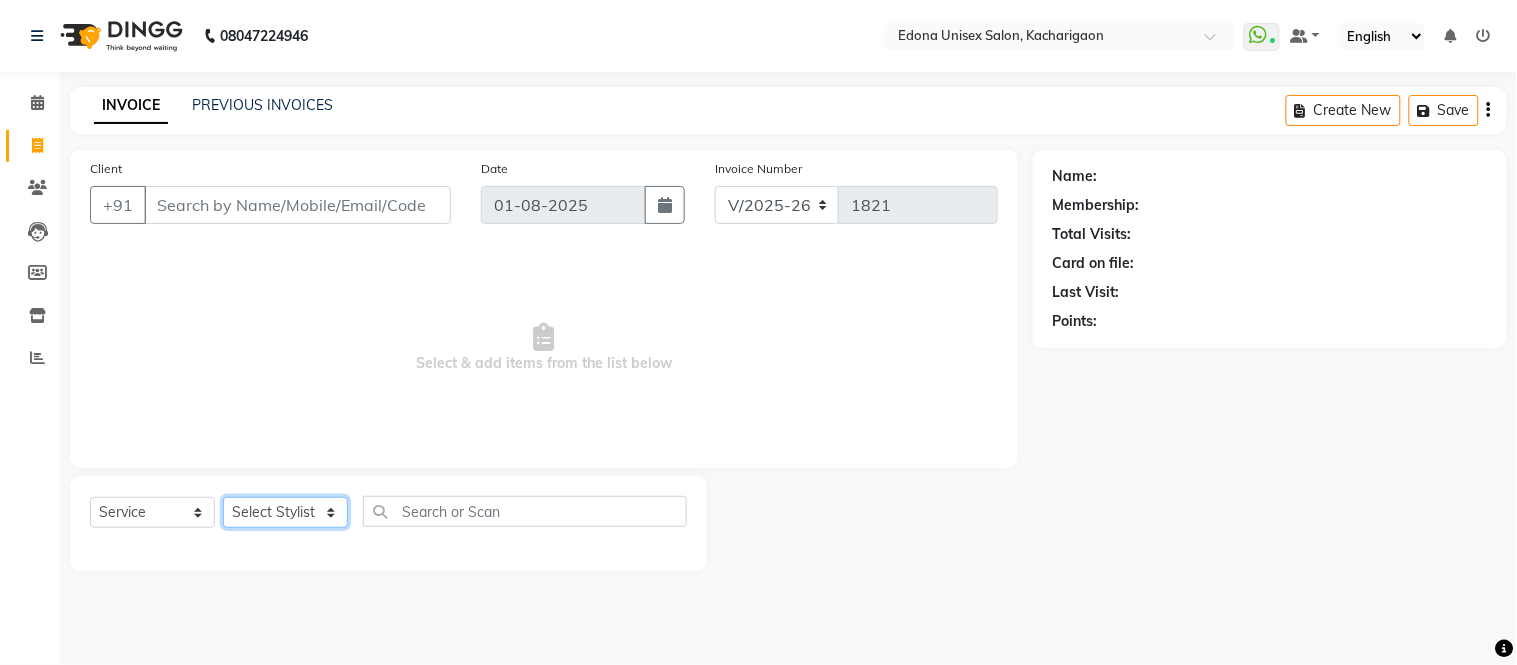 click on "Select Stylist Admin [FIRST] [LAST] [FIRST] [LAST] [FIRST] [LAST] [FIRST] [LAST] [FIRST] [LAST] [FIRST] [LAST] [FIRST] [LAST] [FIRST] [LAST] [FIRST] [LAST] [FIRST] [LAST] [FIRST] [LAST] [FIRST] [LAST] [FIRST] [LAST] [FIRST] [LAST] [FIRST] [LAST] [FIRST] [LAST] [FIRST] [LAST]" 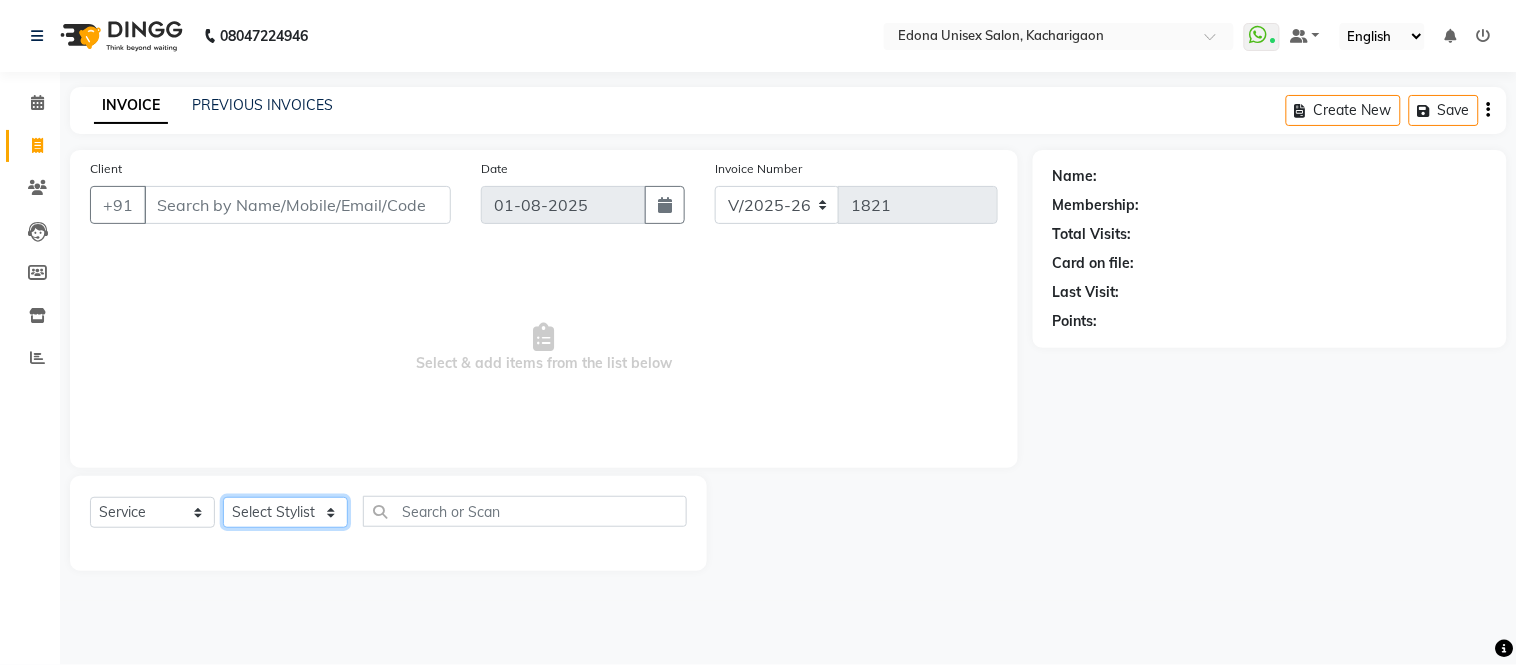 select on "[NUMBER]" 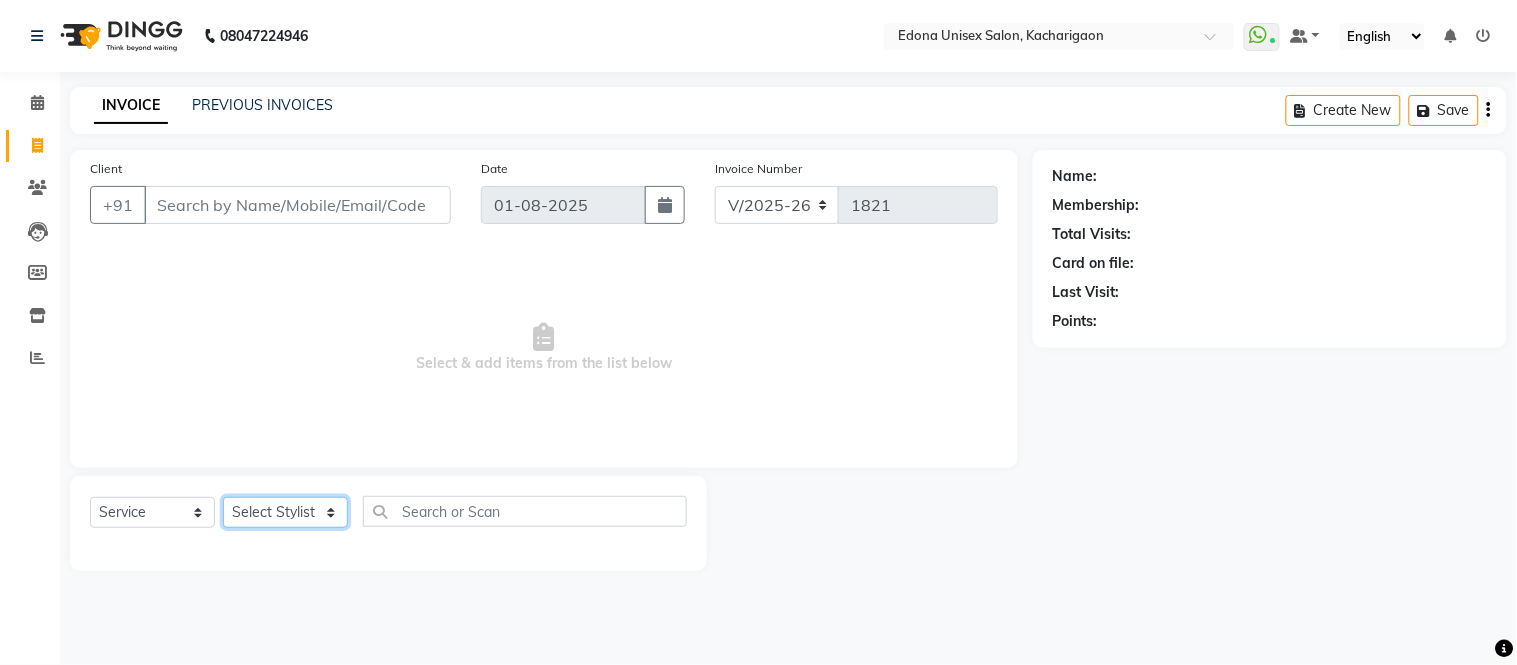 click on "Select Stylist Admin [FIRST] [LAST] [FIRST] [LAST] [FIRST] [LAST] [FIRST] [LAST] [FIRST] [LAST] [FIRST] [LAST] [FIRST] [LAST] [FIRST] [LAST] [FIRST] [LAST] [FIRST] [LAST] [FIRST] [LAST] [FIRST] [LAST] [FIRST] [LAST] [FIRST] [LAST] [FIRST] [LAST] [FIRST] [LAST] [FIRST] [LAST]" 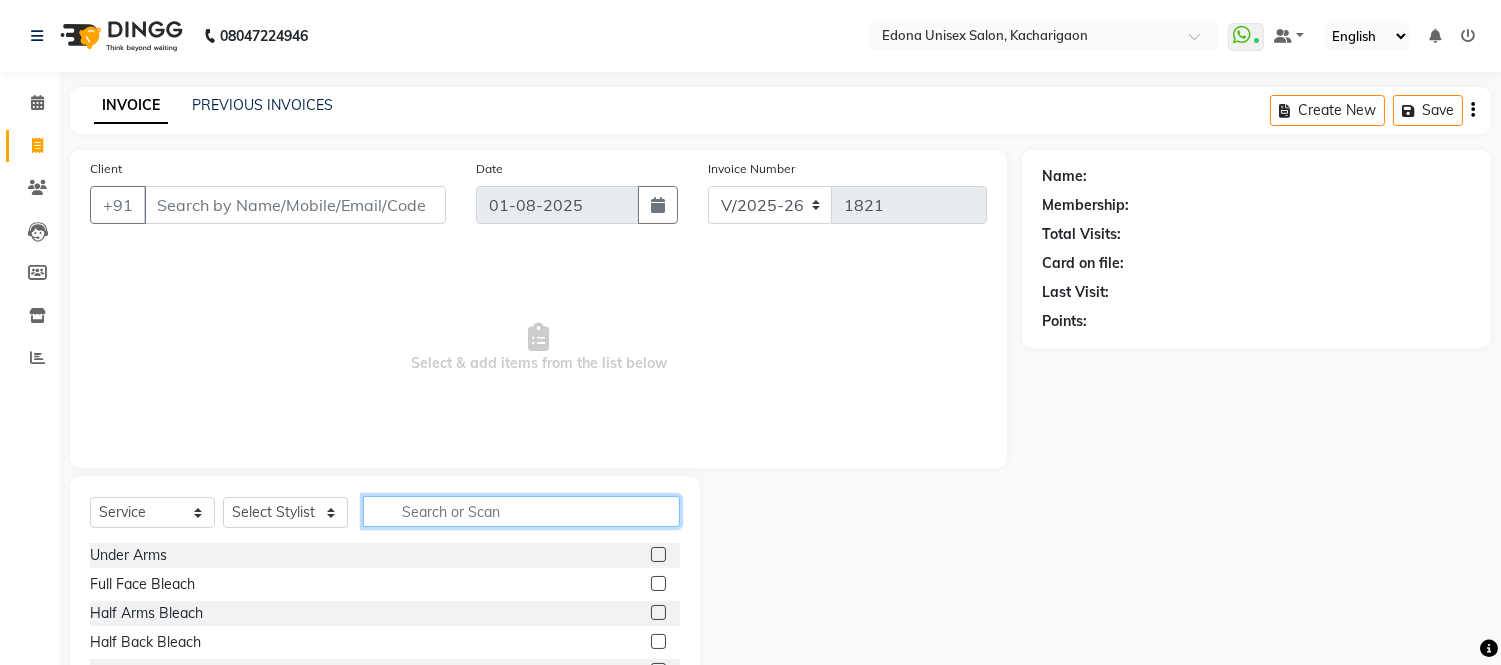 click 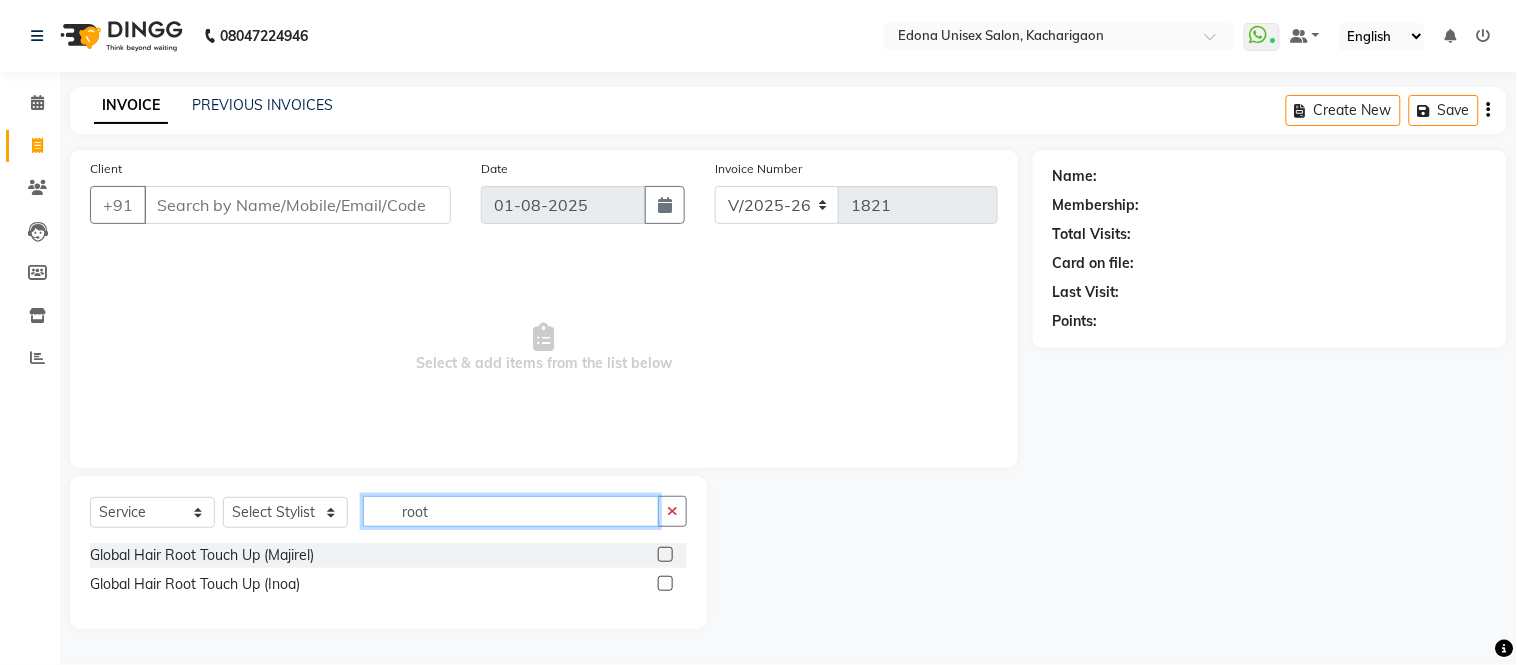 type on "root" 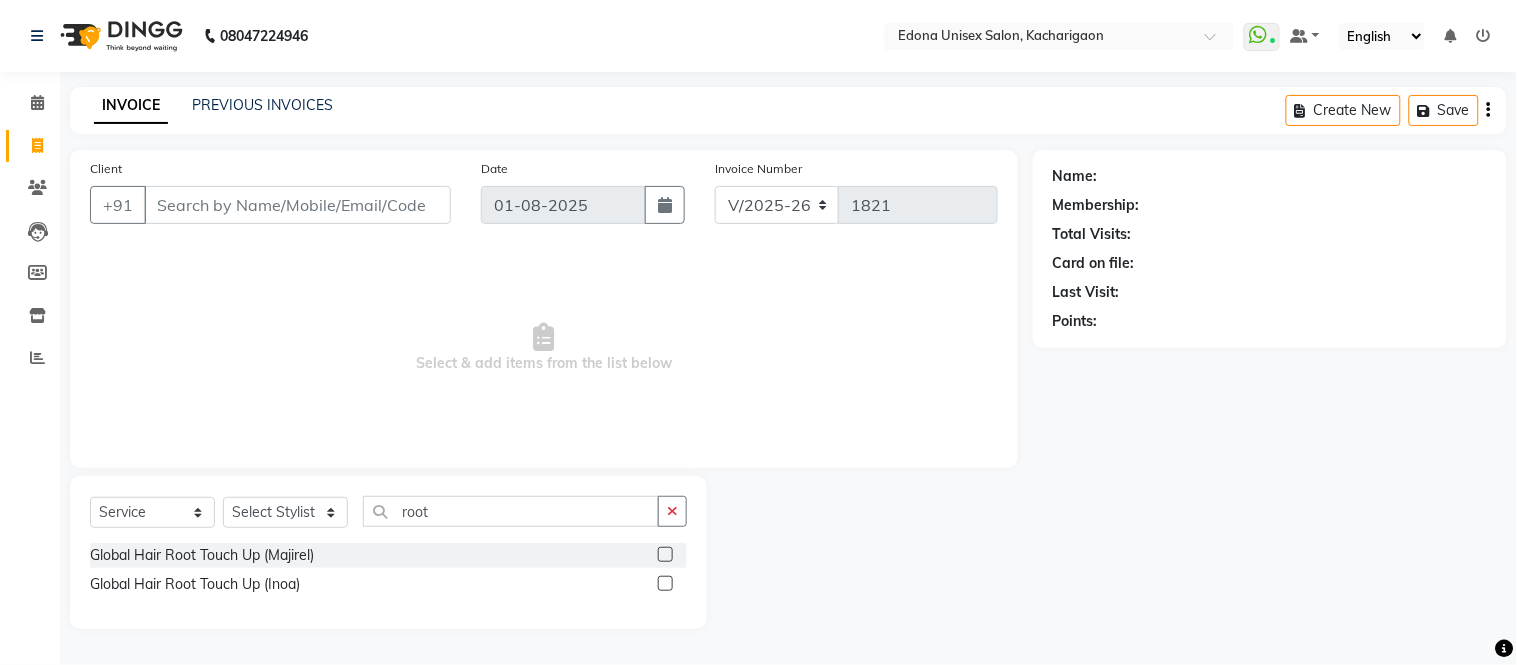click 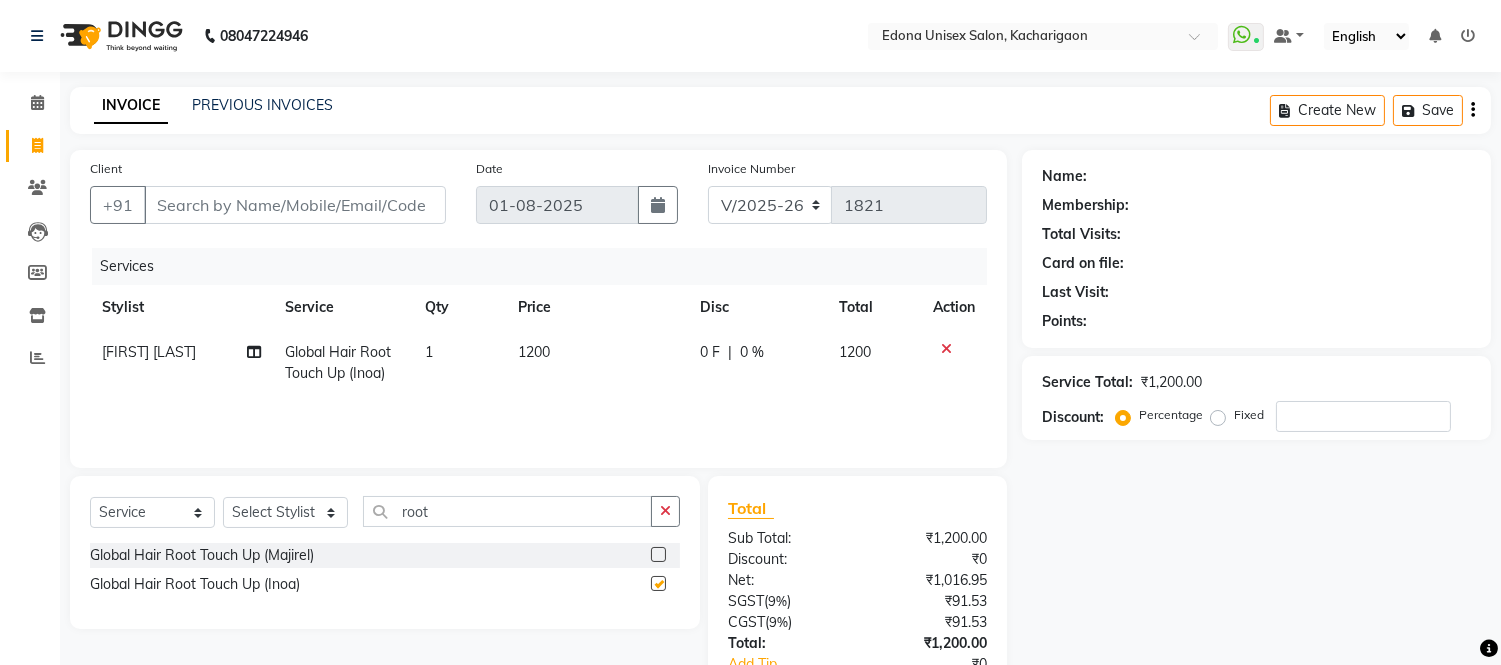 checkbox on "false" 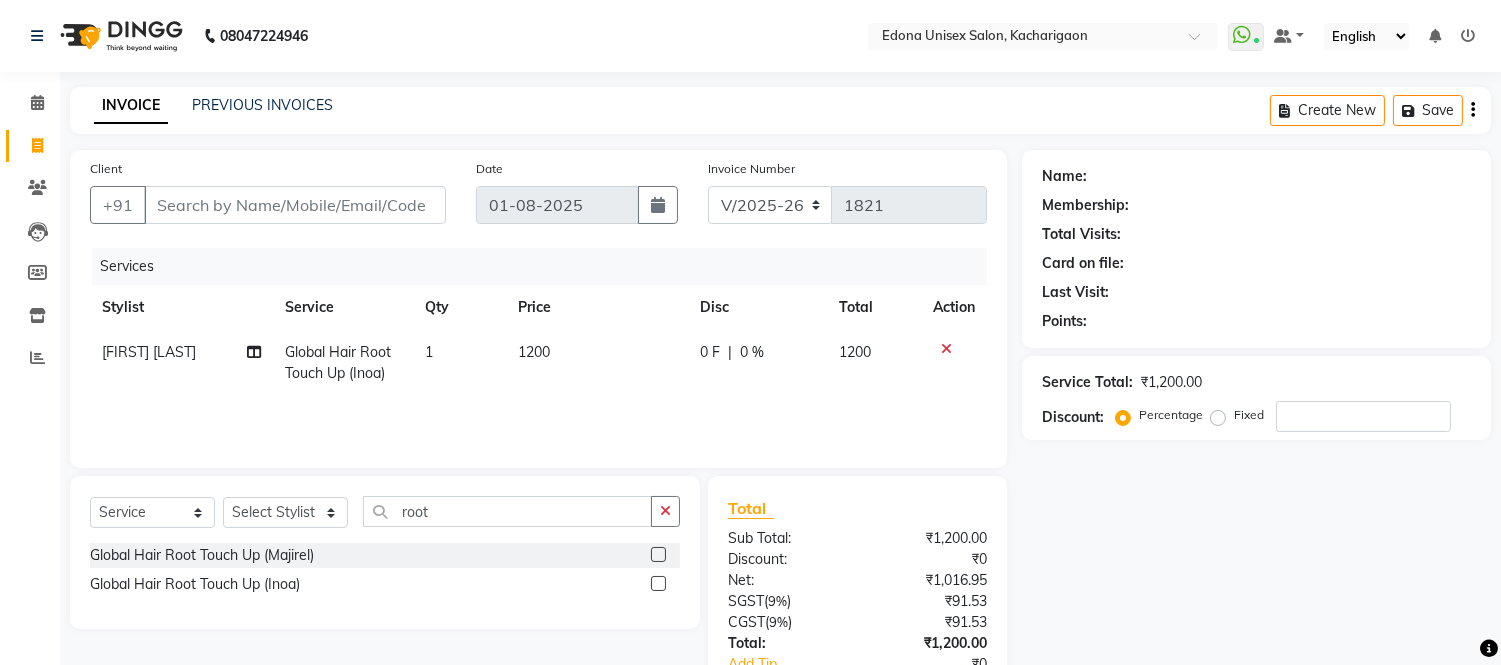 click on "1200" 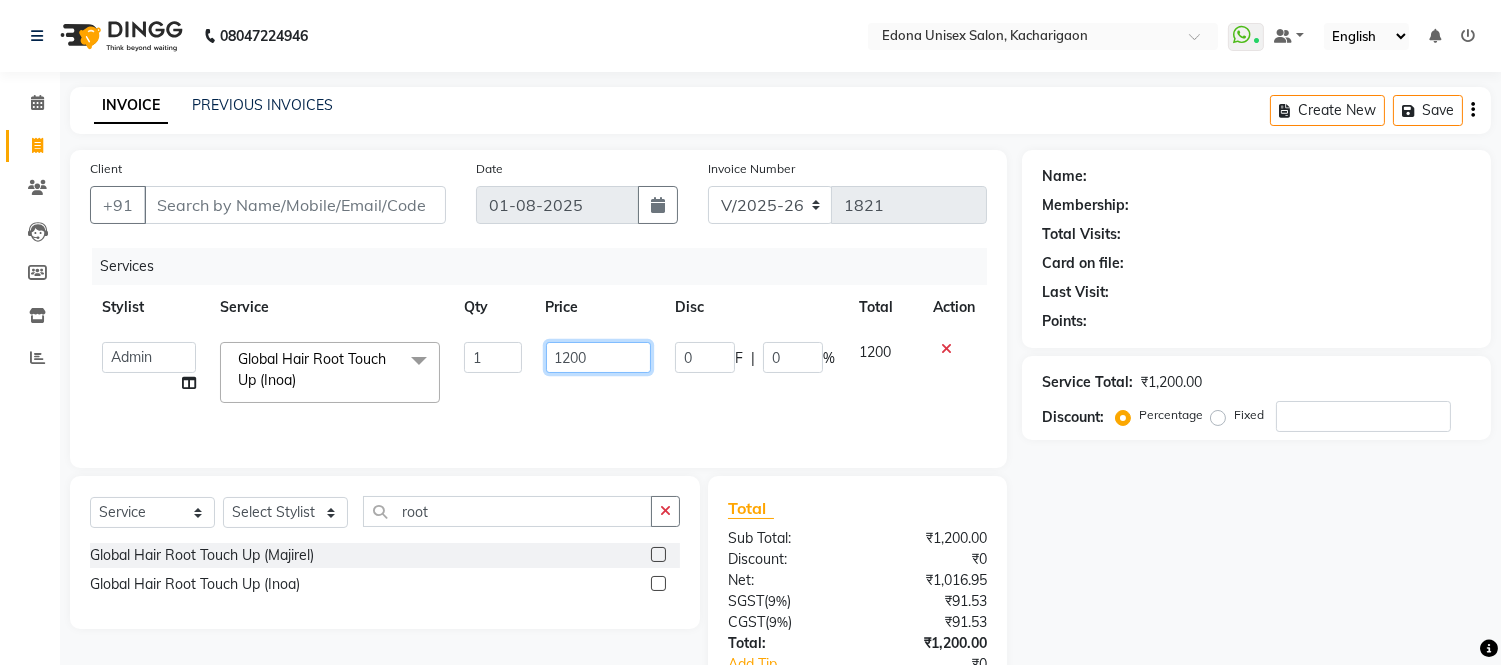 click on "1200" 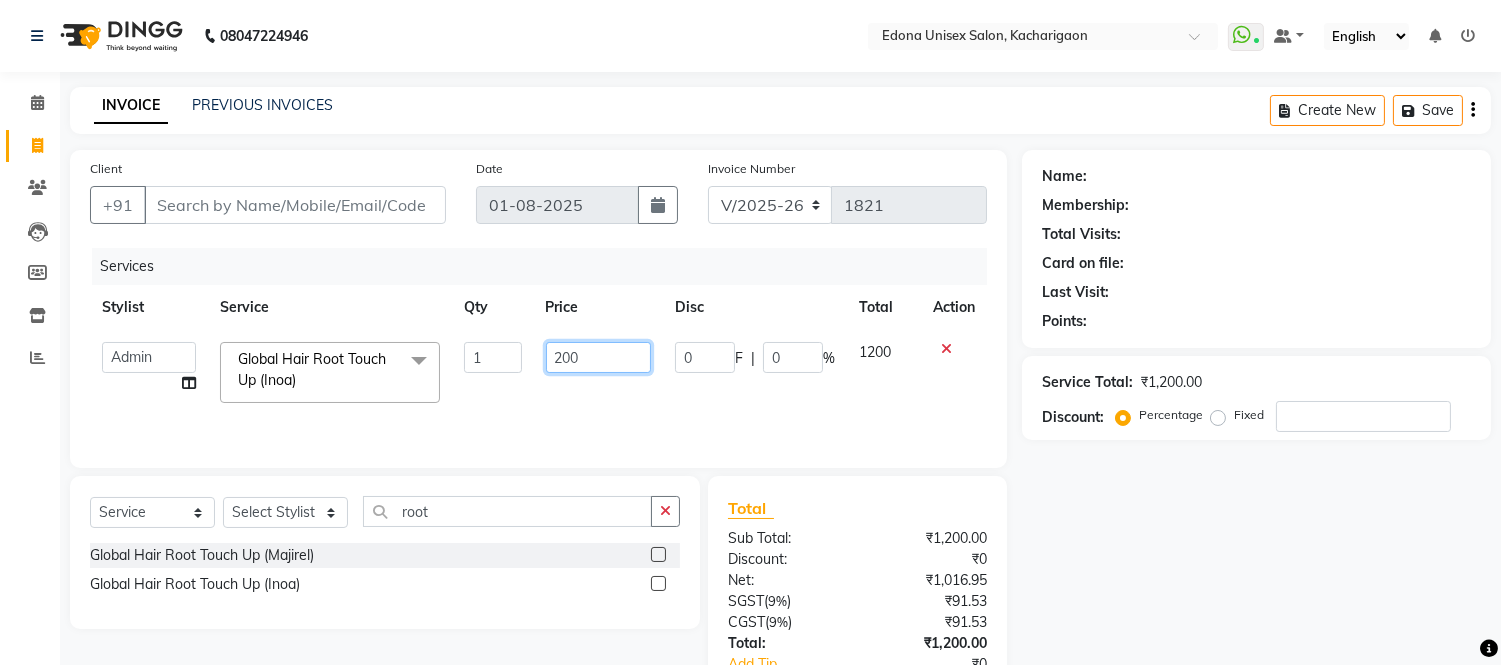 type on "2000" 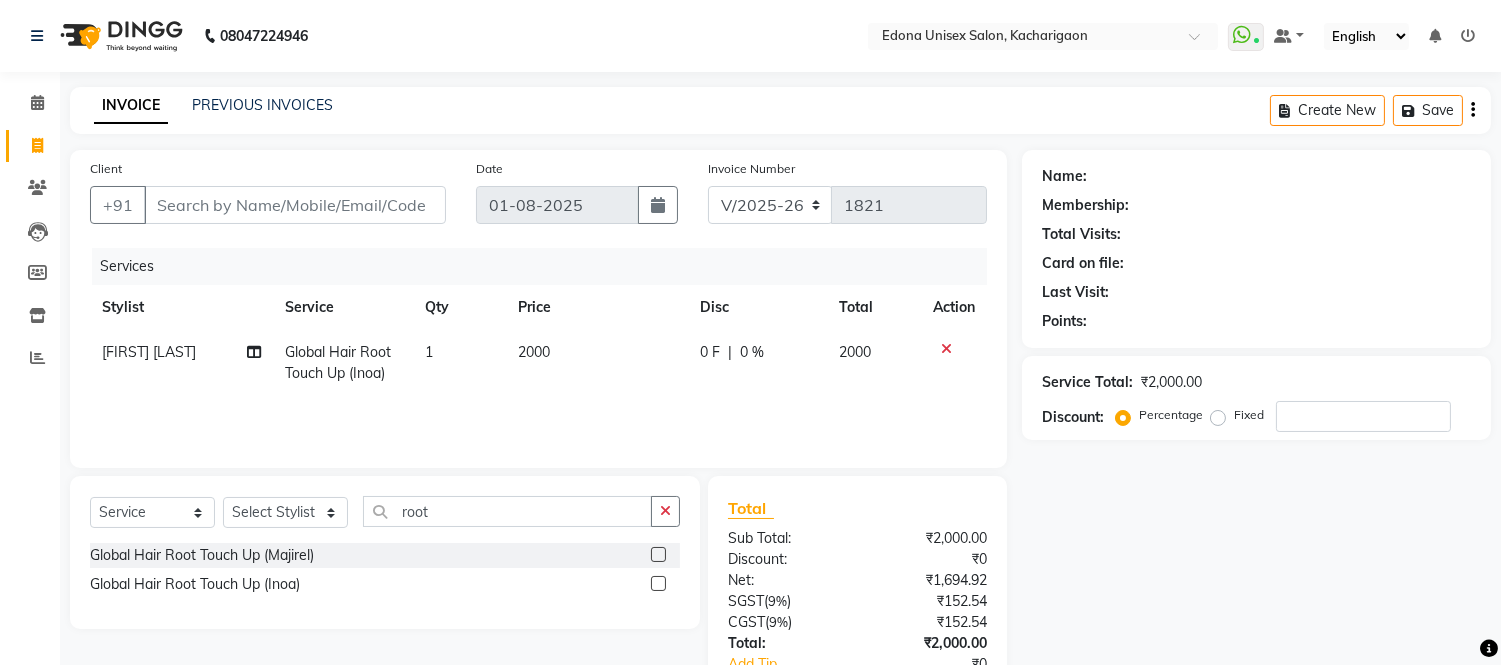 click on "2000" 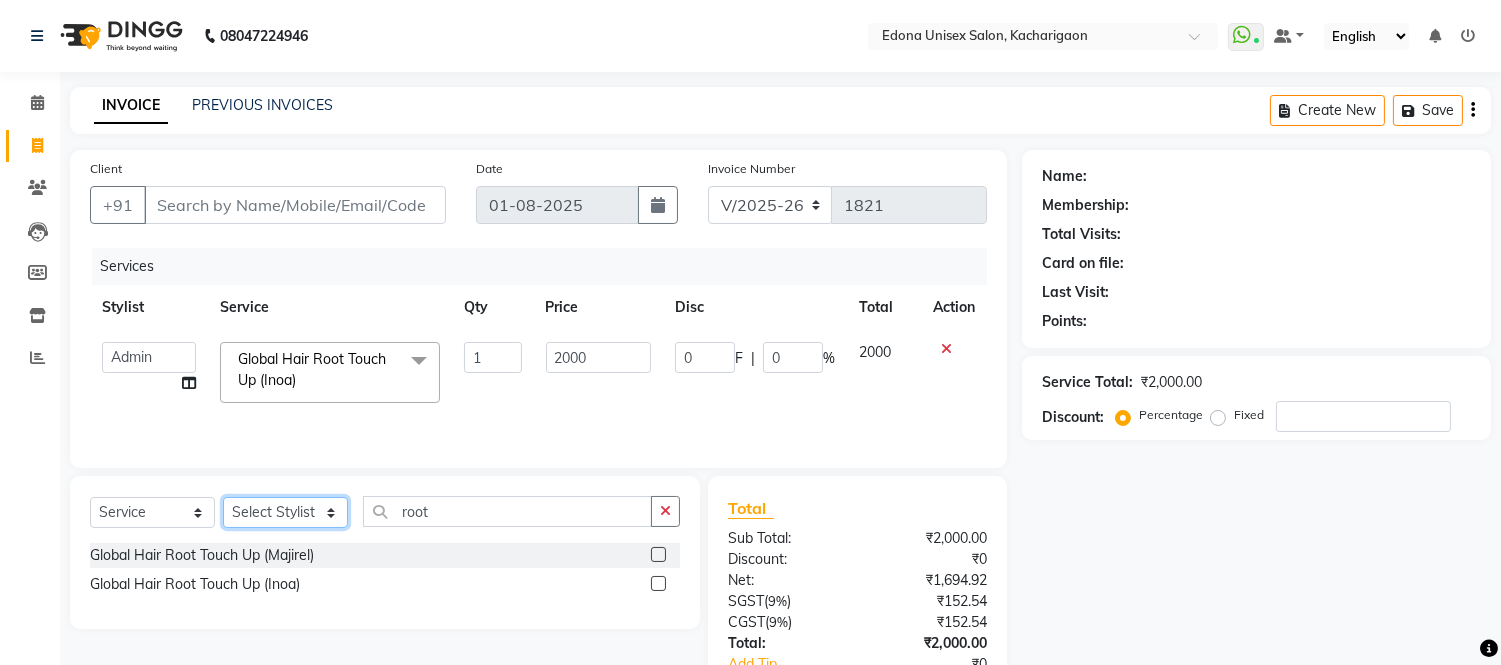 click on "Select Stylist Admin [FIRST] [LAST] [FIRST] [LAST] [FIRST] [LAST] [FIRST] [LAST] [FIRST] [LAST] [FIRST] [LAST] [FIRST] [LAST] [FIRST] [LAST] [FIRST] [LAST] [FIRST] [LAST] [FIRST] [LAST] [FIRST] [LAST] [FIRST] [LAST] [FIRST] [LAST] [FIRST] [LAST] [FIRST] [LAST] [FIRST] [LAST]" 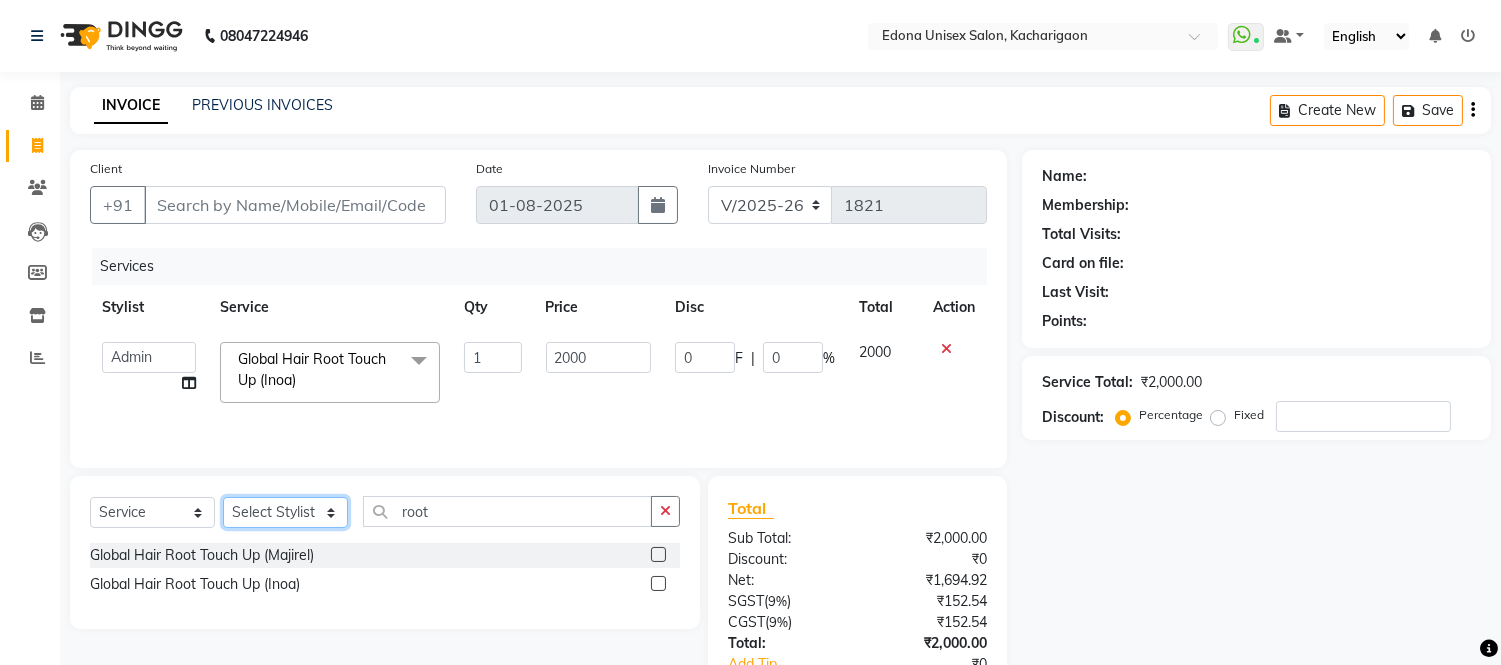 select on "44689" 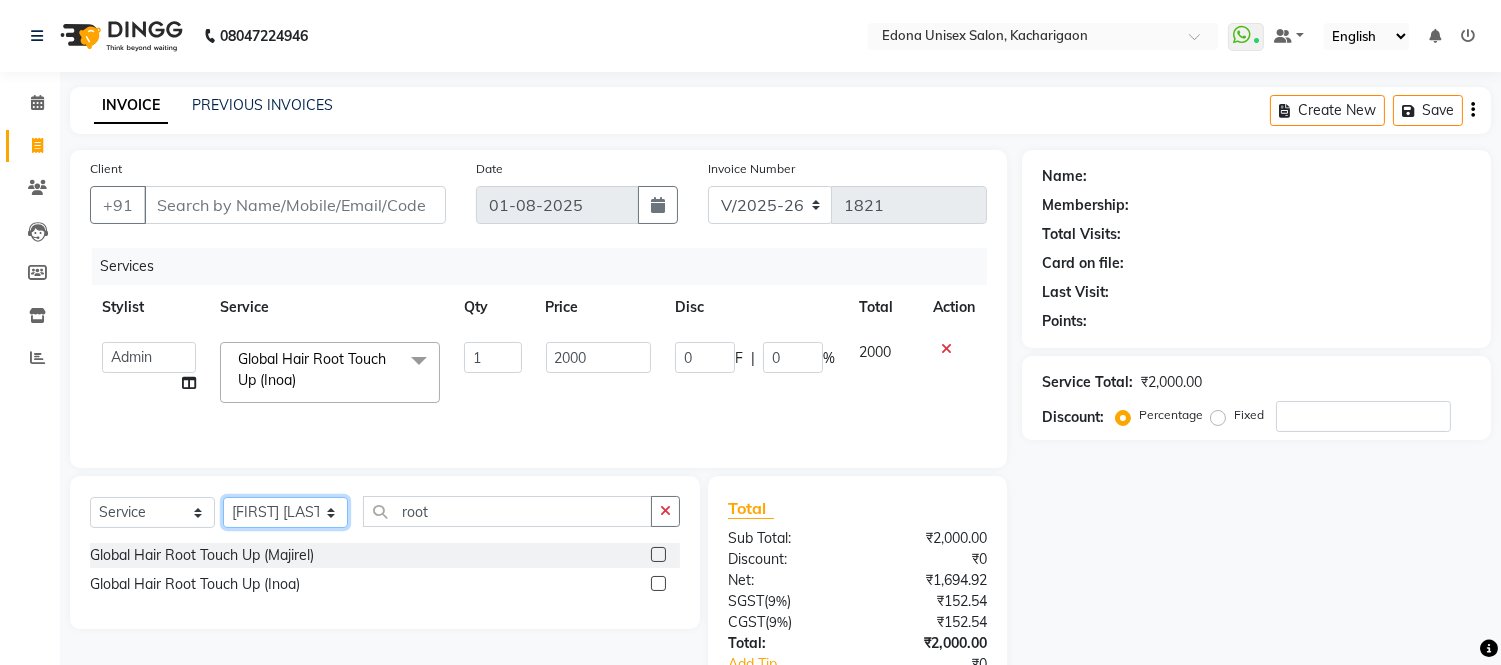 click on "Select Stylist Admin [FIRST] [LAST] [FIRST] [LAST] [FIRST] [LAST] [FIRST] [LAST] [FIRST] [LAST] [FIRST] [LAST] [FIRST] [LAST] [FIRST] [LAST] [FIRST] [LAST] [FIRST] [LAST] [FIRST] [LAST] [FIRST] [LAST] [FIRST] [LAST] [FIRST] [LAST] [FIRST] [LAST] [FIRST] [LAST] [FIRST] [LAST]" 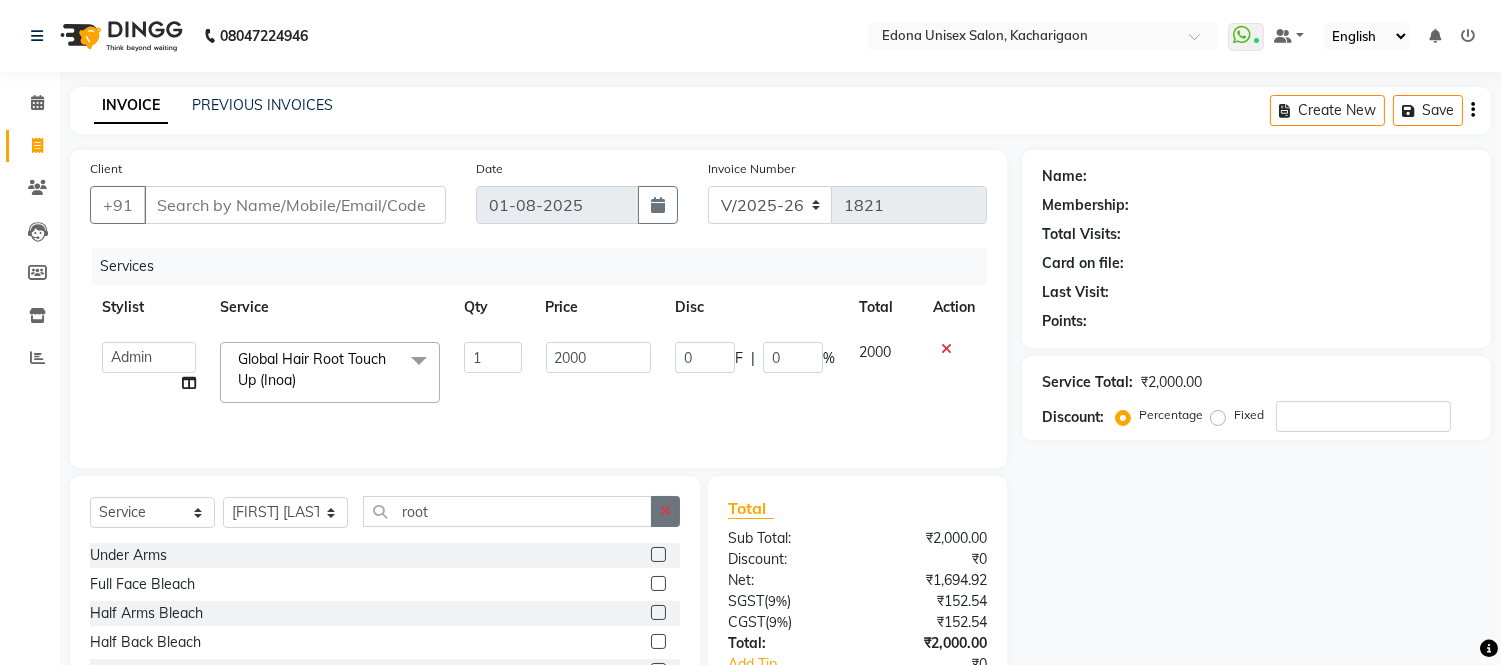 click 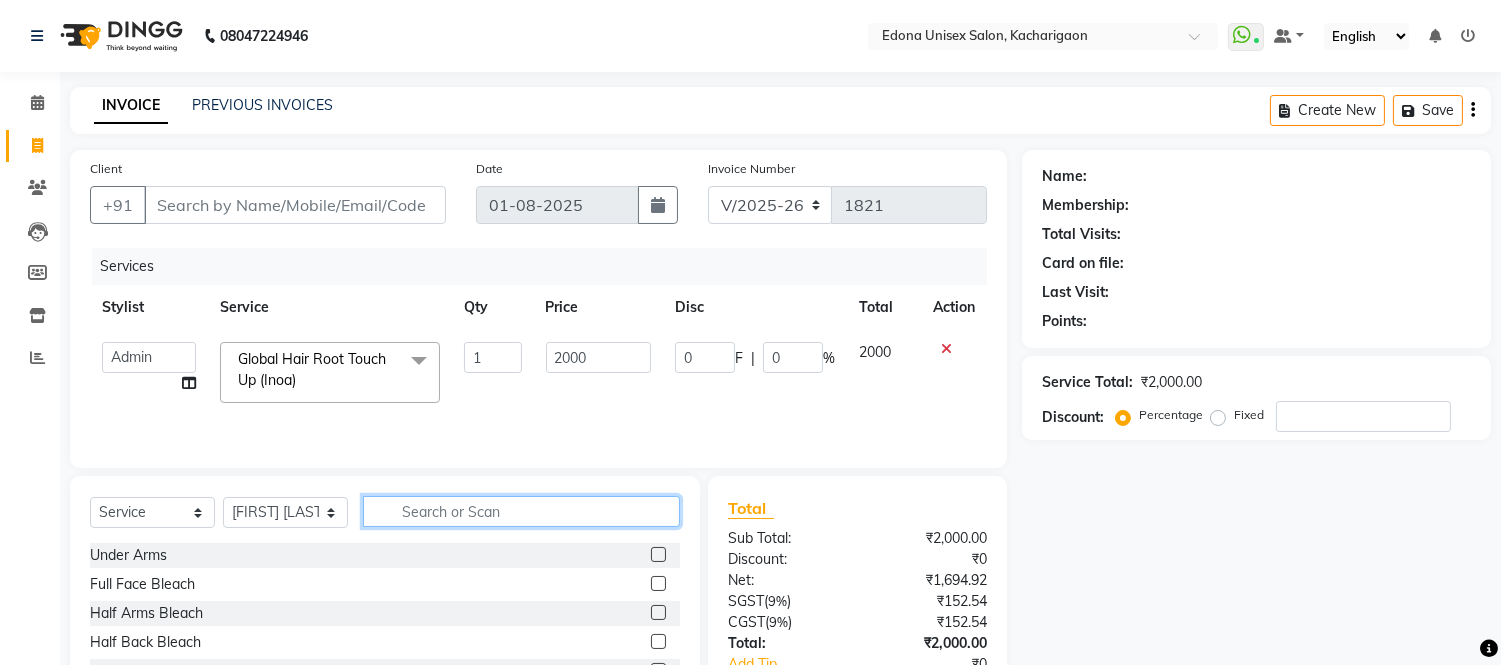 click 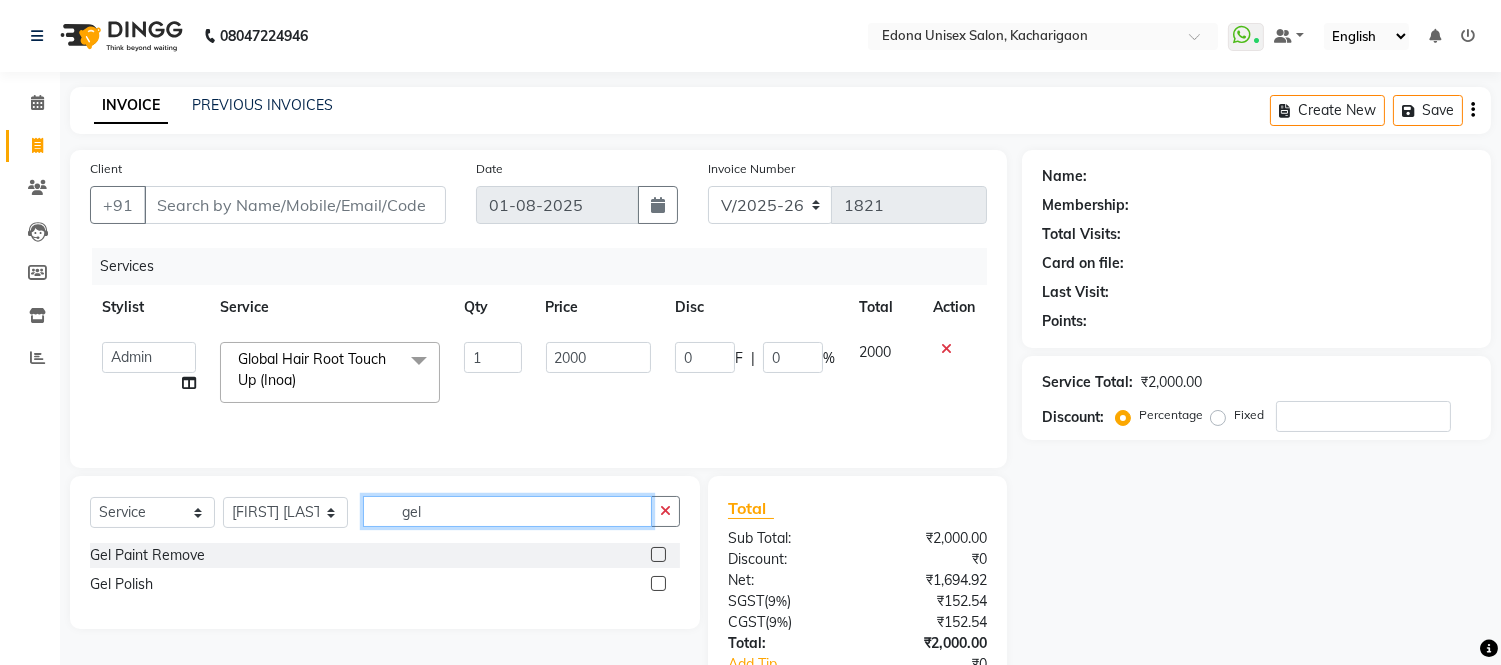 type on "gel" 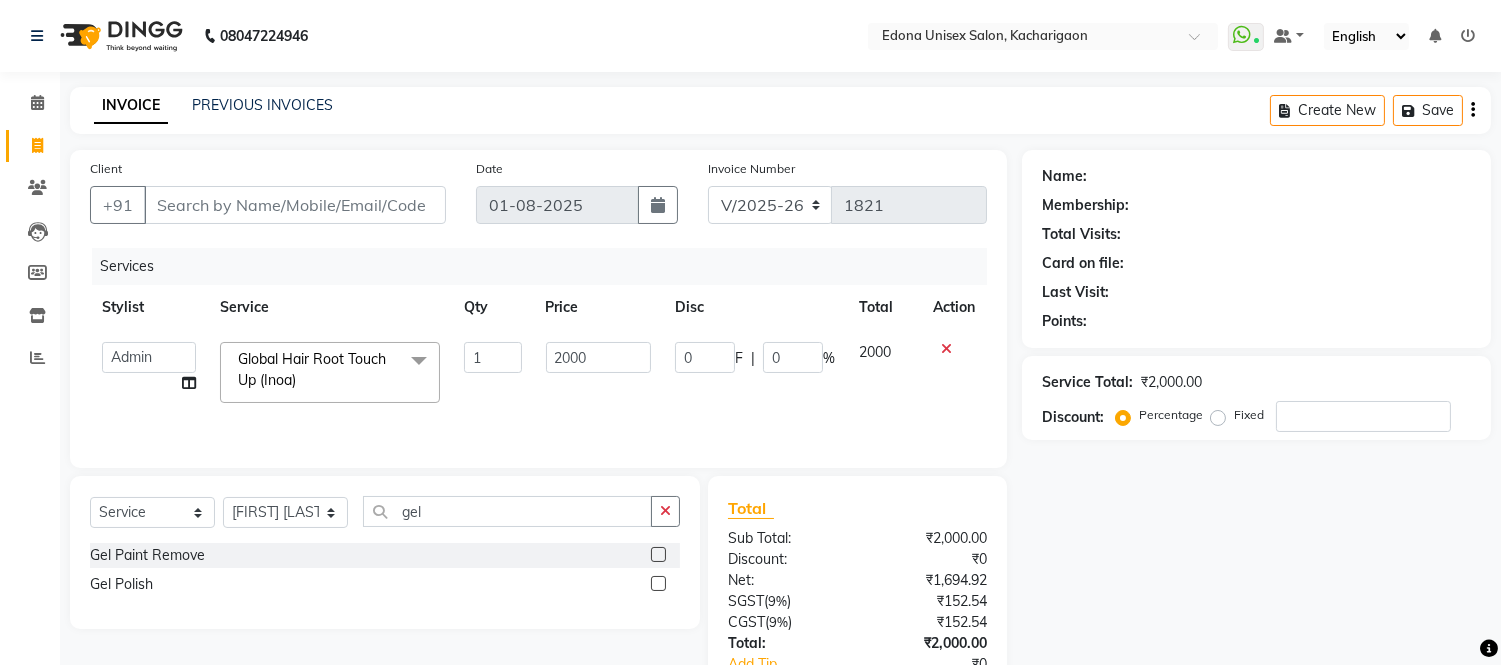 click 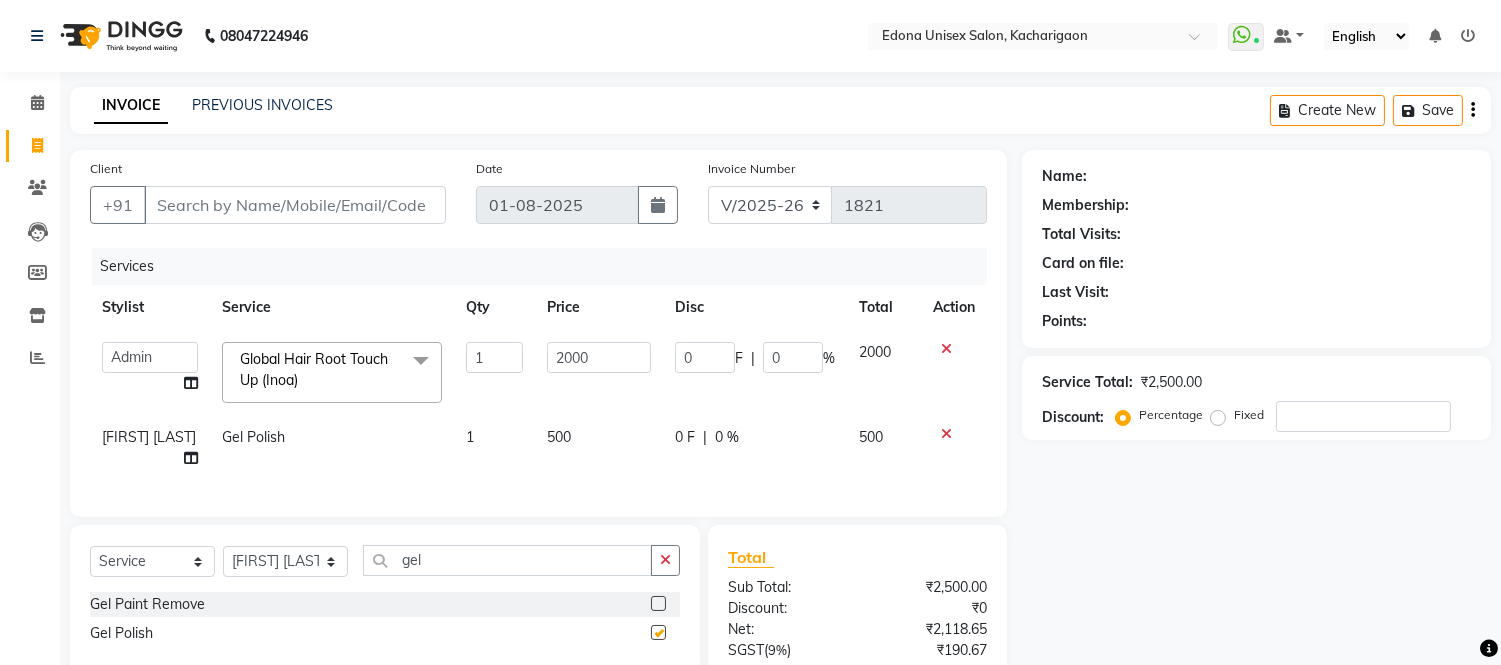 checkbox on "false" 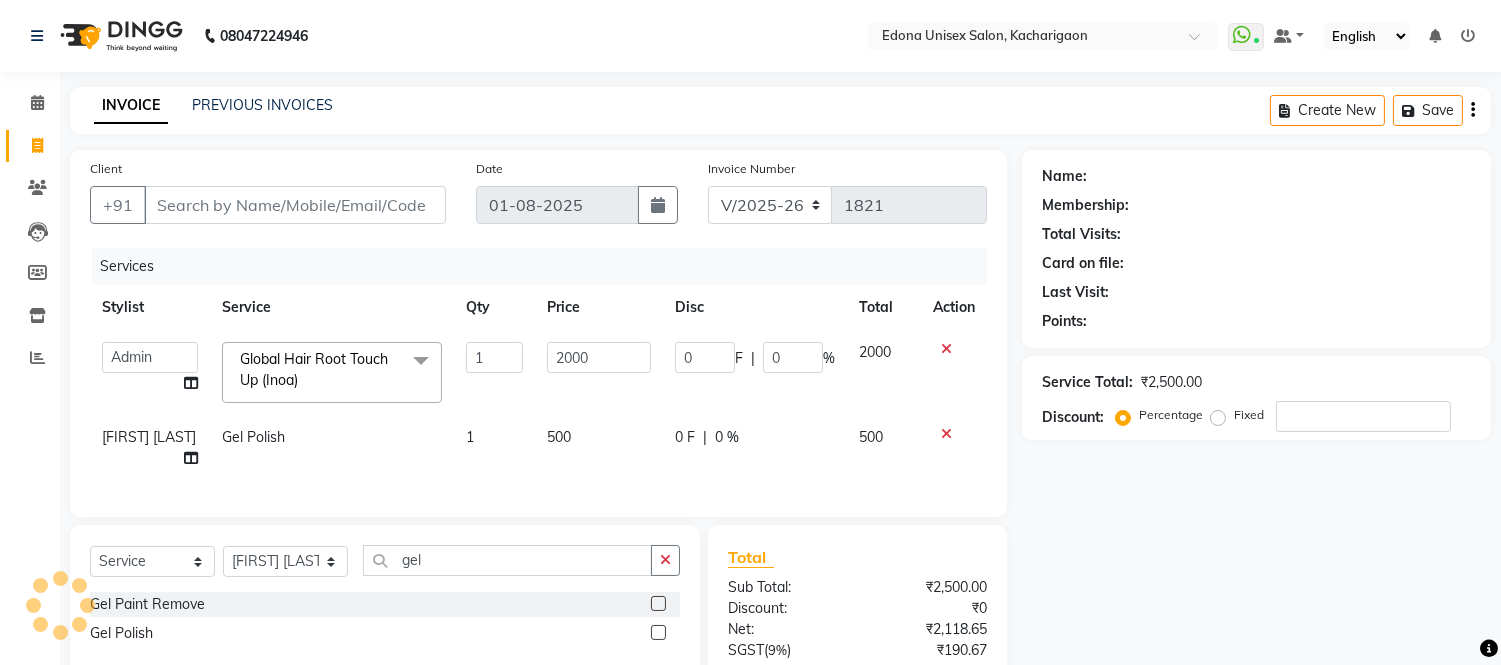 click on "500" 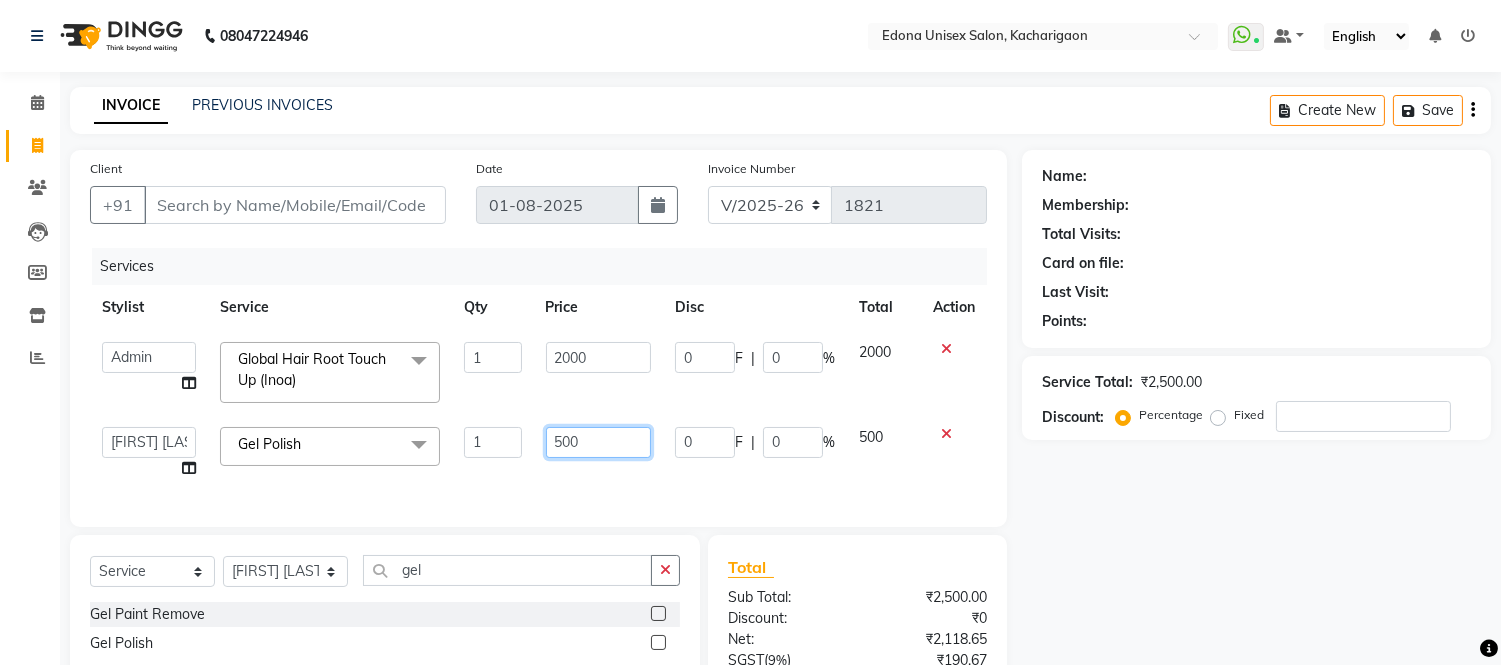 click on "500" 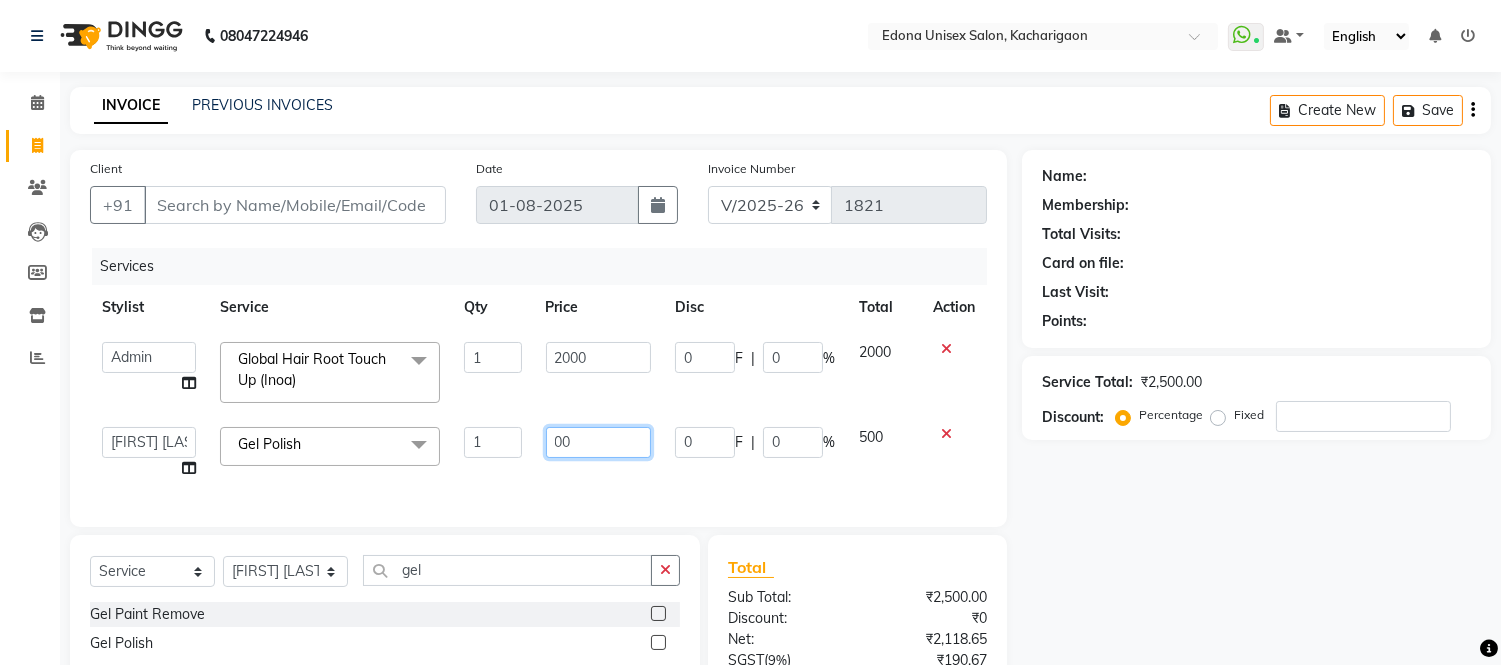type on "600" 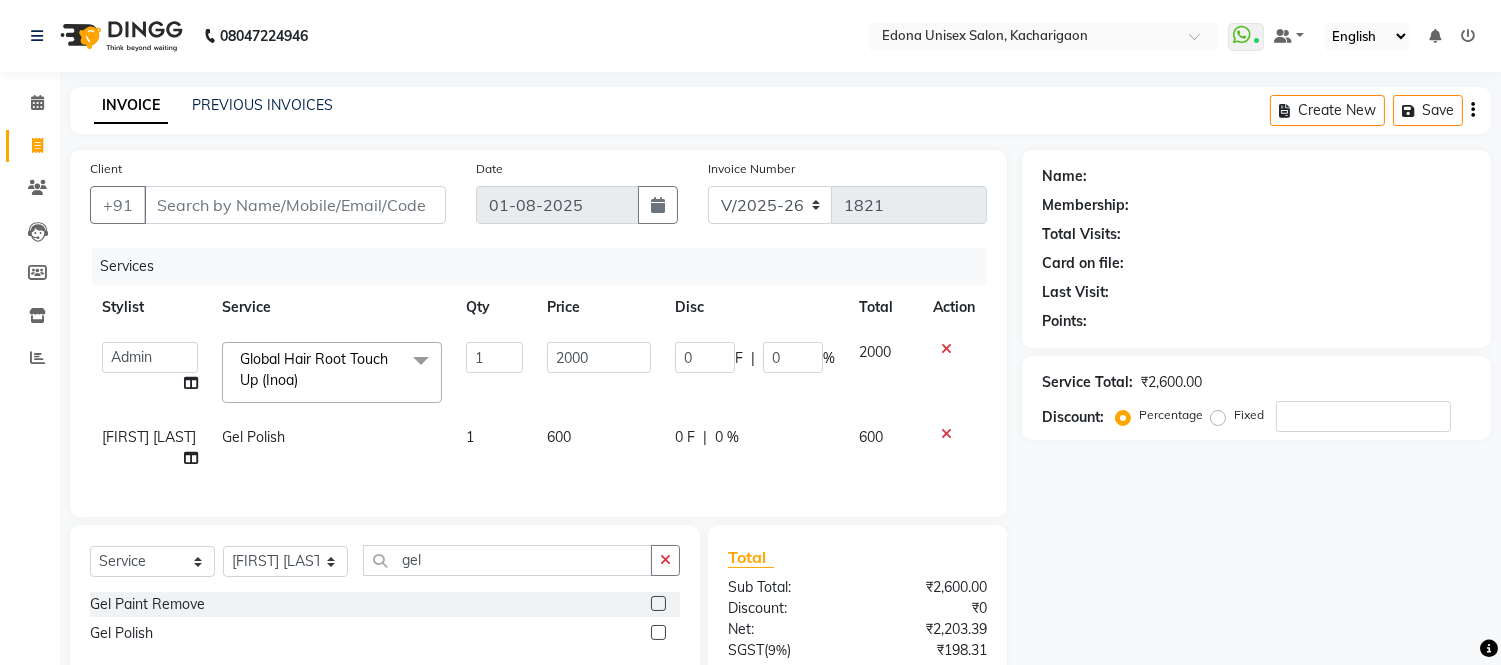 click on "Services Stylist Service Qty Price Disc Total Action  Admin   [FIRST] [LAST]   [FIRST] [LAST]   [FIRST] [LAST]   [FIRST] [LAST]   [FIRST] [LAST]   [FIRST] [LAST]   [FIRST]   [FIRST] [LAST]   [FIRST] [LAST]   [FIRST] [LAST]   [FIRST] [LAST]   [FIRST]   [FIRST] [LAST]   [FIRST] [LAST]   [FIRST] [LAST]   [FIRST] [LAST]   [FIRST] [LAST]  Global Hair Root Touch Up (Inoa)  x Under Arms Full Face Bleach Half Arms Bleach Half Back Bleach Full Face & Neck Bleach Half Feet Bleach Full Arms Bleach Full Back Bleach Full Feet Bleach Full Body Bleach Nano Plastia Neck D-Tan Full/Face D-Tan Half Arms D-Tan Half Feet D-Tan Back D-Tan Full Arms D-Tan Full Feet D-Tan Other Pack Clean Up Lotus Clean Up Jeannot Clean Up Cheryl'S Clean Up O3 Clean Up Basic Facial O3 D-Tan Clean Up Advanced Facial Cheryl'S Facial Jeannot Facial O3+ Whitning & Brighting Facial Lotus (Preservita) Facial O3+ Shine & Glow Facial O3+ Anti Agening Facial O3+ Anti Pigmention Facial Treatment Facial Bridal Facial 1" 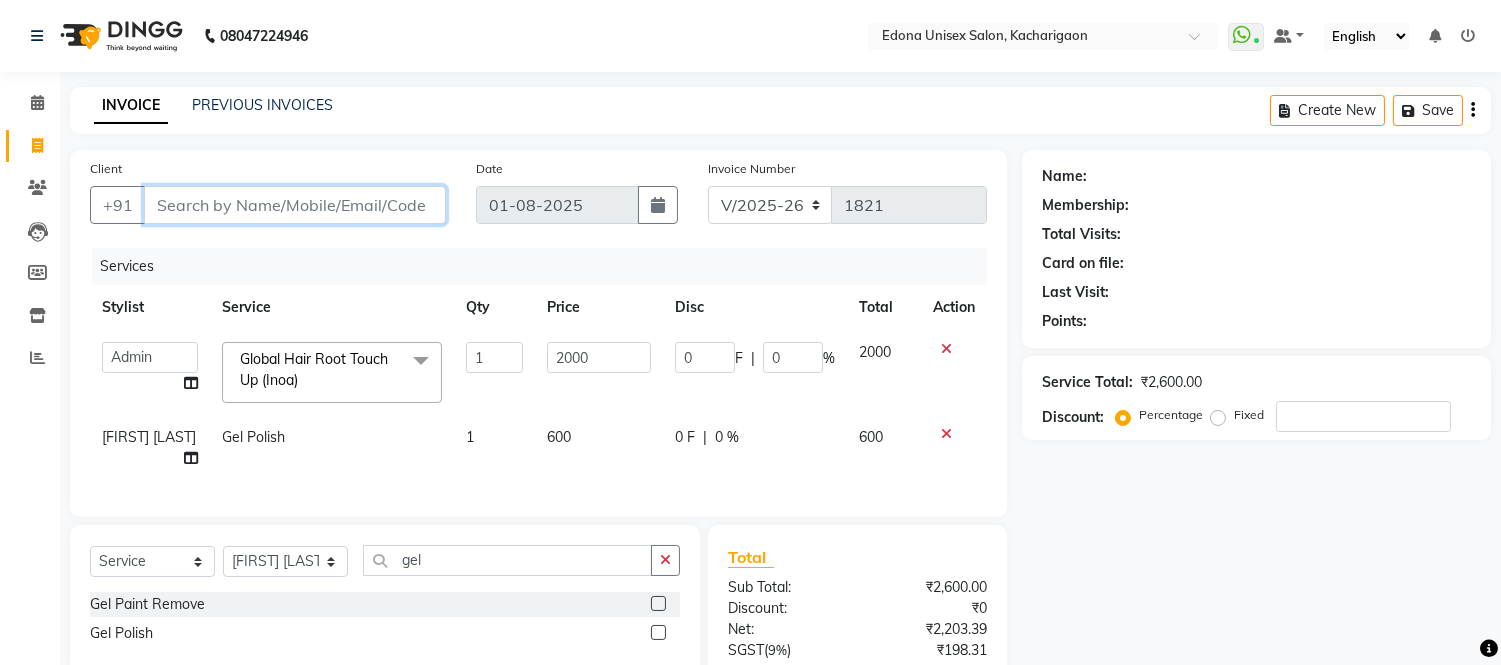click on "Client" at bounding box center (295, 205) 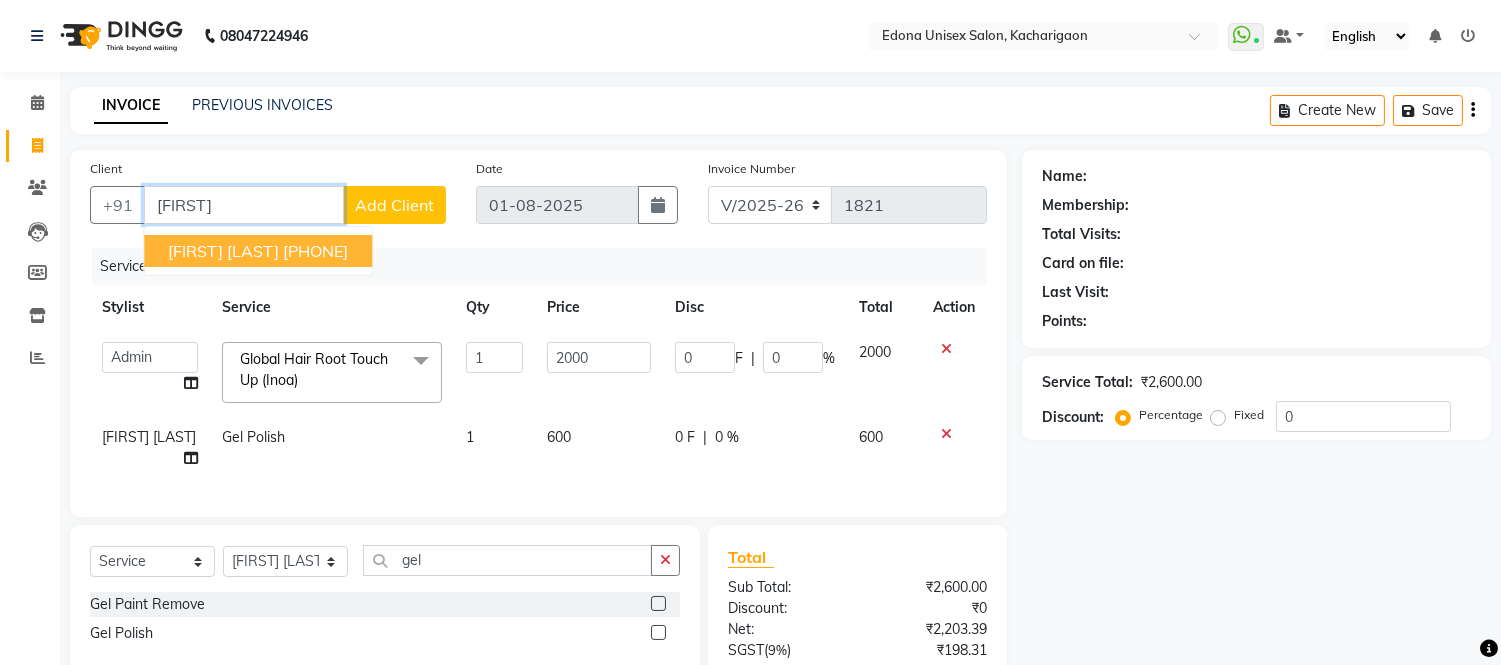 click on "[PHONE]" at bounding box center (315, 251) 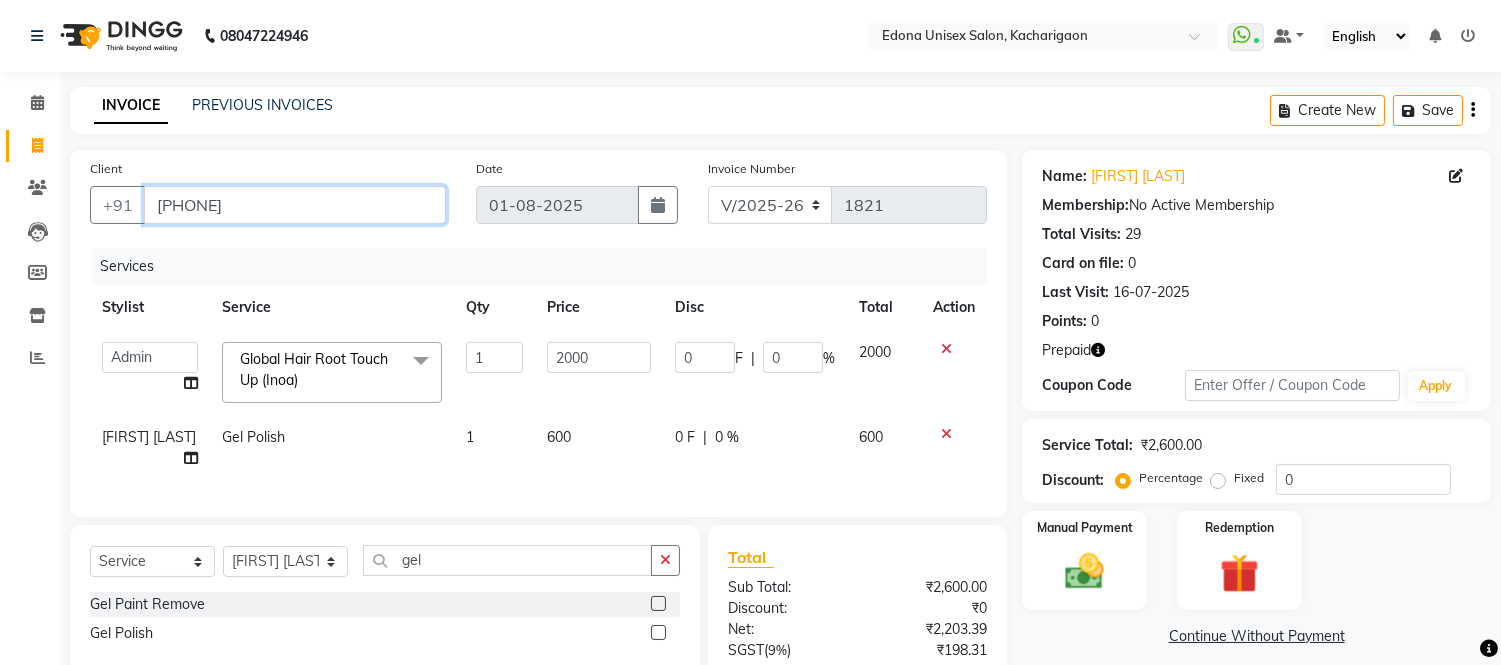 drag, startPoint x: 146, startPoint y: 193, endPoint x: 252, endPoint y: 177, distance: 107.200745 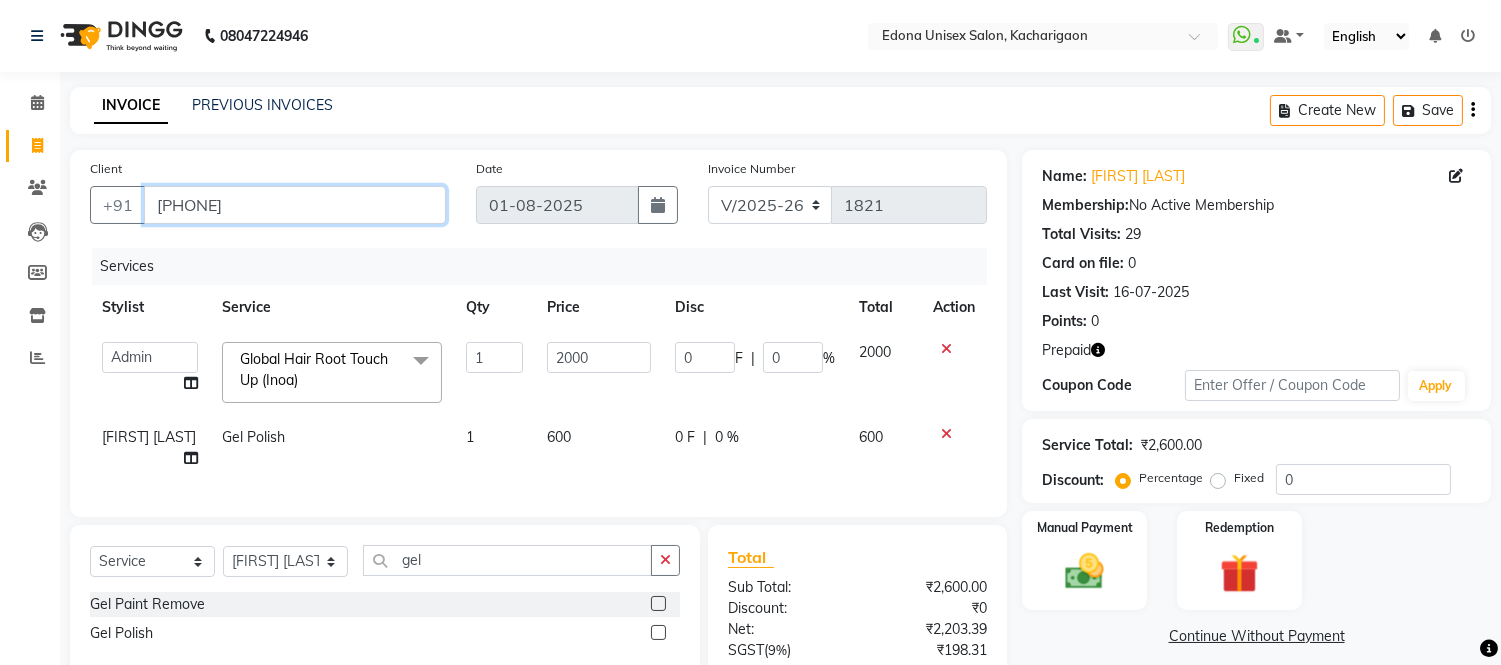 click on "[PHONE]" at bounding box center [295, 205] 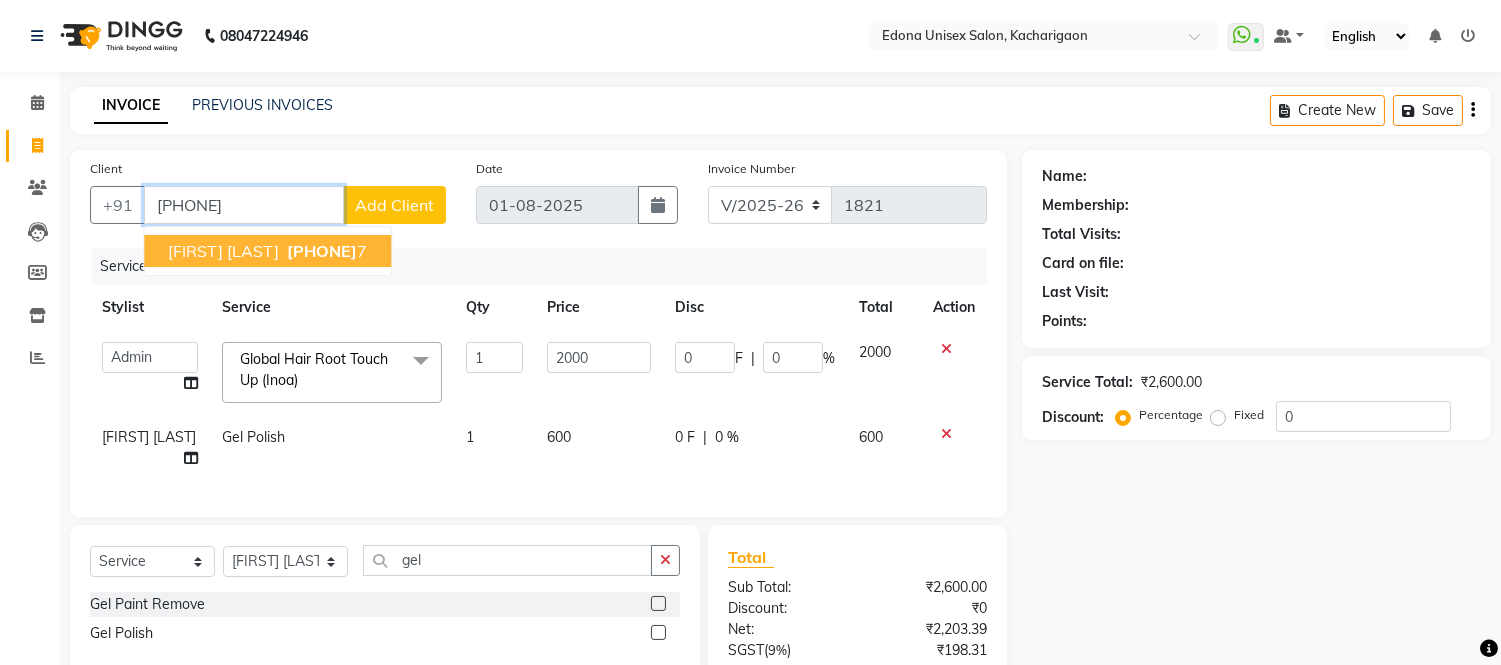 click on "[FIRST] [LAST]   [PHONE]" at bounding box center (267, 251) 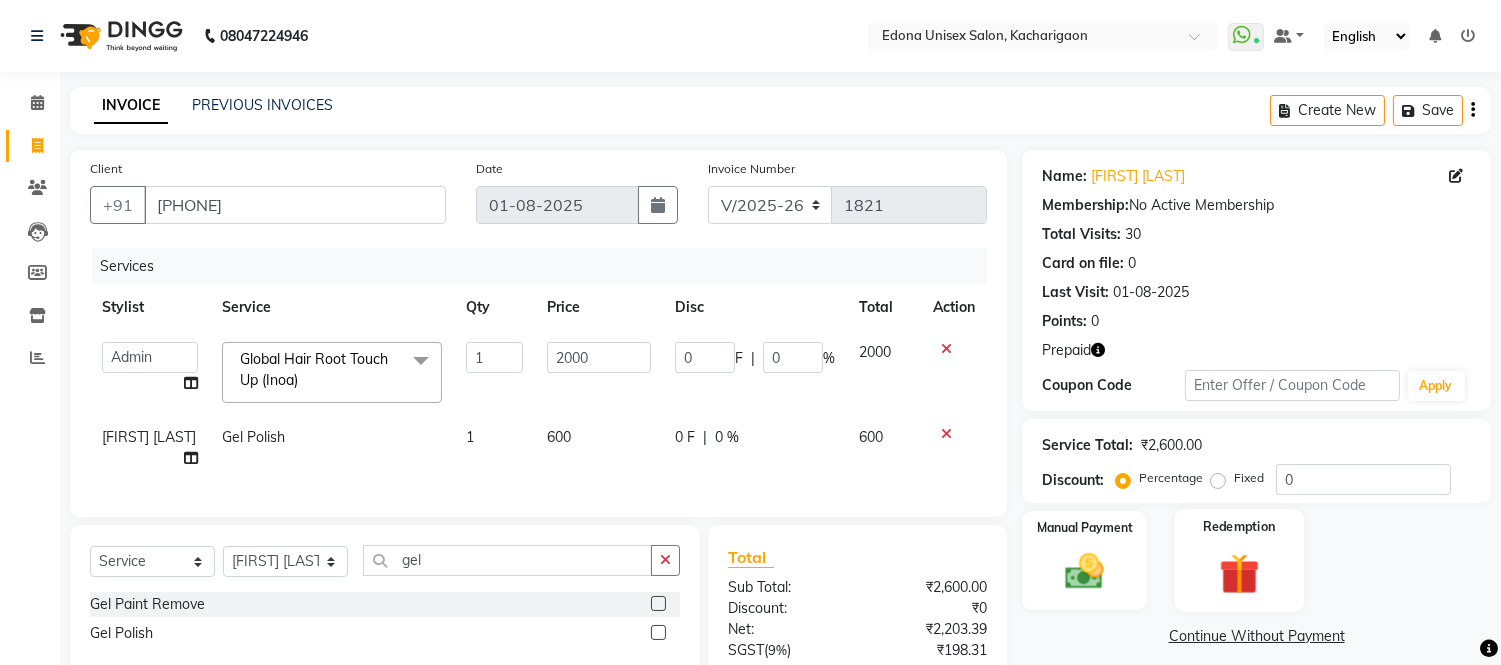 scroll, scrollTop: 178, scrollLeft: 0, axis: vertical 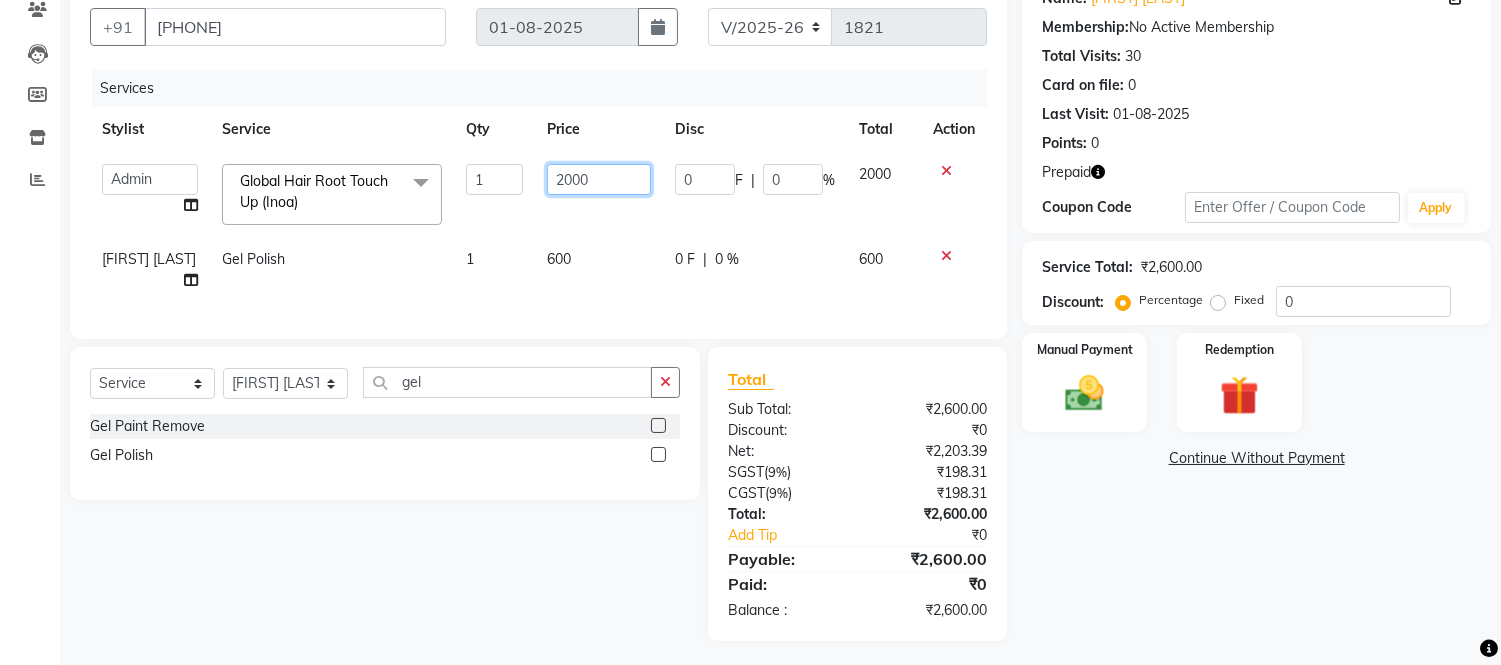 click on "2000" 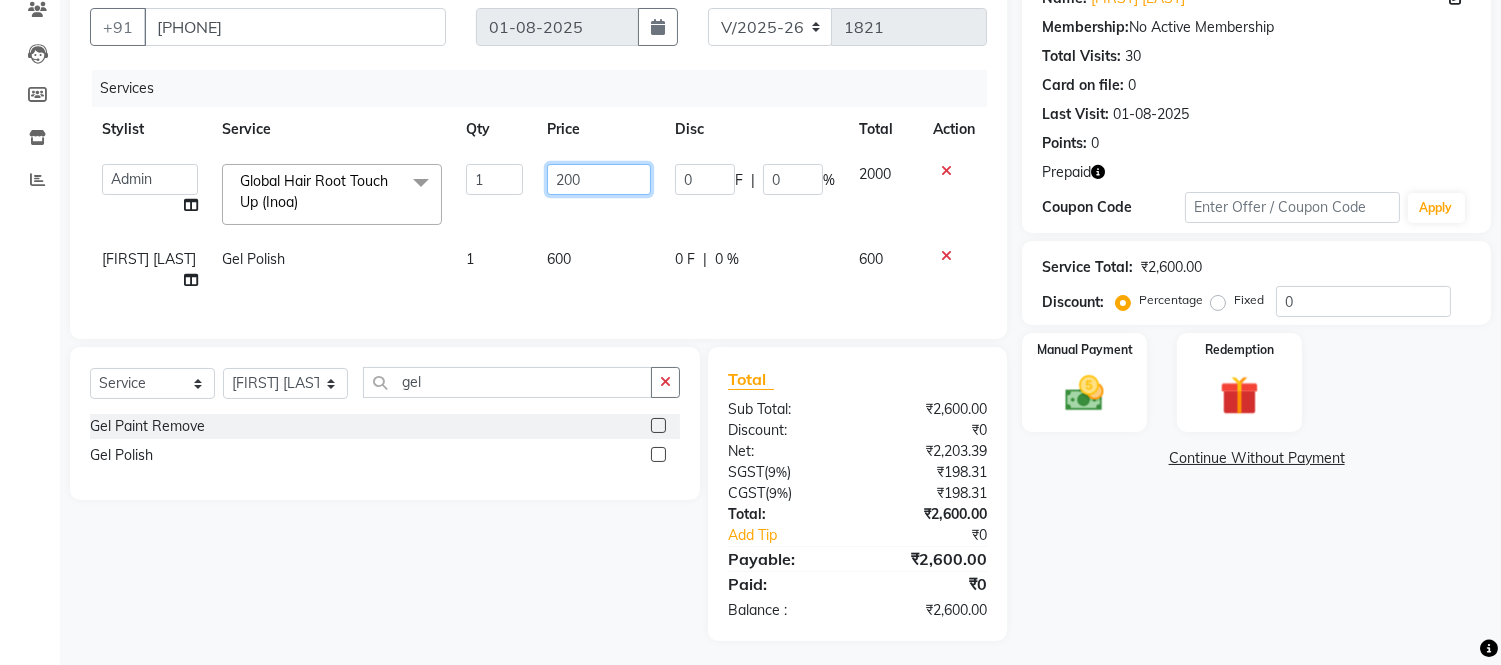 type on "2300" 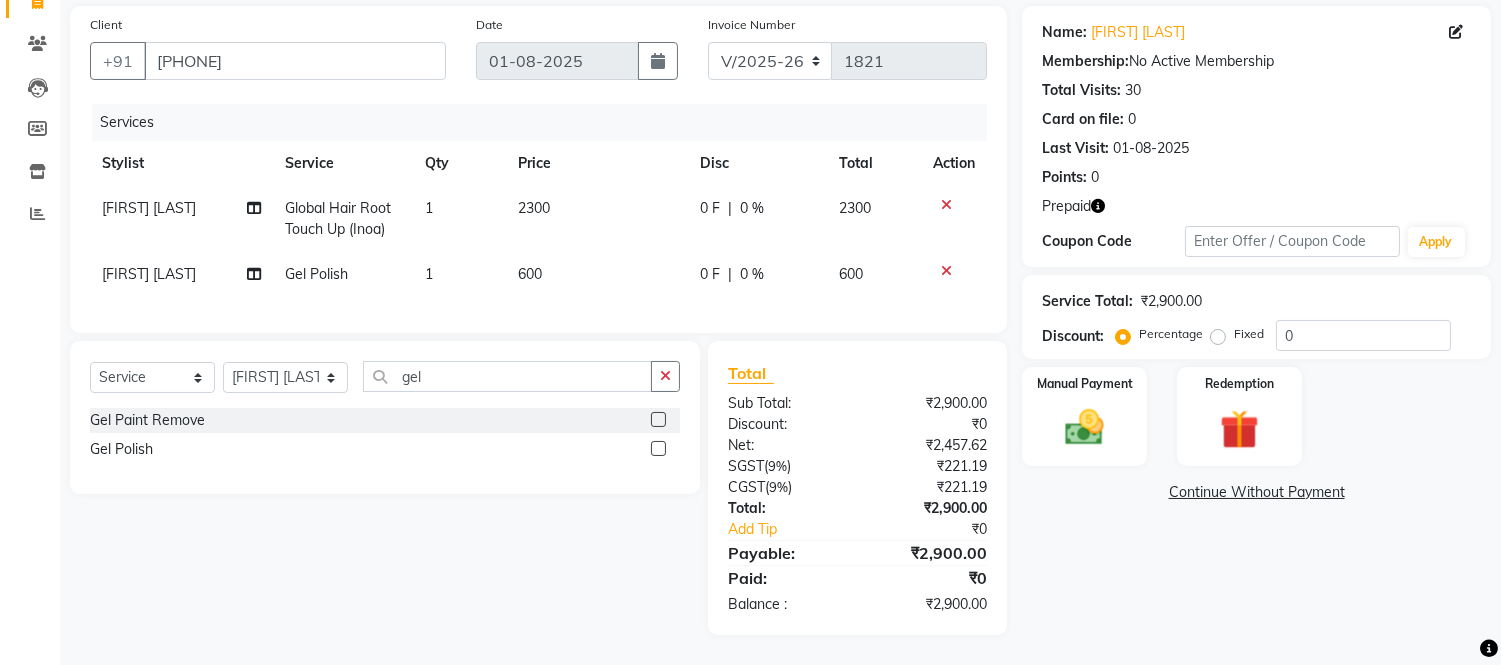 click on "2300" 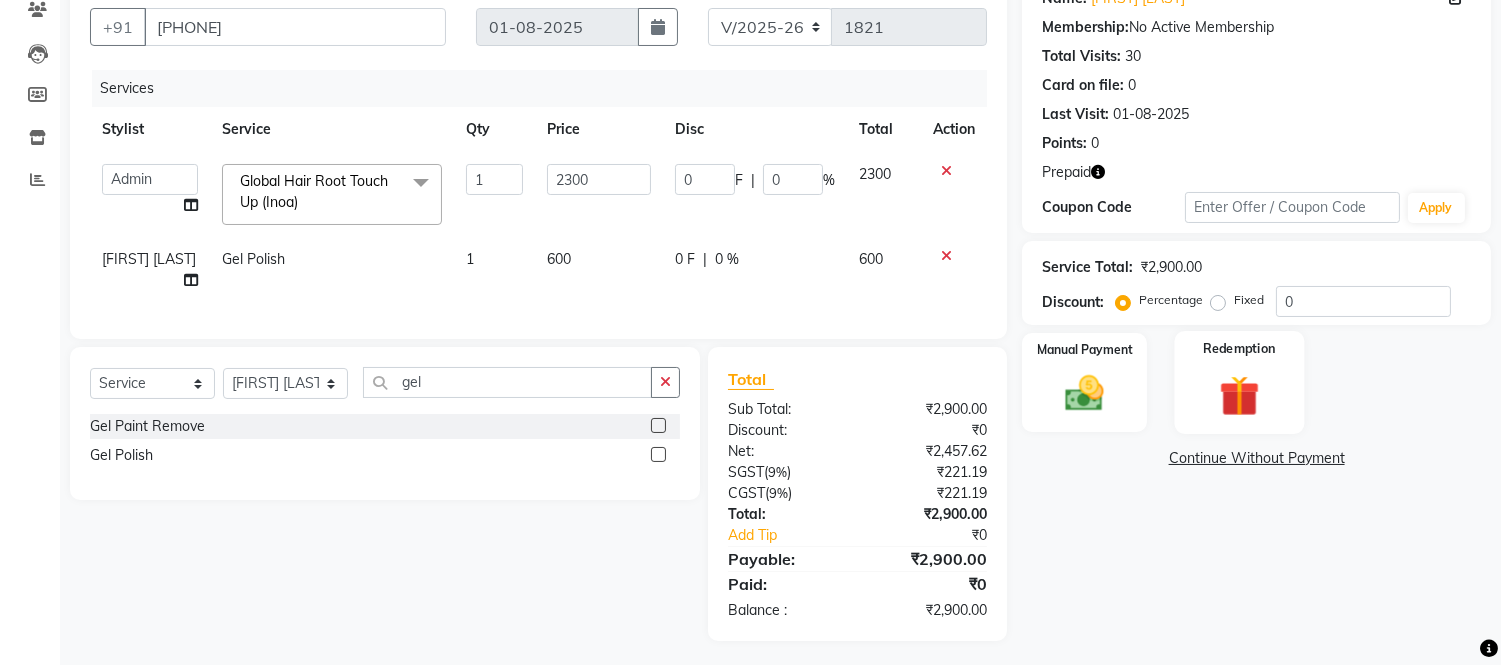 click 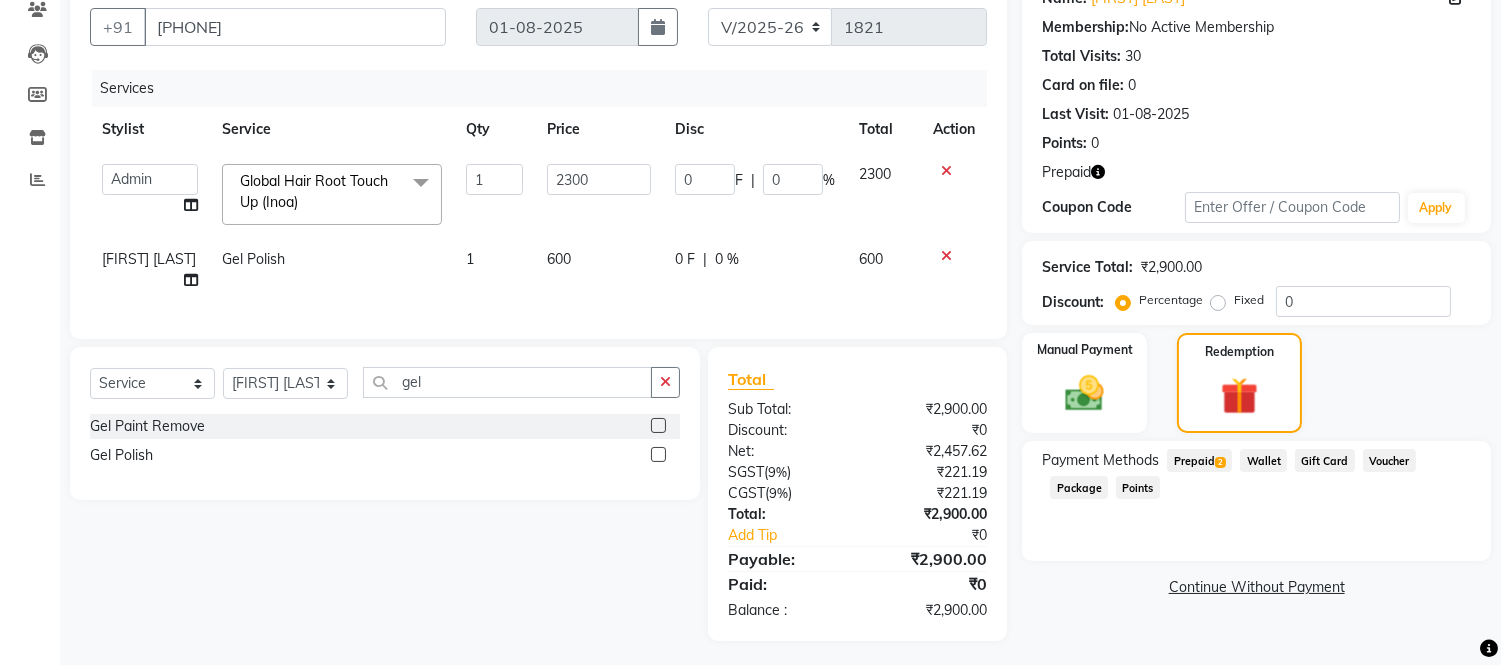 click on "Prepaid  2" 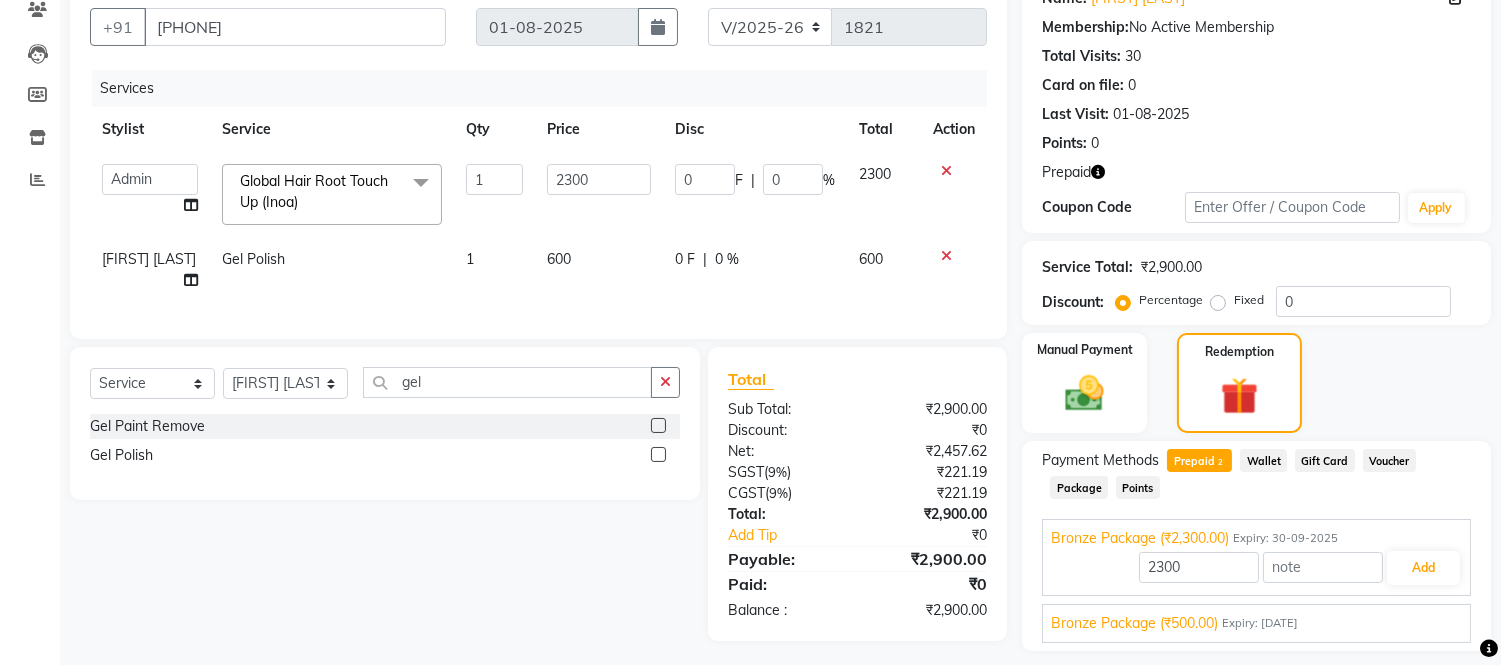 scroll, scrollTop: 234, scrollLeft: 0, axis: vertical 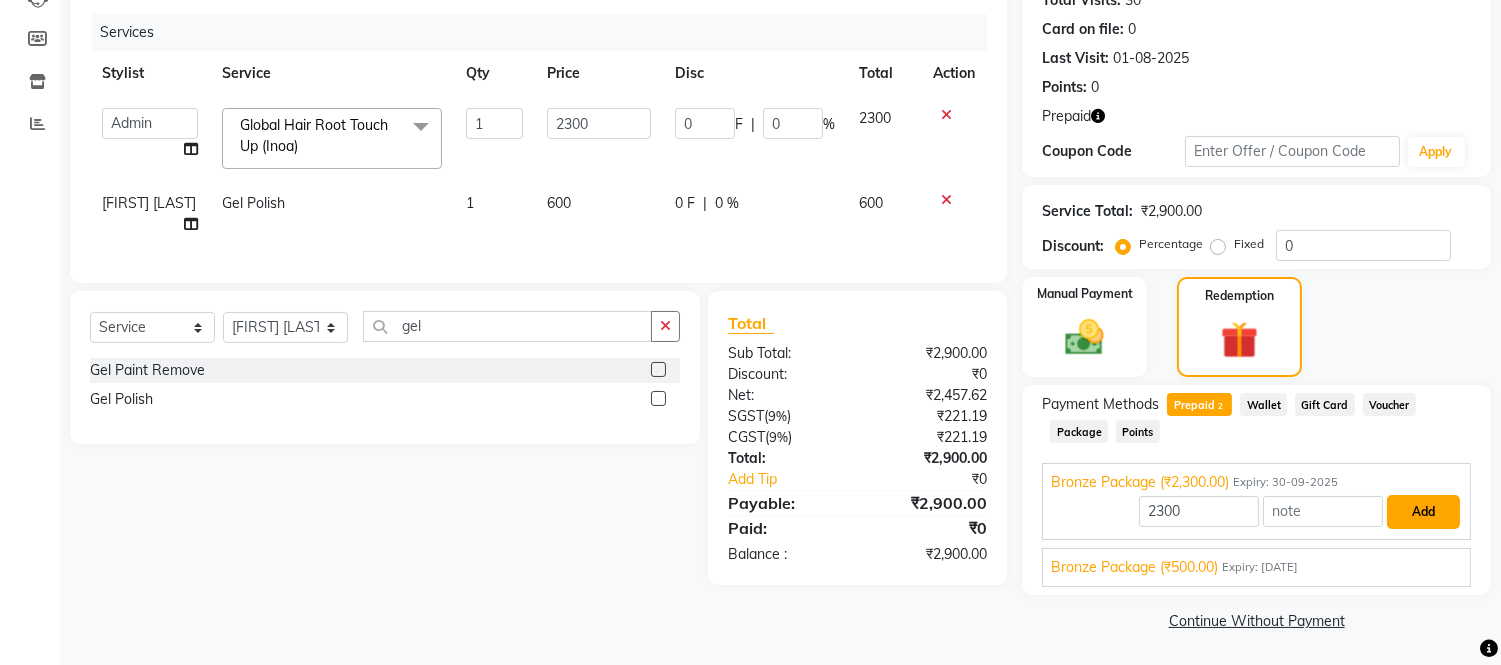 click on "Add" at bounding box center [1423, 512] 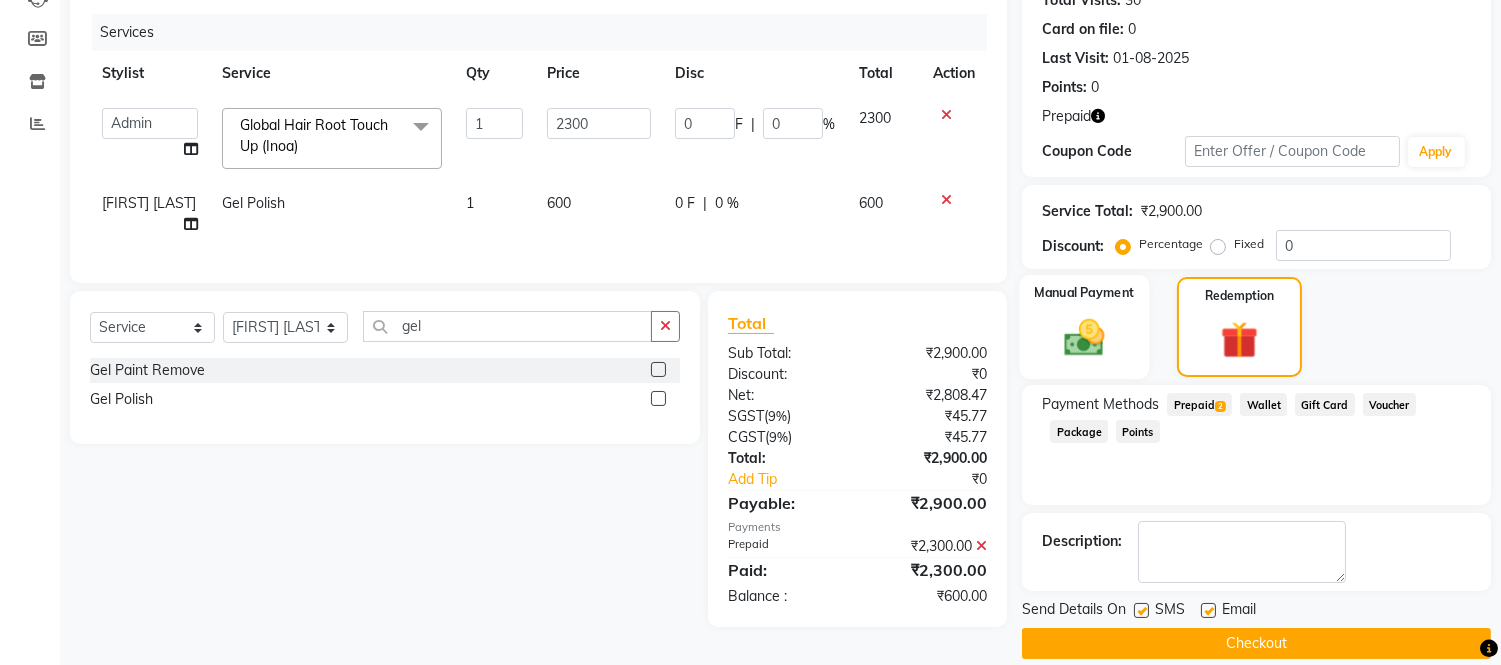 click 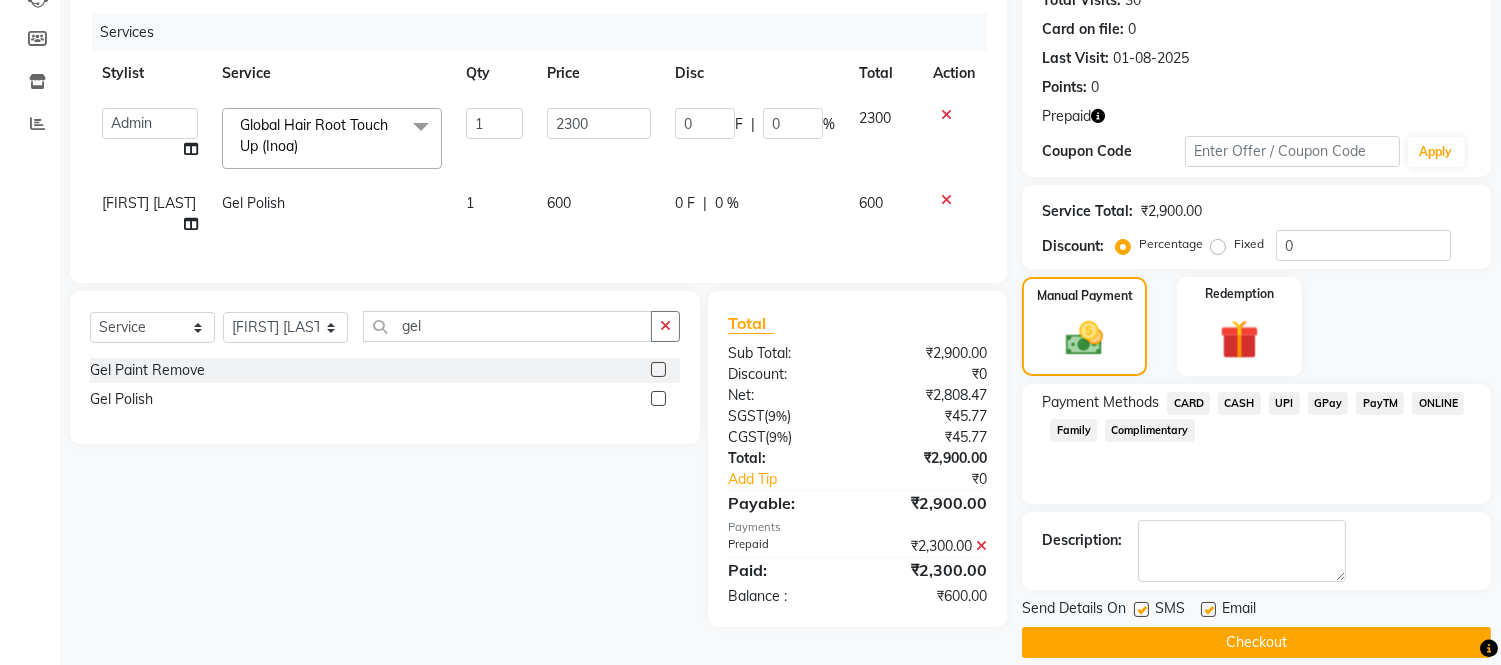 click on "CARD" 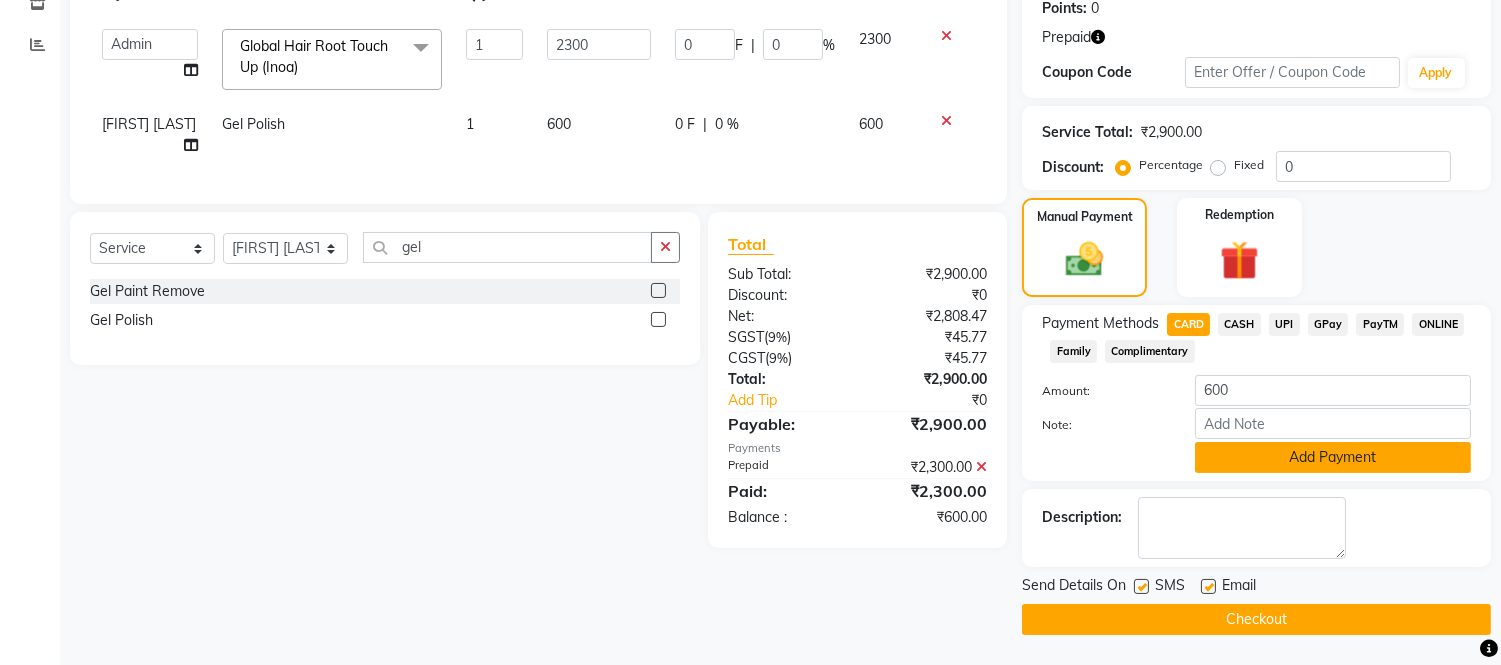 click on "Add Payment" 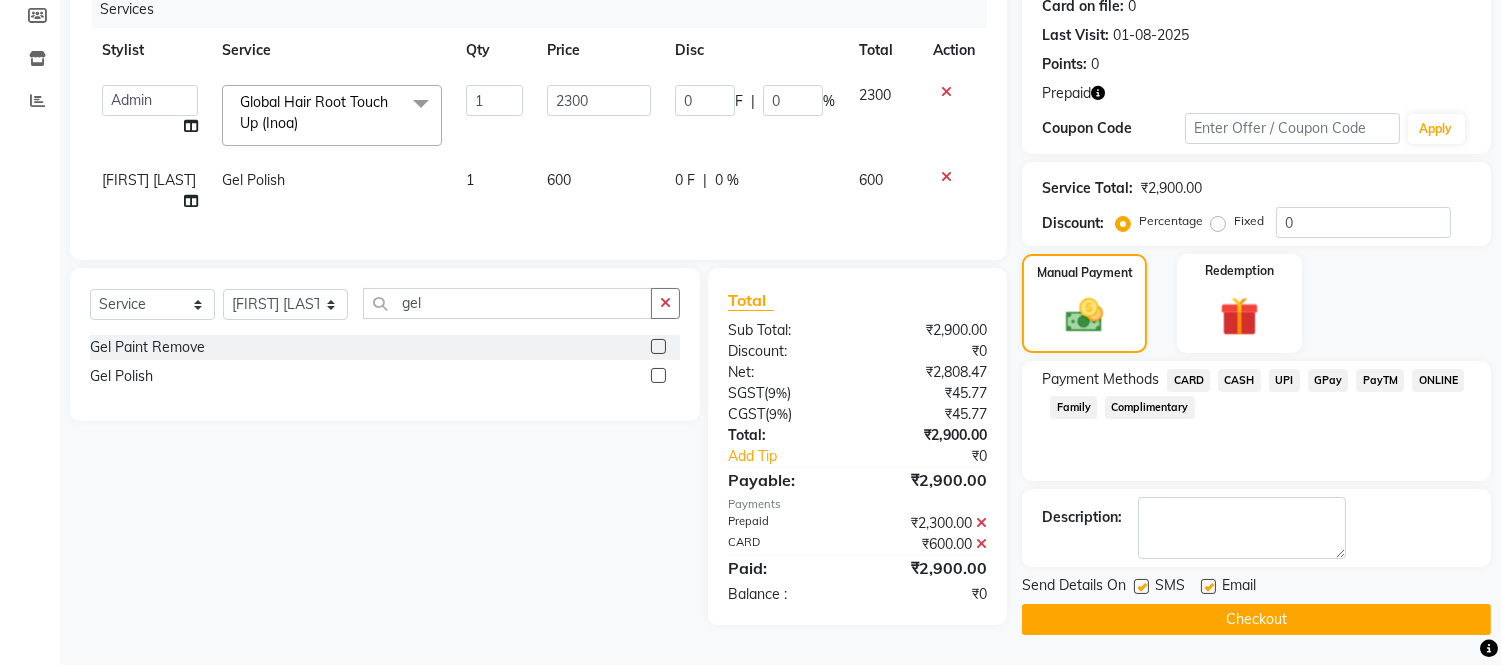 scroll, scrollTop: 255, scrollLeft: 0, axis: vertical 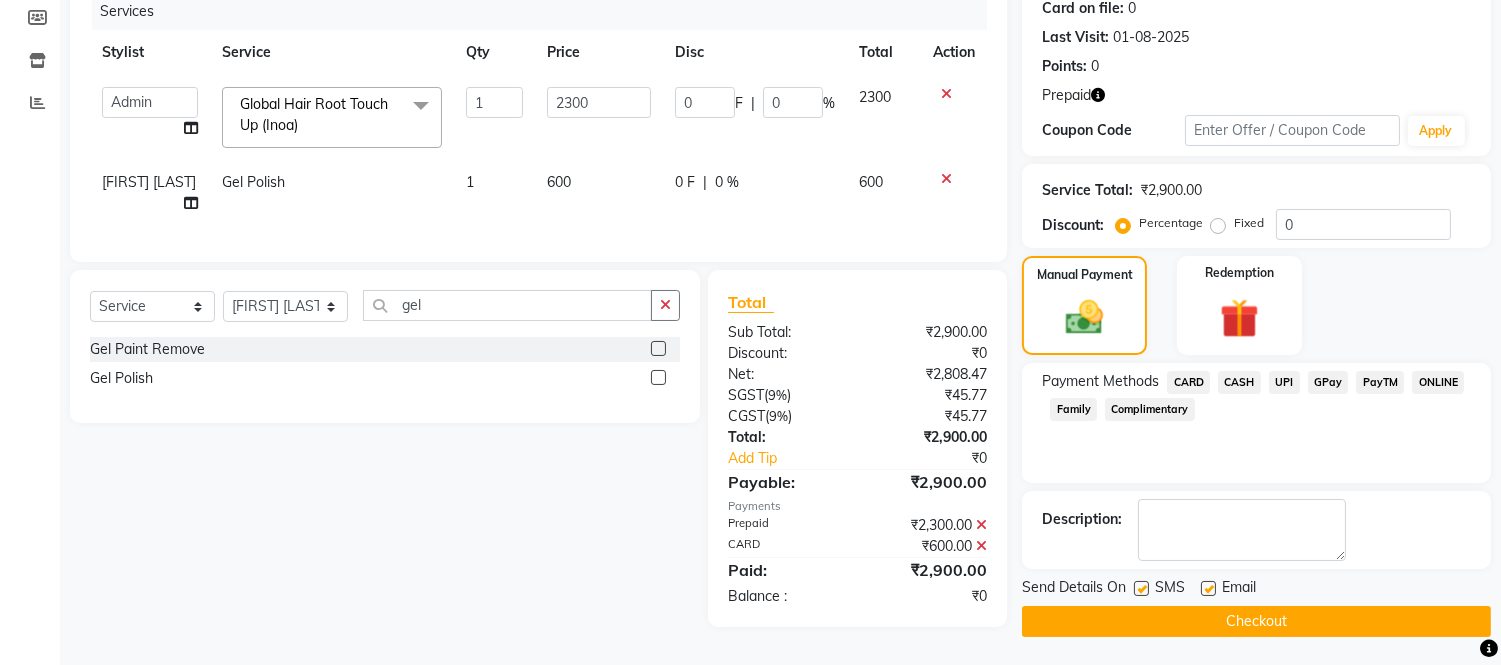 click 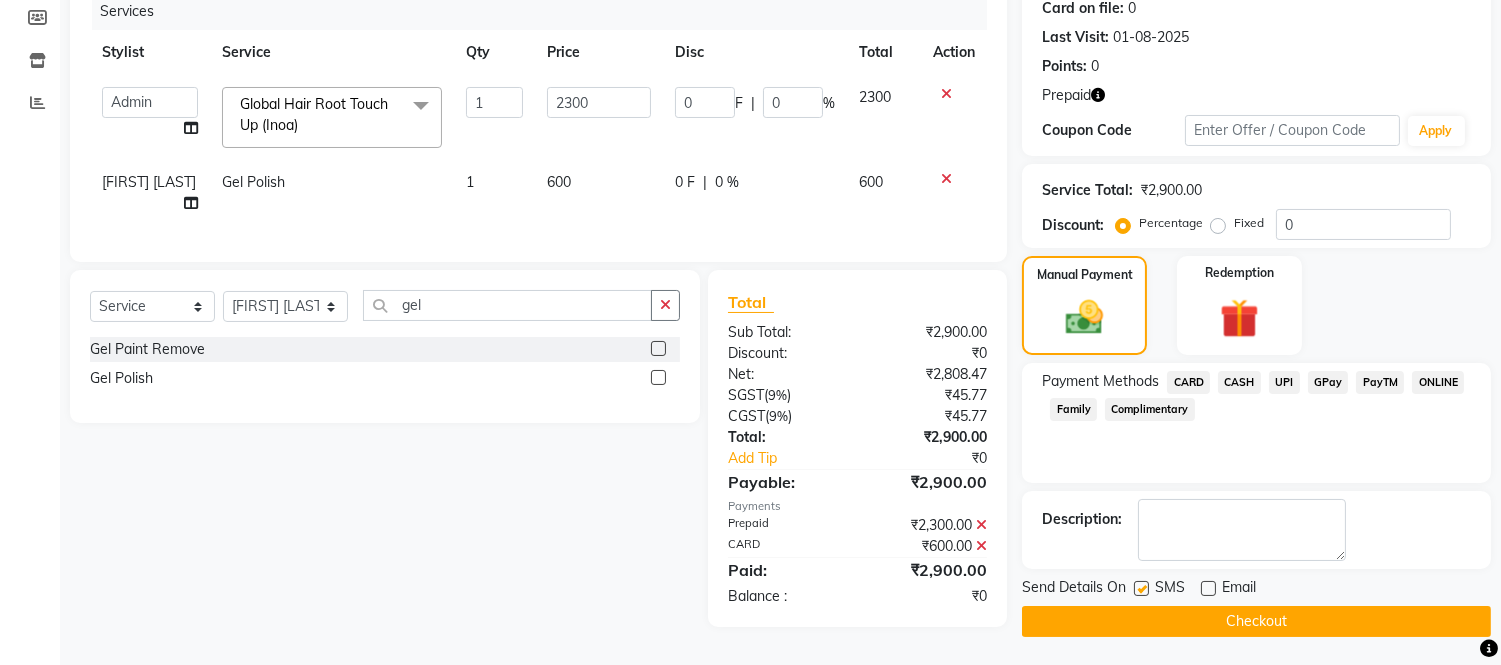 click 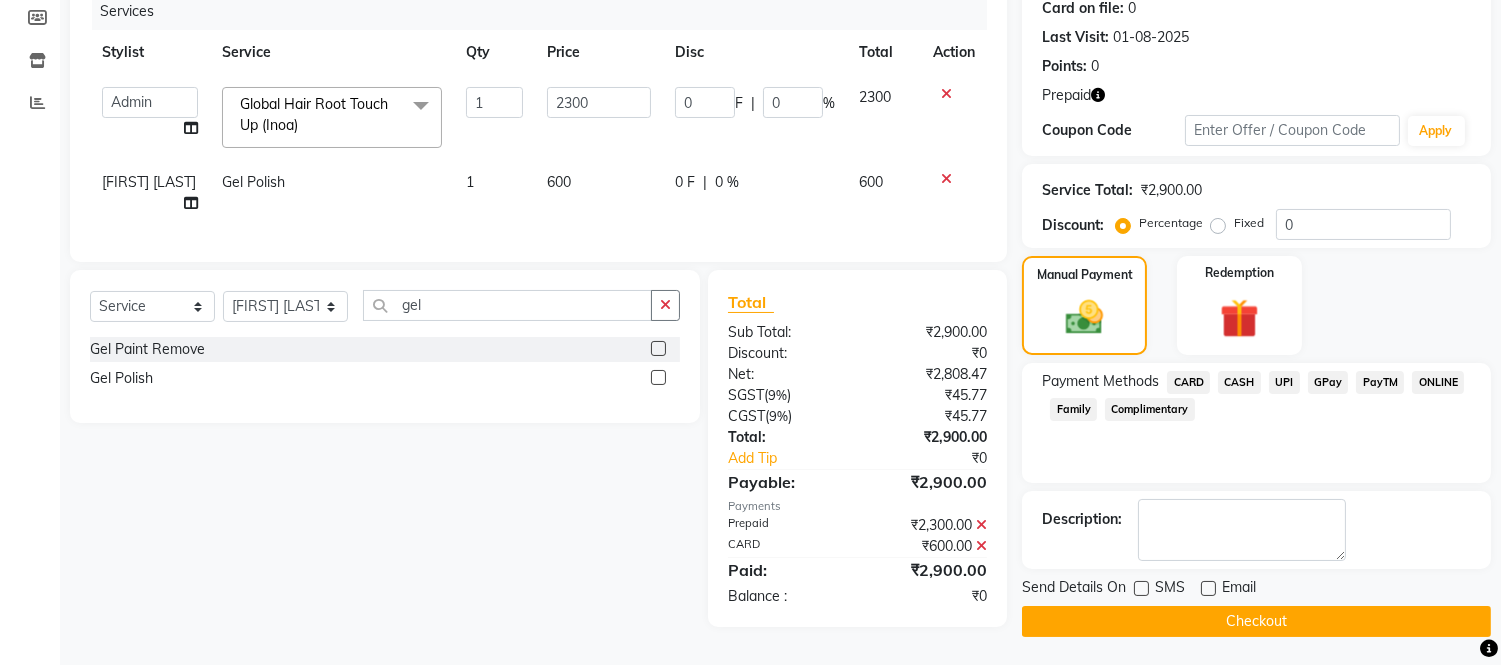 click on "Checkout" 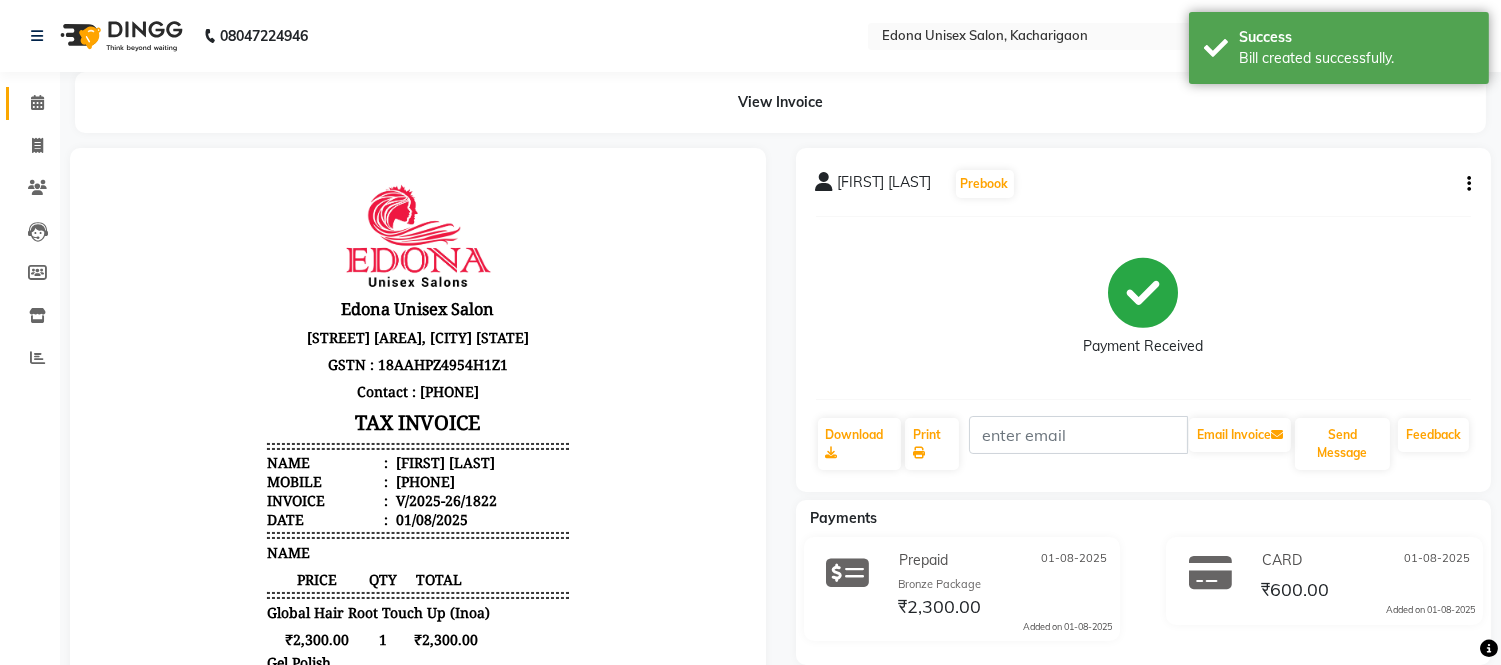 scroll, scrollTop: 0, scrollLeft: 0, axis: both 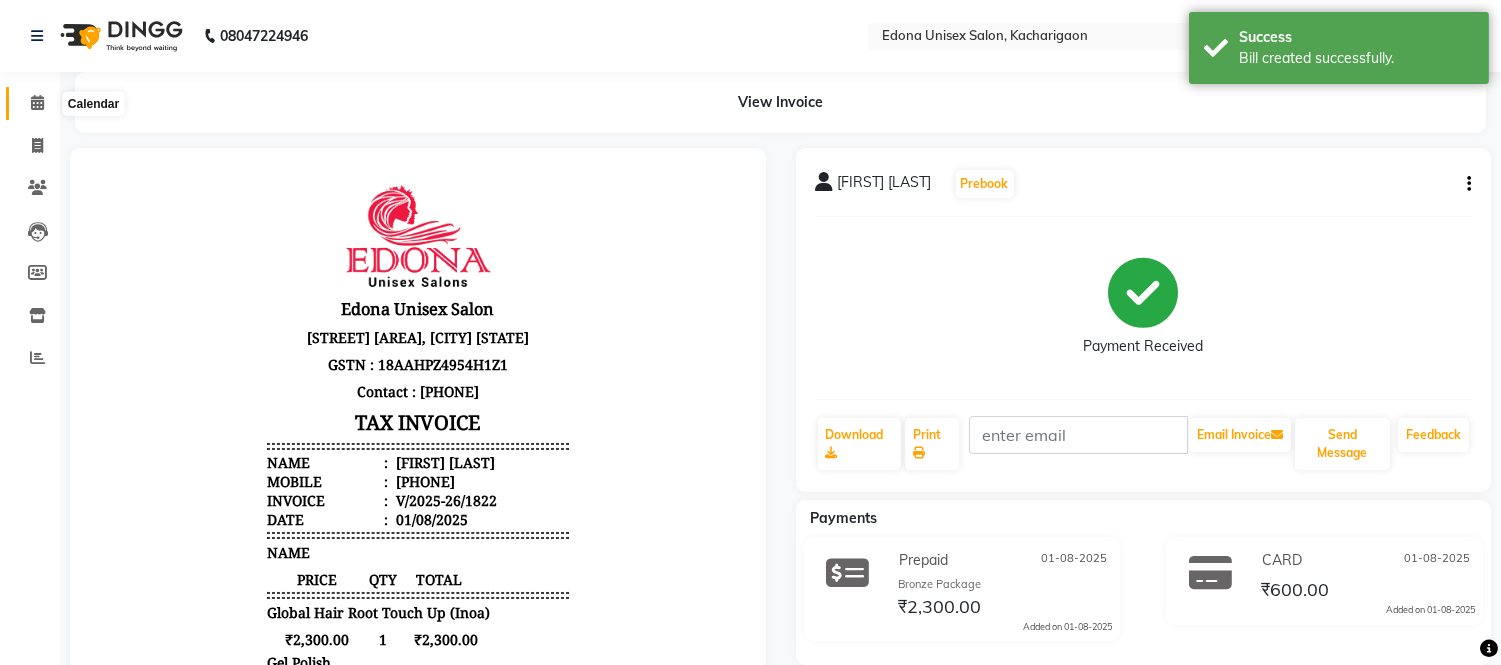 click 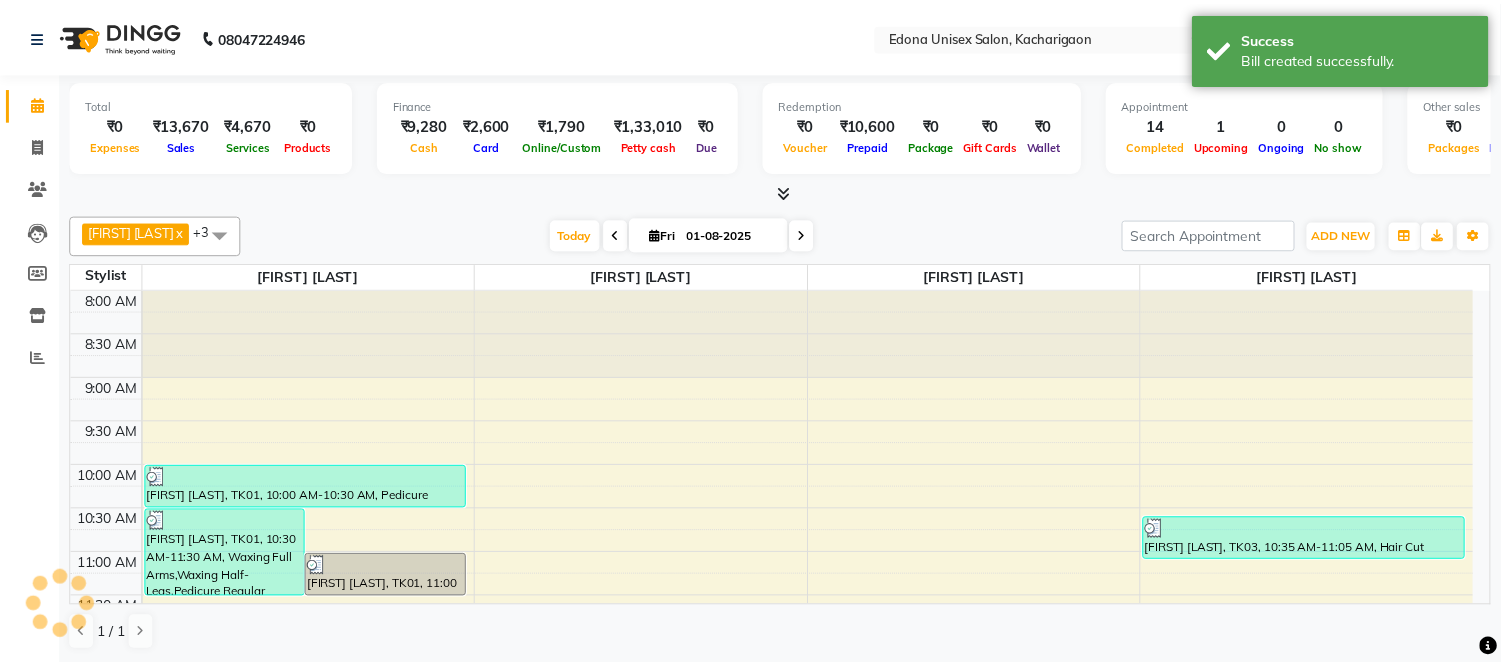 scroll, scrollTop: 0, scrollLeft: 0, axis: both 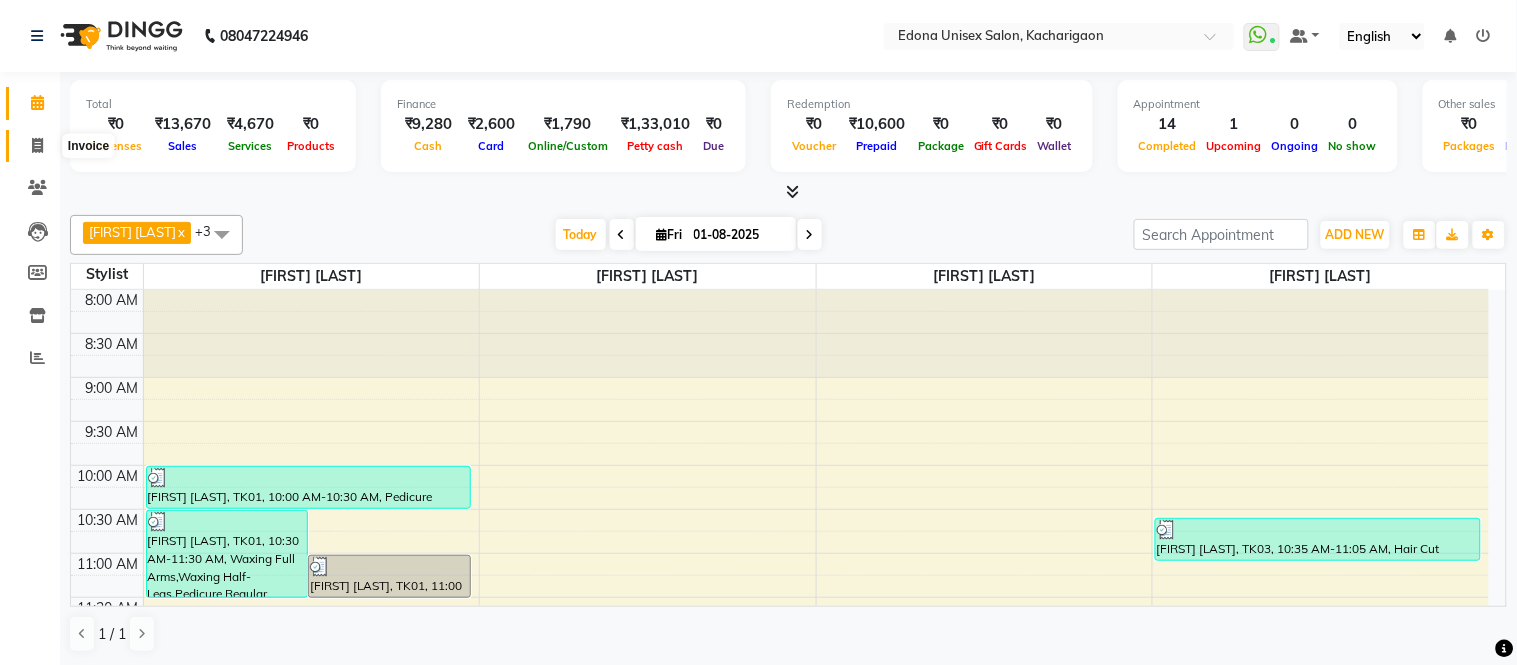 click 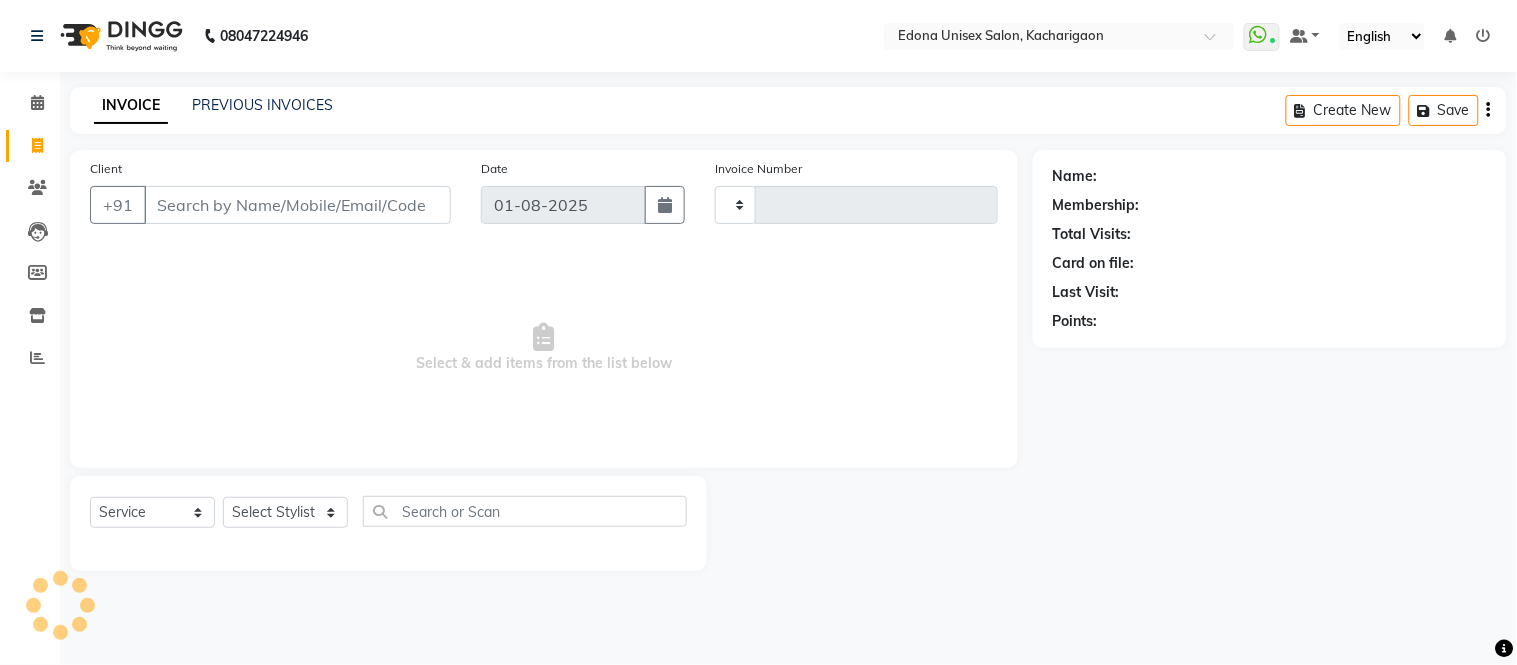 type on "1823" 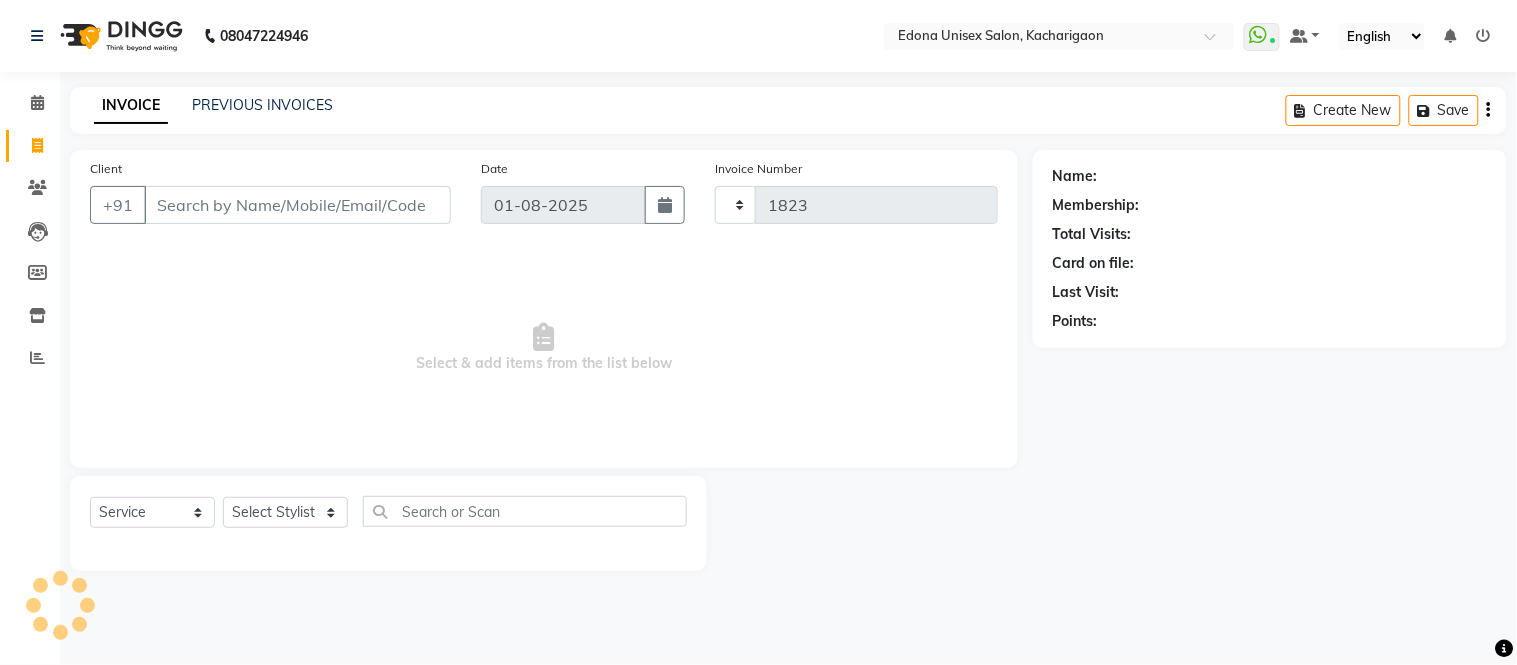 select on "5389" 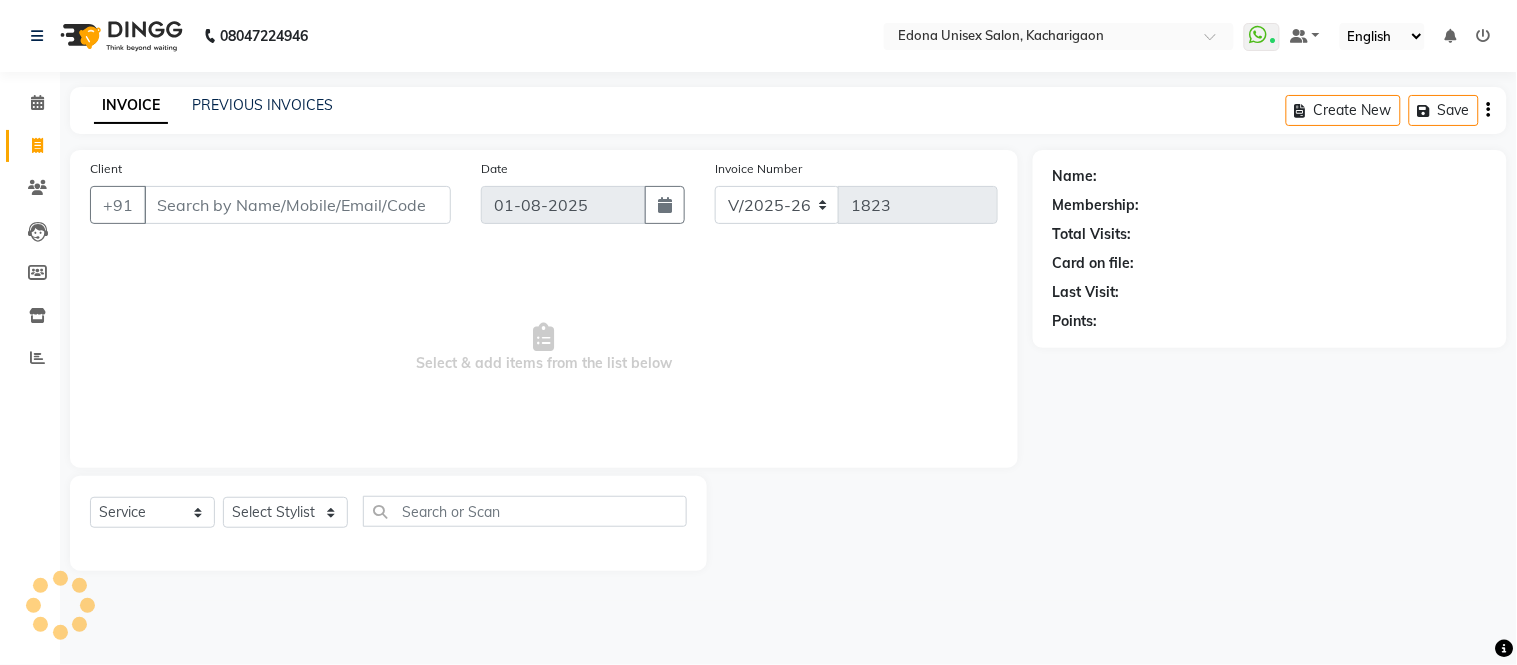 click on "Client" at bounding box center [297, 205] 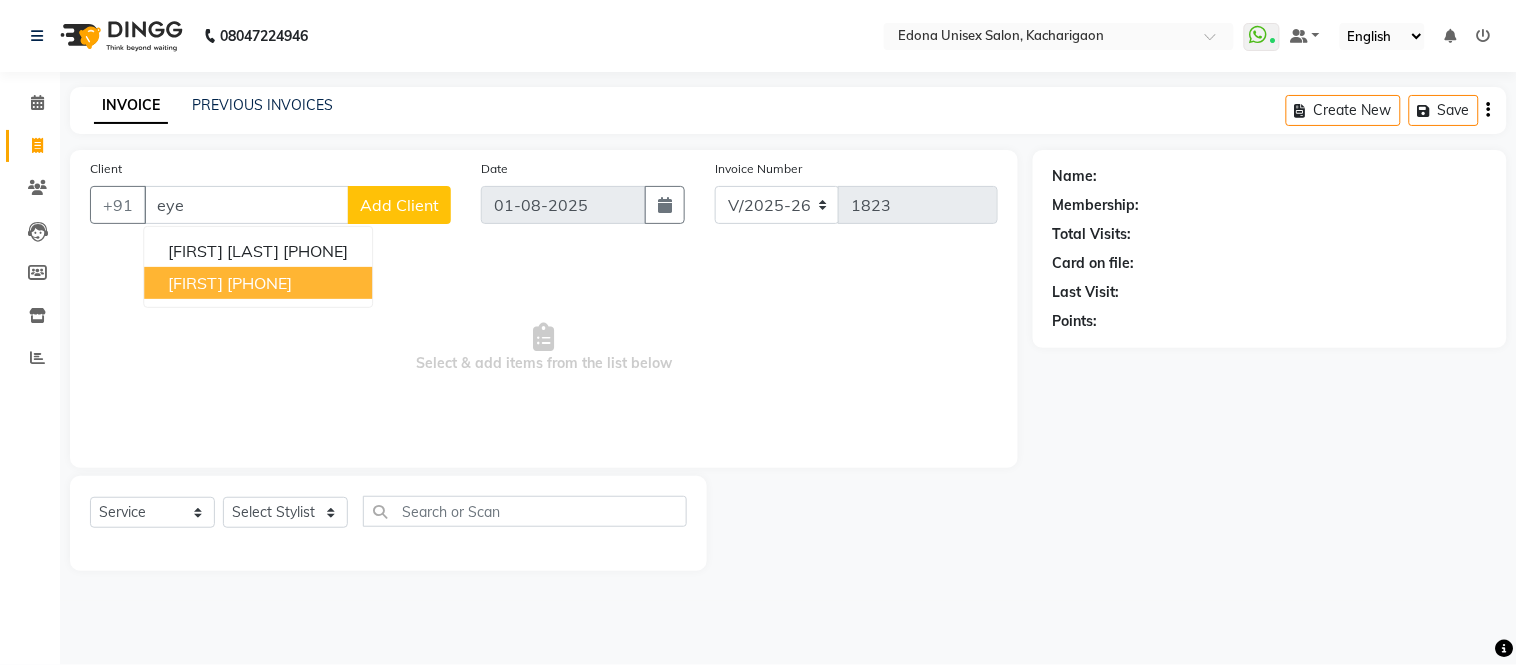 type on "eye" 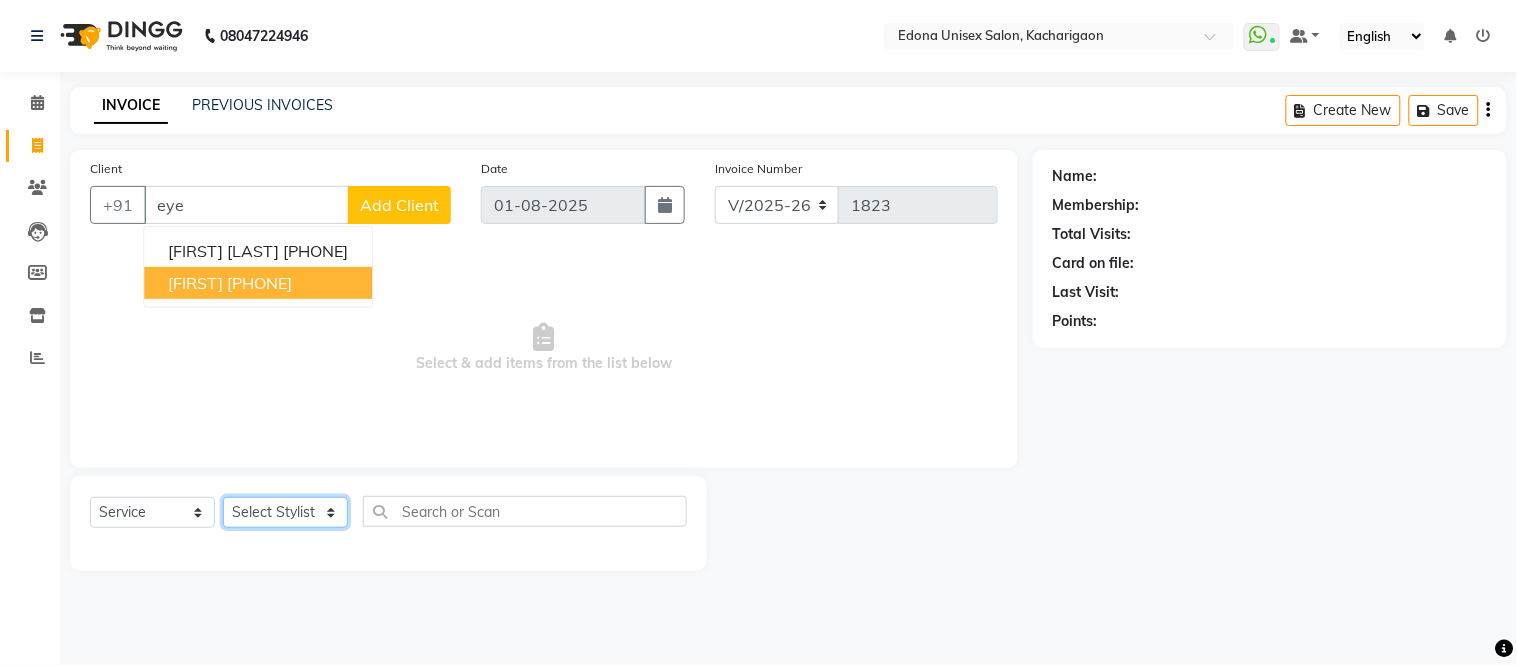 click on "Select Stylist Admin [FIRST] [LAST] [FIRST] [LAST] [FIRST] [LAST] [FIRST] [LAST] [FIRST] [LAST] [FIRST] [LAST] [FIRST] [LAST] [FIRST] [LAST] [FIRST] [LAST] [FIRST] [LAST] [FIRST] [LAST] [FIRST] [LAST] [FIRST] [LAST] [FIRST] [LAST] [FIRST] [LAST] [FIRST] [LAST] [FIRST] [LAST]" 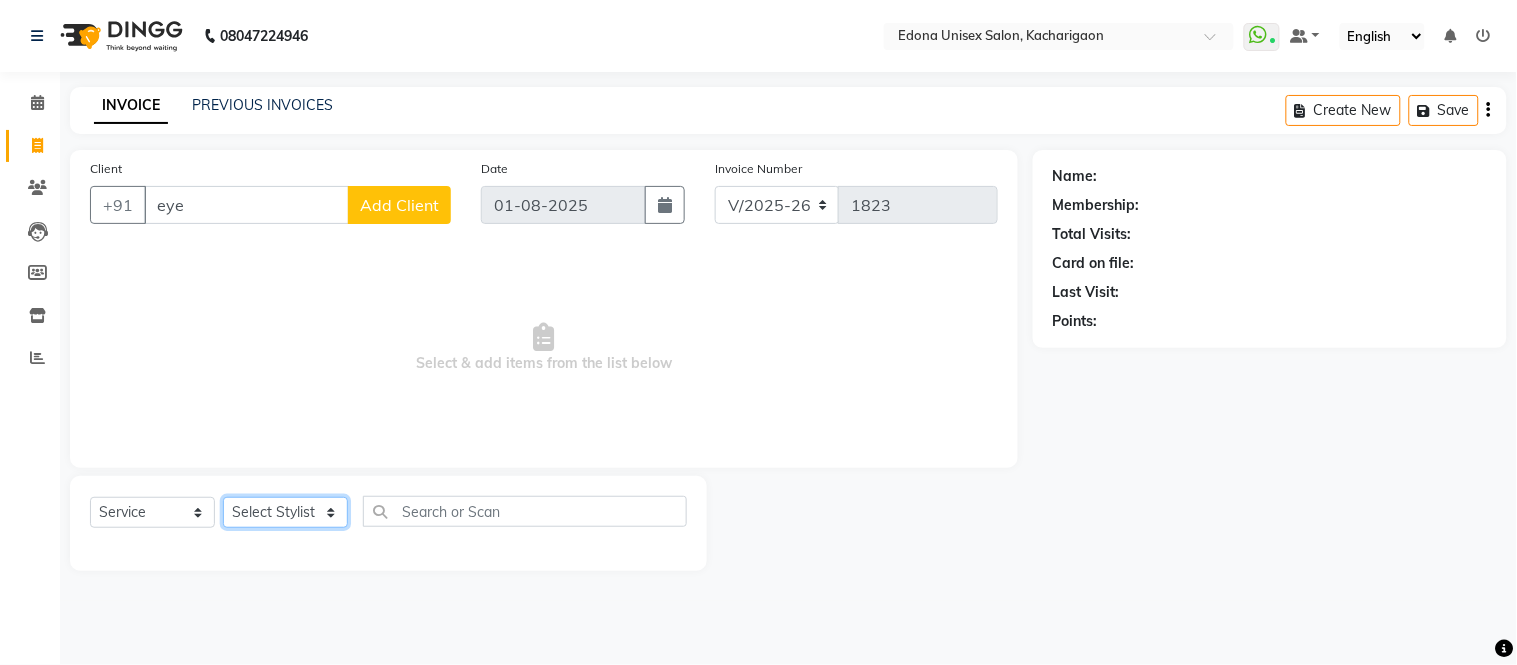 select on "82439" 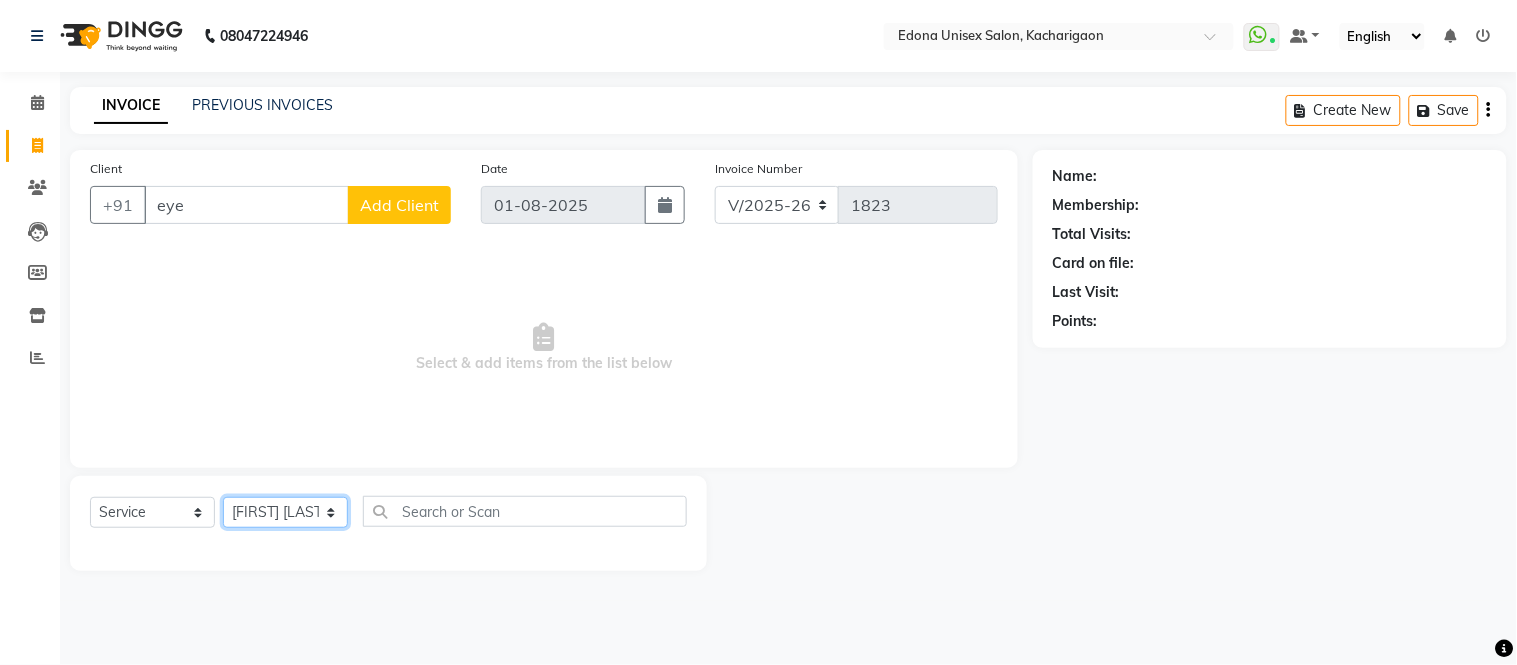 click on "Select Stylist Admin [FIRST] [LAST] [FIRST] [LAST] [FIRST] [LAST] [FIRST] [LAST] [FIRST] [LAST] [FIRST] [LAST] [FIRST] [LAST] [FIRST] [LAST] [FIRST] [LAST] [FIRST] [LAST] [FIRST] [LAST] [FIRST] [LAST] [FIRST] [LAST] [FIRST] [LAST] [FIRST] [LAST] [FIRST] [LAST] [FIRST] [LAST]" 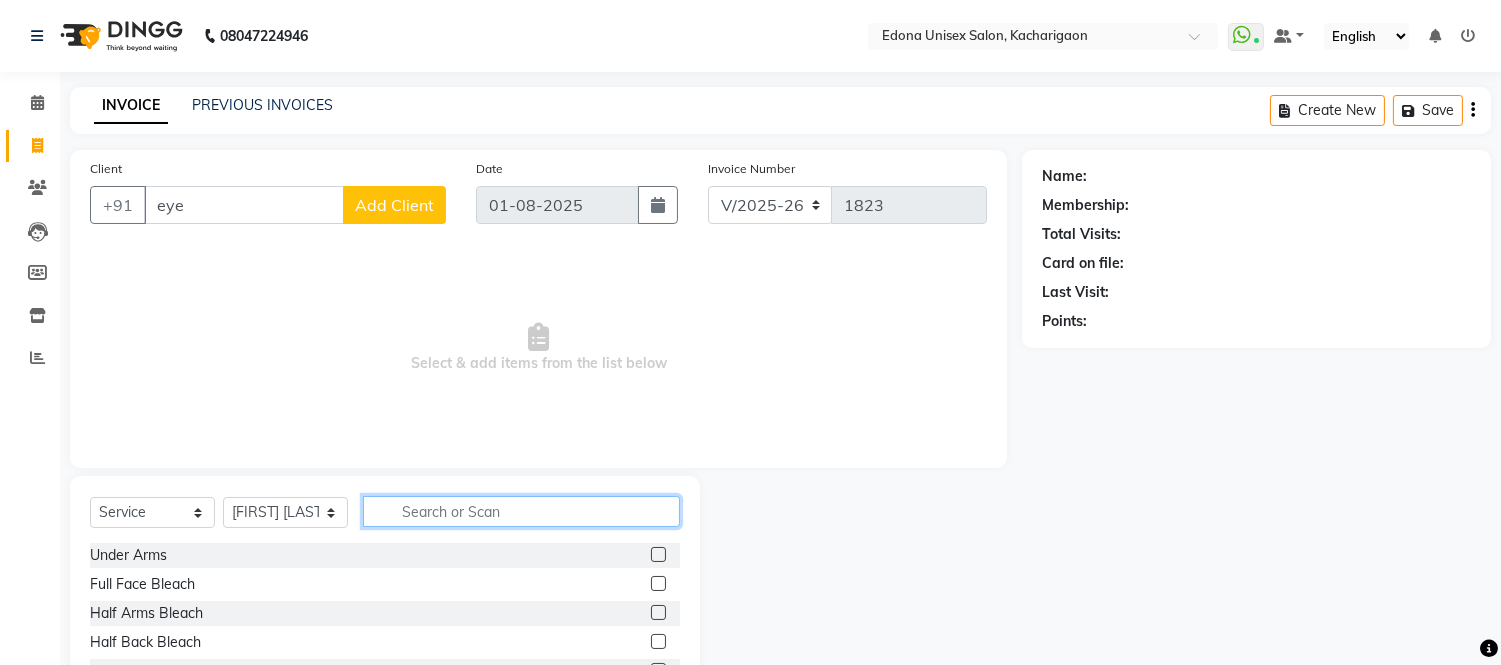 click 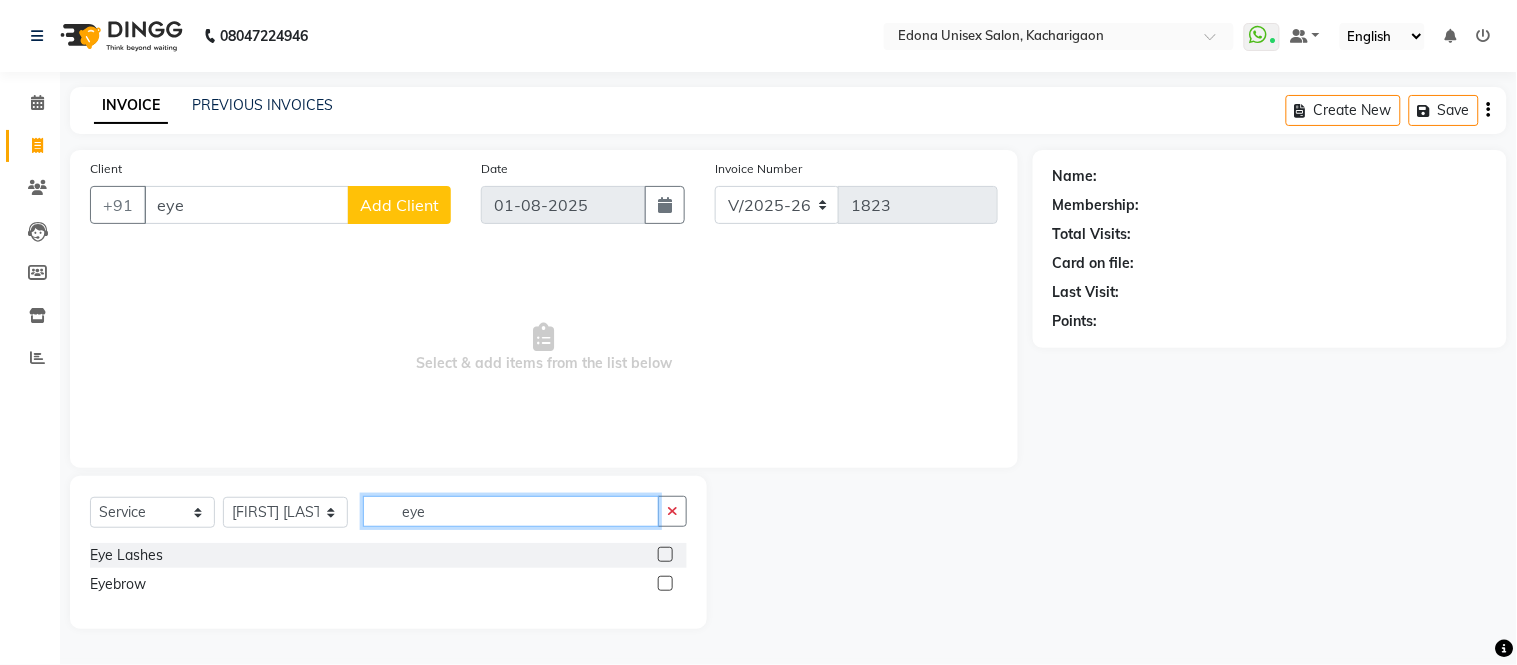 type on "eye" 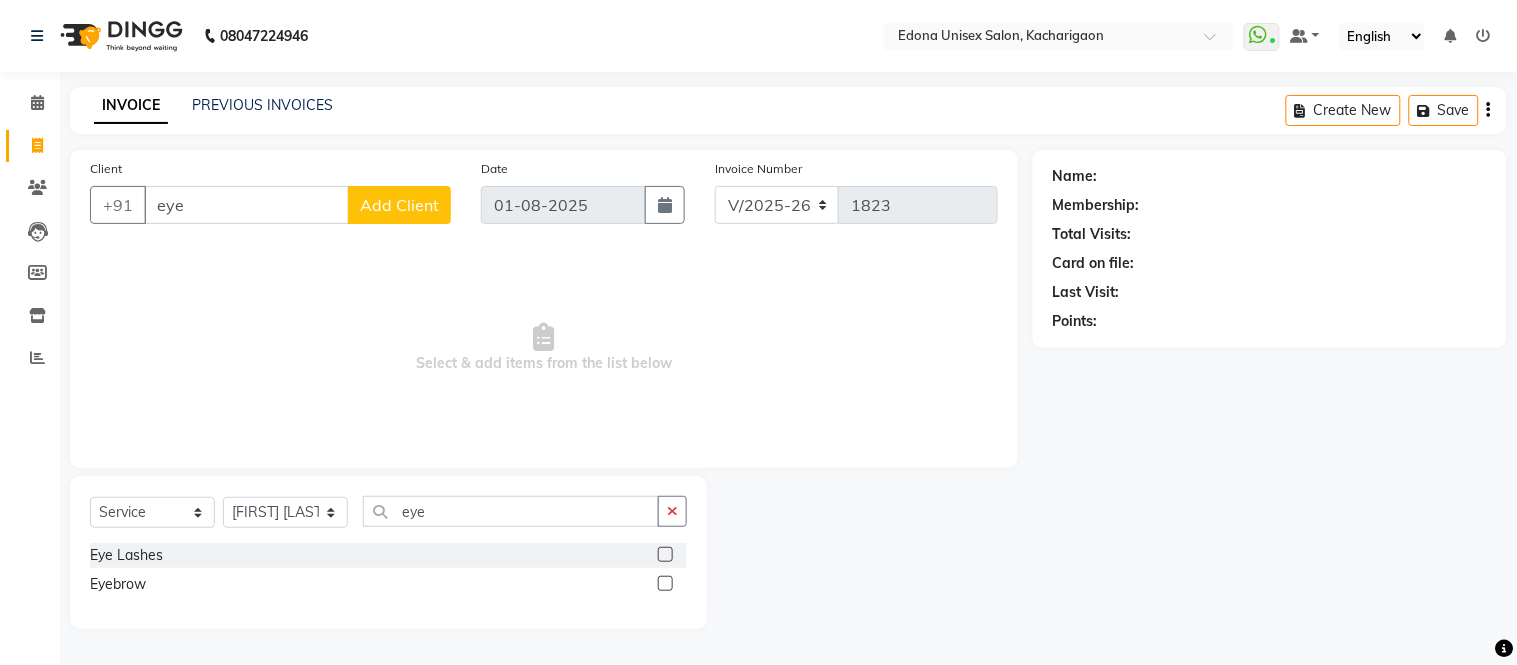 drag, startPoint x: 661, startPoint y: 577, endPoint x: 667, endPoint y: 548, distance: 29.614185 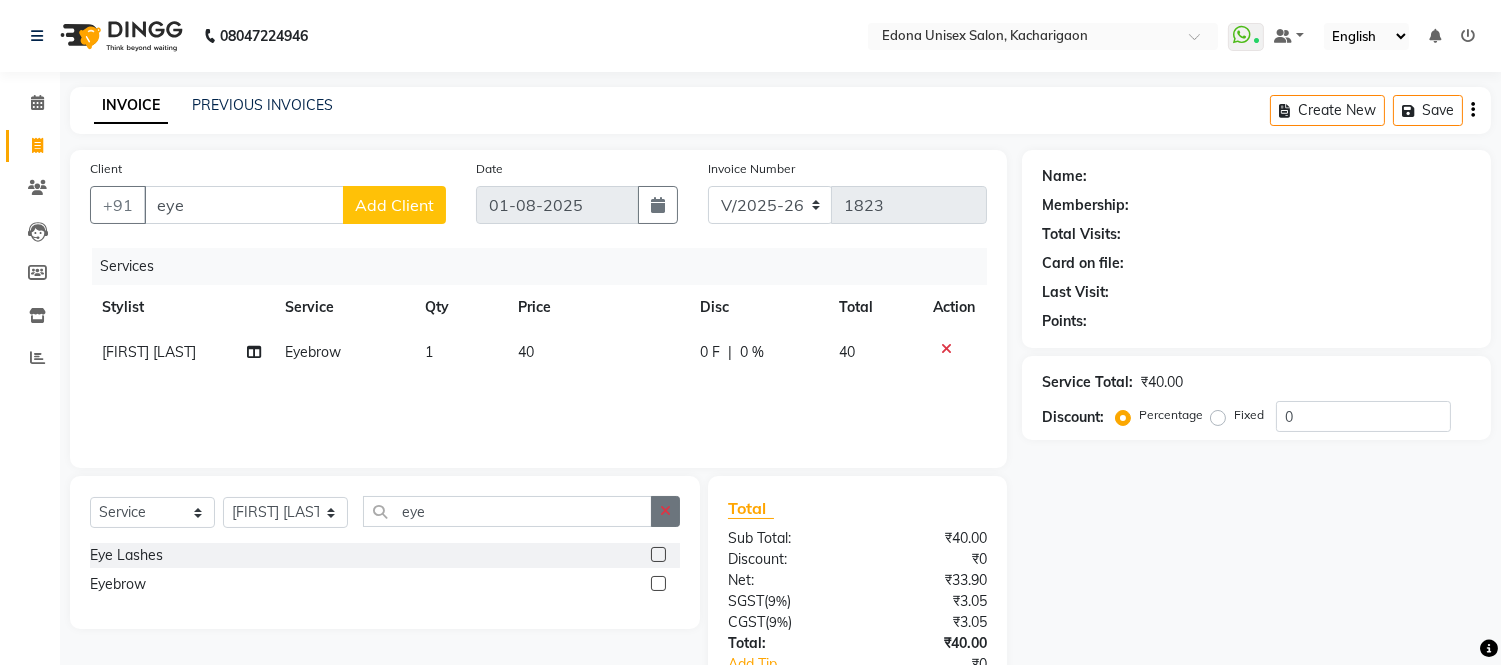 click 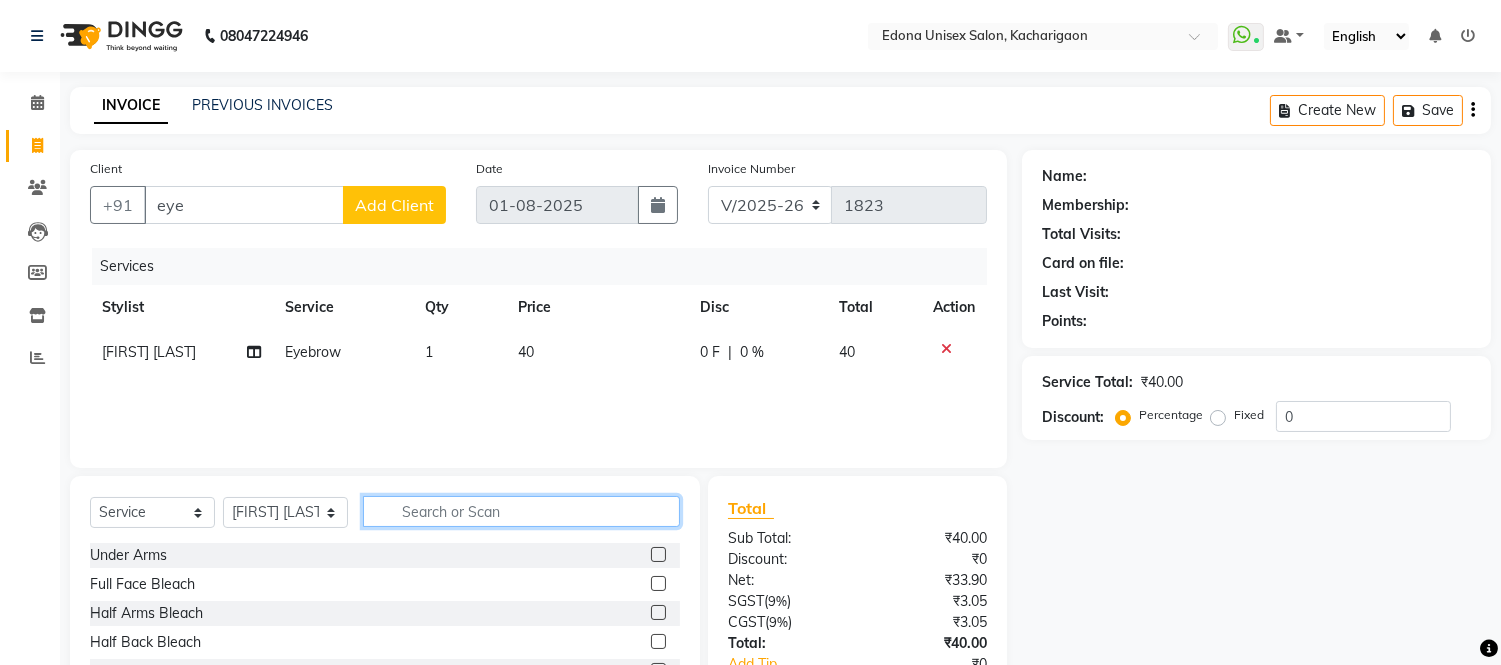 click 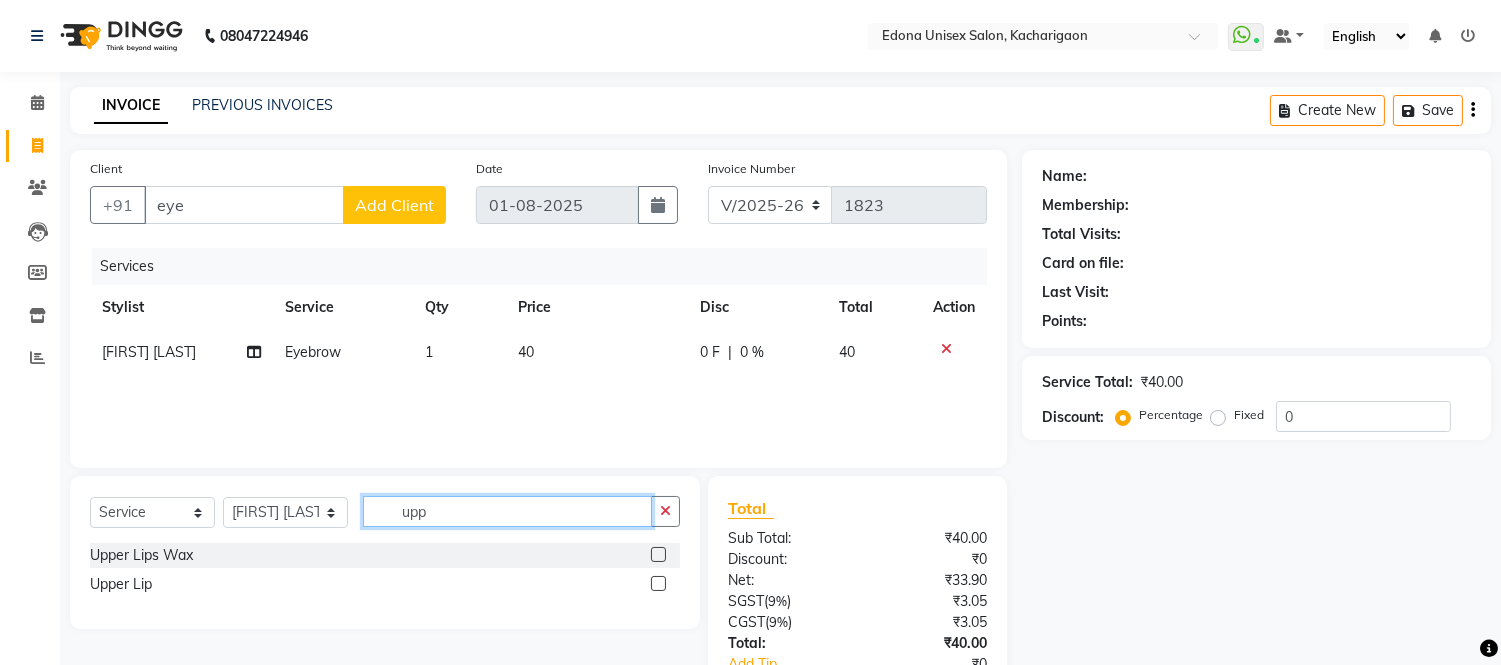 type on "upp" 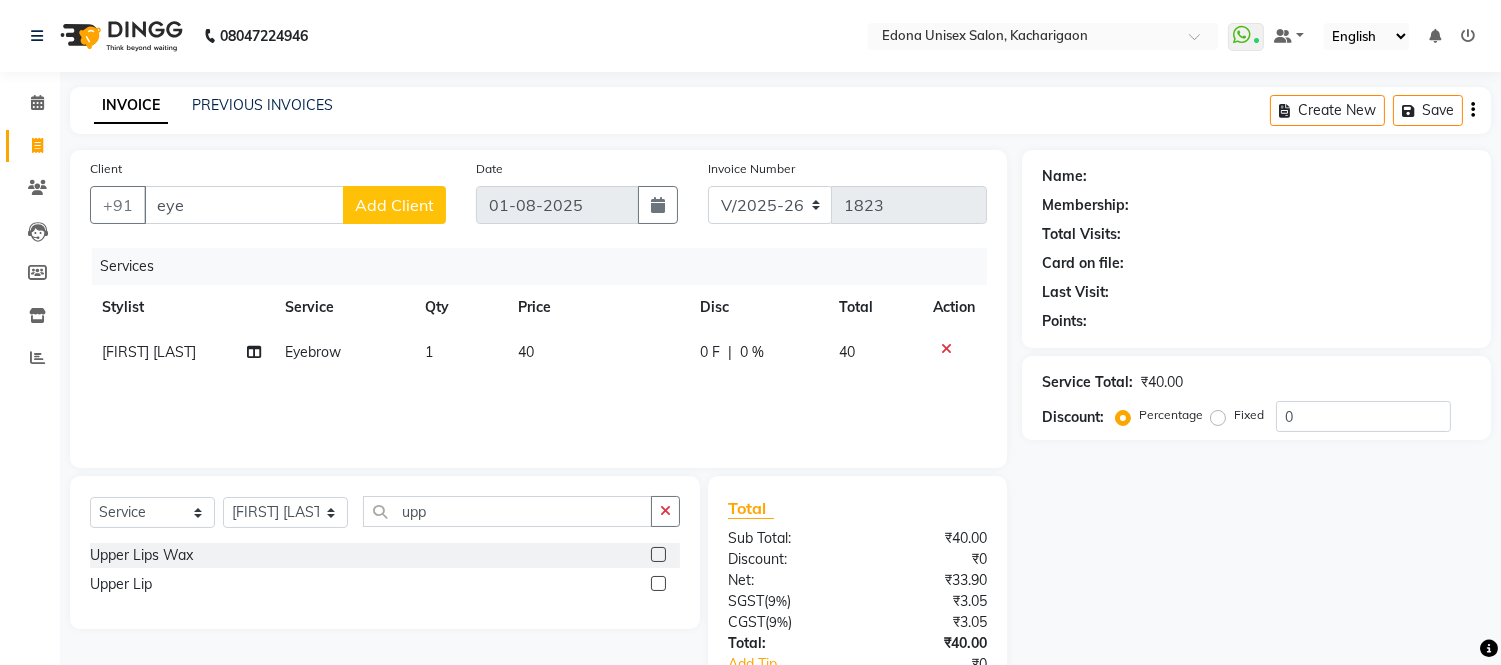 click on "Upper Lip" 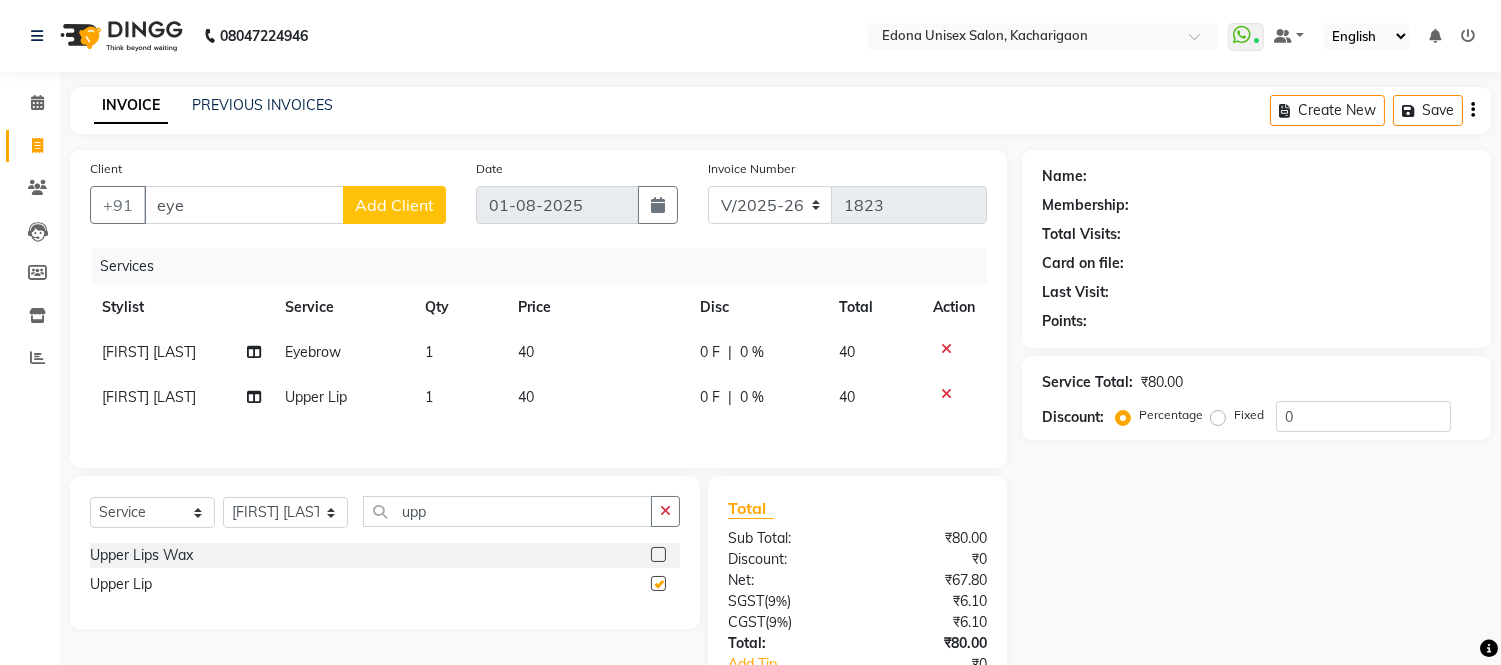 checkbox on "false" 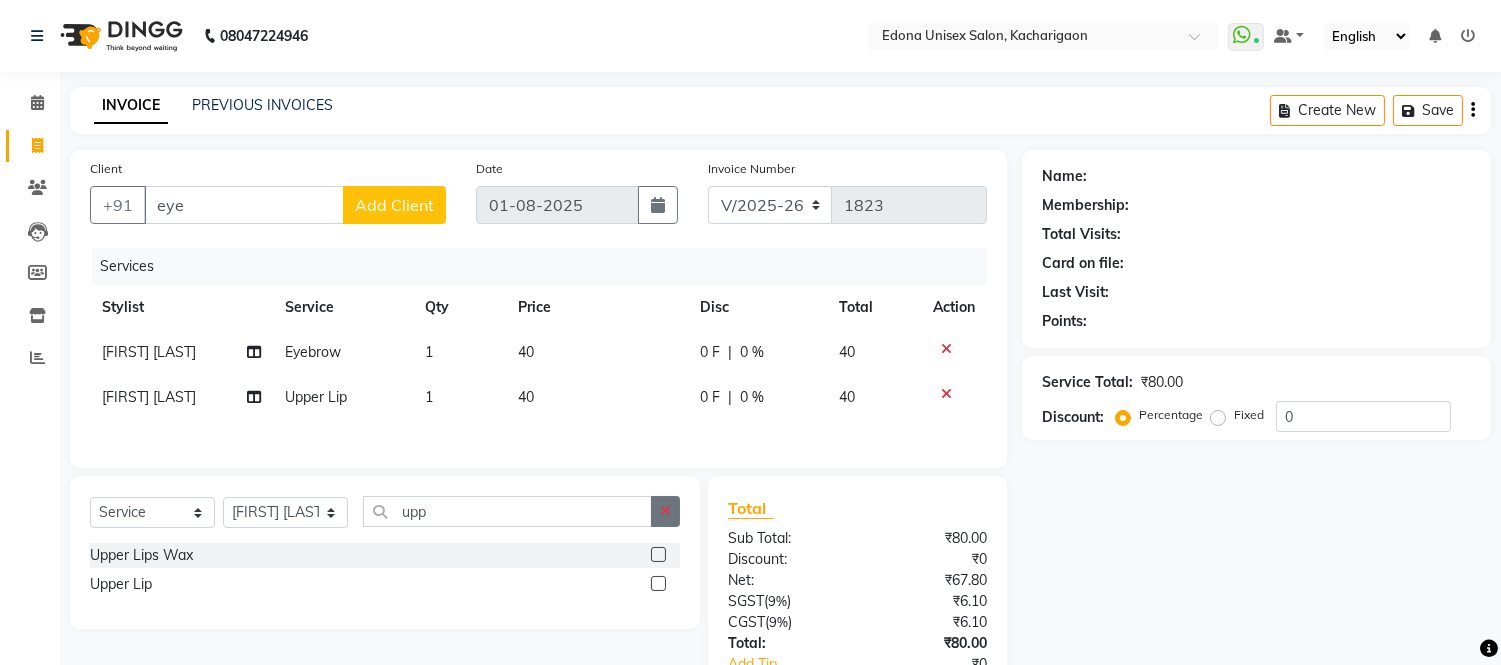 click 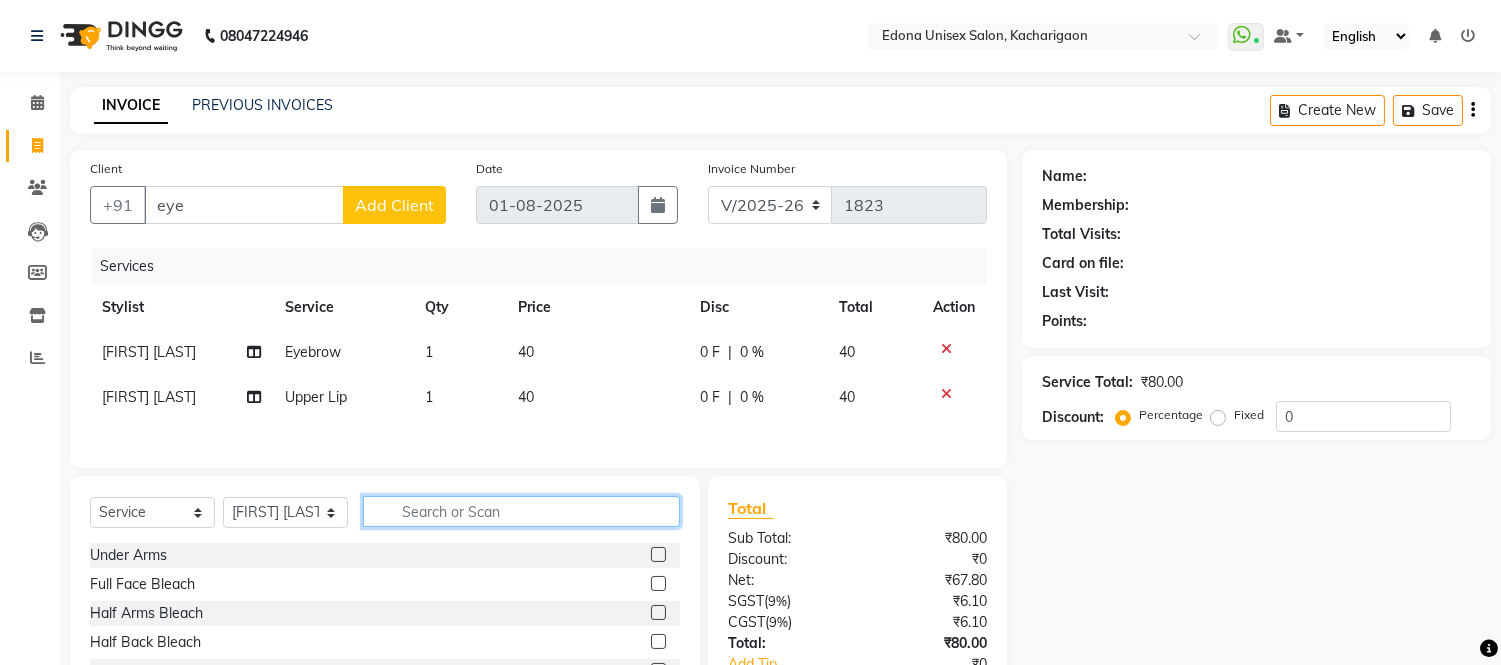click 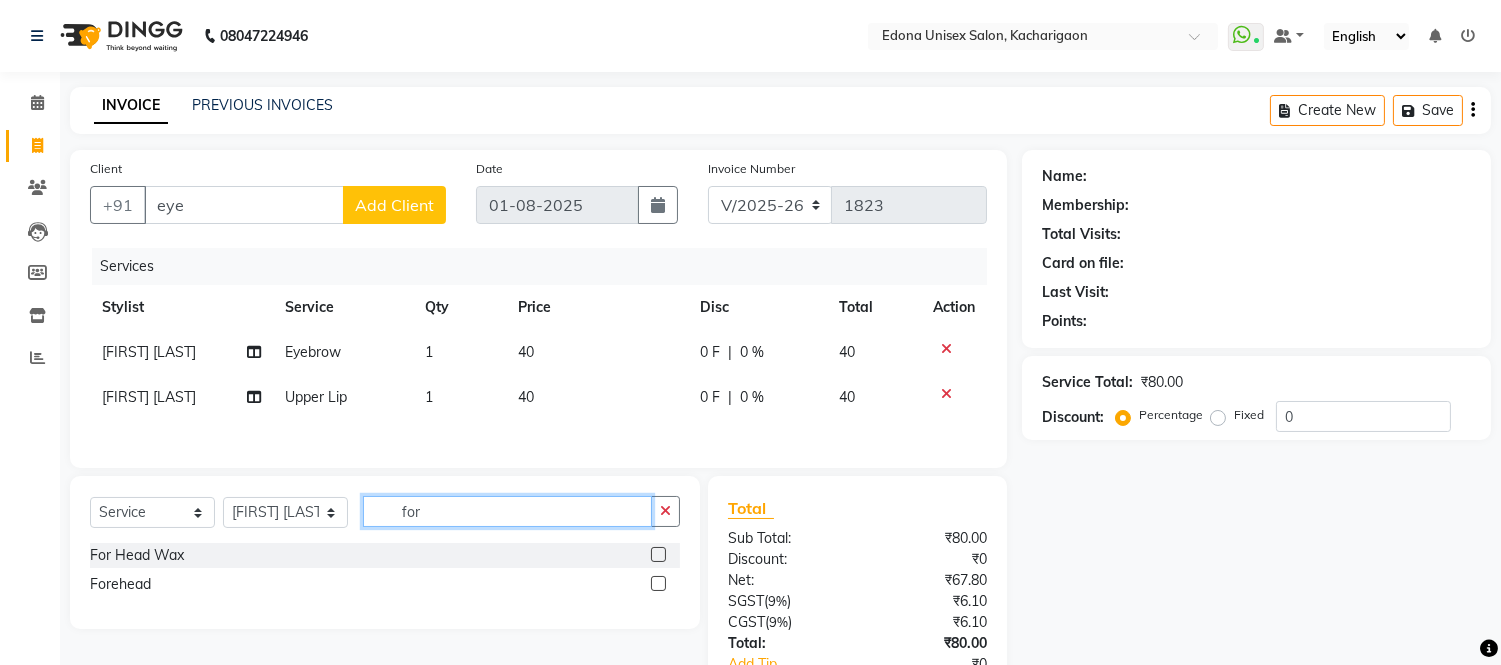 type on "for" 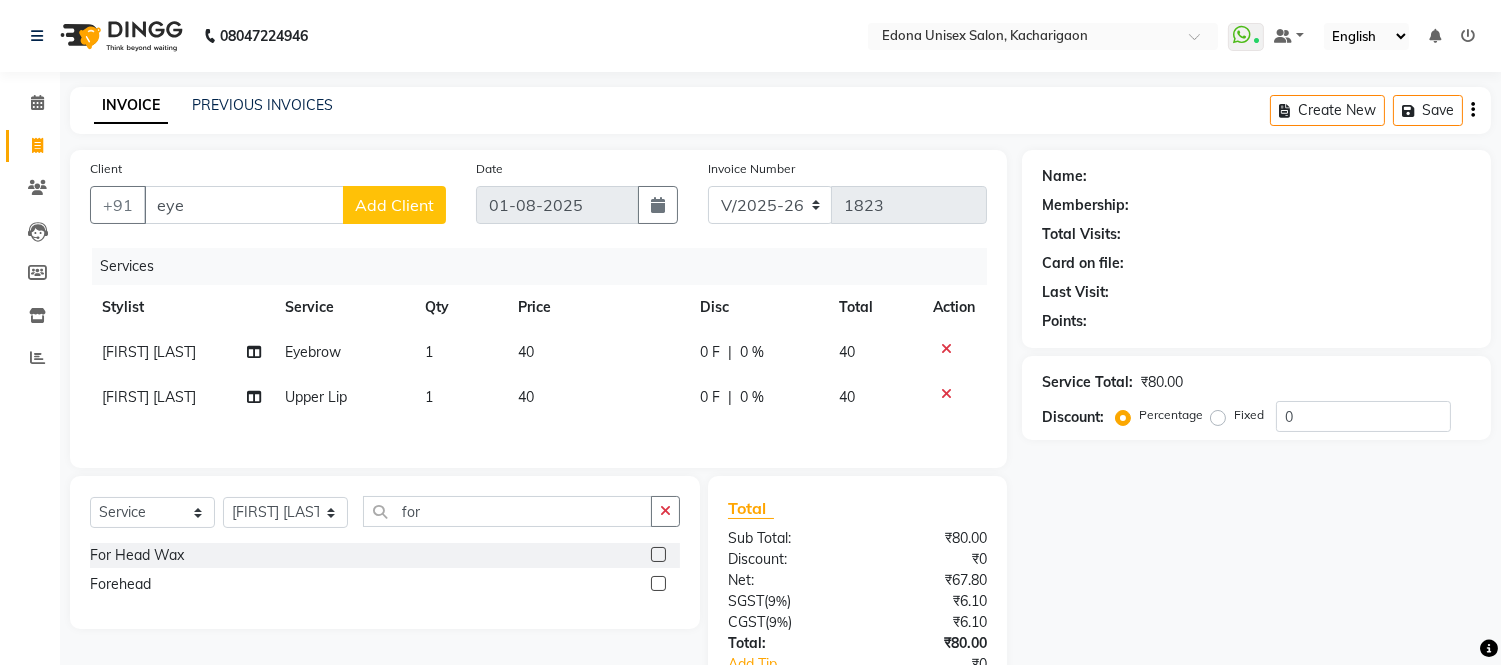click 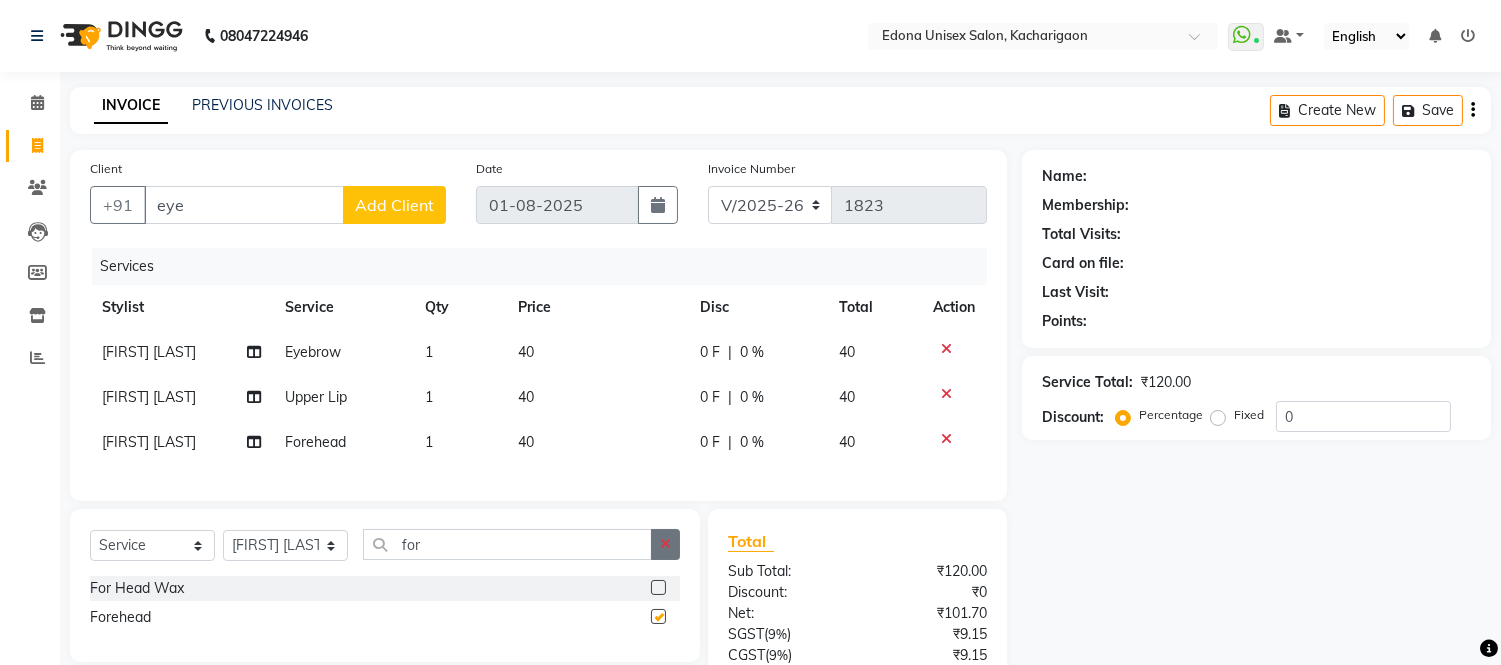 checkbox on "false" 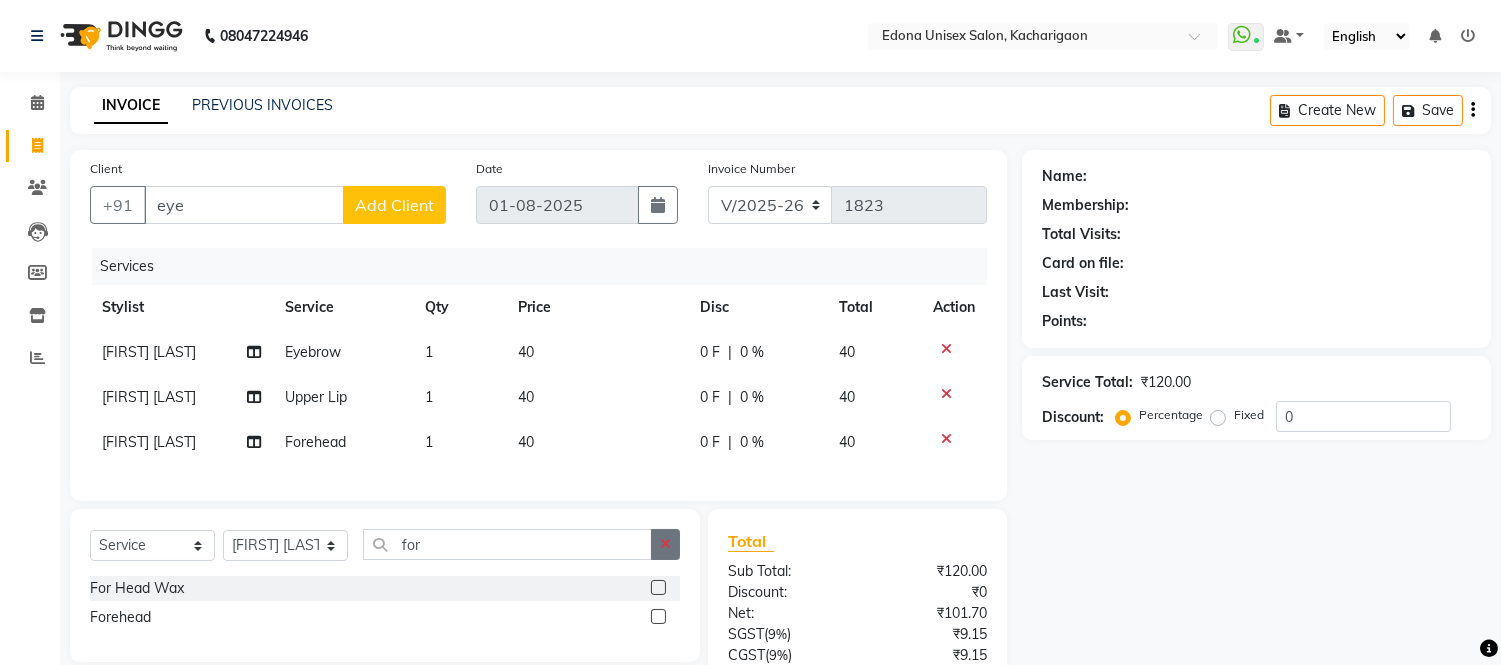click 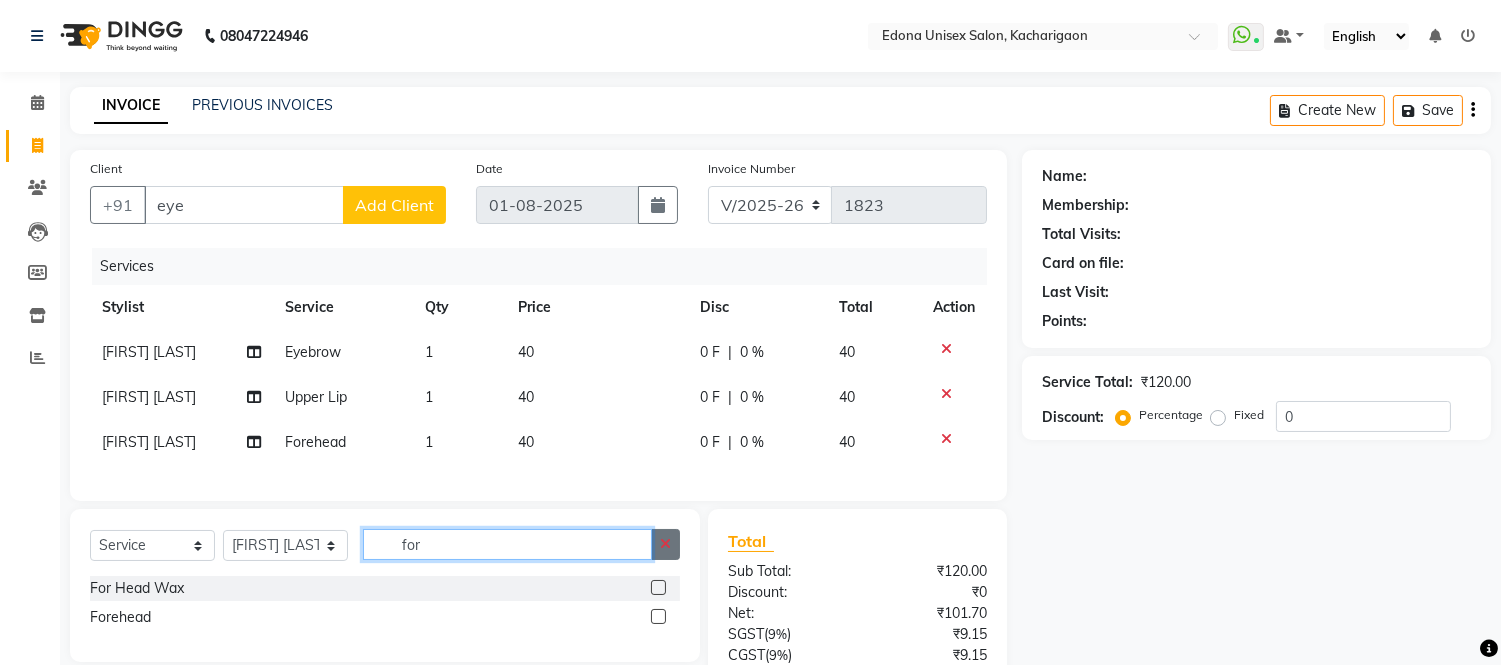 type 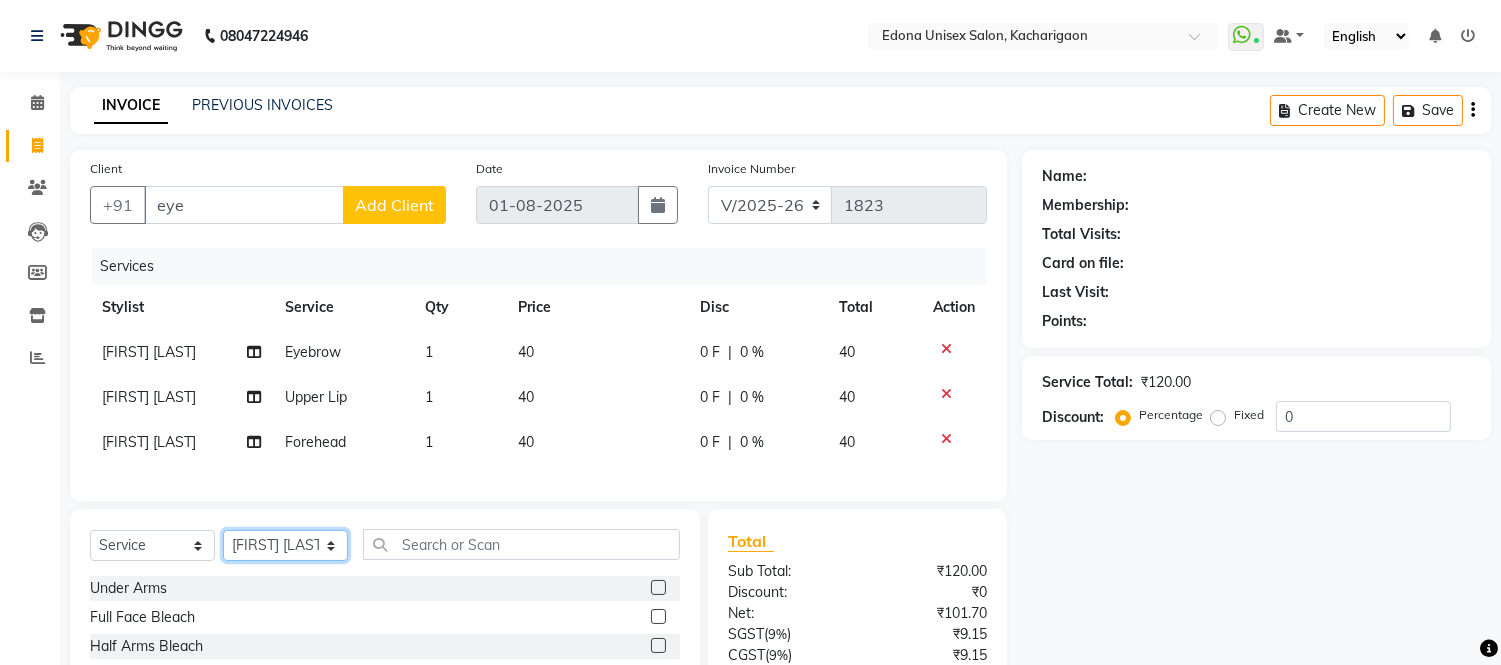 click on "Select Stylist Admin [FIRST] [LAST] [FIRST] [LAST] [FIRST] [LAST] [FIRST] [LAST] [FIRST] [LAST] [FIRST] [LAST] [FIRST] [LAST] [FIRST] [LAST] [FIRST] [LAST] [FIRST] [LAST] [FIRST] [LAST] [FIRST] [LAST] [FIRST] [LAST] [FIRST] [LAST] [FIRST] [LAST] [FIRST] [LAST] [FIRST] [LAST]" 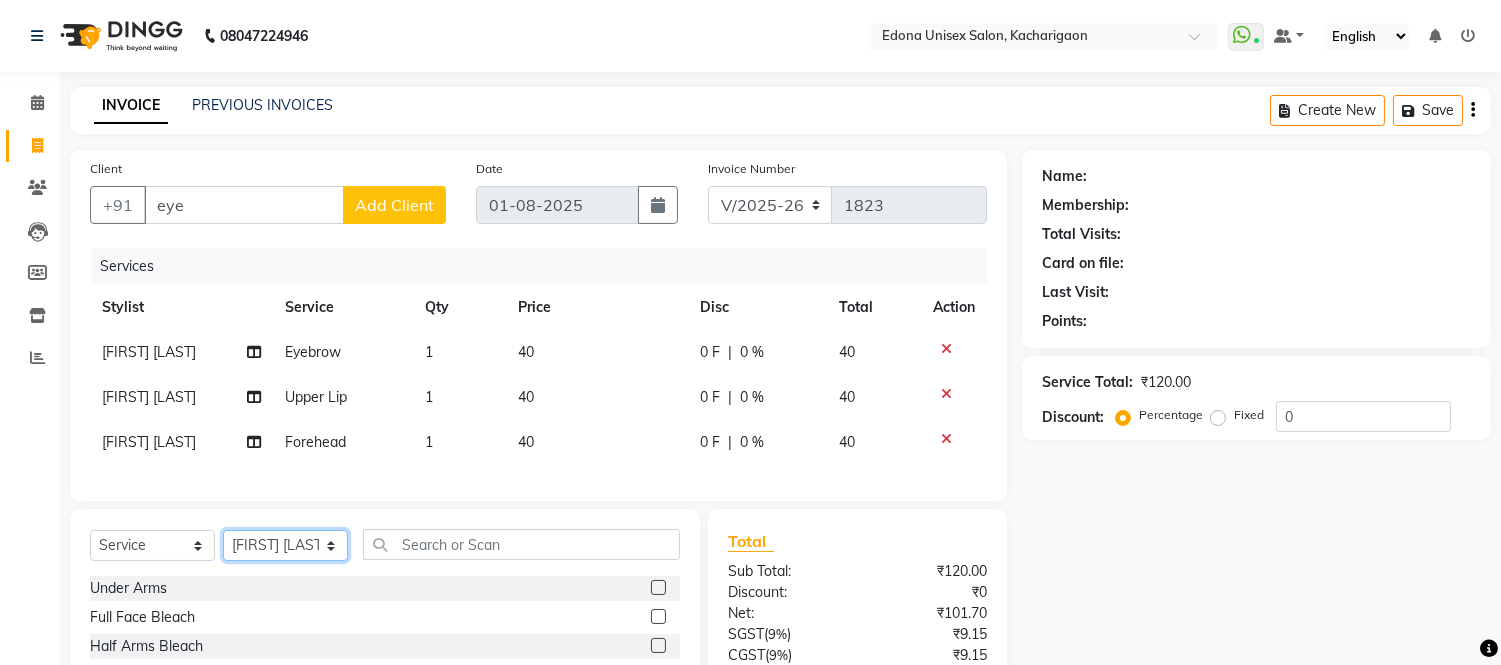 select on "54018" 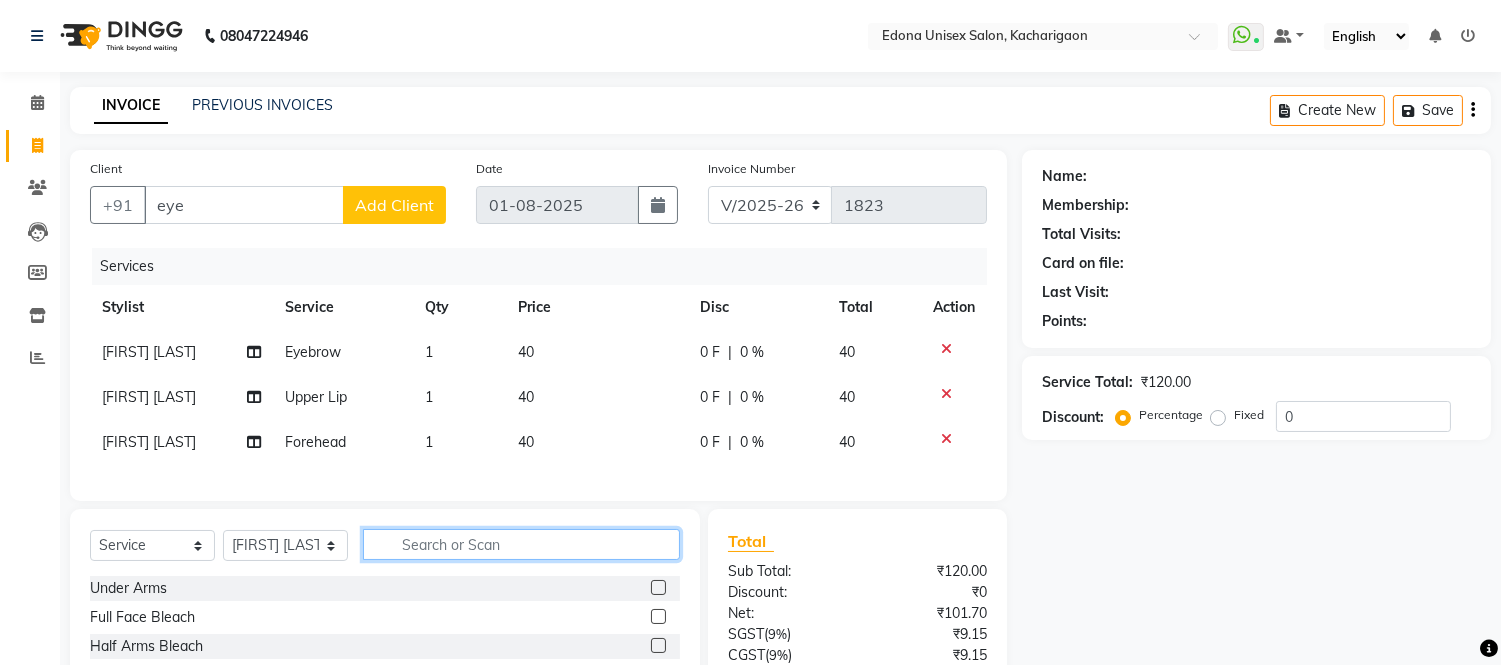 click 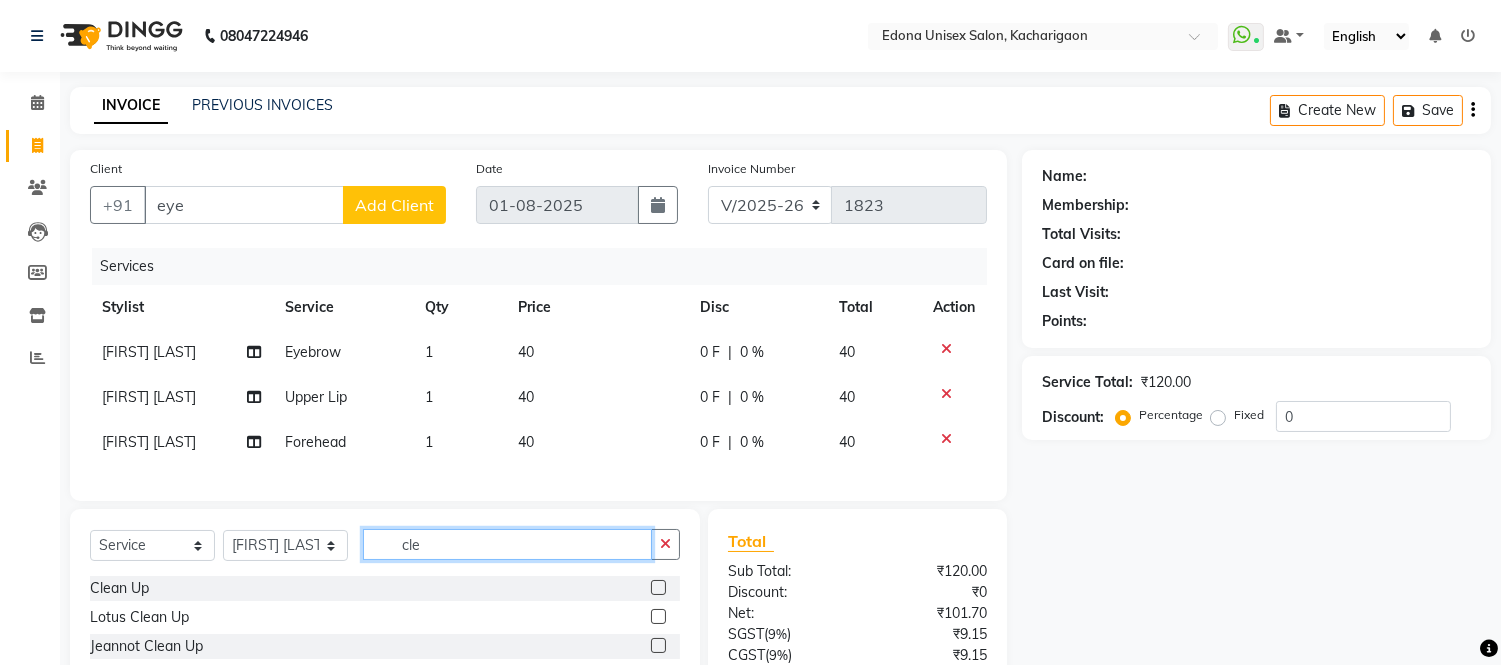 scroll, scrollTop: 184, scrollLeft: 0, axis: vertical 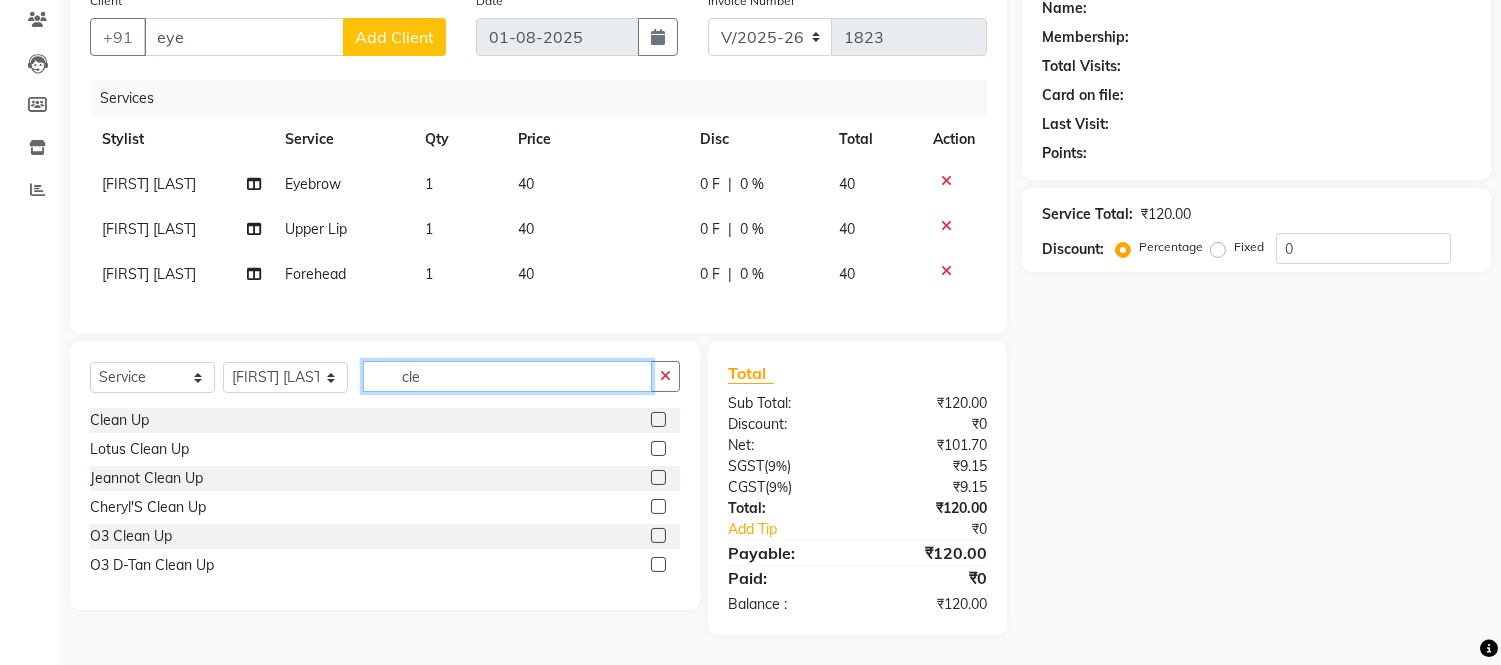 type on "cle" 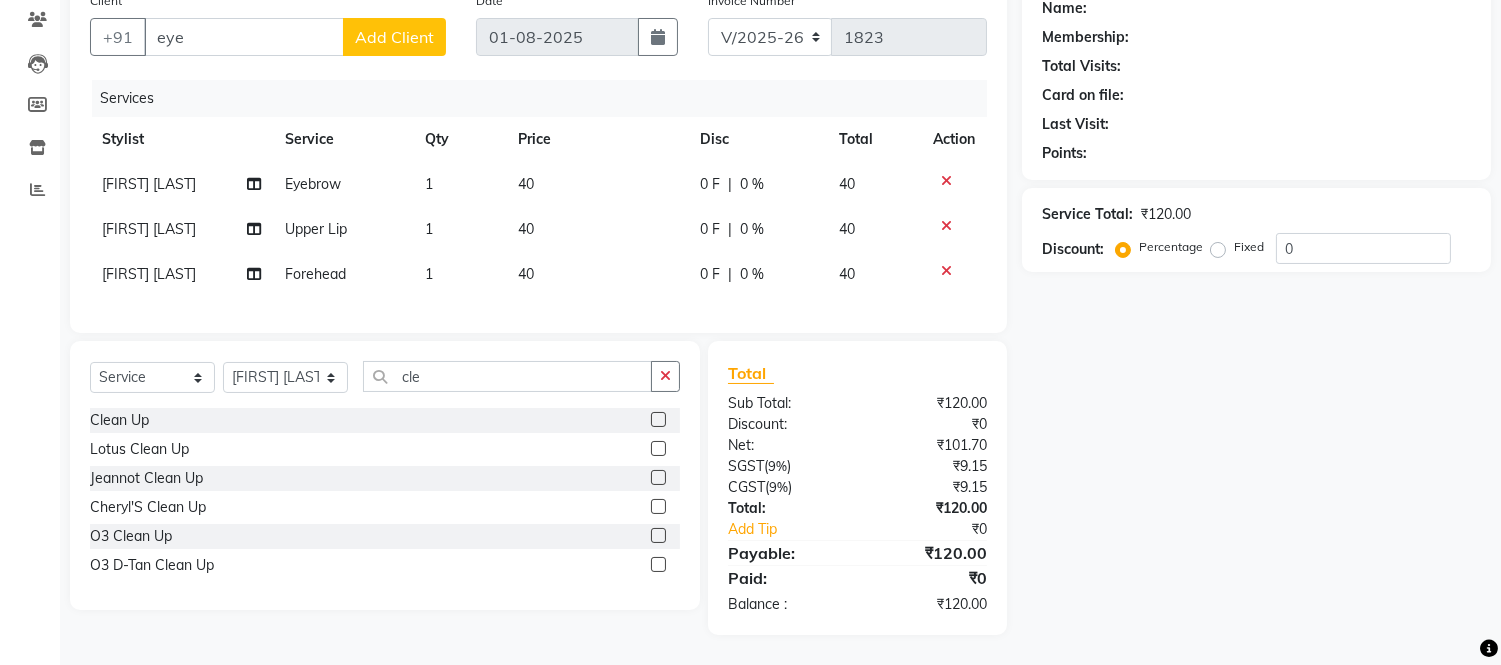 click 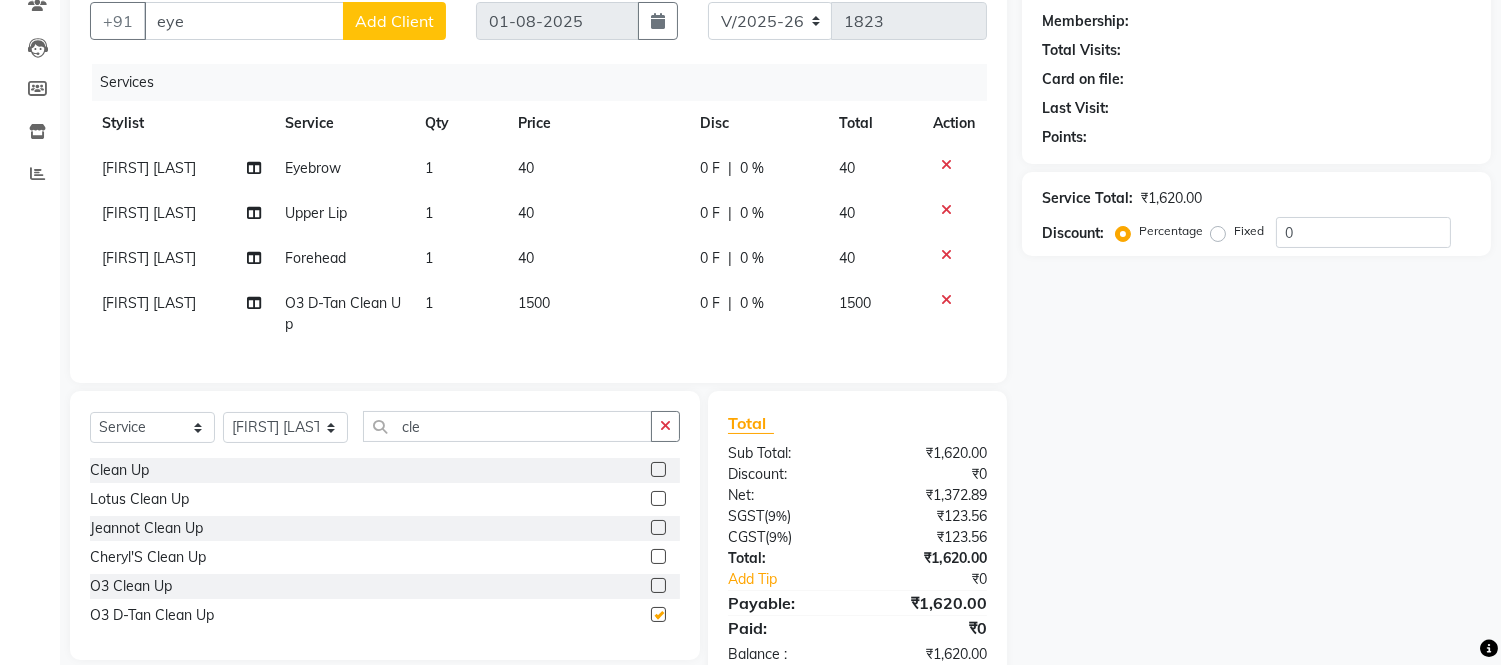 checkbox on "false" 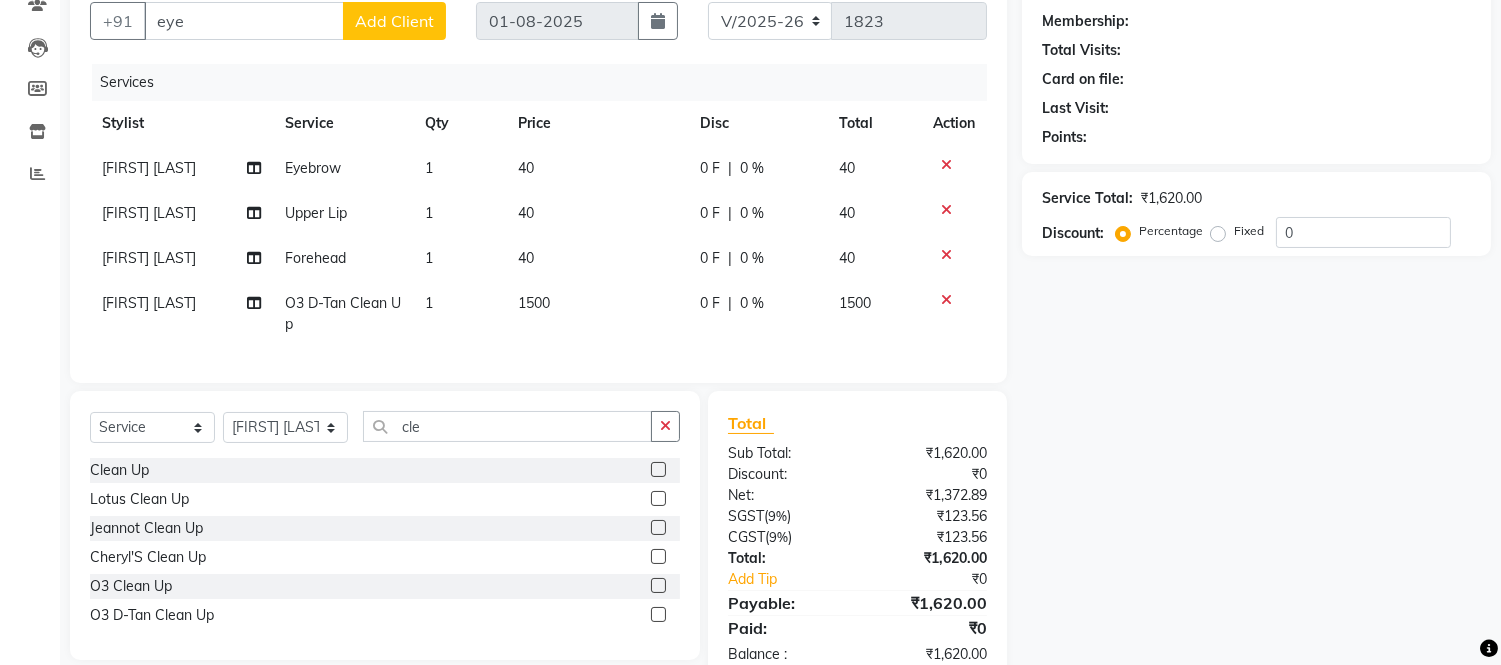 click on "1500" 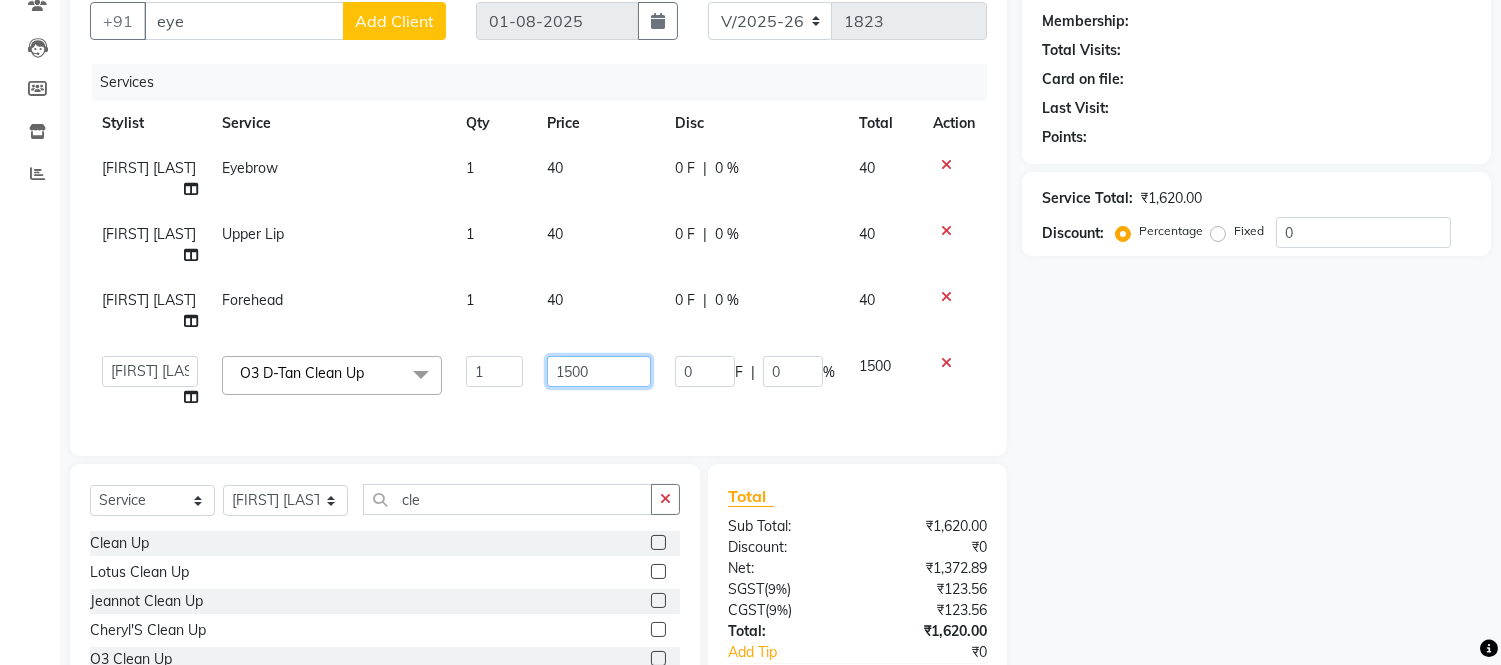 click on "1500" 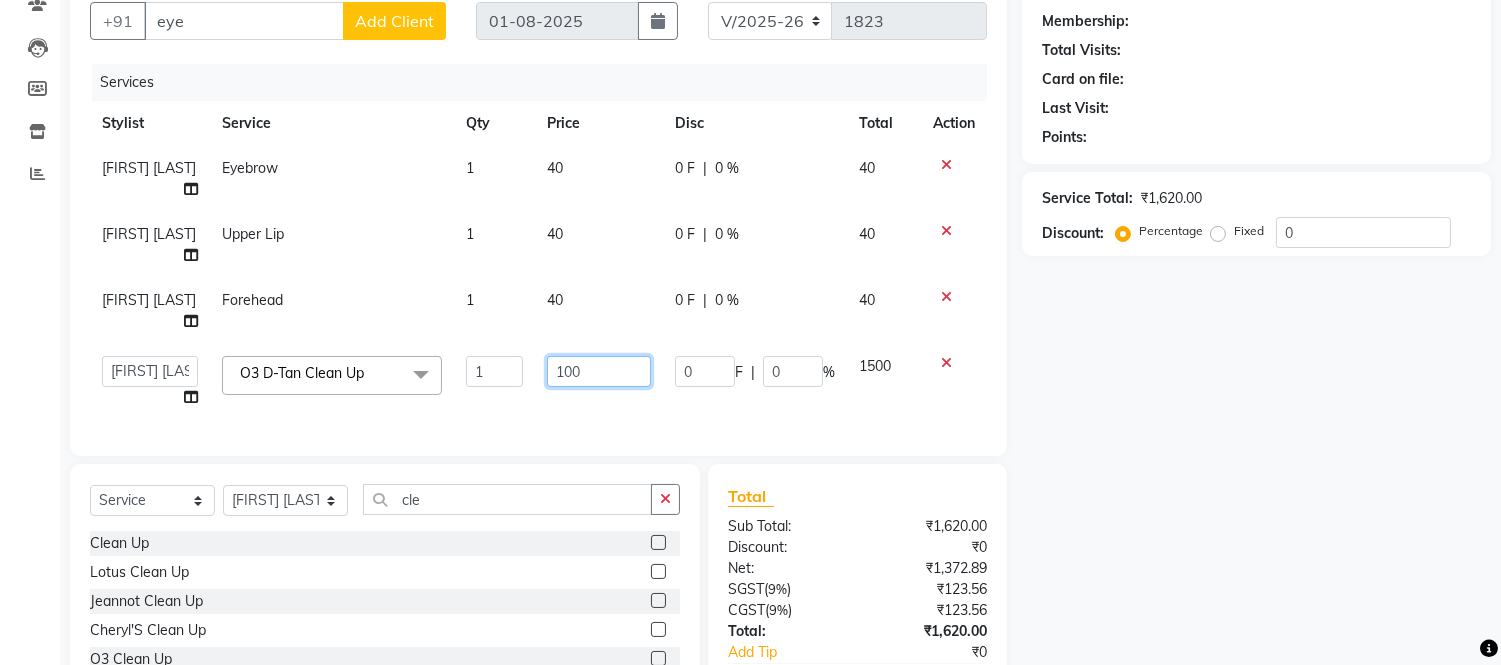 type on "1900" 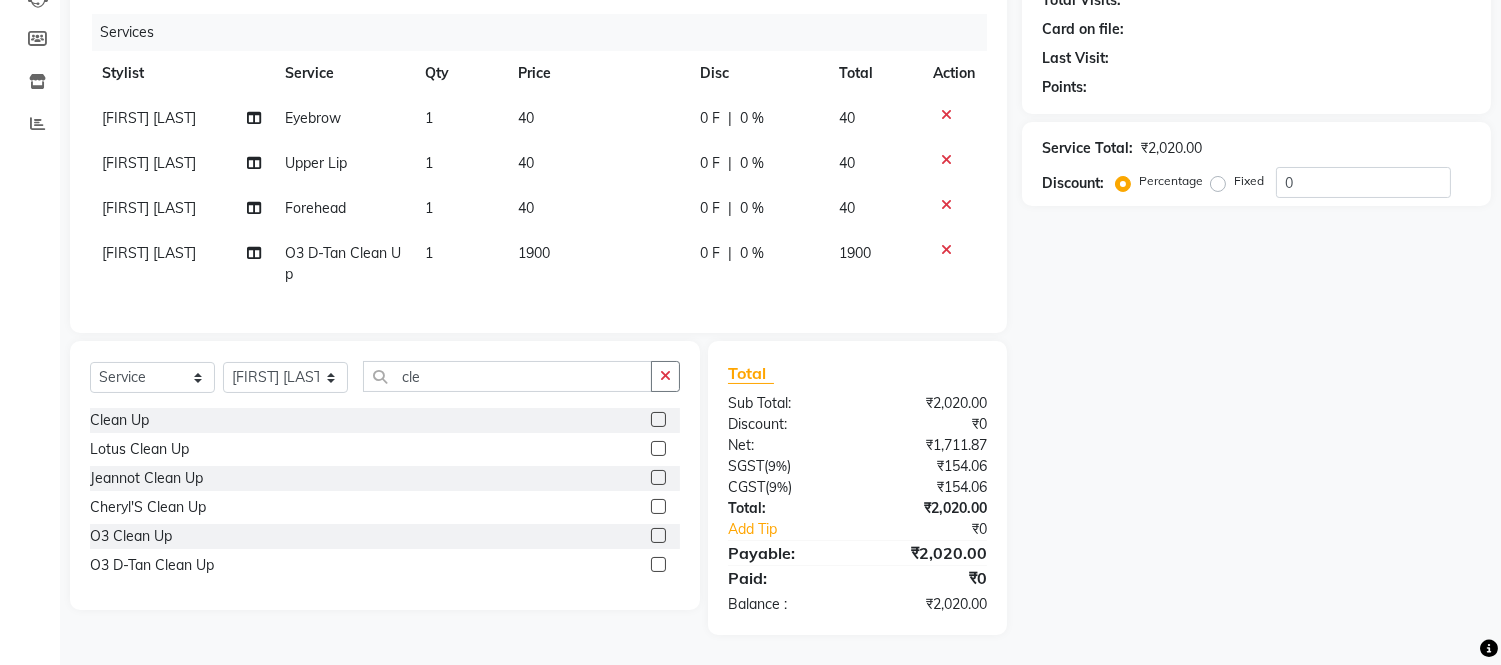 scroll, scrollTop: 250, scrollLeft: 0, axis: vertical 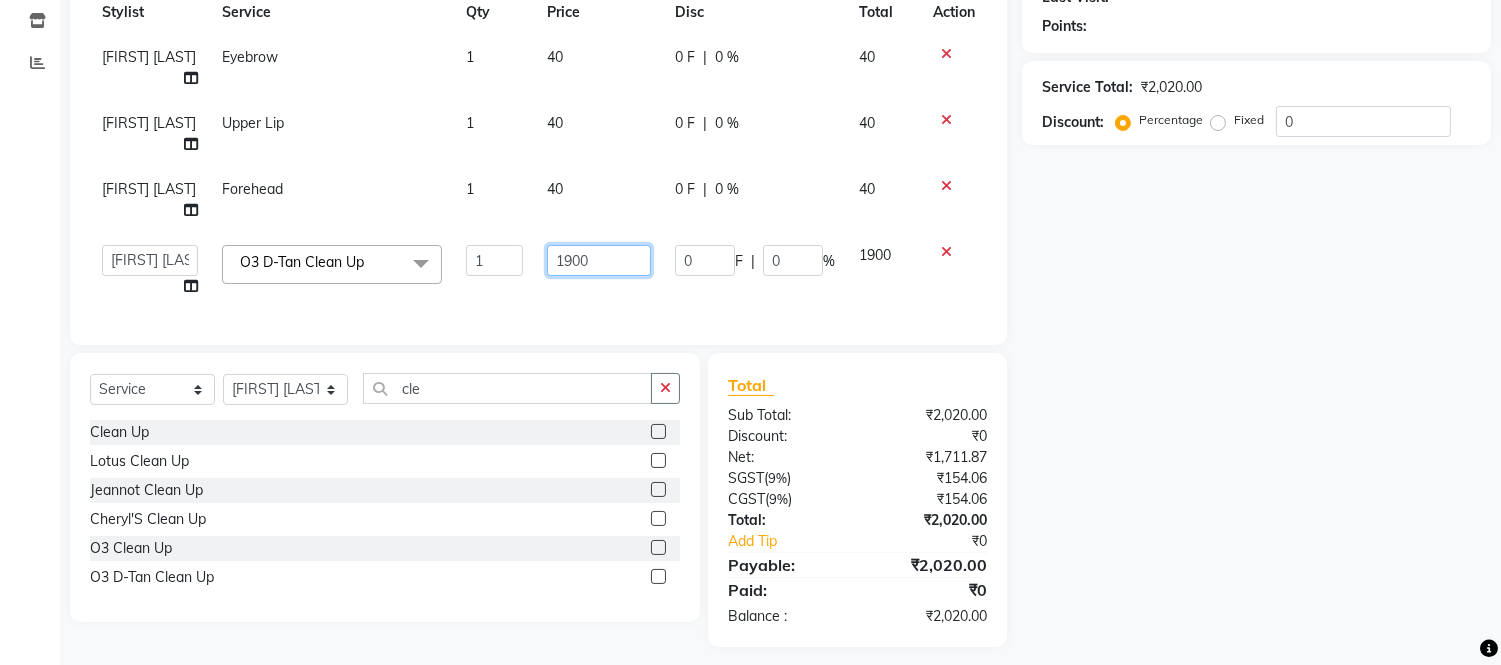 click on "1900" 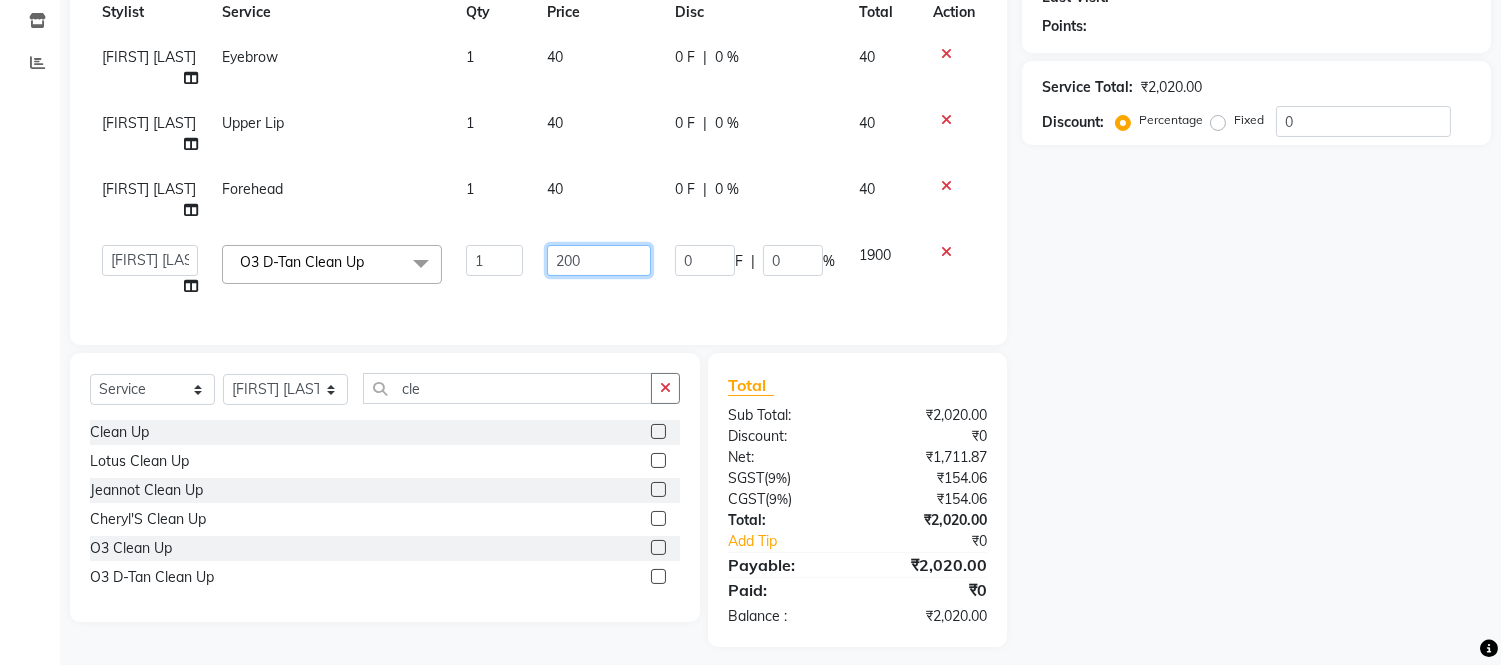 type on "2000" 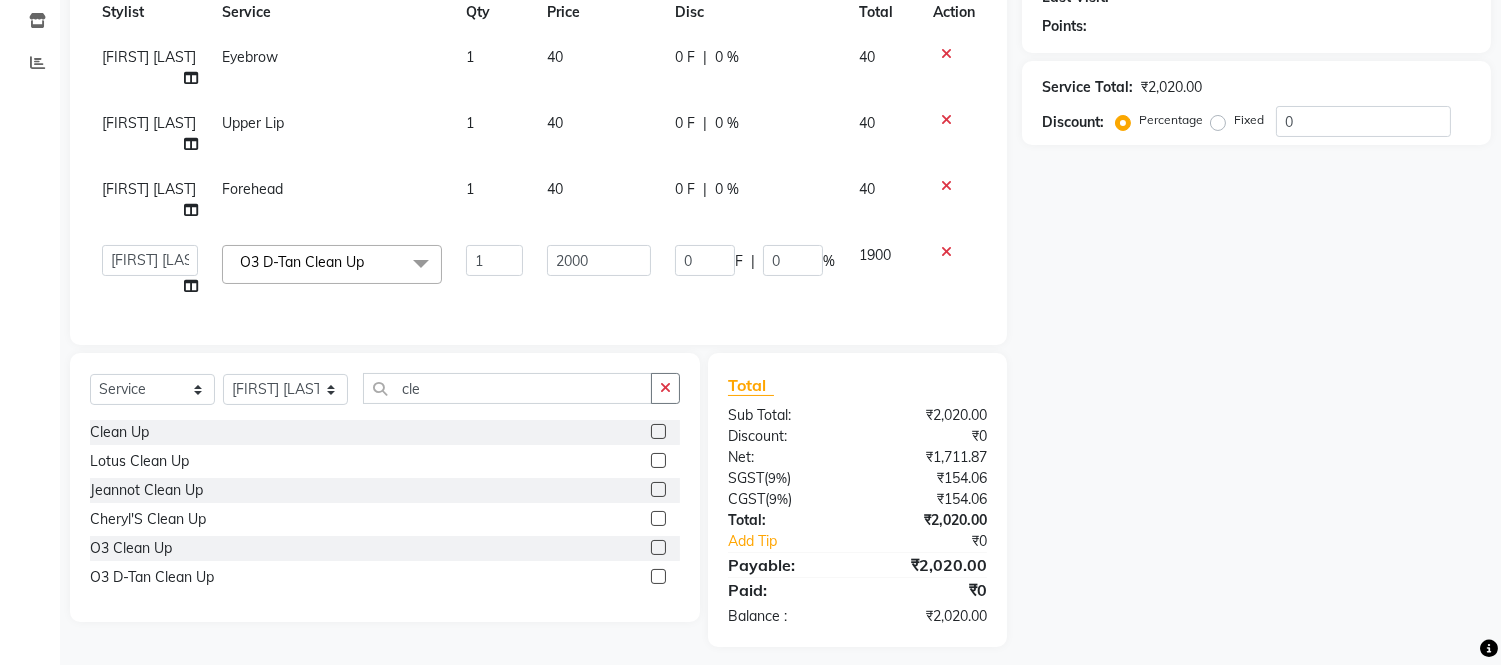 scroll, scrollTop: 250, scrollLeft: 0, axis: vertical 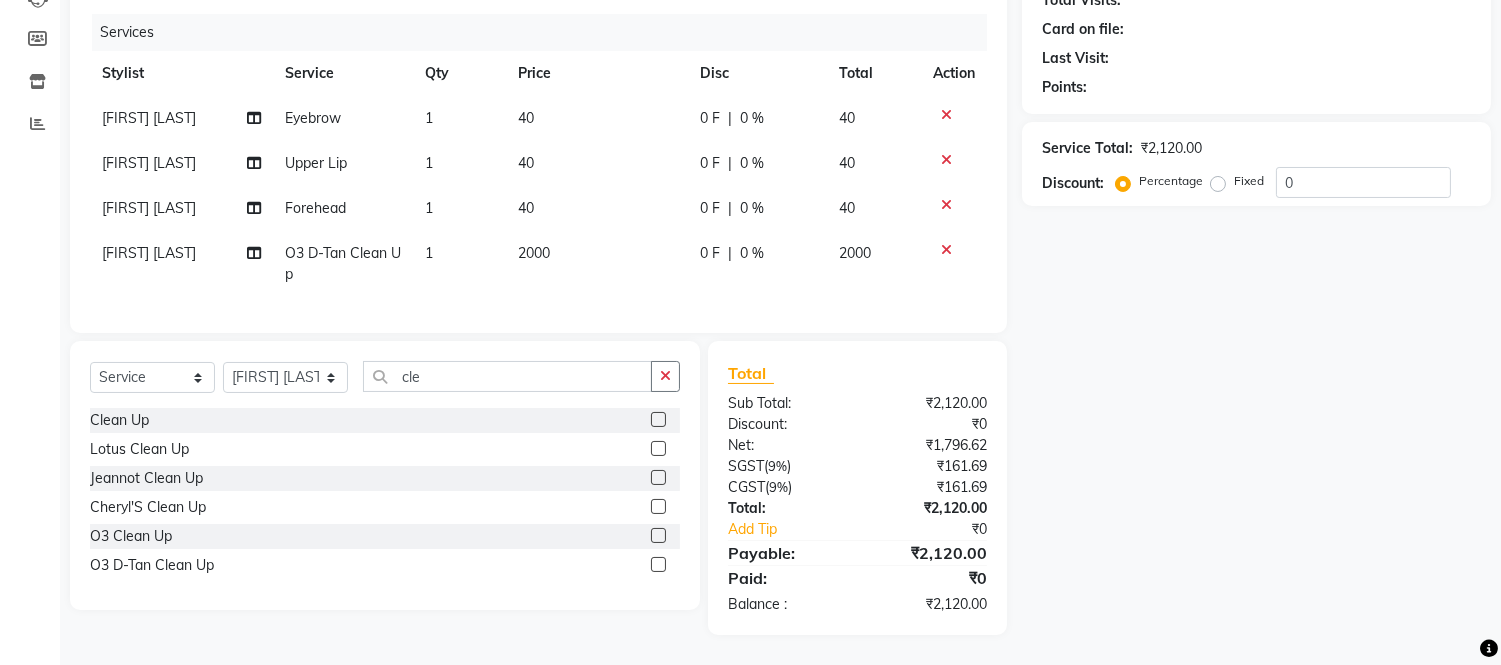 click on "Services Stylist Service Qty Price Disc Total Action [FIRST] [LAST] Eyebrow 1 40 0 F | 0 % 40 [FIRST] [LAST] Upper Lip 1 40 0 F | 0 % 40 [FIRST] [LAST] Forehead 1 40 0 F | 0 % 40 [FIRST] [LAST] O3 D-Tan Clean Up 1 2000 0 F | 0 % 2000" 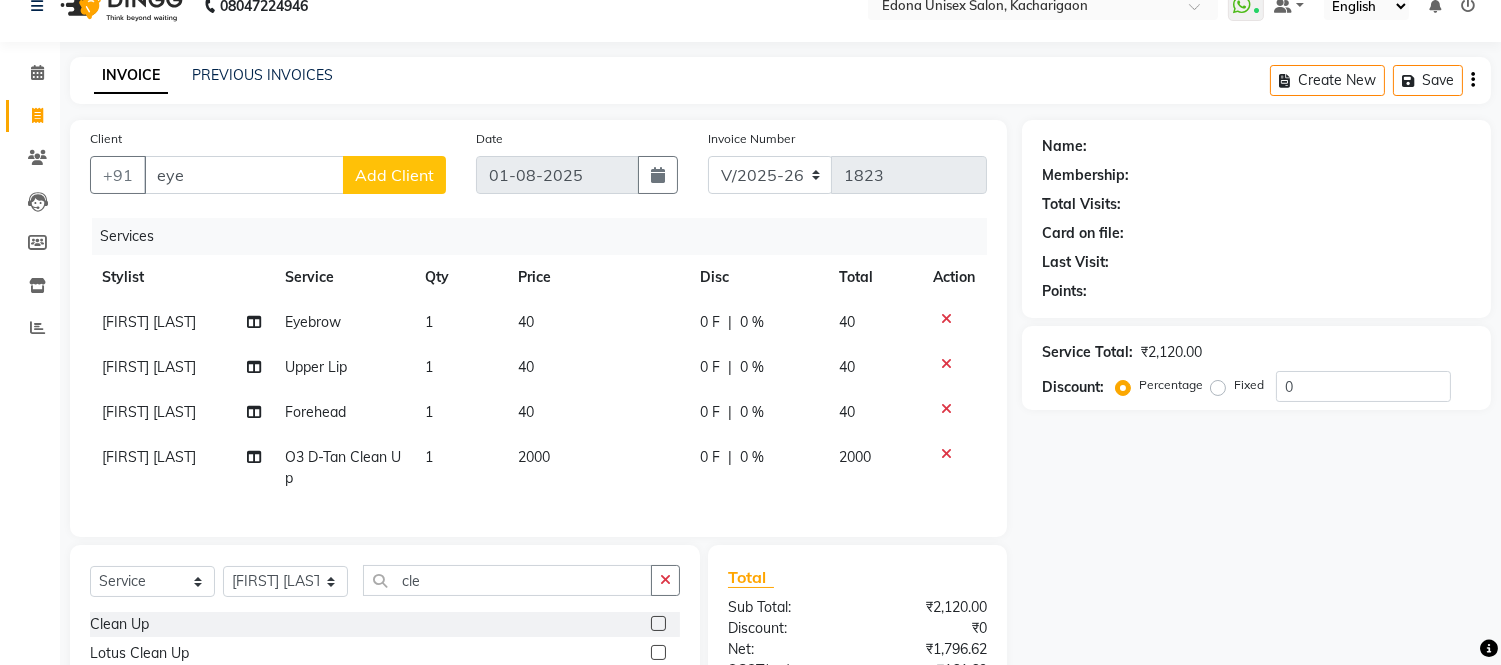scroll, scrollTop: 0, scrollLeft: 0, axis: both 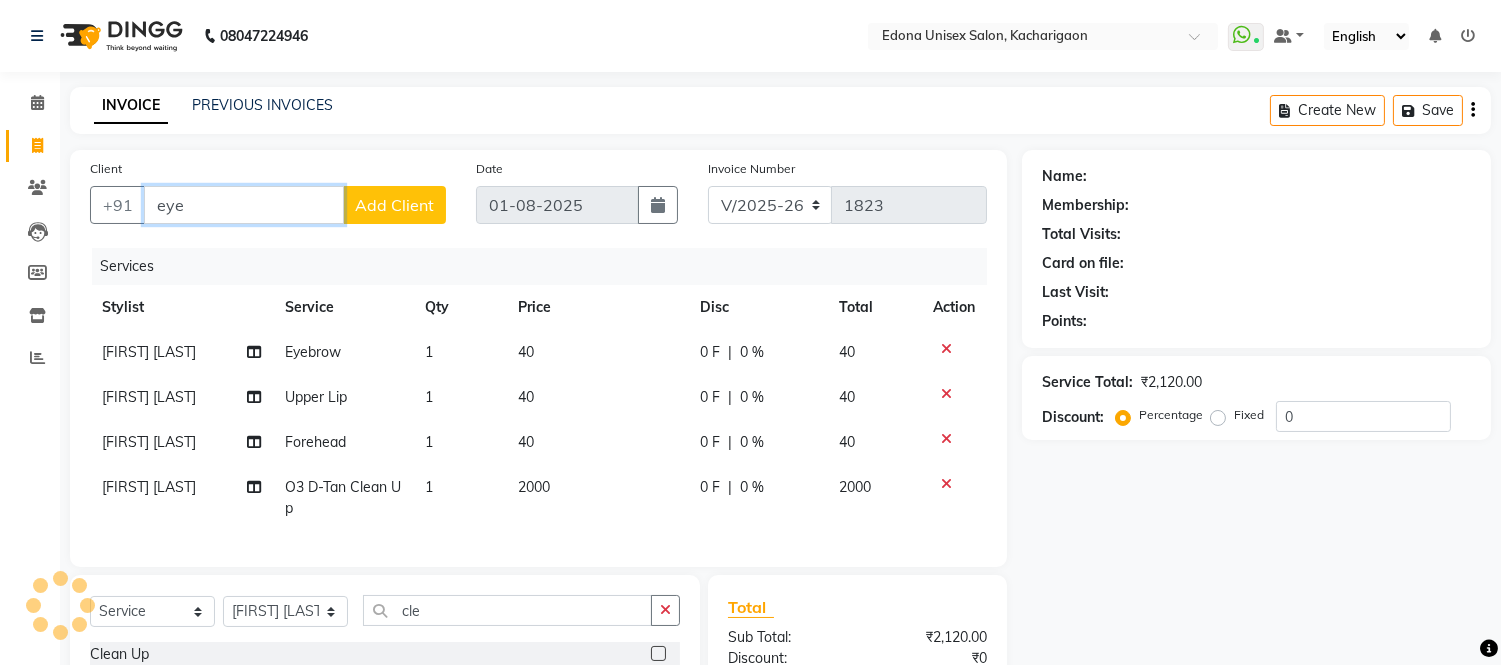 click on "eye" at bounding box center (244, 205) 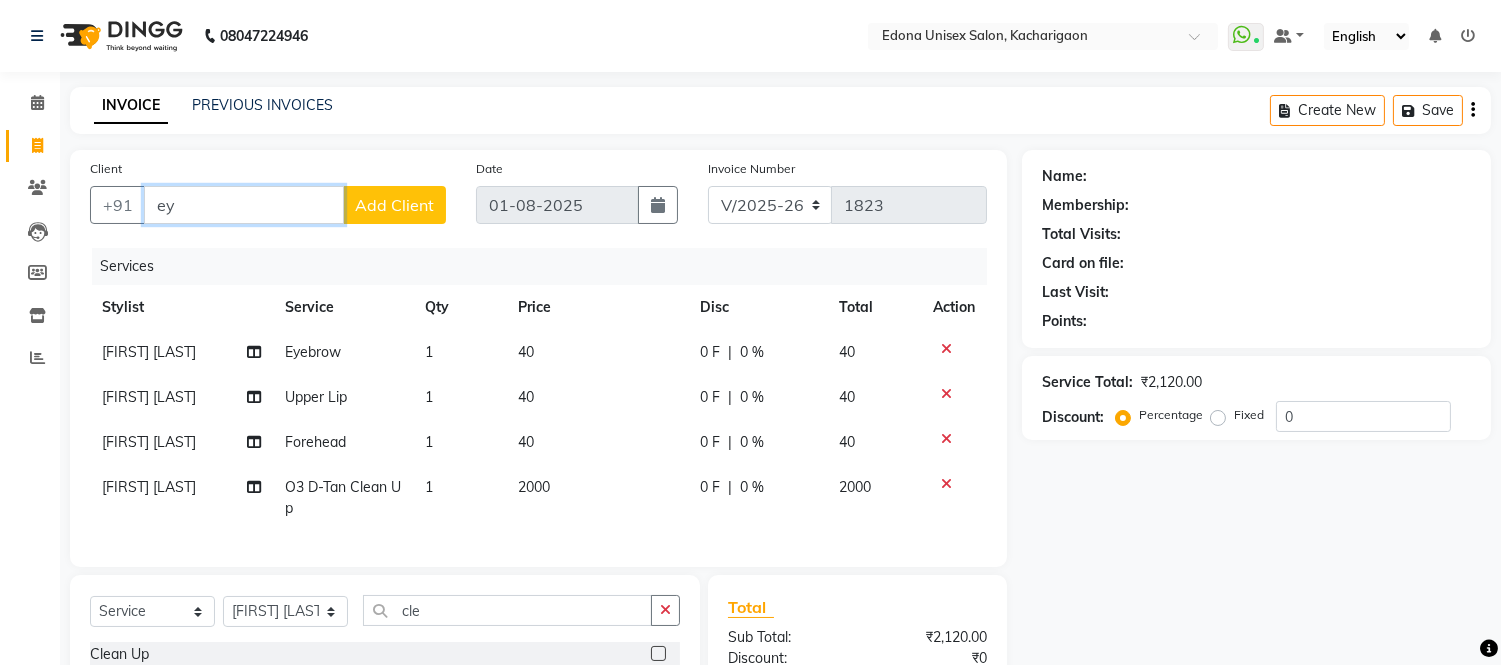 type on "e" 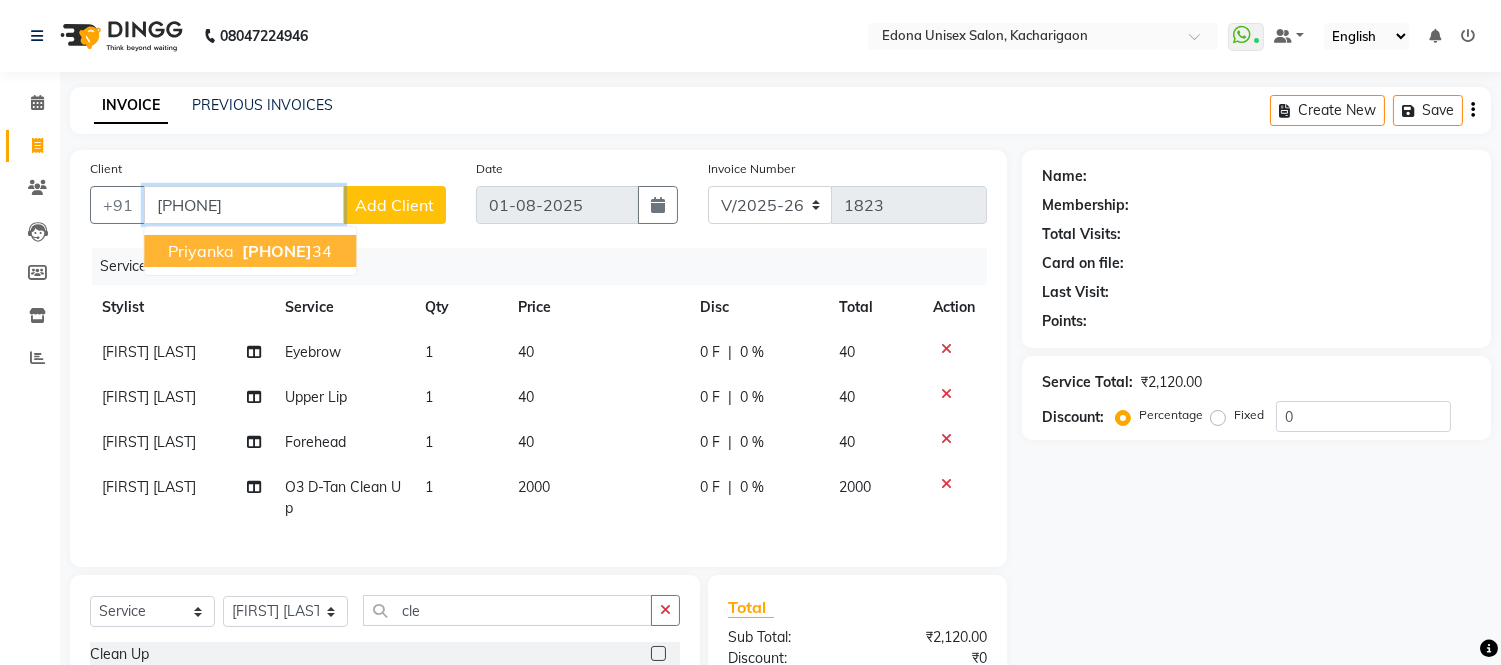 click on "[FIRST]   [PHONE]" at bounding box center (250, 251) 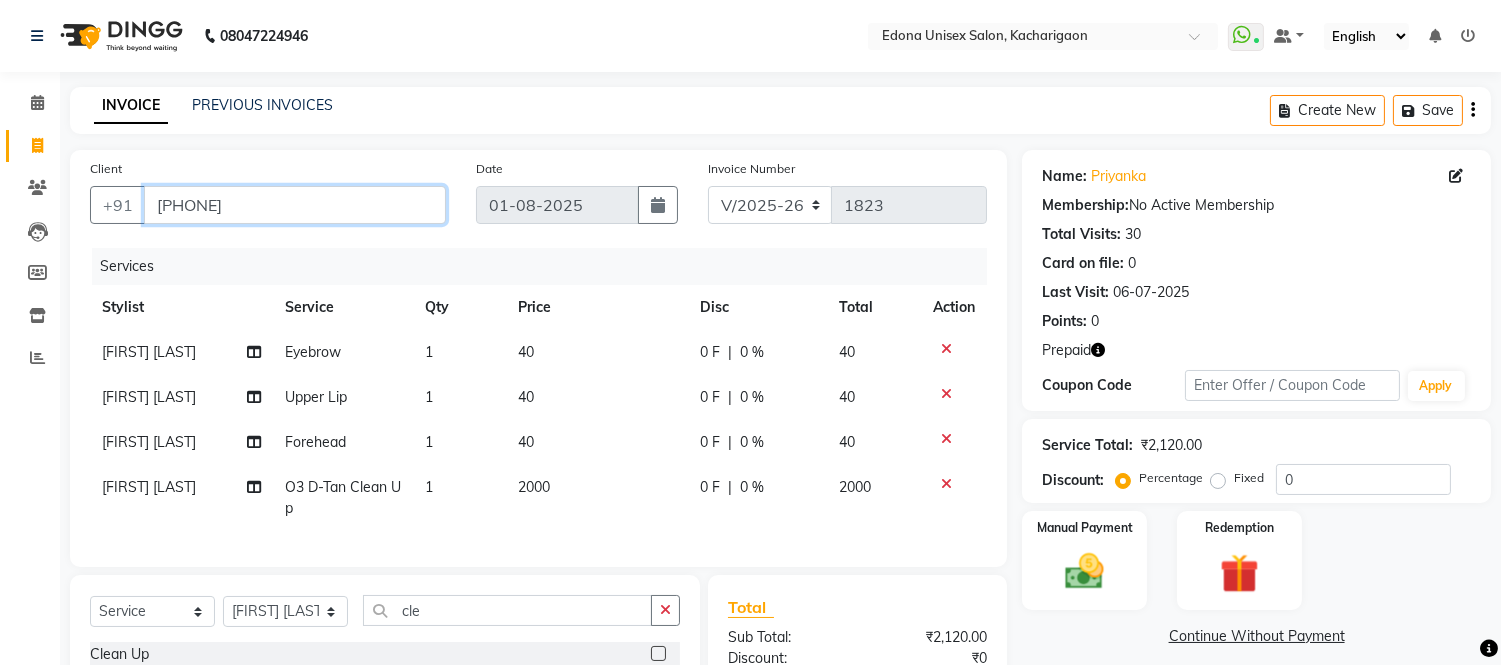 drag, startPoint x: 150, startPoint y: 194, endPoint x: 240, endPoint y: 207, distance: 90.934044 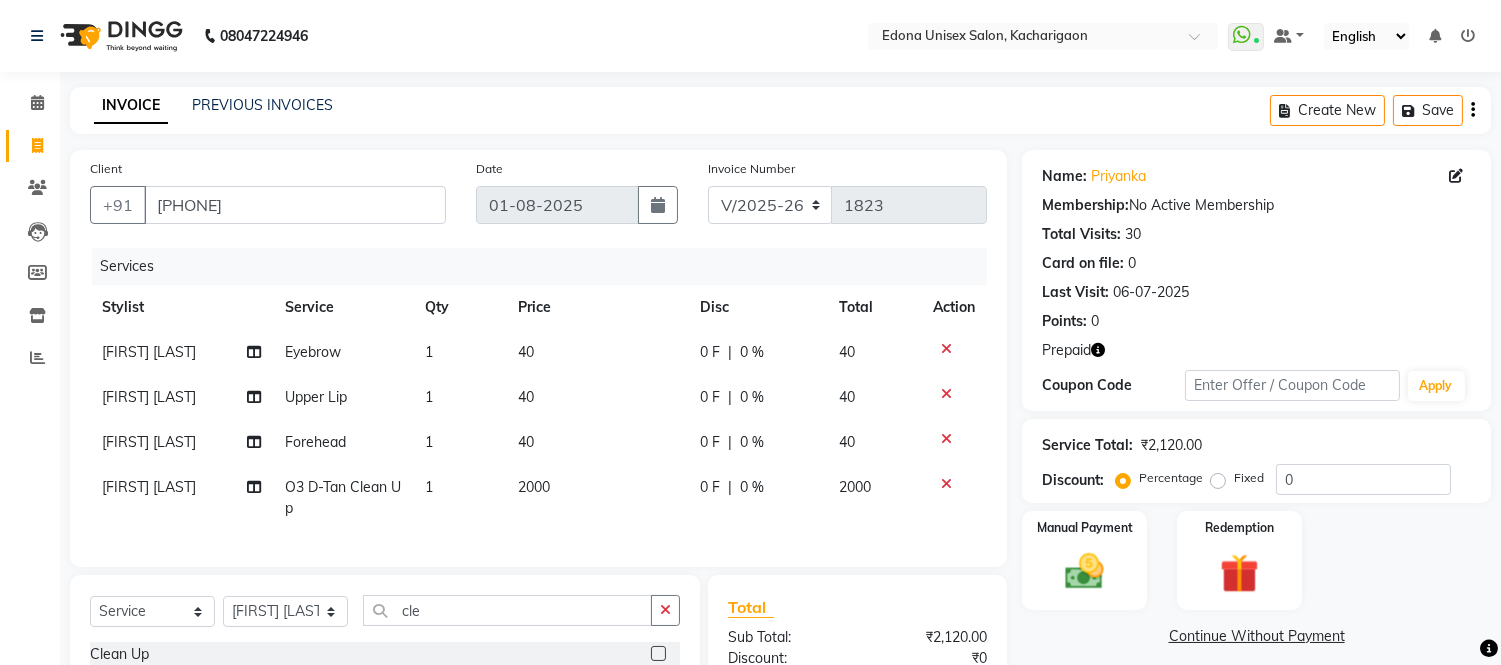click 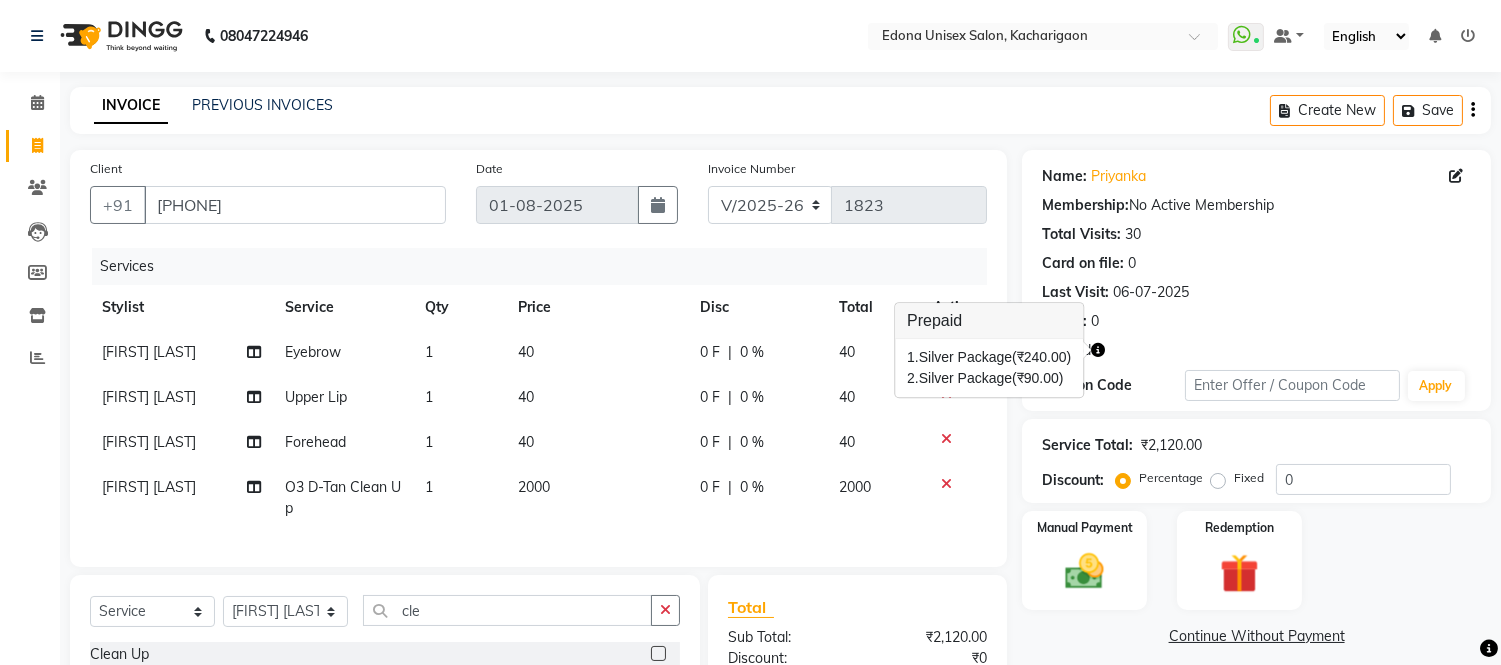 click on "Points:   0" 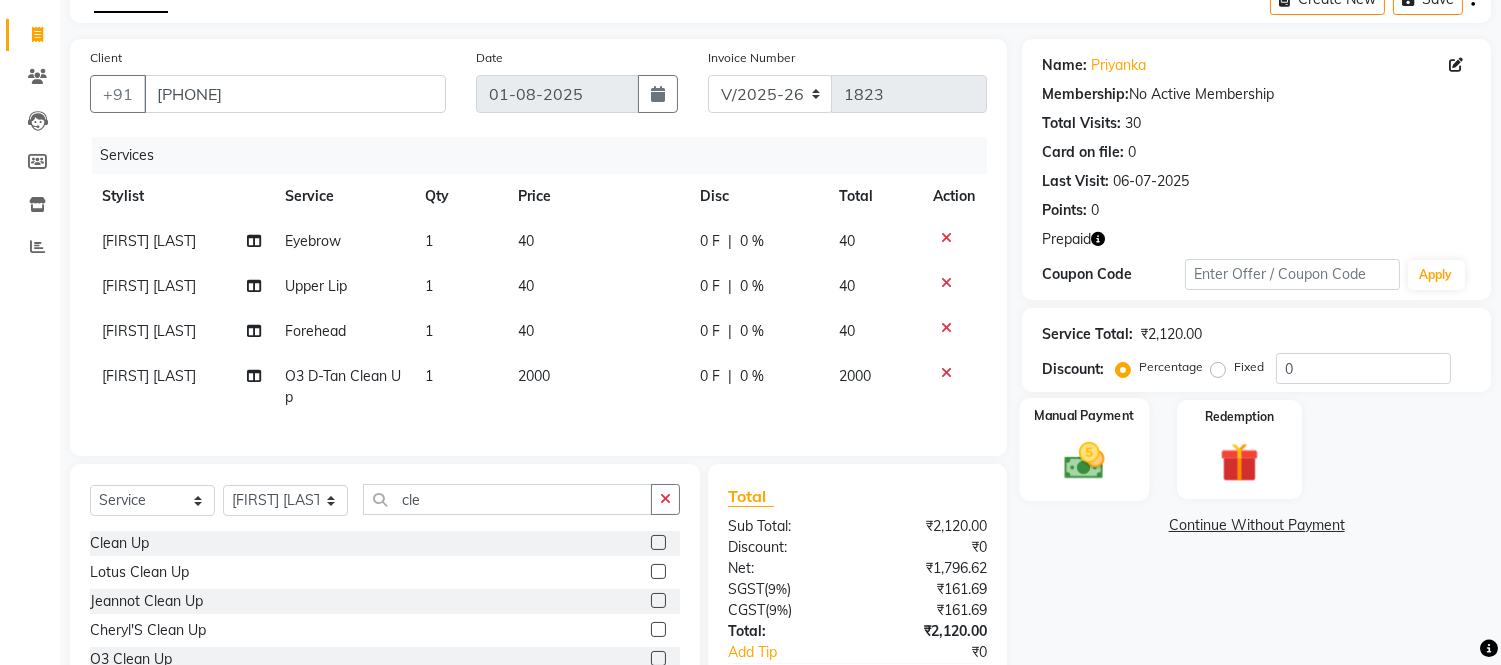 scroll, scrollTop: 250, scrollLeft: 0, axis: vertical 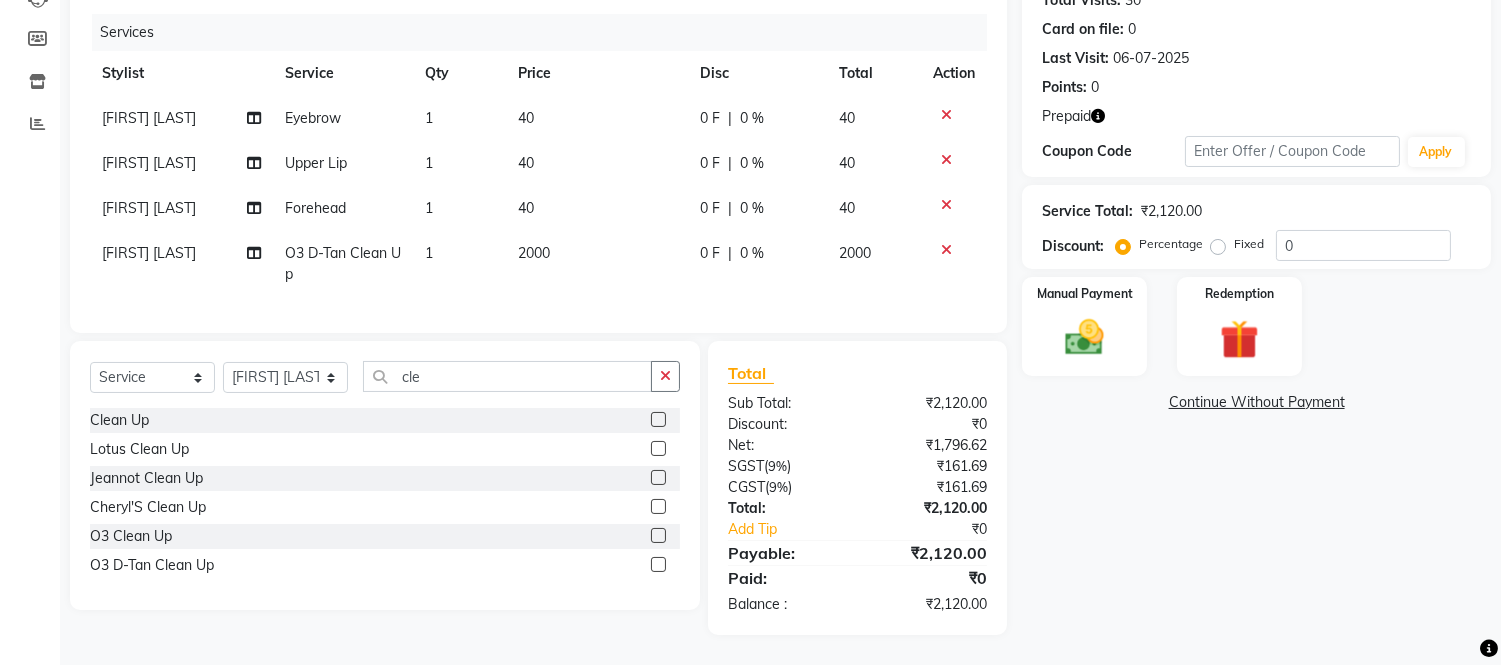 click 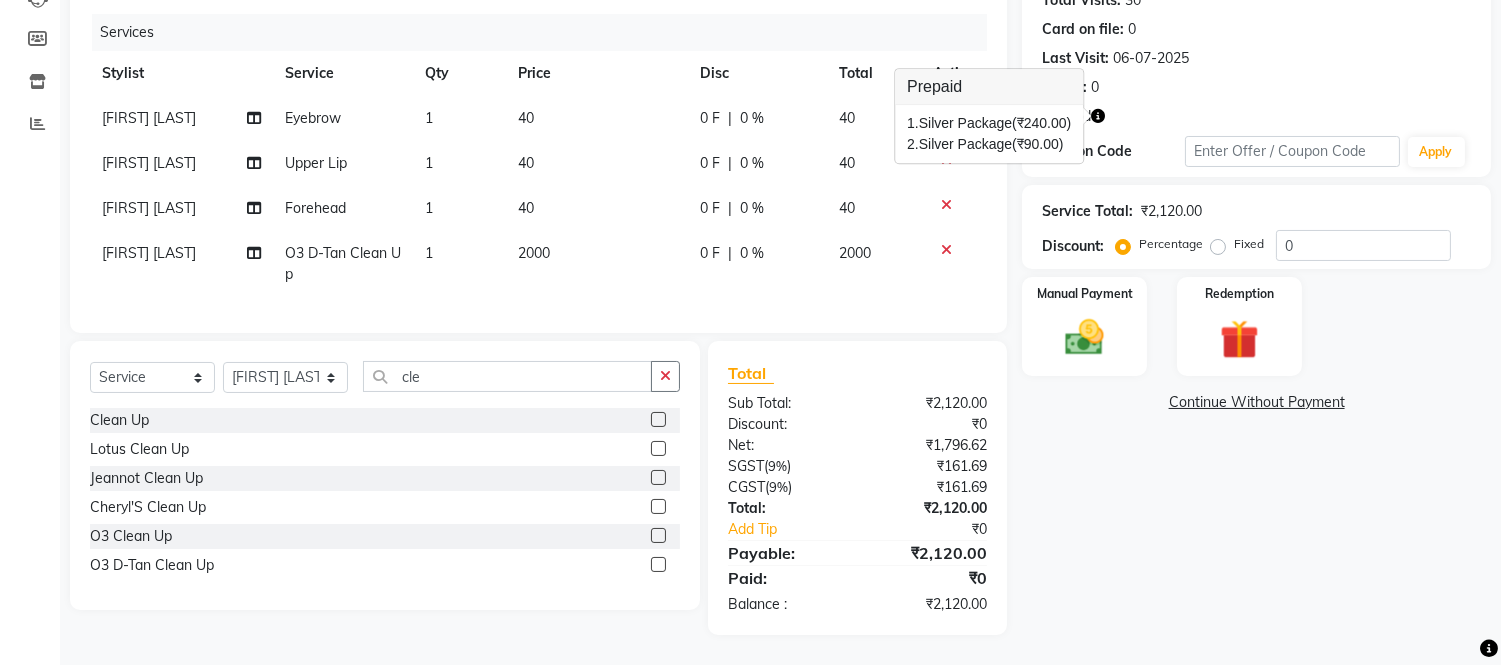 scroll, scrollTop: 0, scrollLeft: 0, axis: both 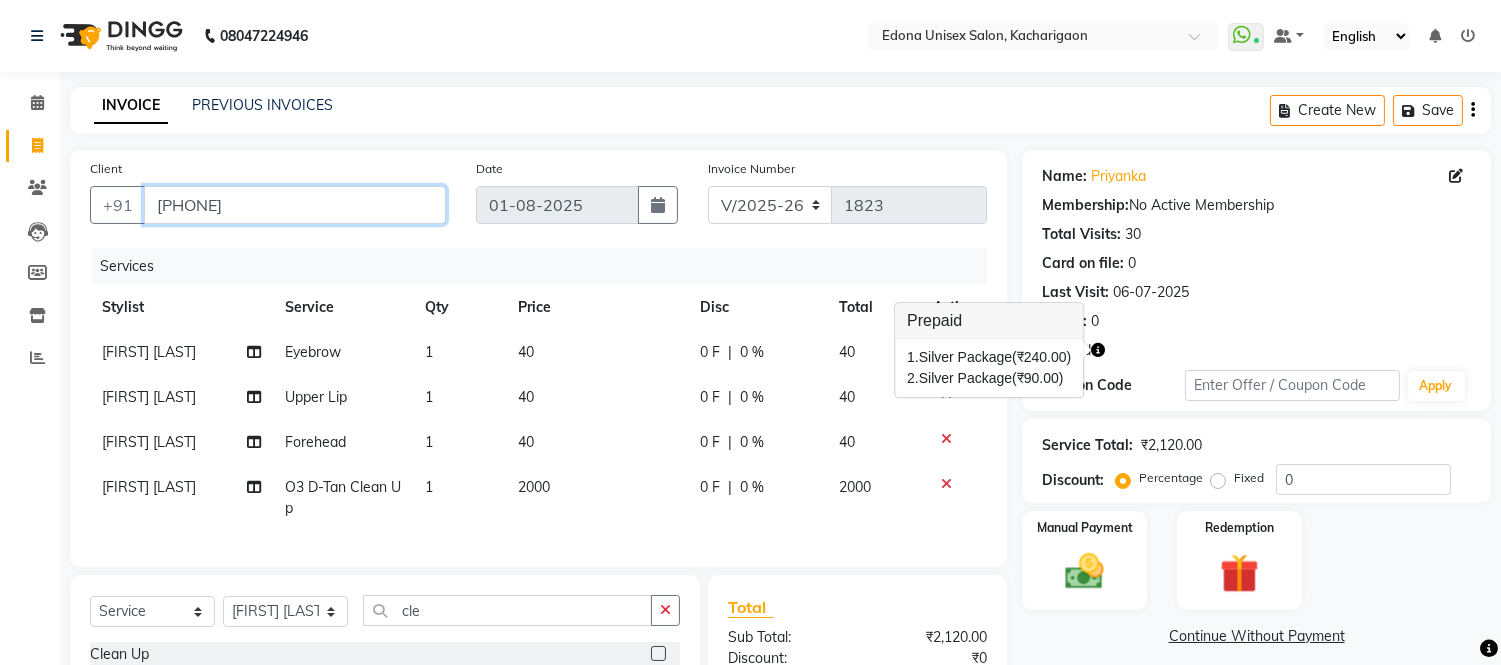click on "[PHONE]" at bounding box center (295, 205) 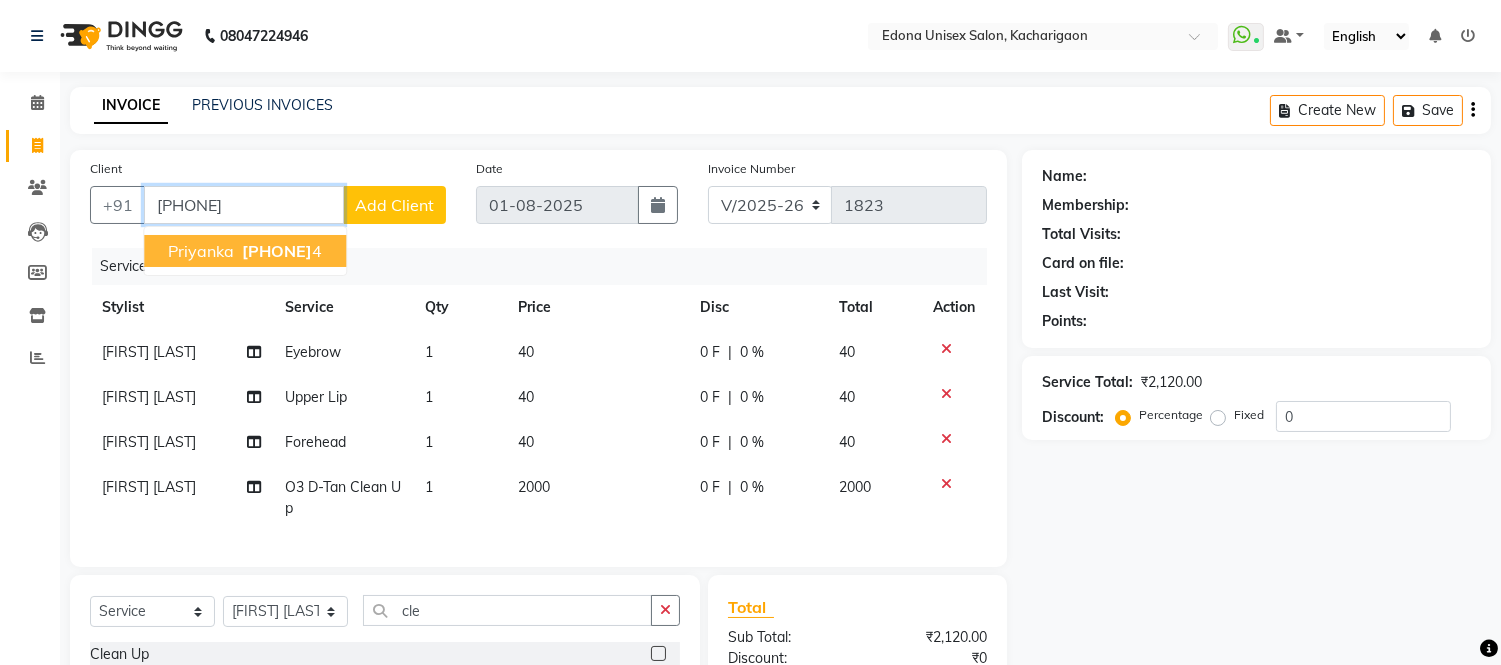 click on "[PHONE]" at bounding box center [277, 251] 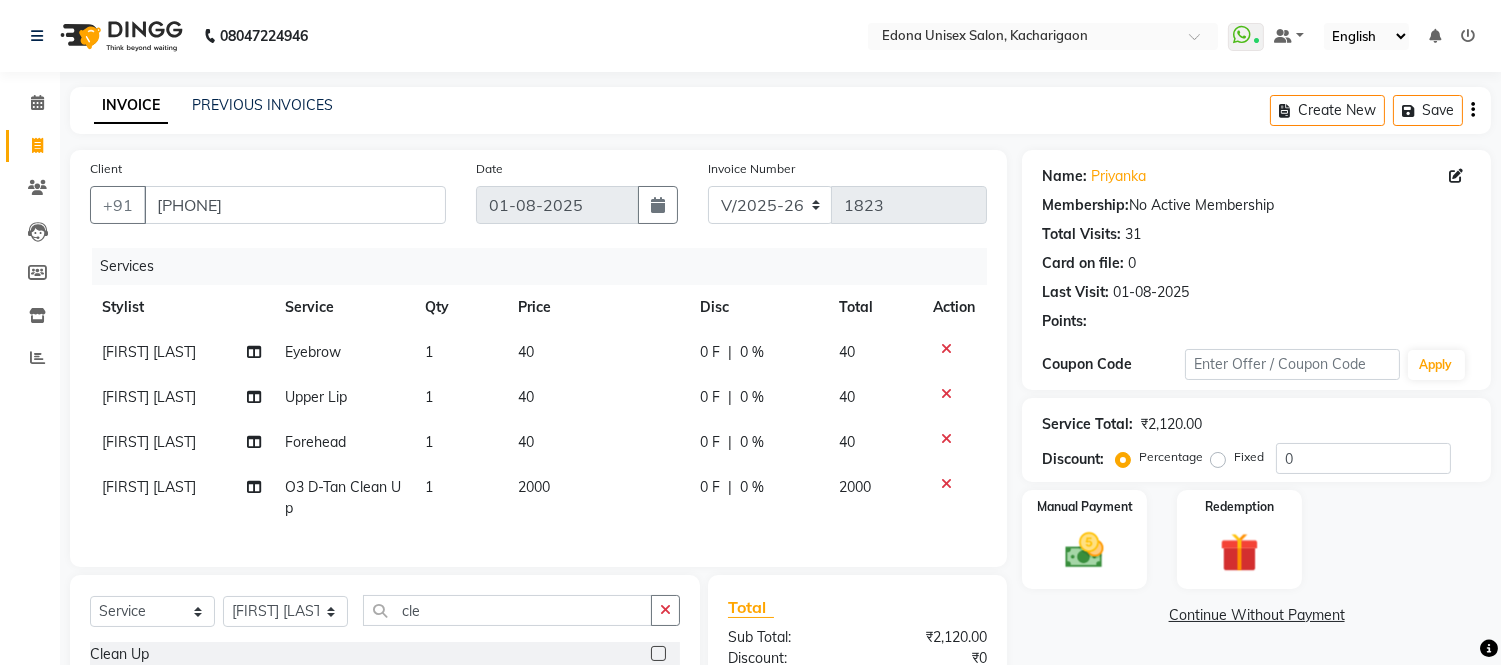 scroll, scrollTop: 111, scrollLeft: 0, axis: vertical 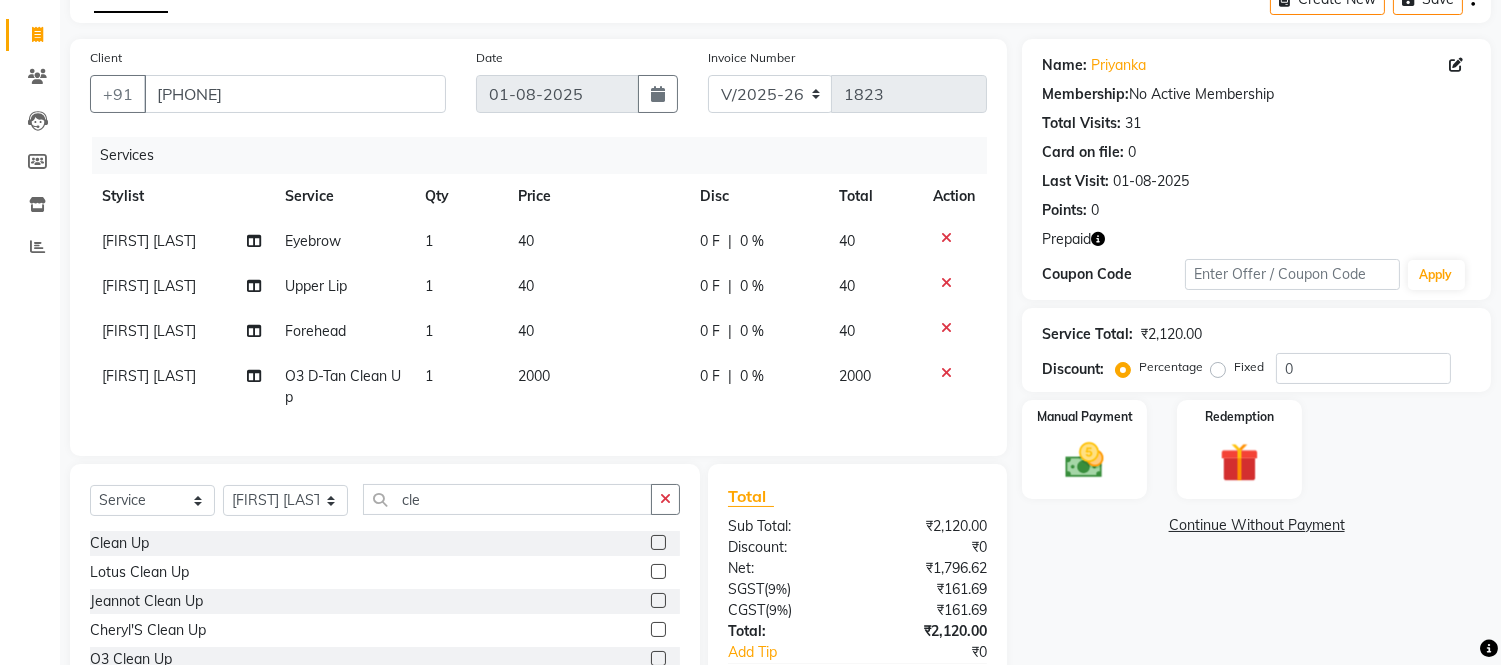 click 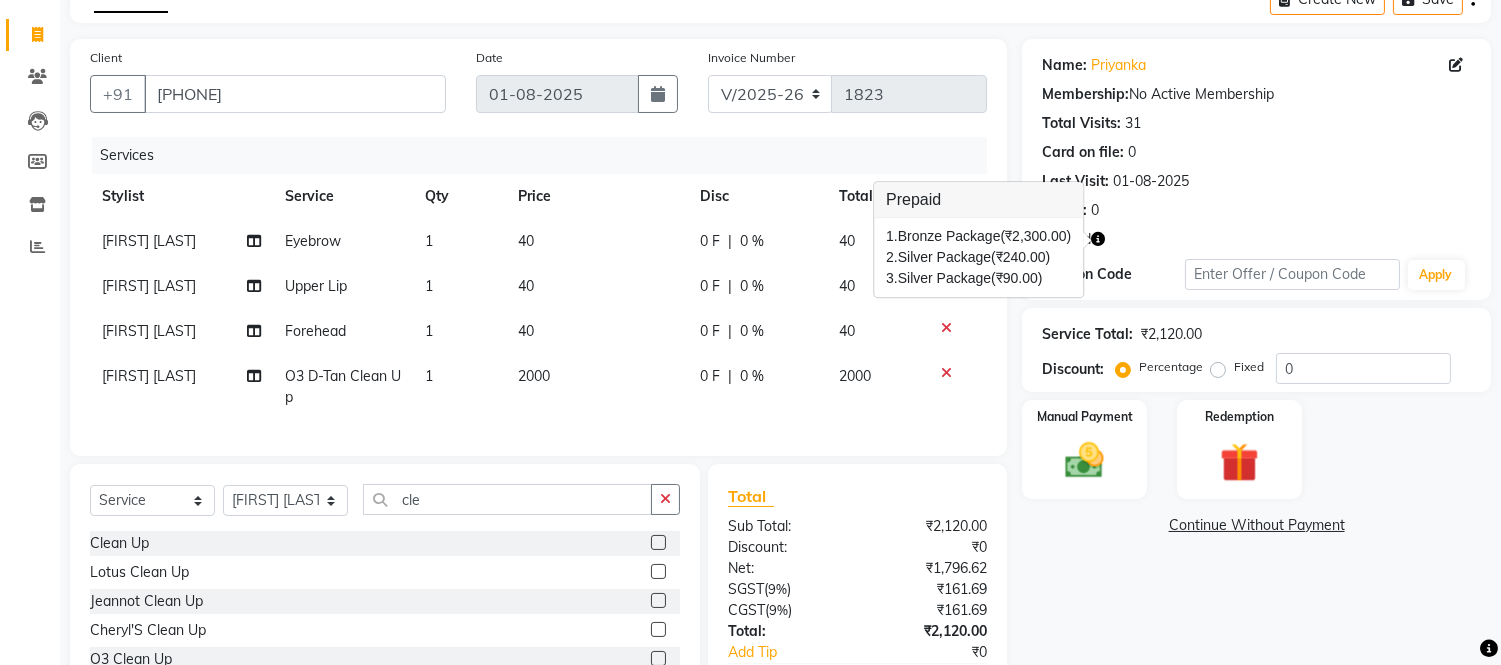 scroll, scrollTop: 250, scrollLeft: 0, axis: vertical 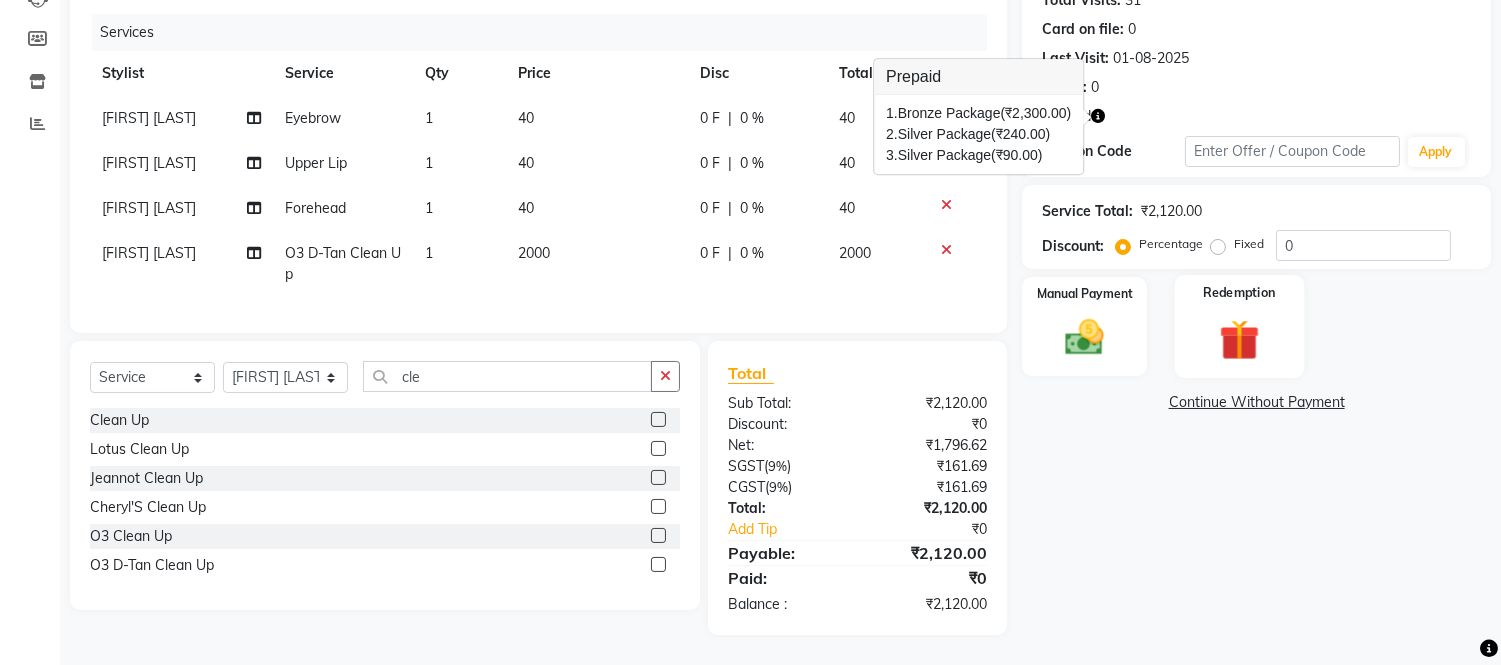 click 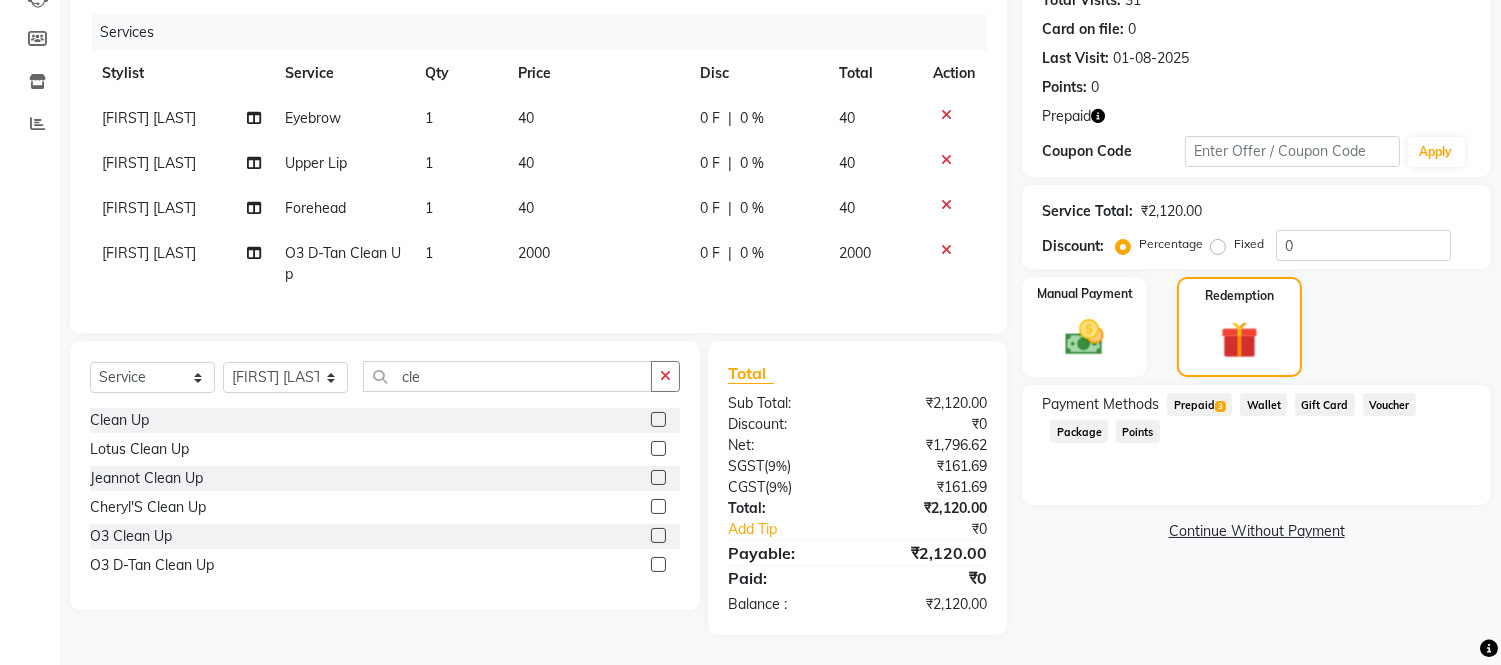 click on "Prepaid  3" 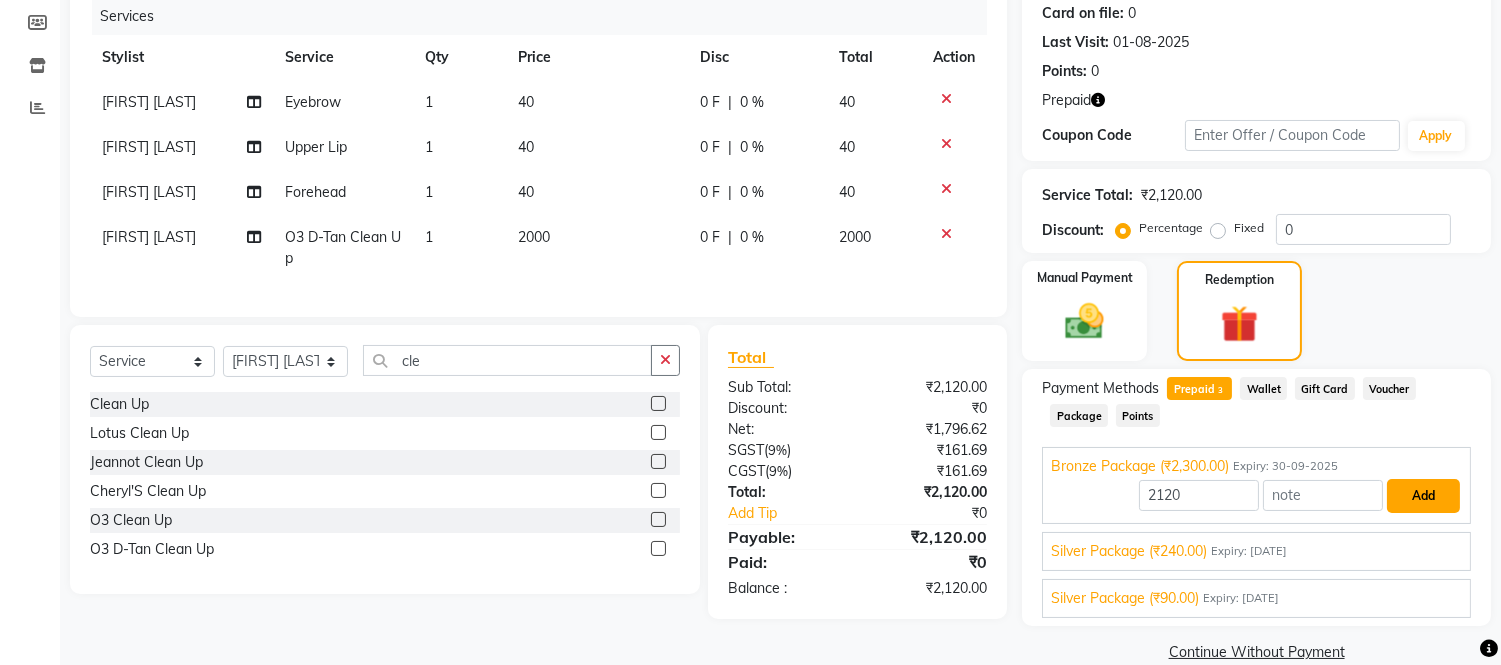 click on "Add" at bounding box center [1423, 496] 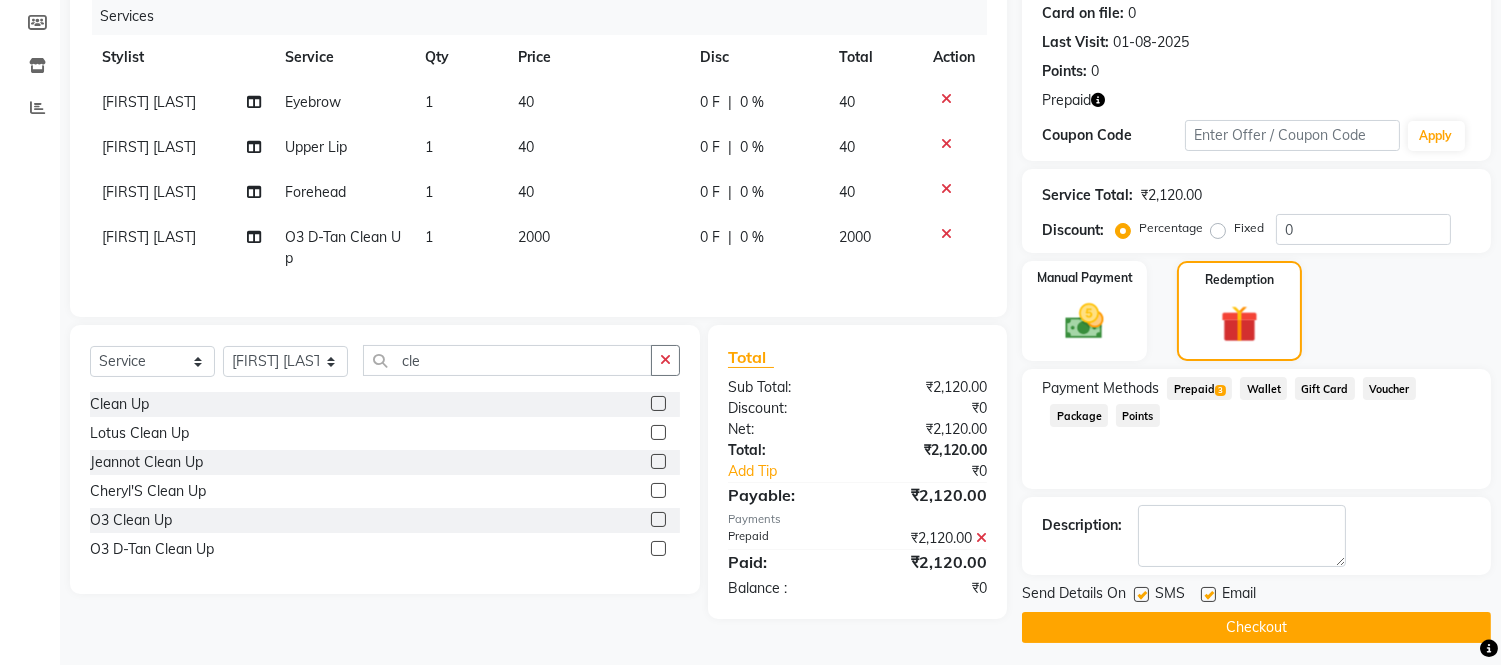 click 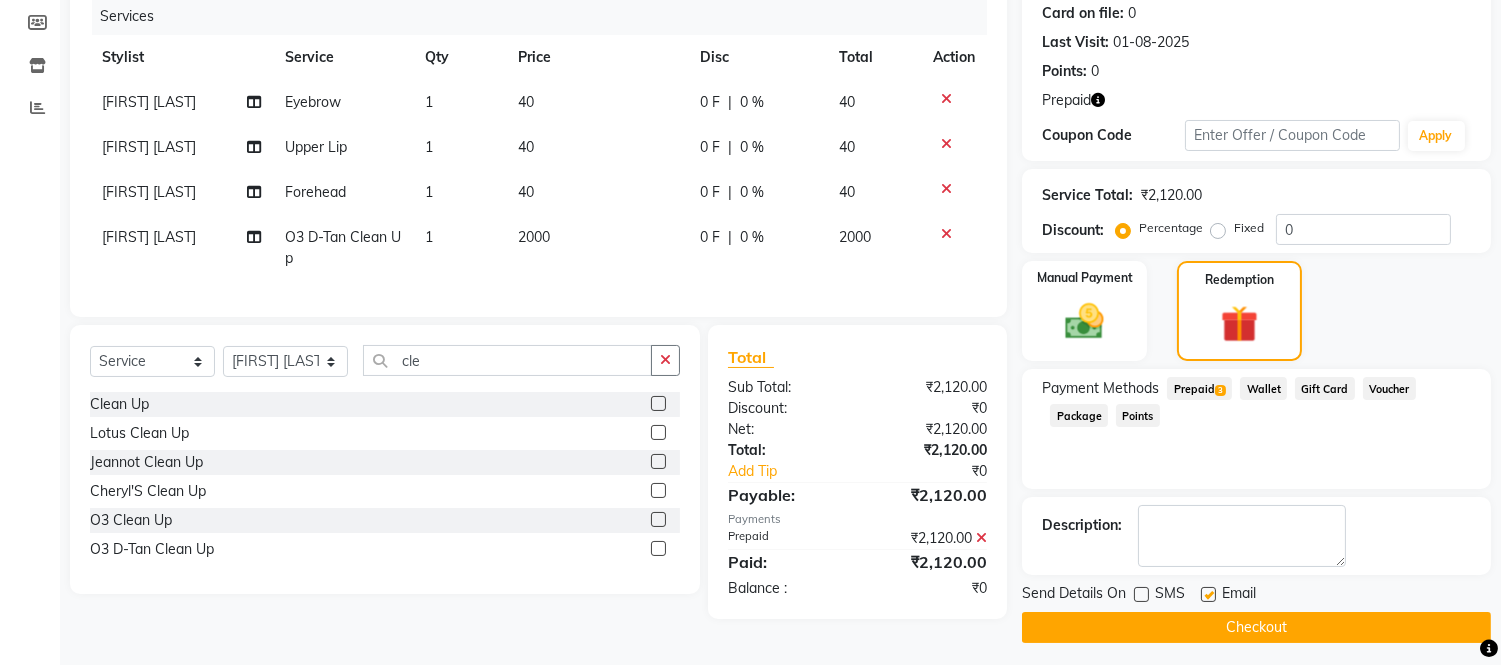 click 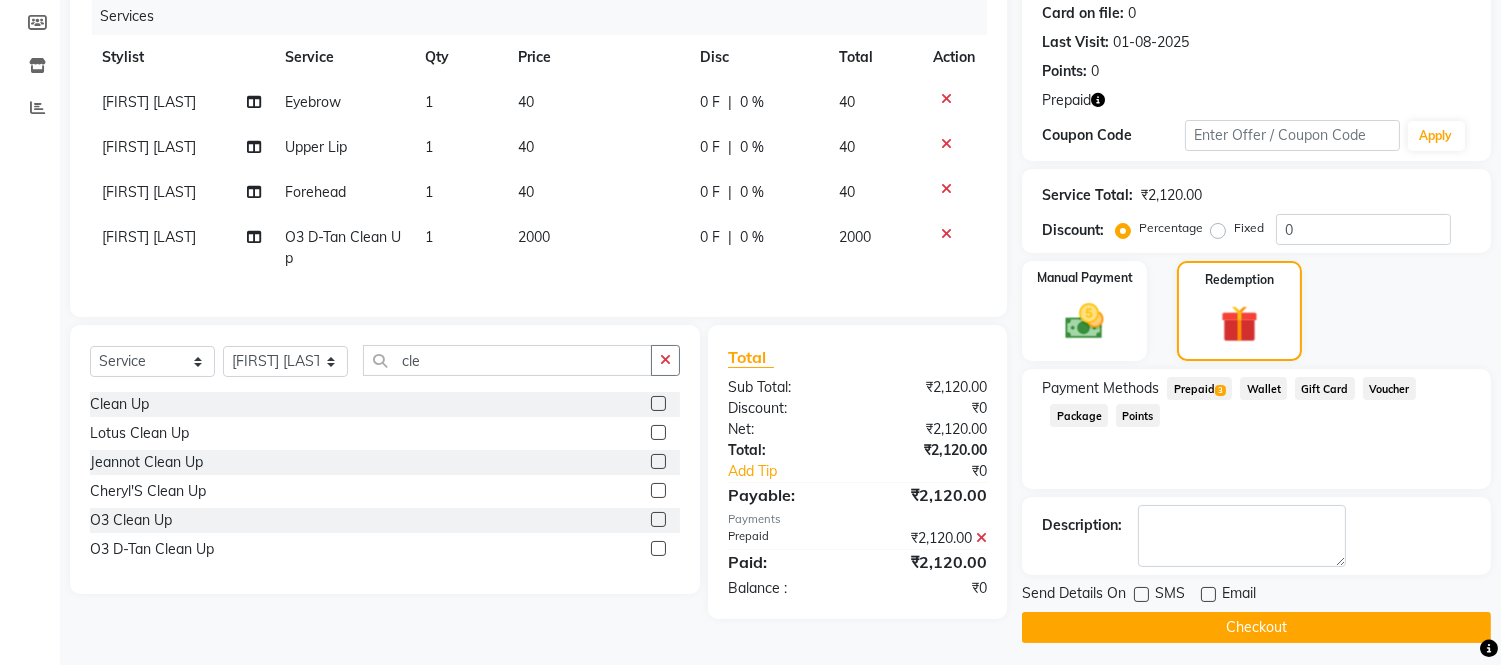 click on "Checkout" 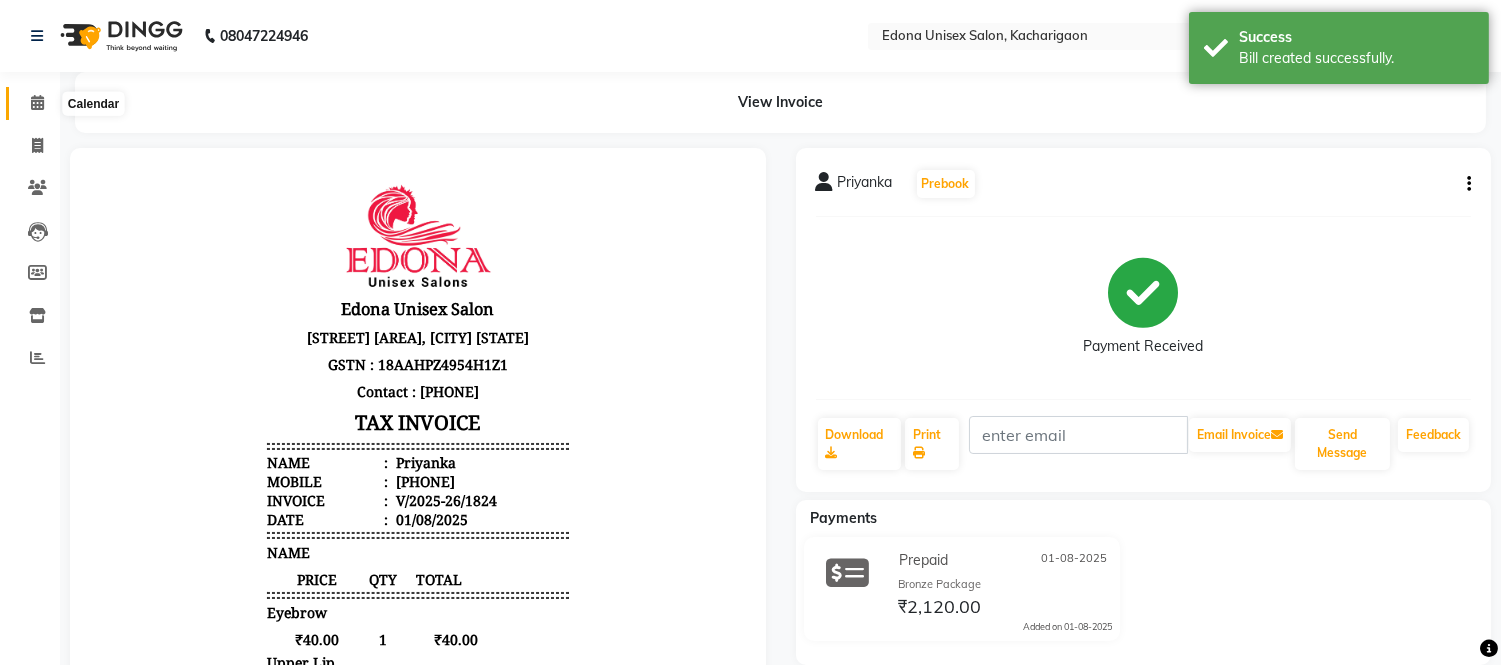 scroll, scrollTop: 0, scrollLeft: 0, axis: both 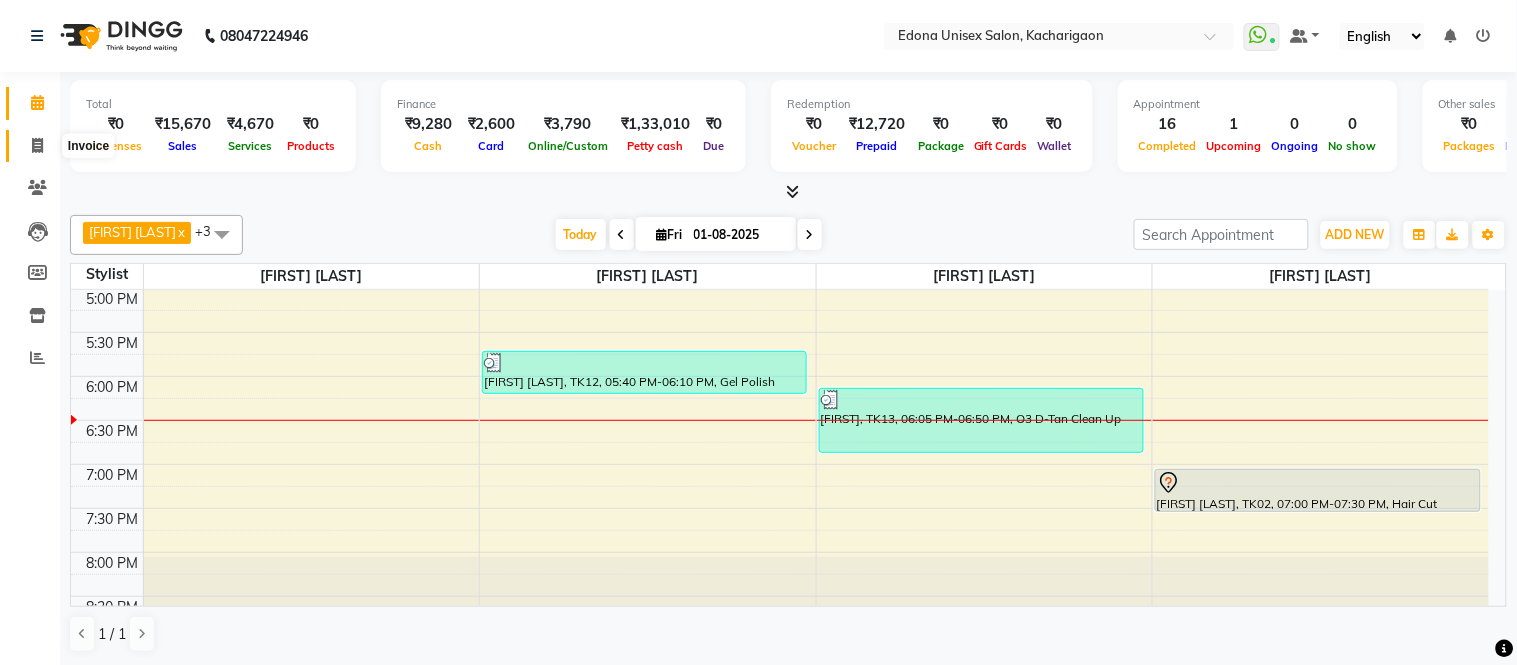 click 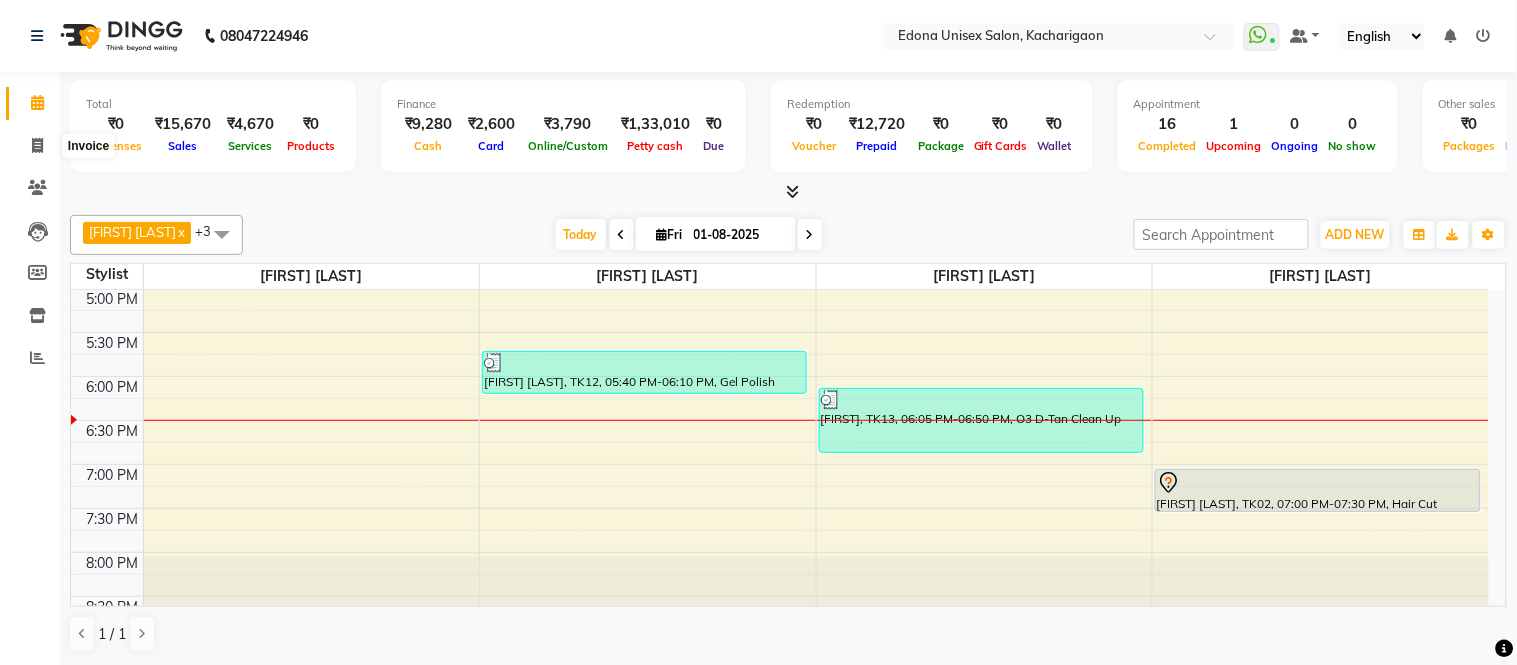 select on "service" 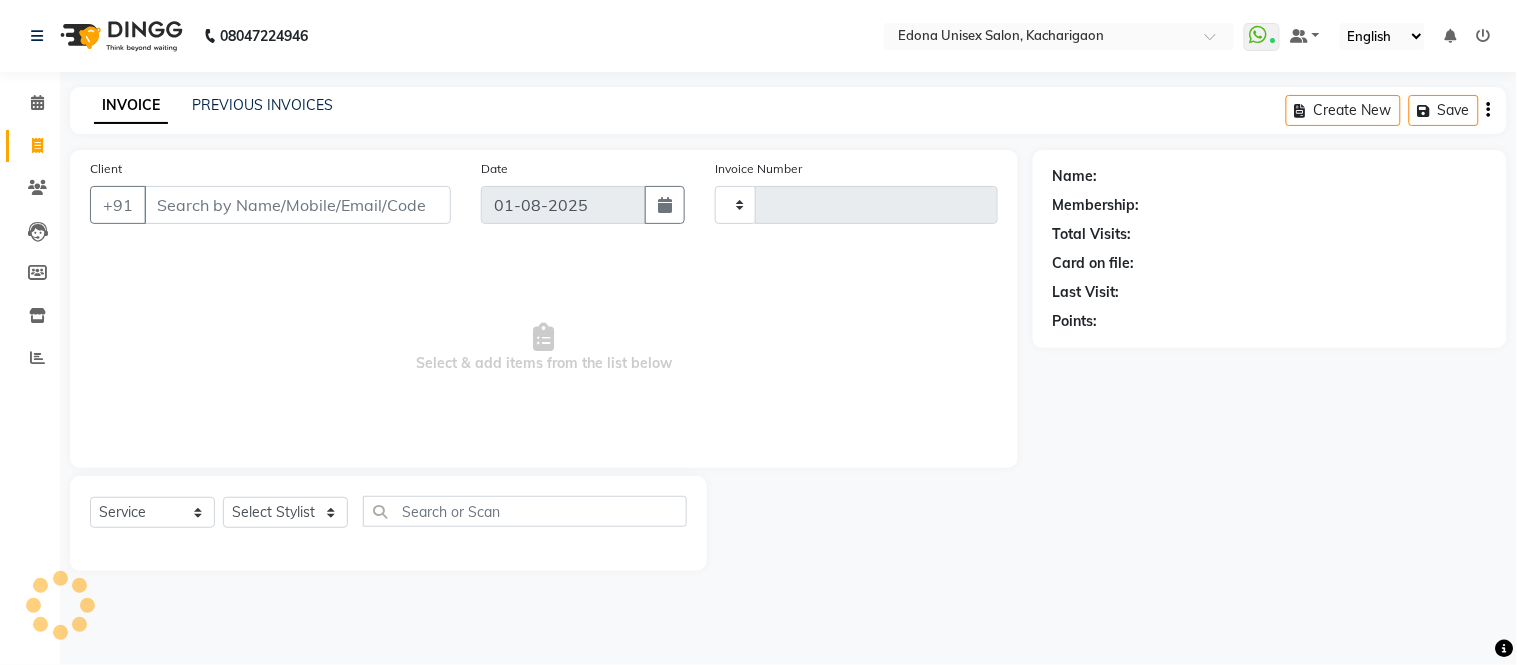 type on "1825" 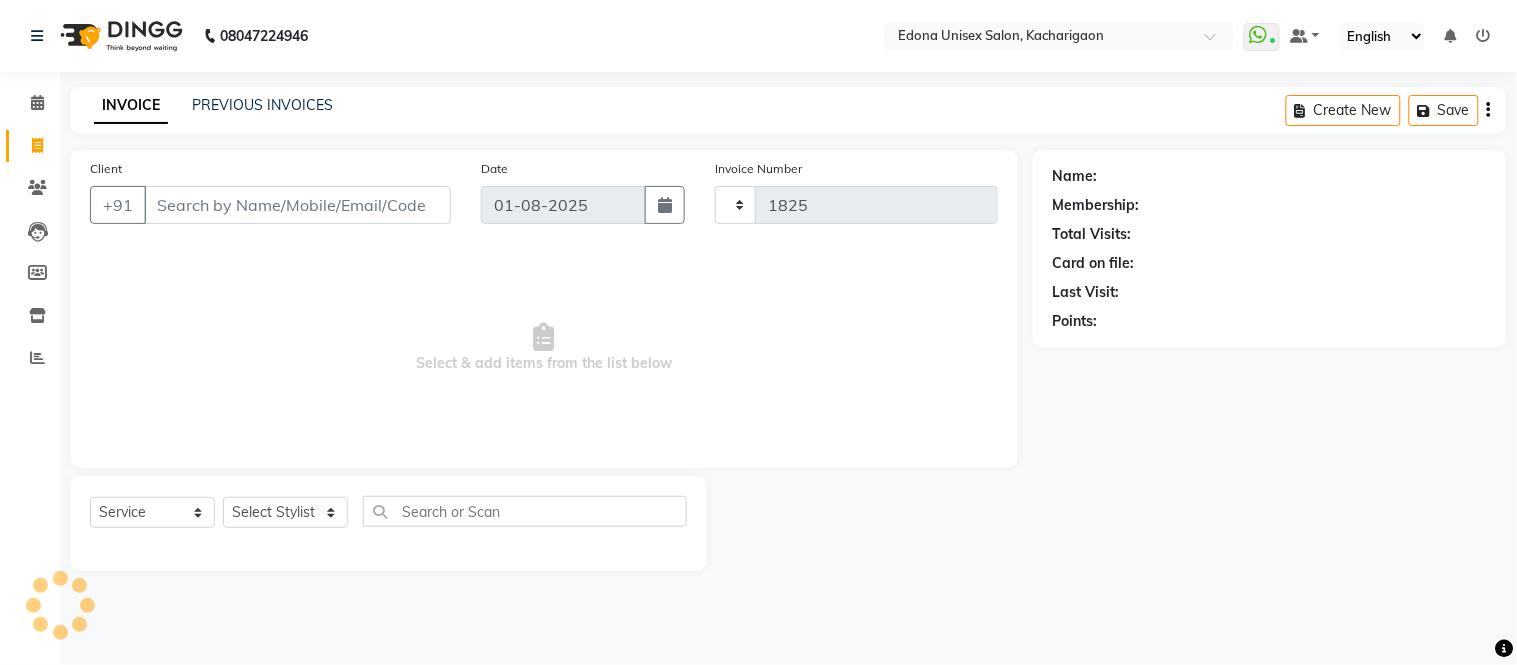 select on "5389" 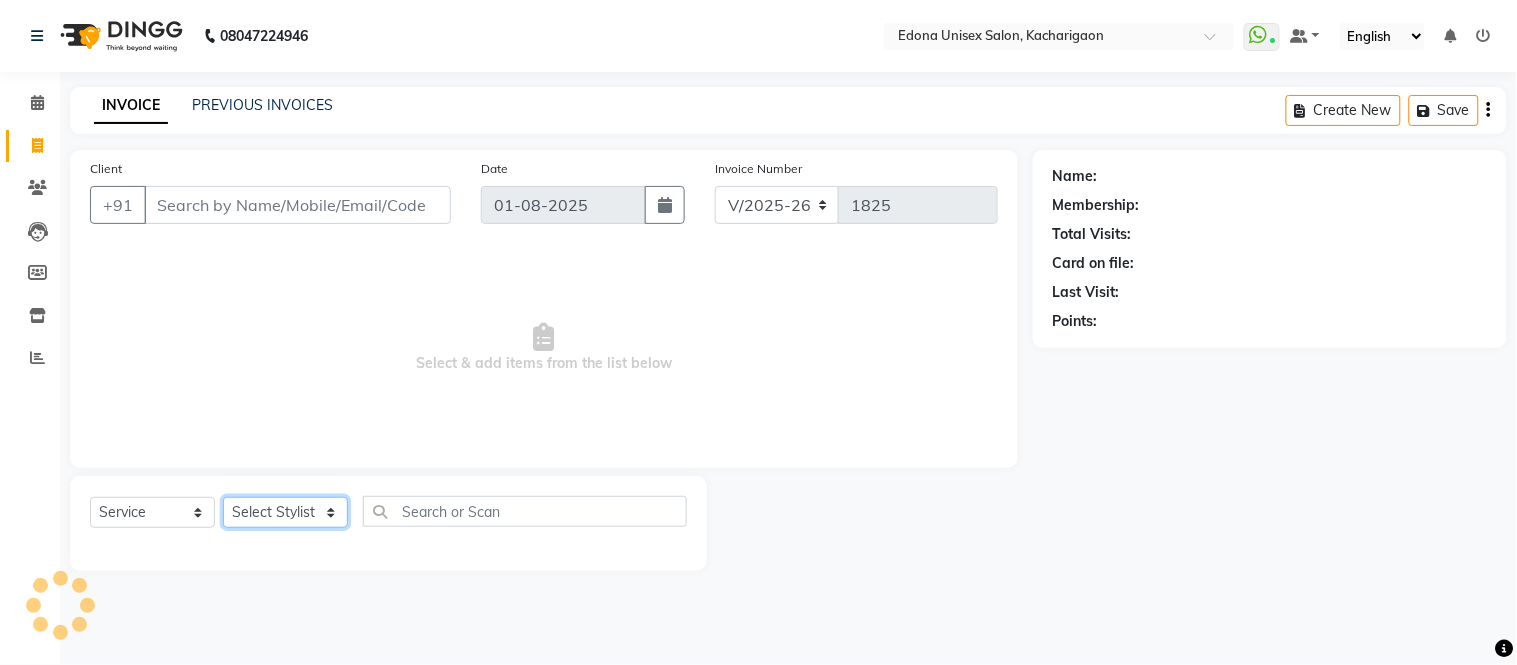 click on "Select Stylist Admin [FIRST] [LAST] [FIRST] [LAST] [FIRST] [LAST] [FIRST] [LAST] [FIRST] [LAST] [FIRST] [LAST] [FIRST] [LAST] [FIRST] [LAST] [FIRST] [LAST] [FIRST] [LAST] [FIRST] [LAST] [FIRST] [LAST] [FIRST] [LAST] [FIRST] [LAST] [FIRST] [LAST] [FIRST] [LAST] [FIRST] [LAST]" 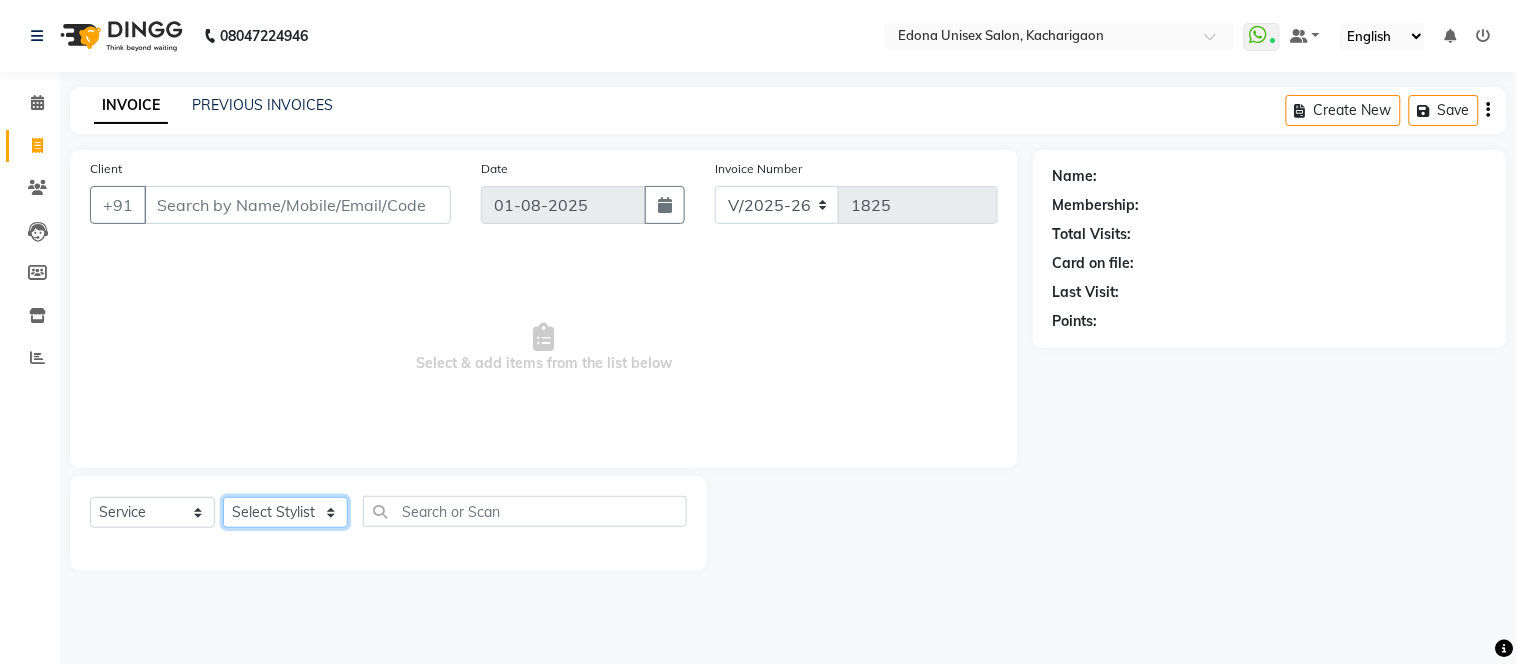 select on "[NUMBER]" 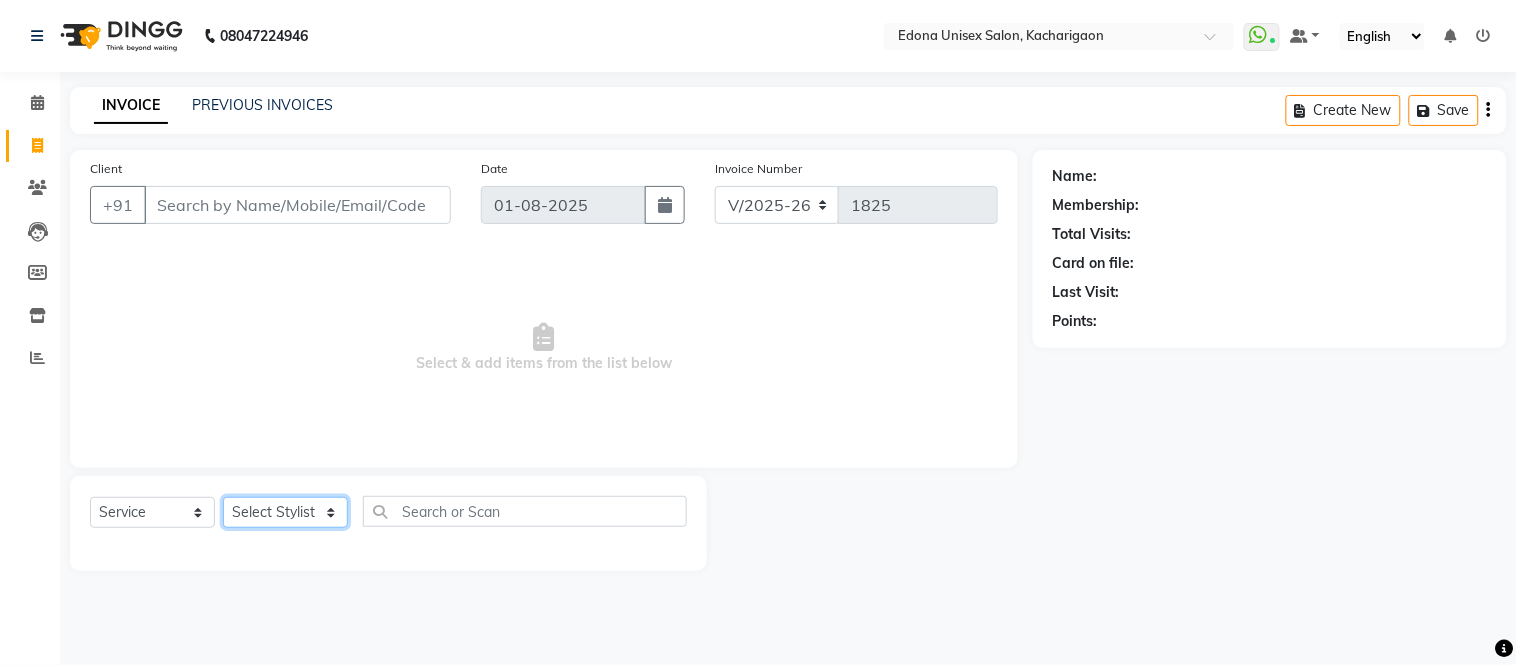 click on "Select Stylist Admin [FIRST] [LAST] [FIRST] [LAST] [FIRST] [LAST] [FIRST] [LAST] [FIRST] [LAST] [FIRST] [LAST] [FIRST] [LAST] [FIRST] [LAST] [FIRST] [LAST] [FIRST] [LAST] [FIRST] [LAST] [FIRST] [LAST] [FIRST] [LAST] [FIRST] [LAST] [FIRST] [LAST] [FIRST] [LAST] [FIRST] [LAST]" 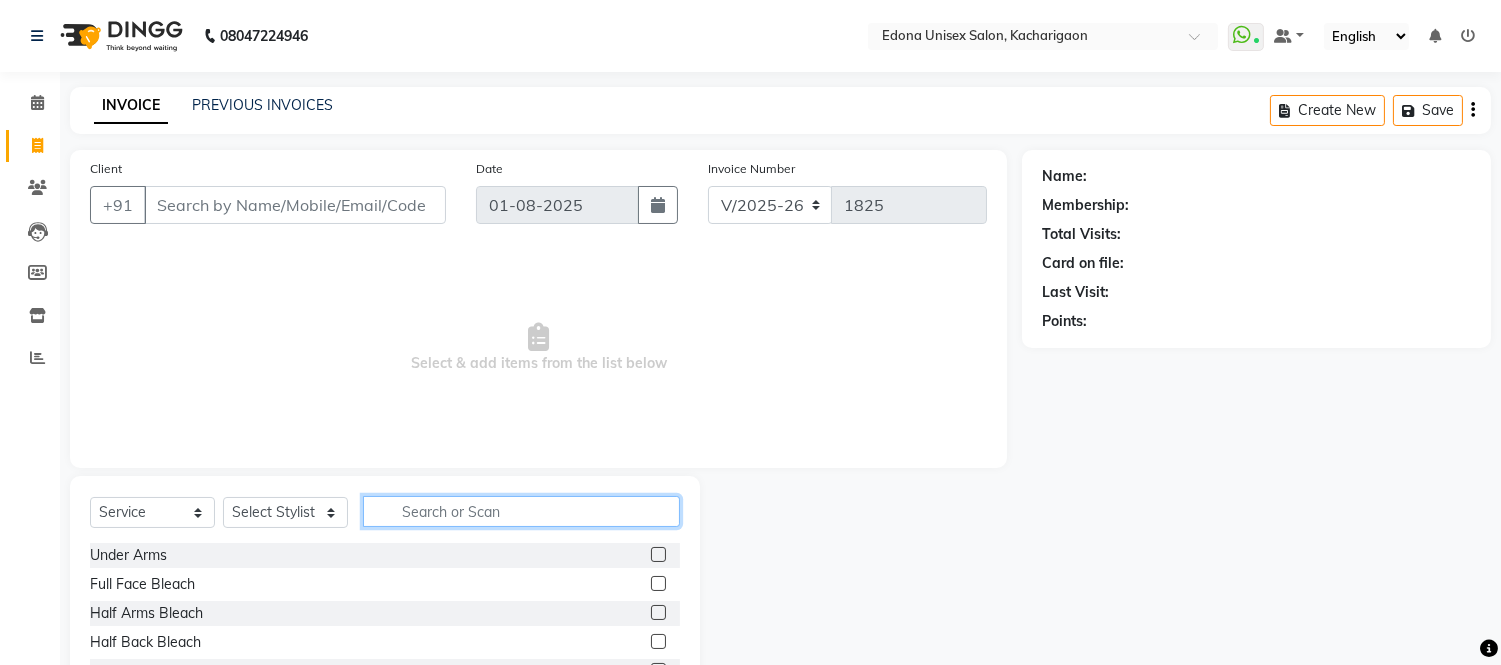 click 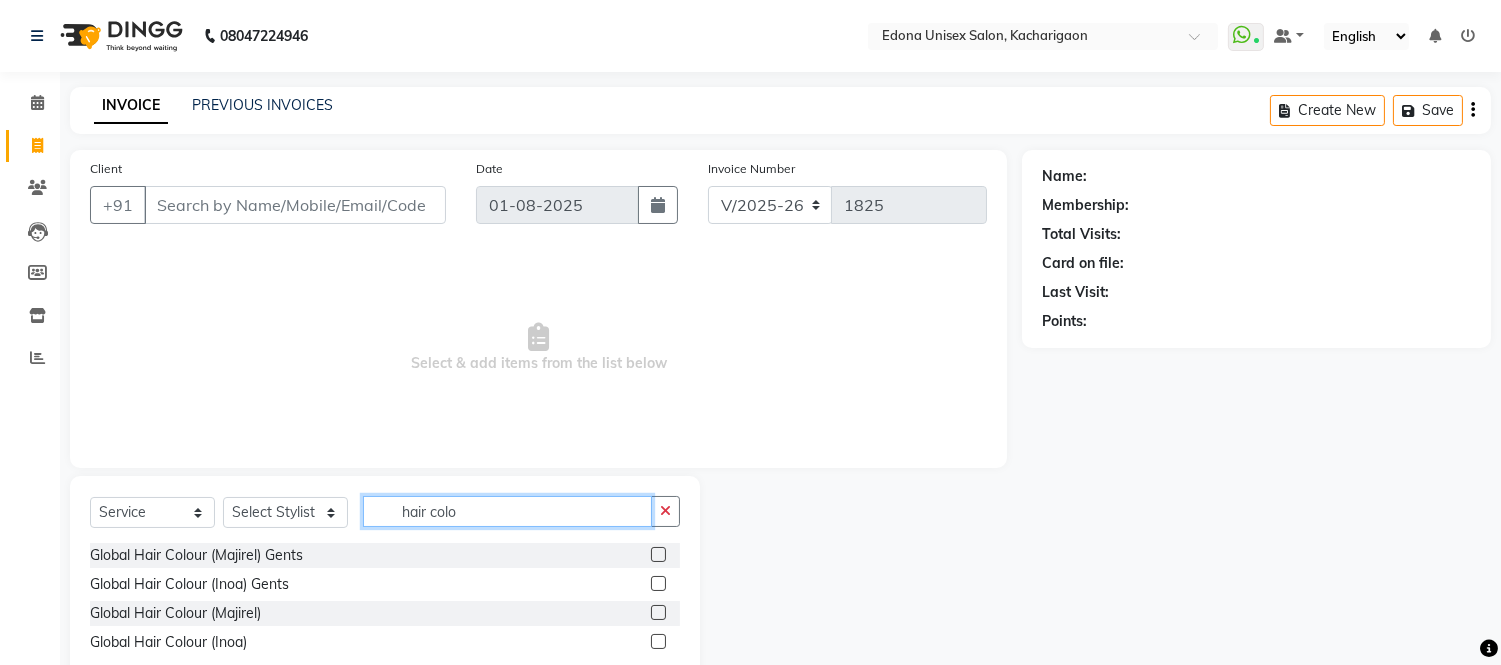 type on "hair colo" 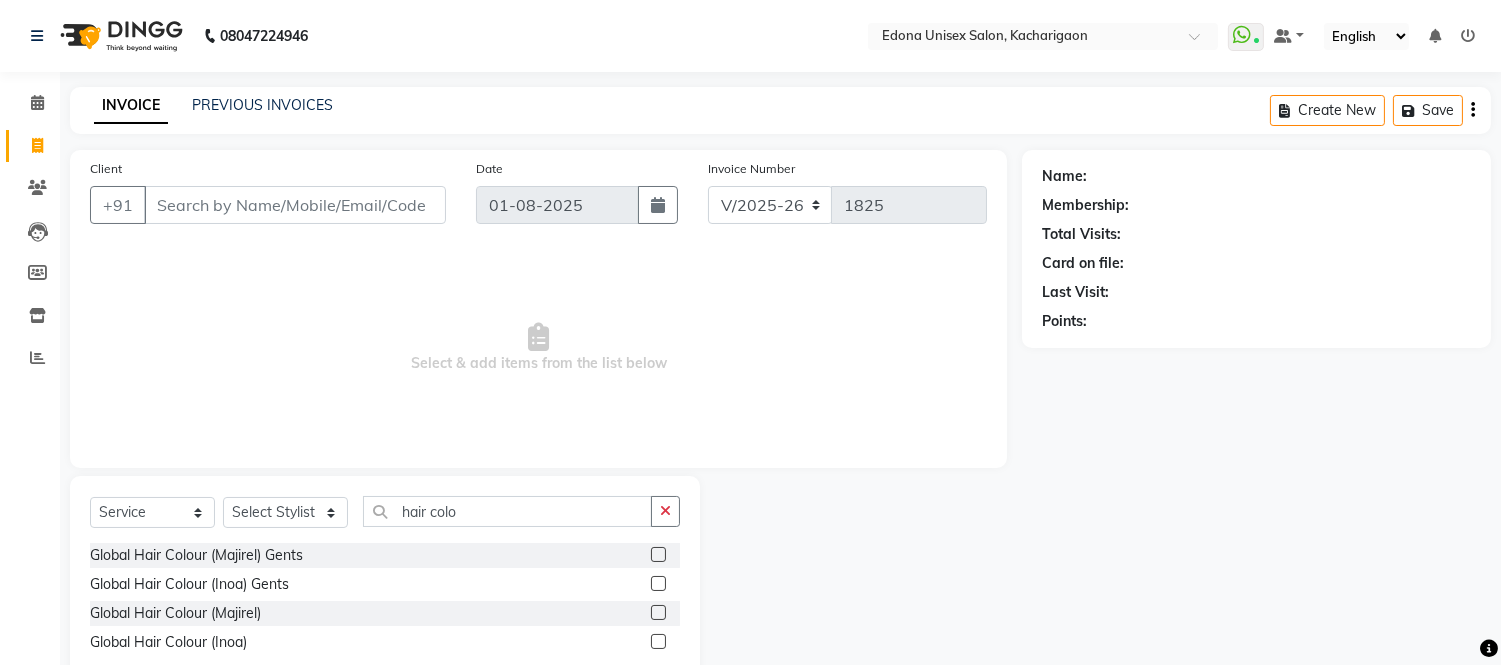 click 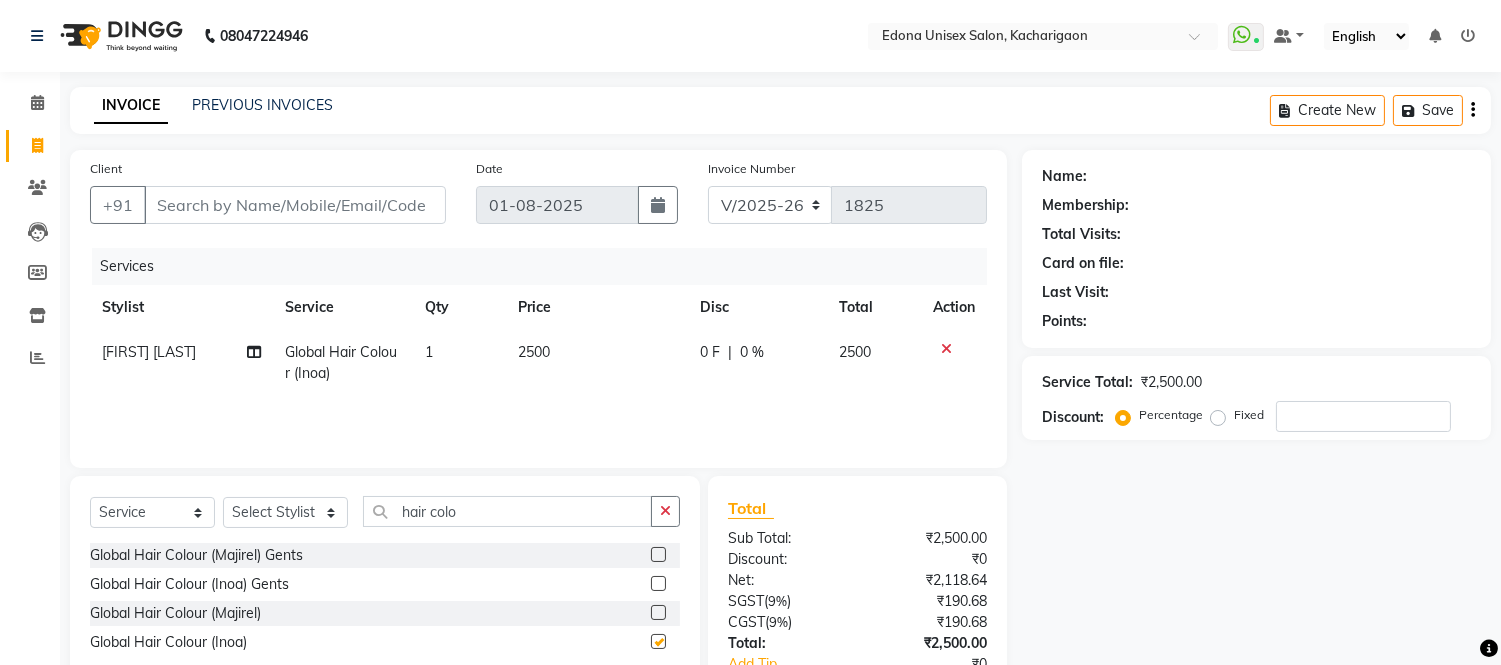 checkbox on "false" 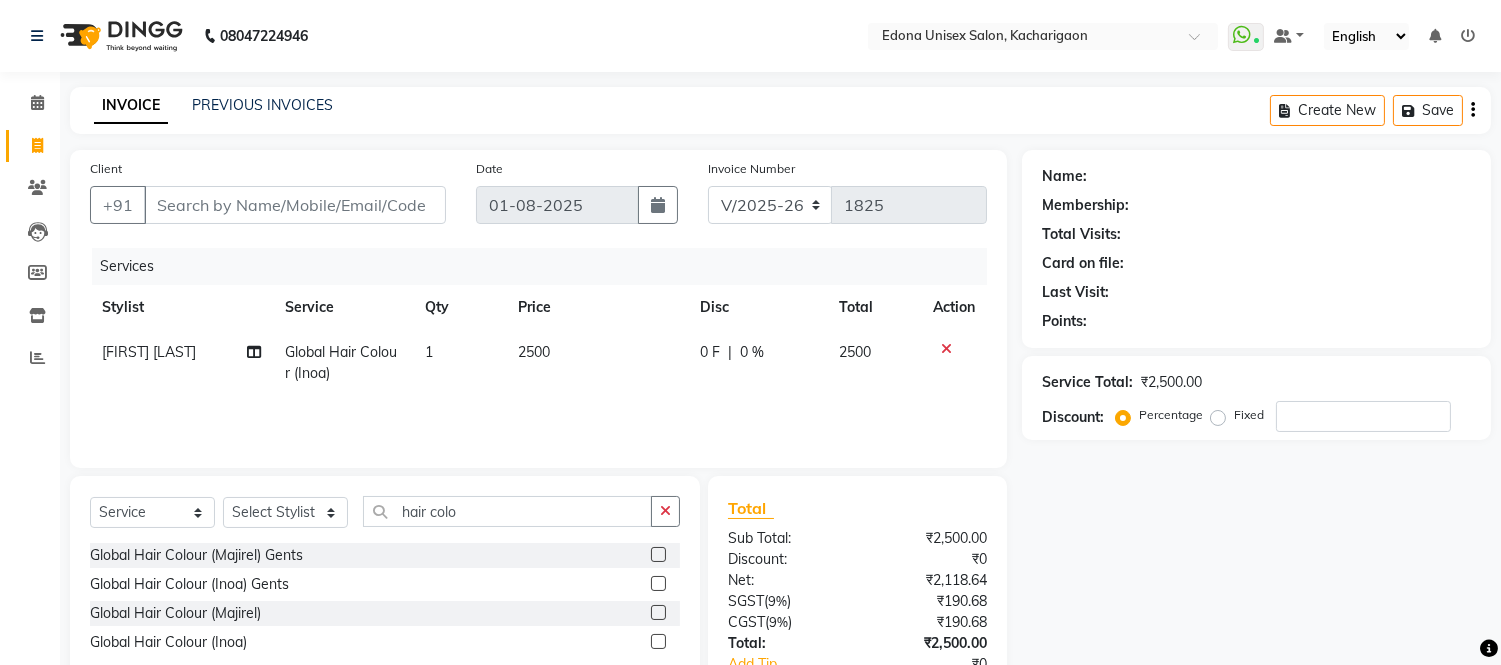 click on "2500" 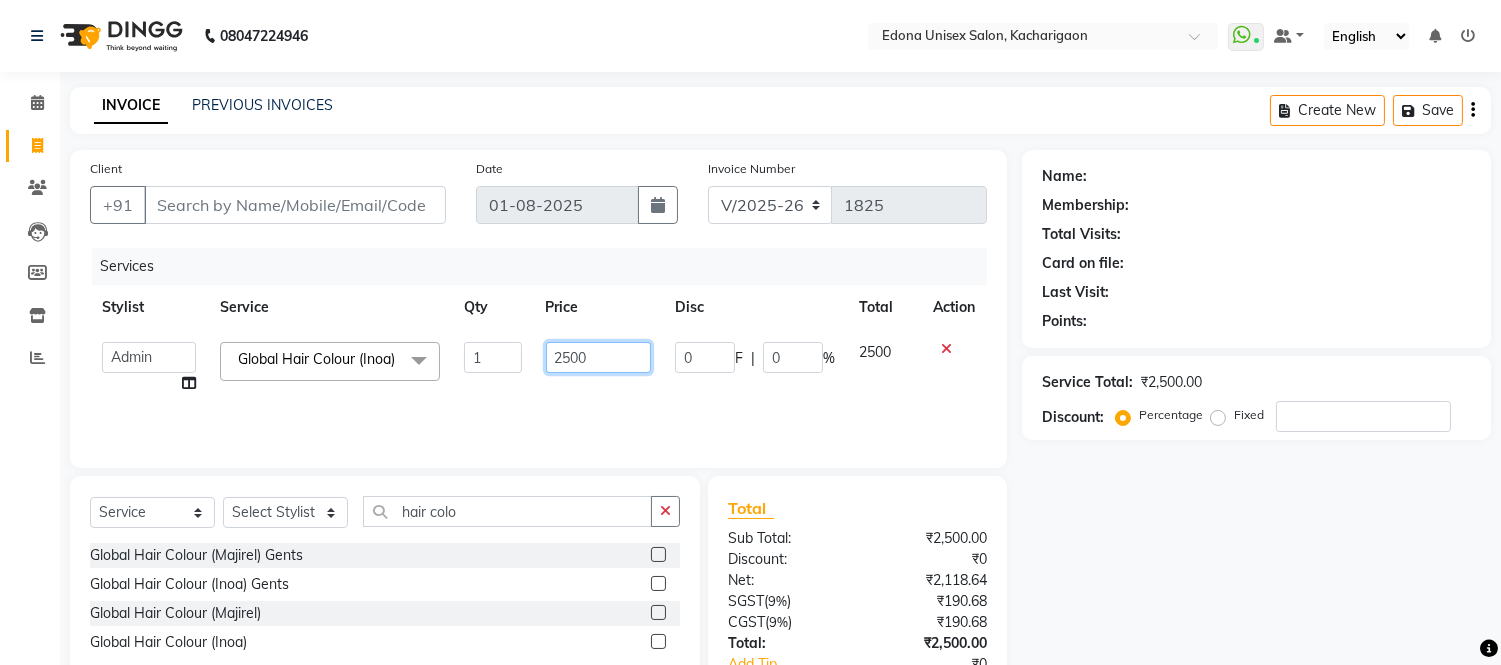 click on "2500" 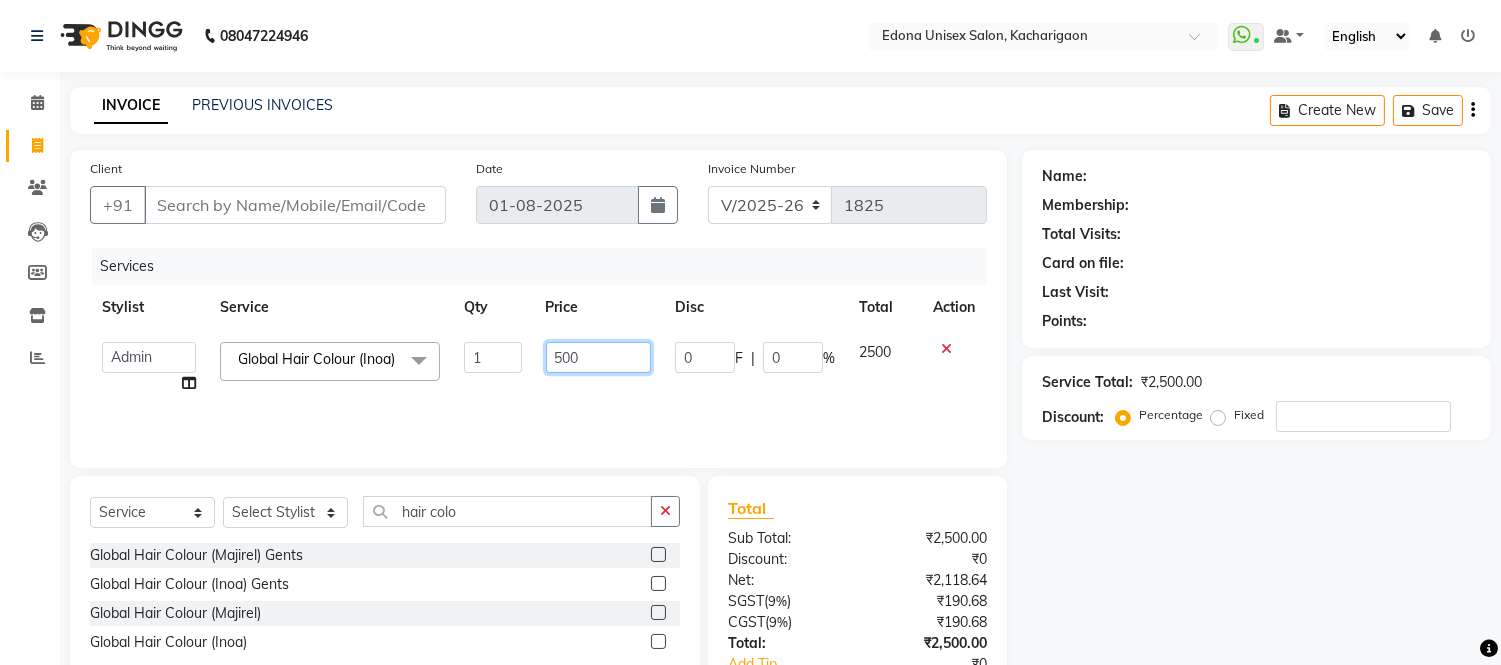 type on "5000" 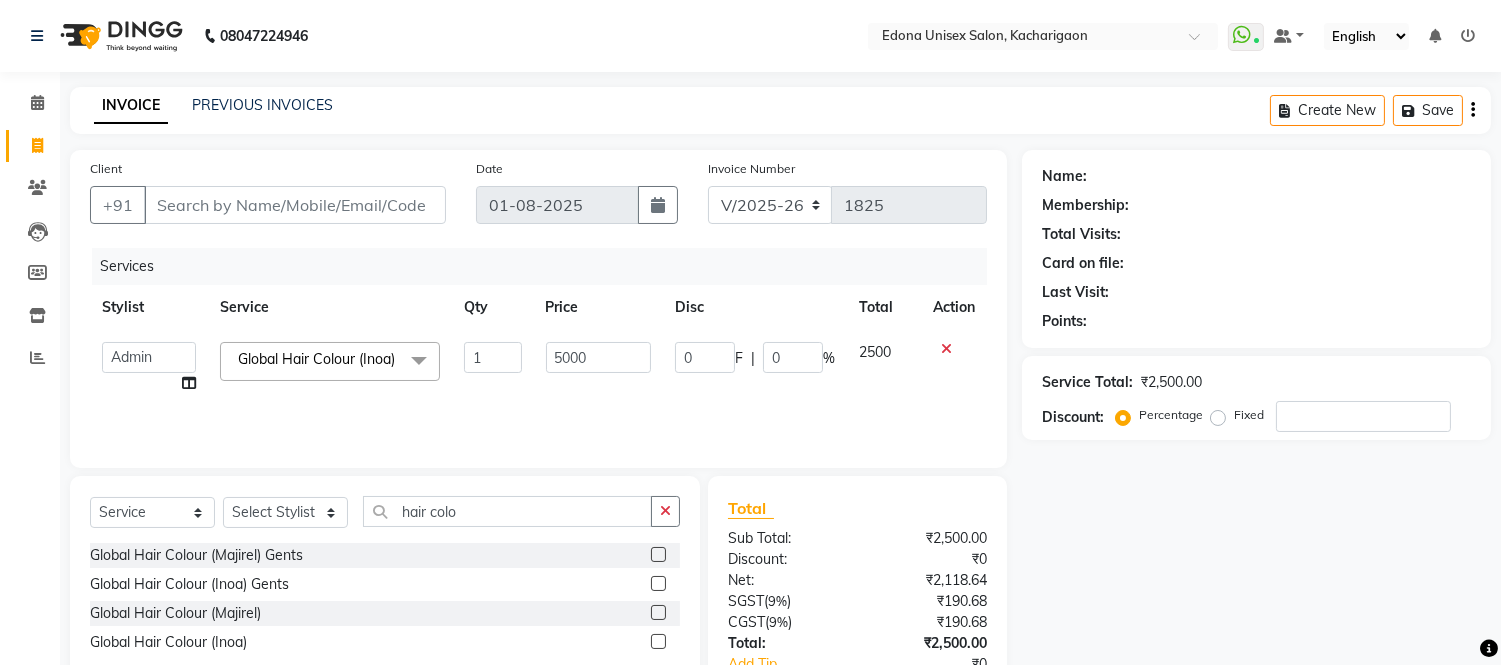 click on "5000" 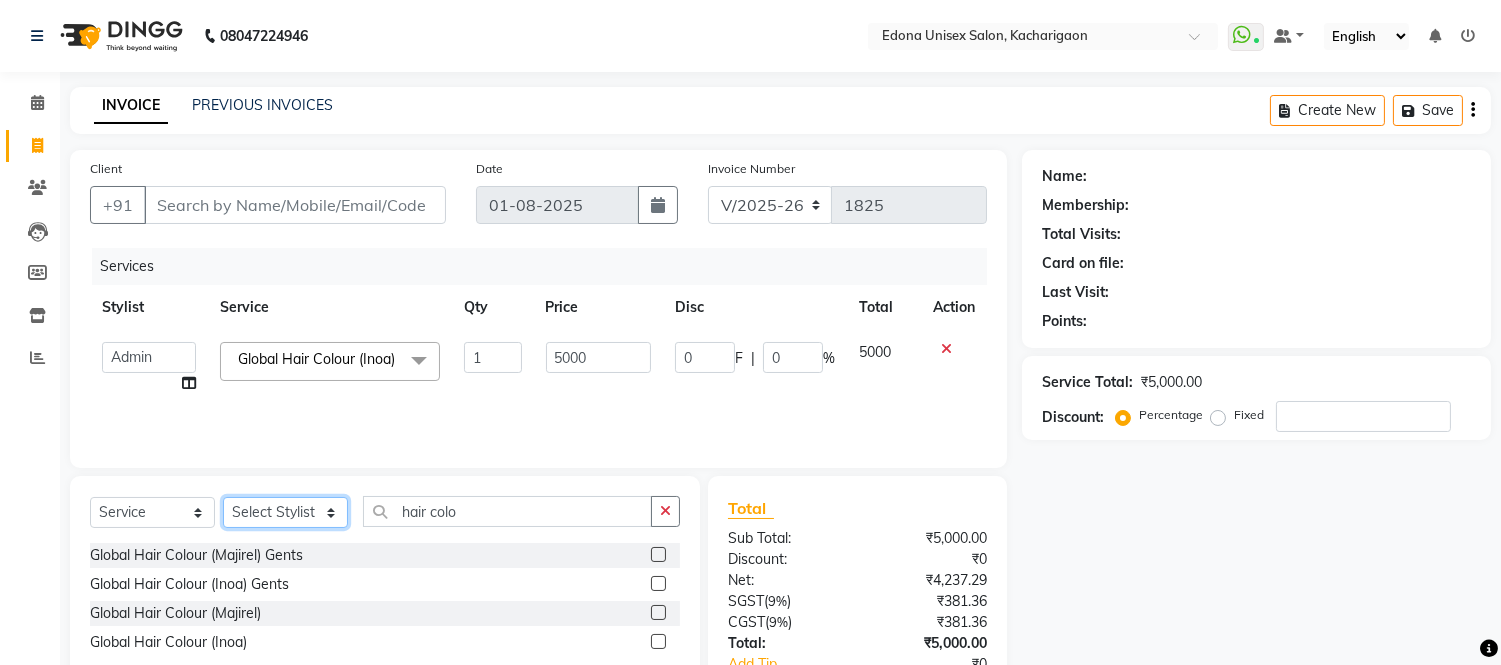click on "Select Stylist Admin [FIRST] [LAST] [FIRST] [LAST] [FIRST] [LAST] [FIRST] [LAST] [FIRST] [LAST] [FIRST] [LAST] [FIRST] [LAST] [FIRST] [LAST] [FIRST] [LAST] [FIRST] [LAST] [FIRST] [LAST] [FIRST] [LAST] [FIRST] [LAST] [FIRST] [LAST] [FIRST] [LAST] [FIRST] [LAST] [FIRST] [LAST]" 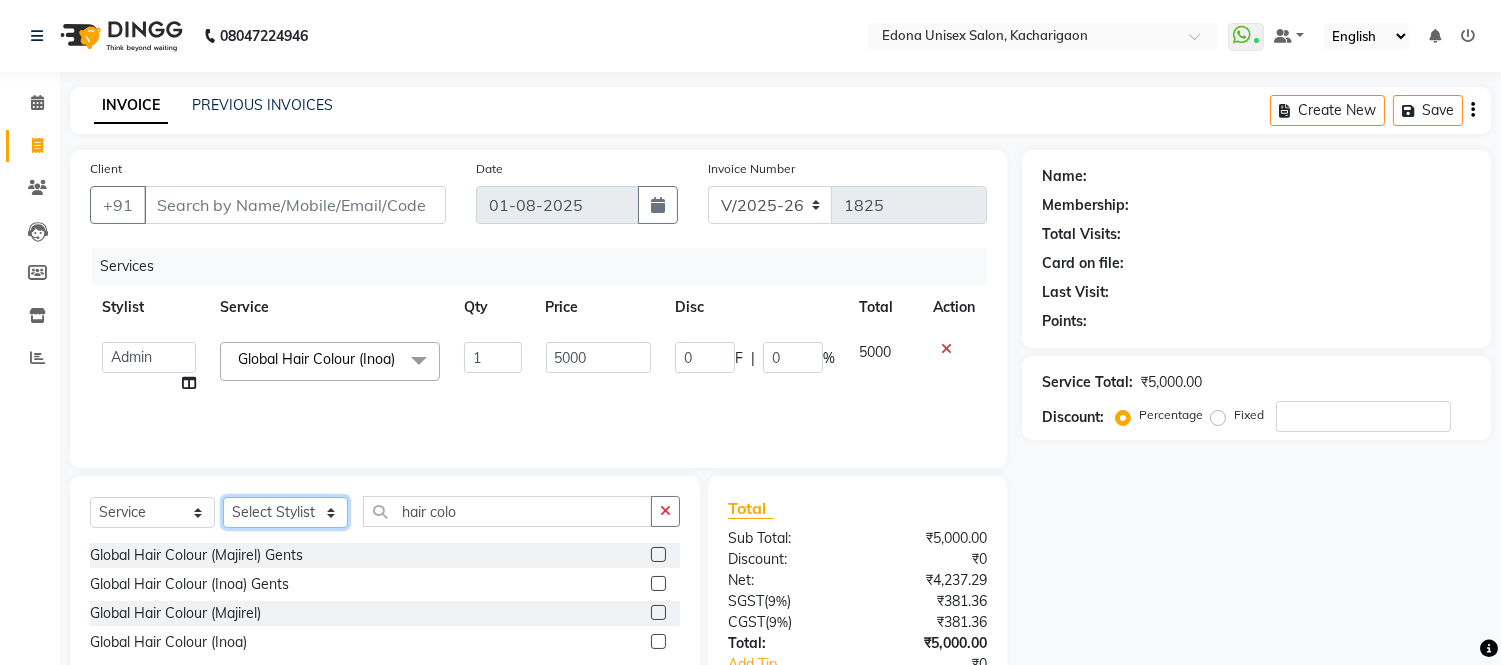 select on "77350" 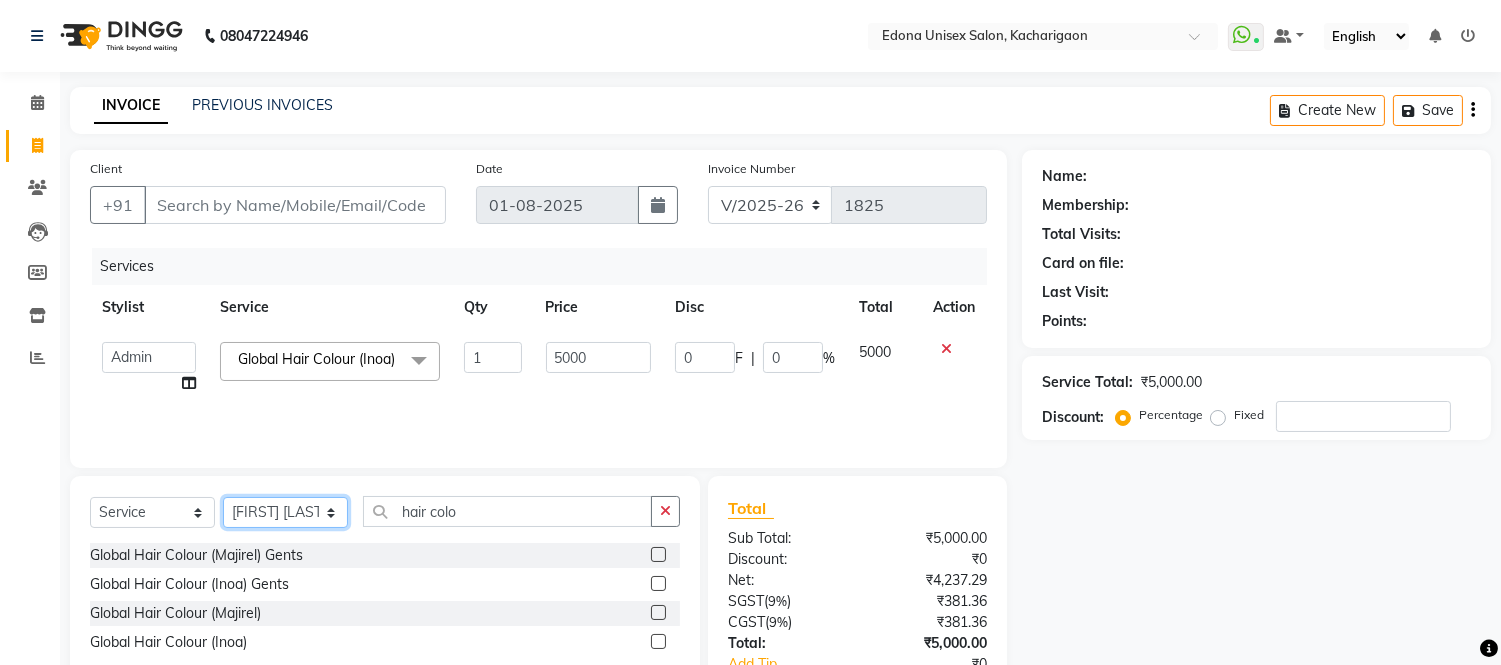 click on "Select Stylist Admin [FIRST] [LAST] [FIRST] [LAST] [FIRST] [LAST] [FIRST] [LAST] [FIRST] [LAST] [FIRST] [LAST] [FIRST] [LAST] [FIRST] [LAST] [FIRST] [LAST] [FIRST] [LAST] [FIRST] [LAST] [FIRST] [LAST] [FIRST] [LAST] [FIRST] [LAST] [FIRST] [LAST] [FIRST] [LAST] [FIRST] [LAST]" 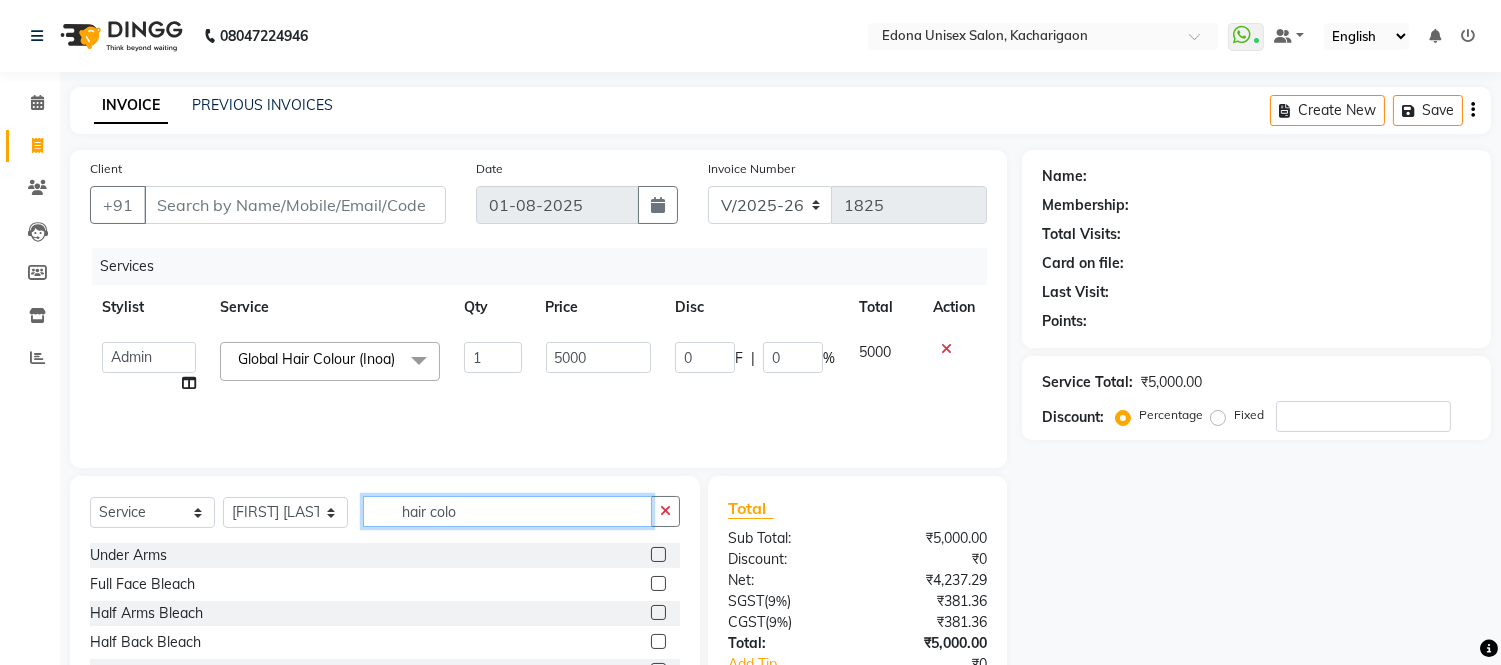 click on "hair colo" 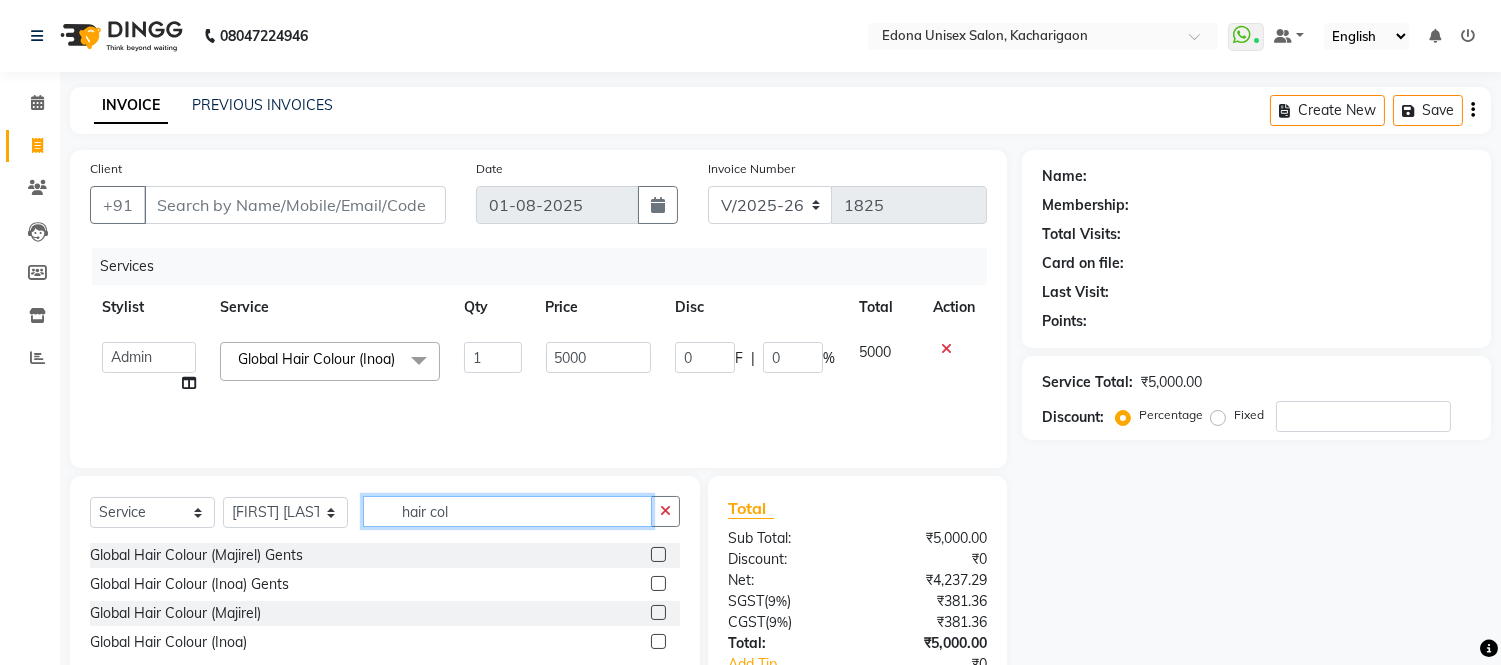 type on "hair col" 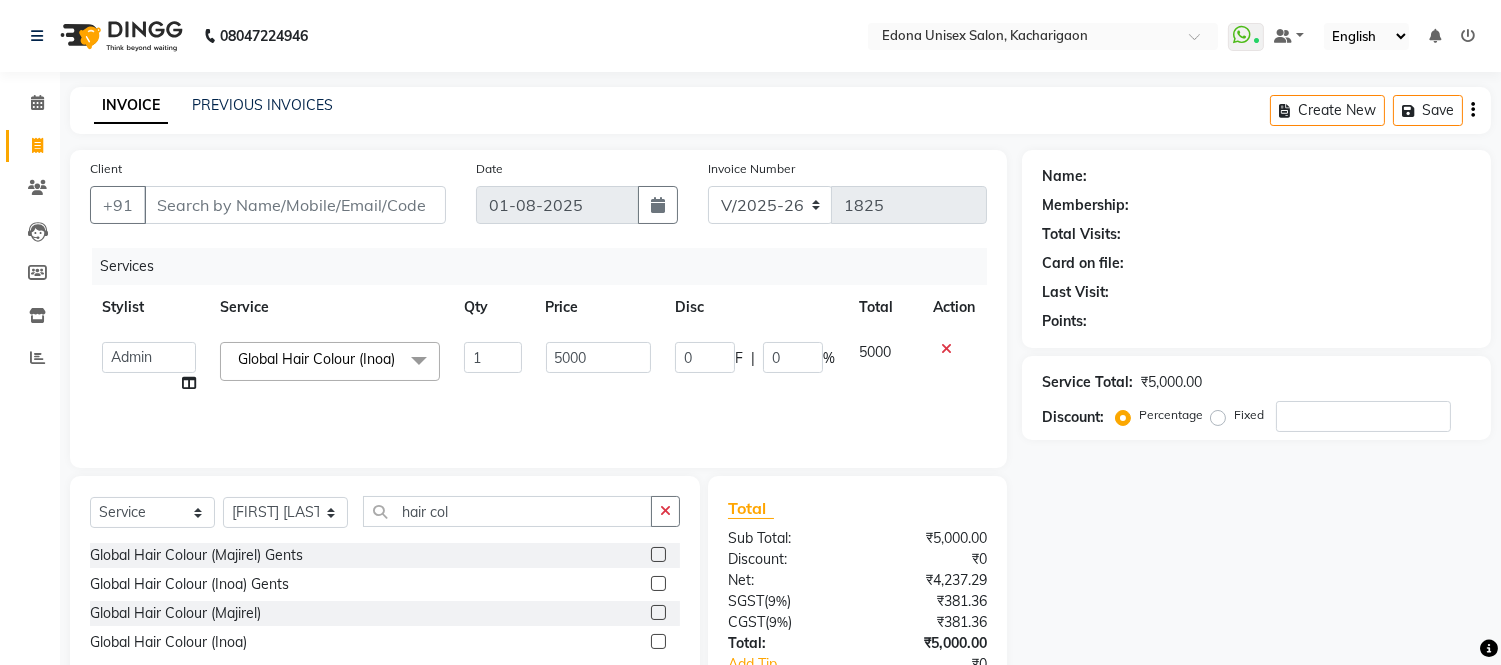 click 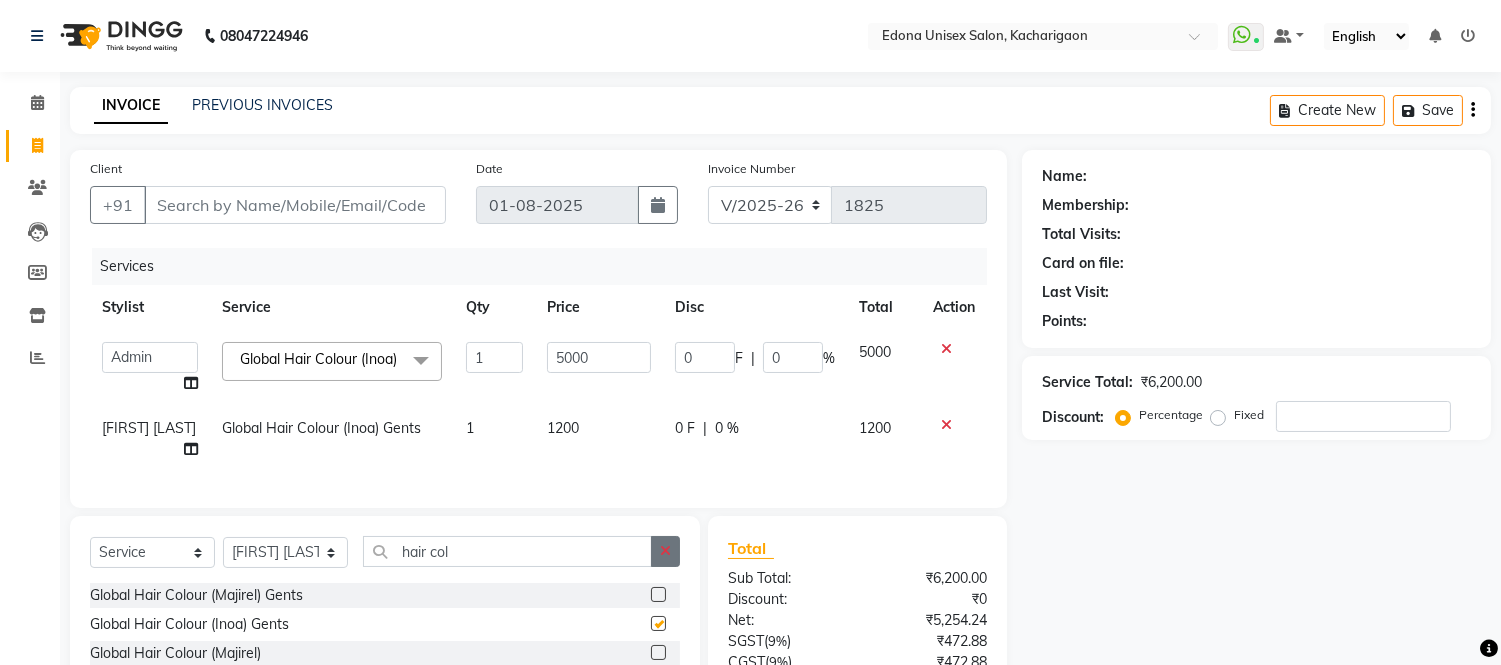 checkbox on "false" 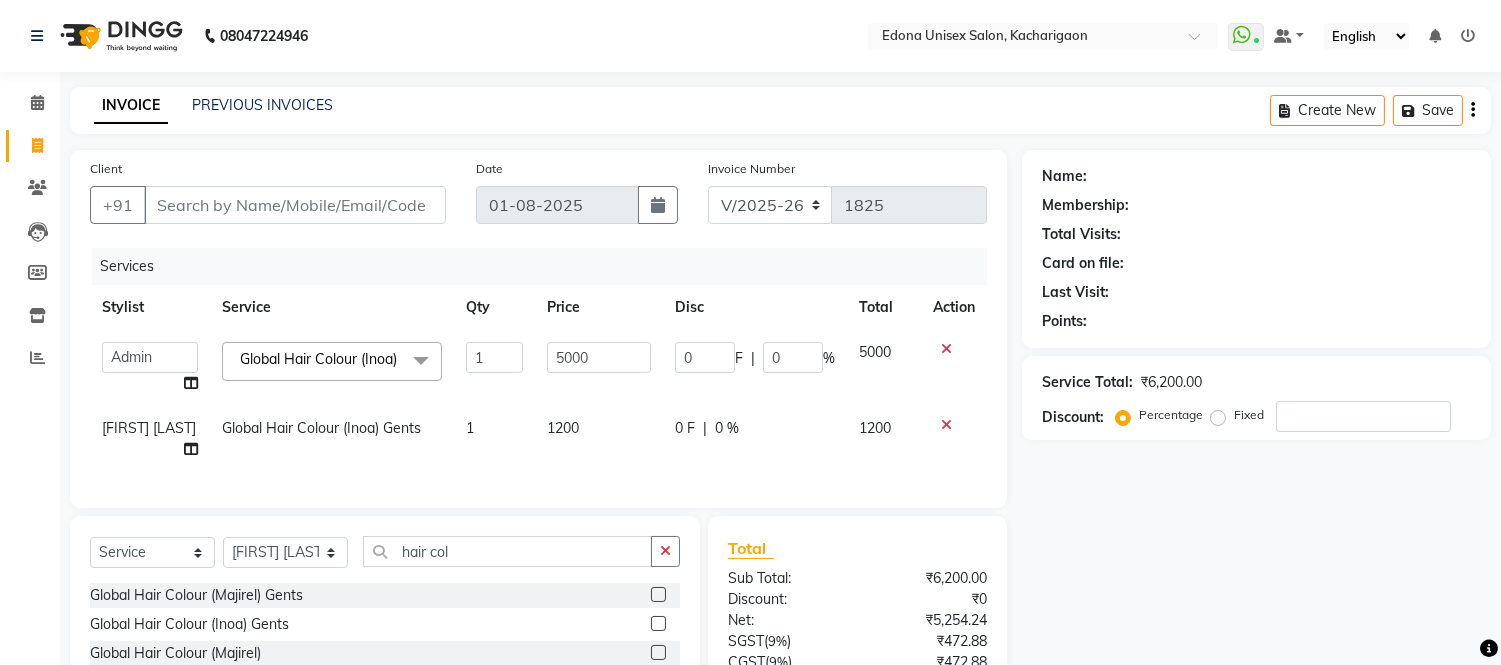 scroll, scrollTop: 111, scrollLeft: 0, axis: vertical 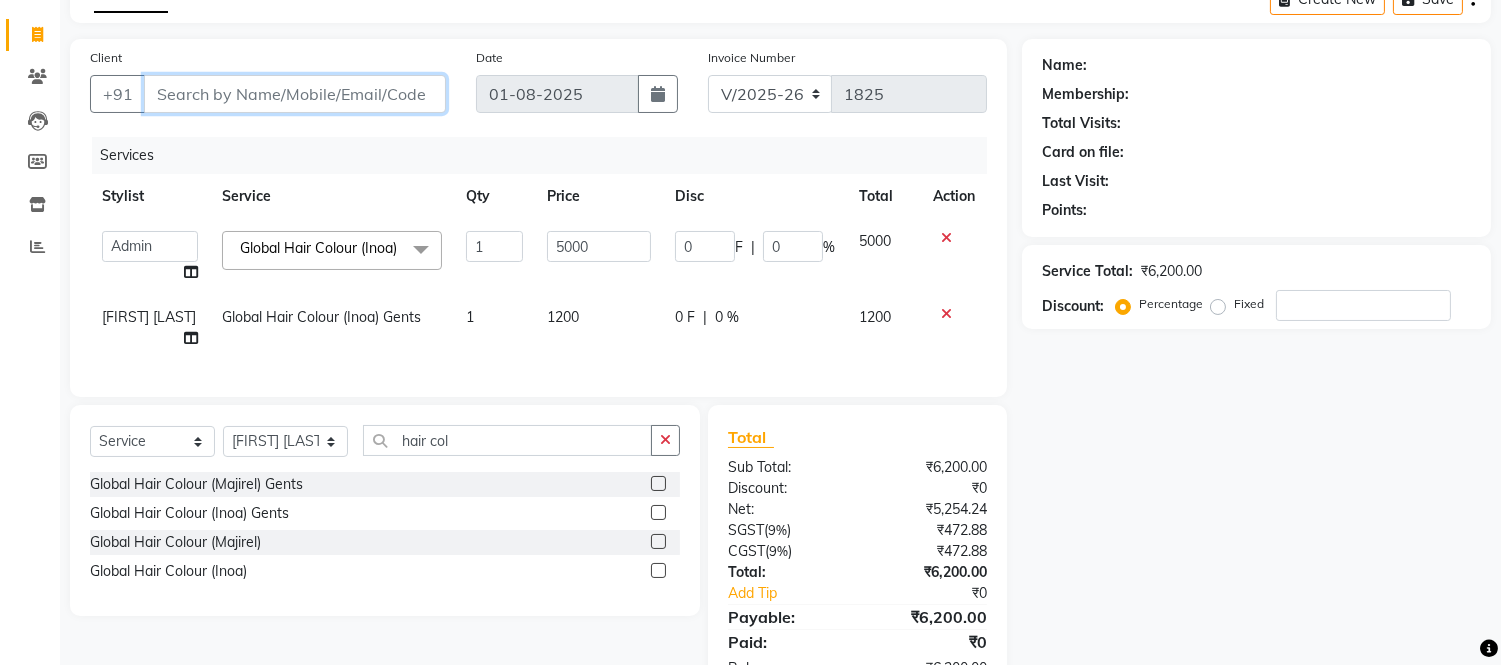 click on "Client" at bounding box center [295, 94] 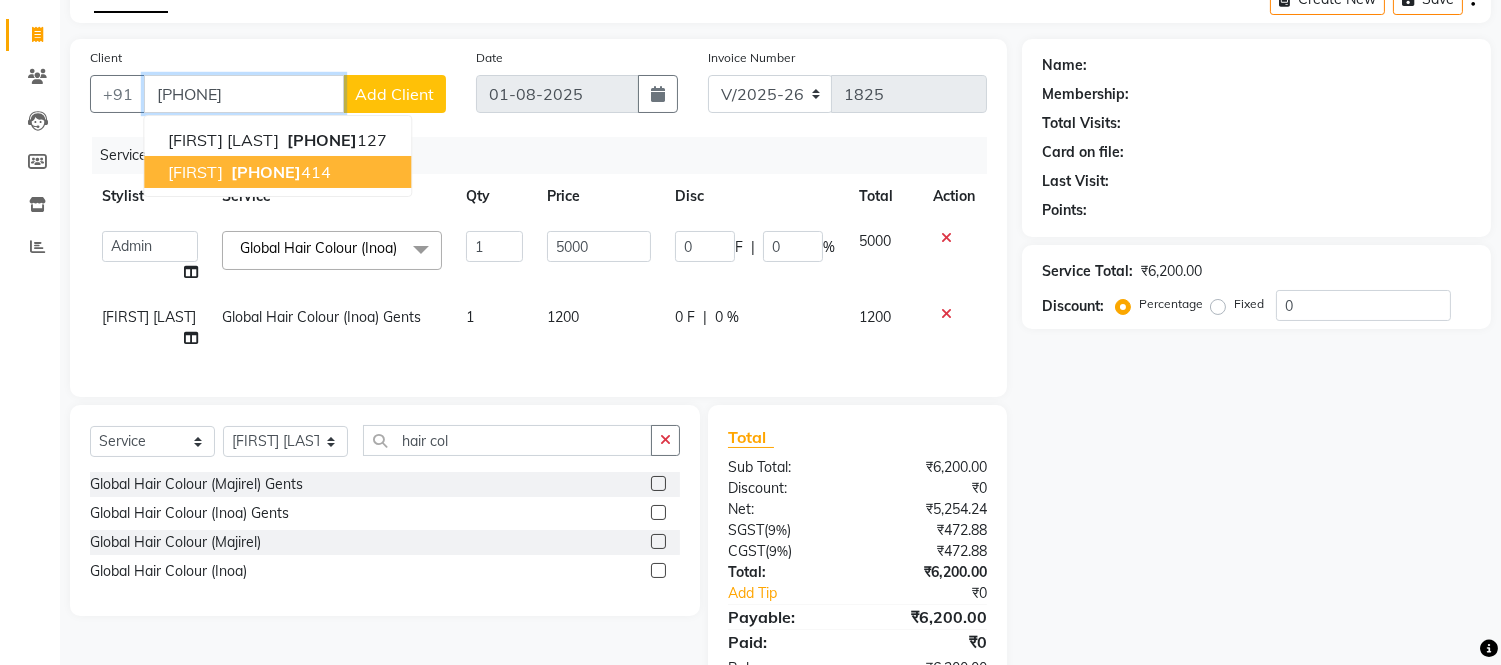 click on "[PHONE]" at bounding box center (279, 172) 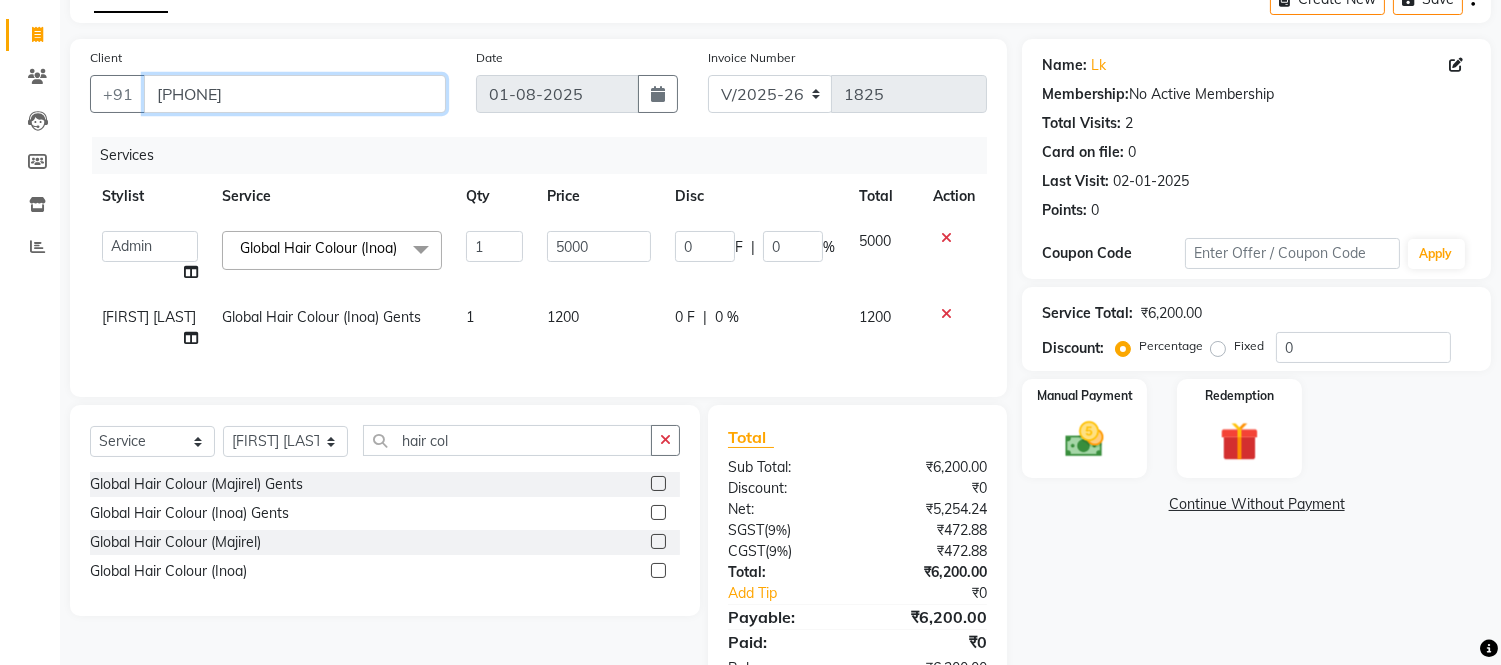 drag, startPoint x: 146, startPoint y: 86, endPoint x: 252, endPoint y: 81, distance: 106.11786 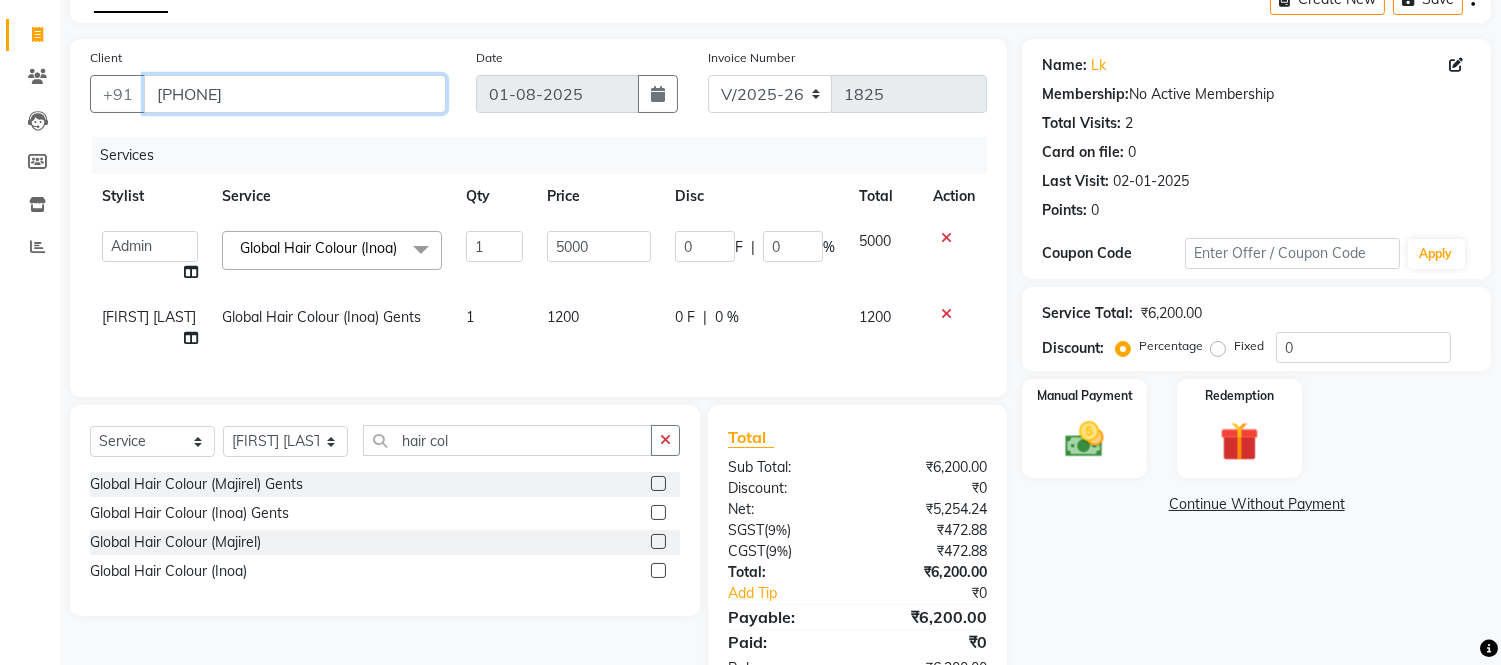 click on "[PHONE]" at bounding box center (295, 94) 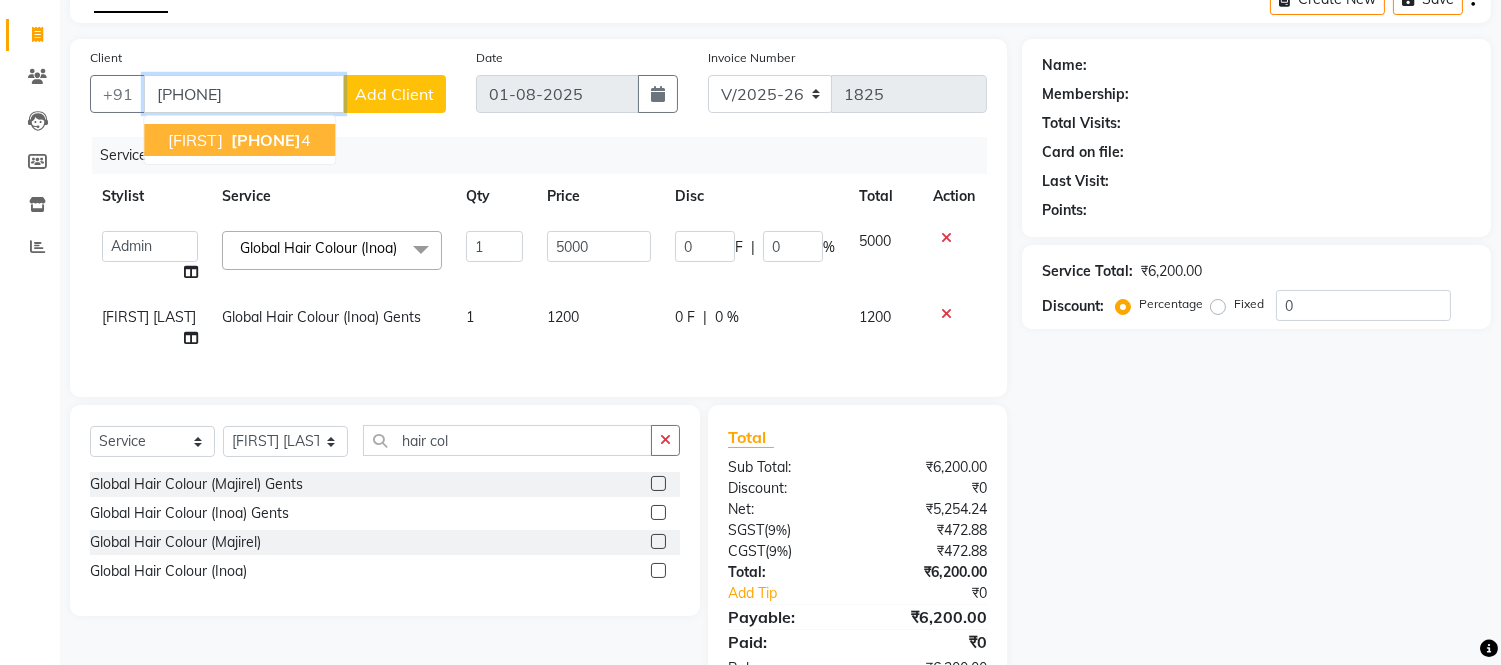click on "[PHONE]" at bounding box center (266, 140) 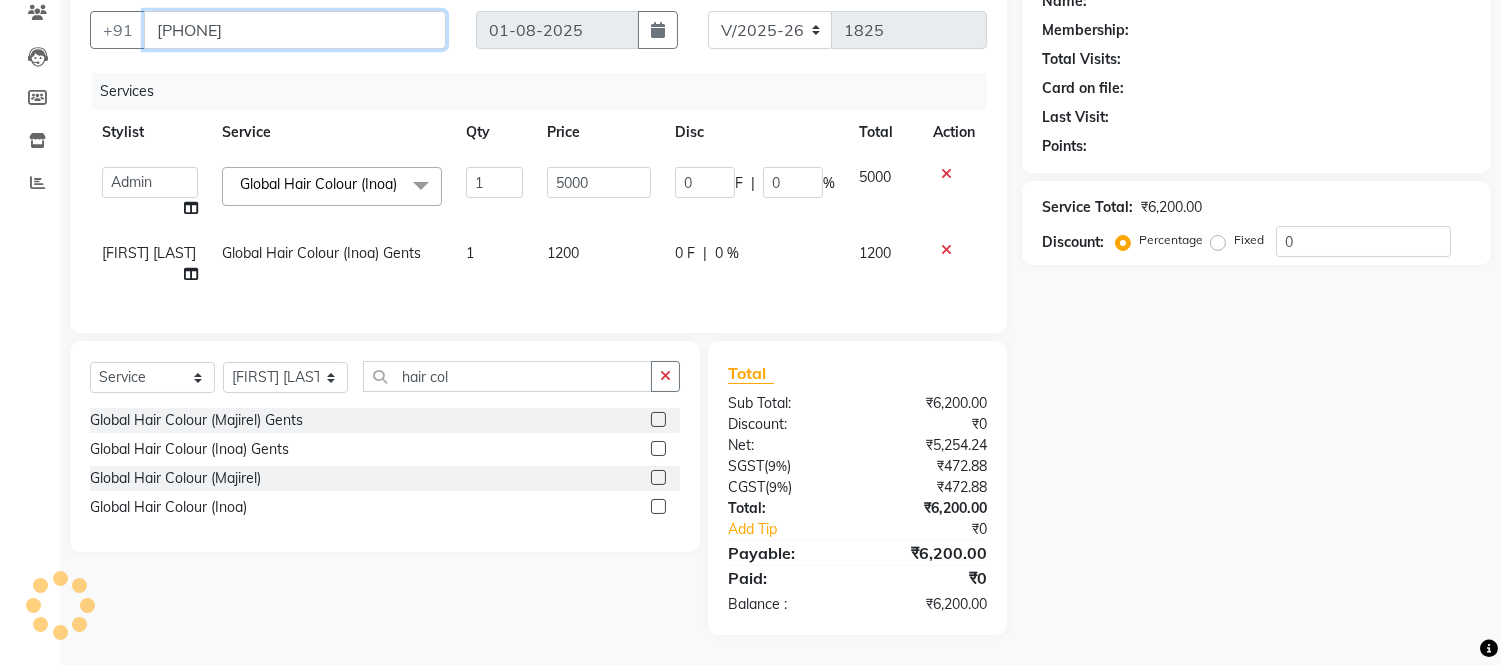 scroll, scrollTop: 200, scrollLeft: 0, axis: vertical 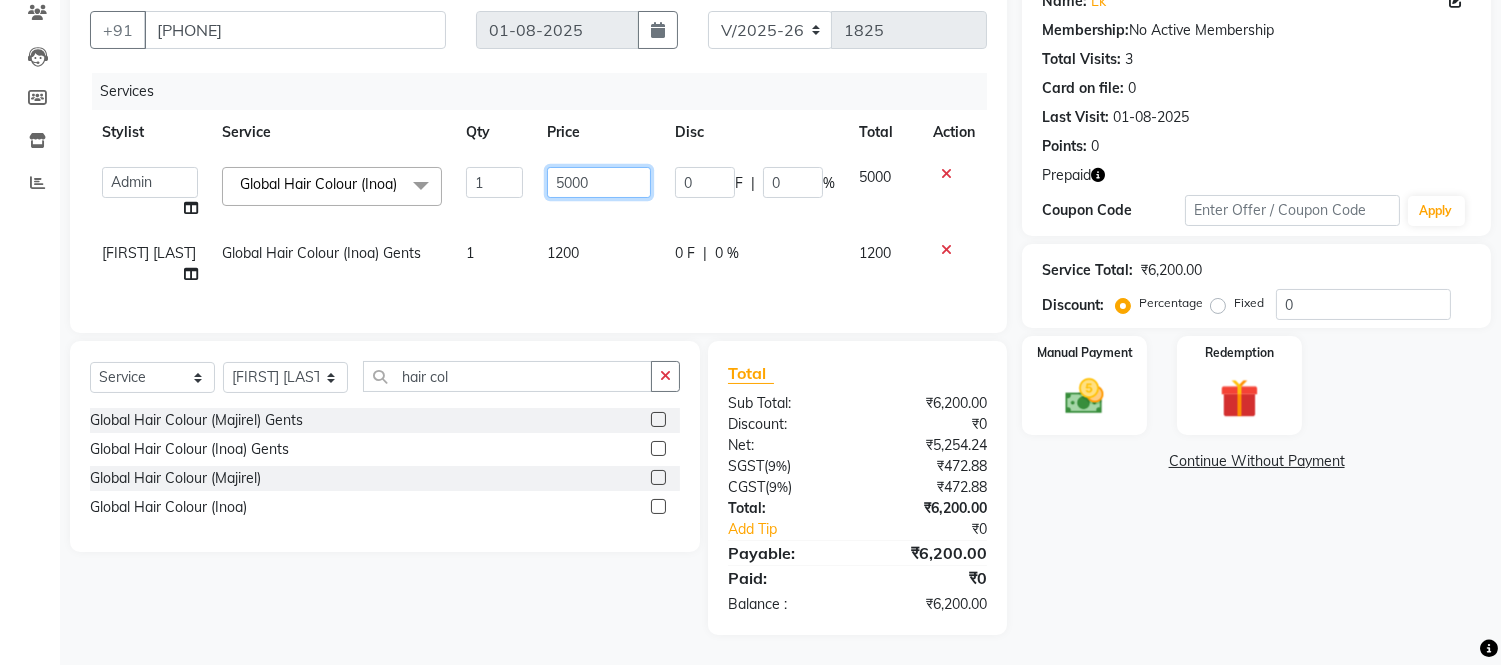 click on "5000" 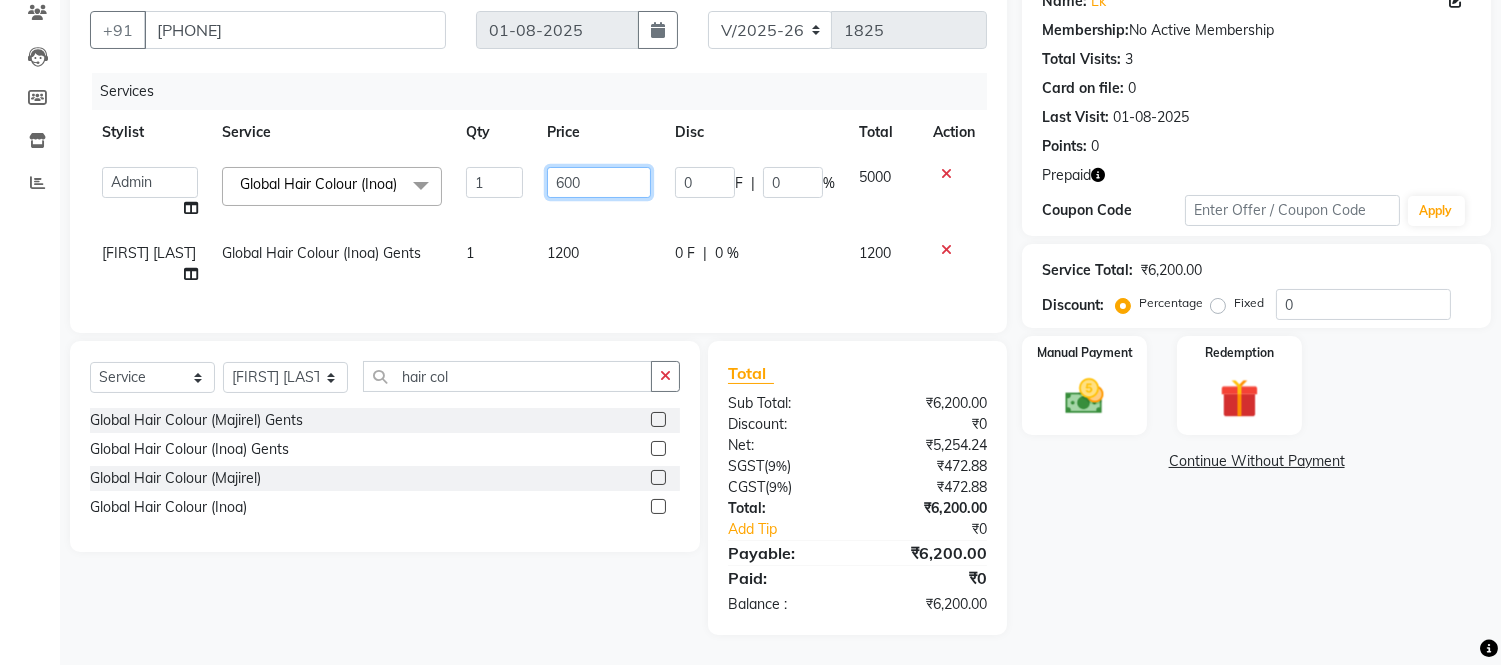 type on "6000" 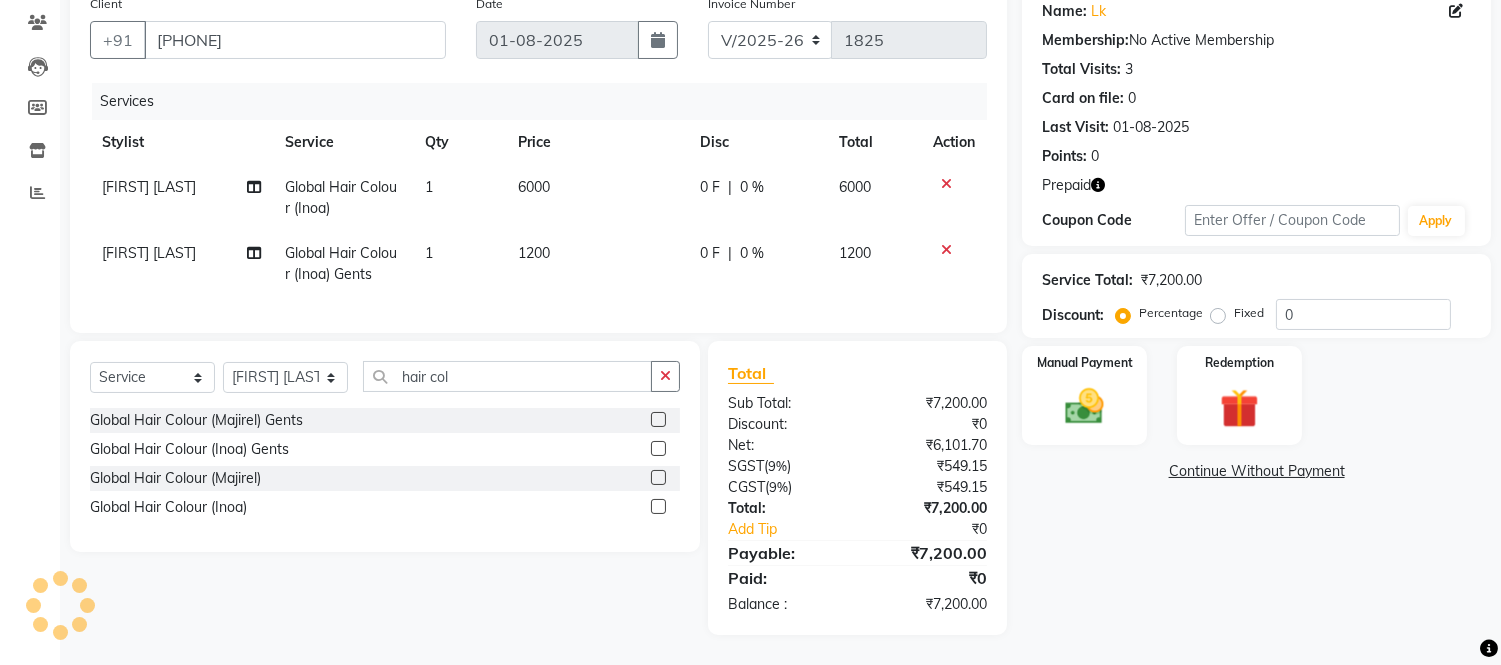 click on "6000" 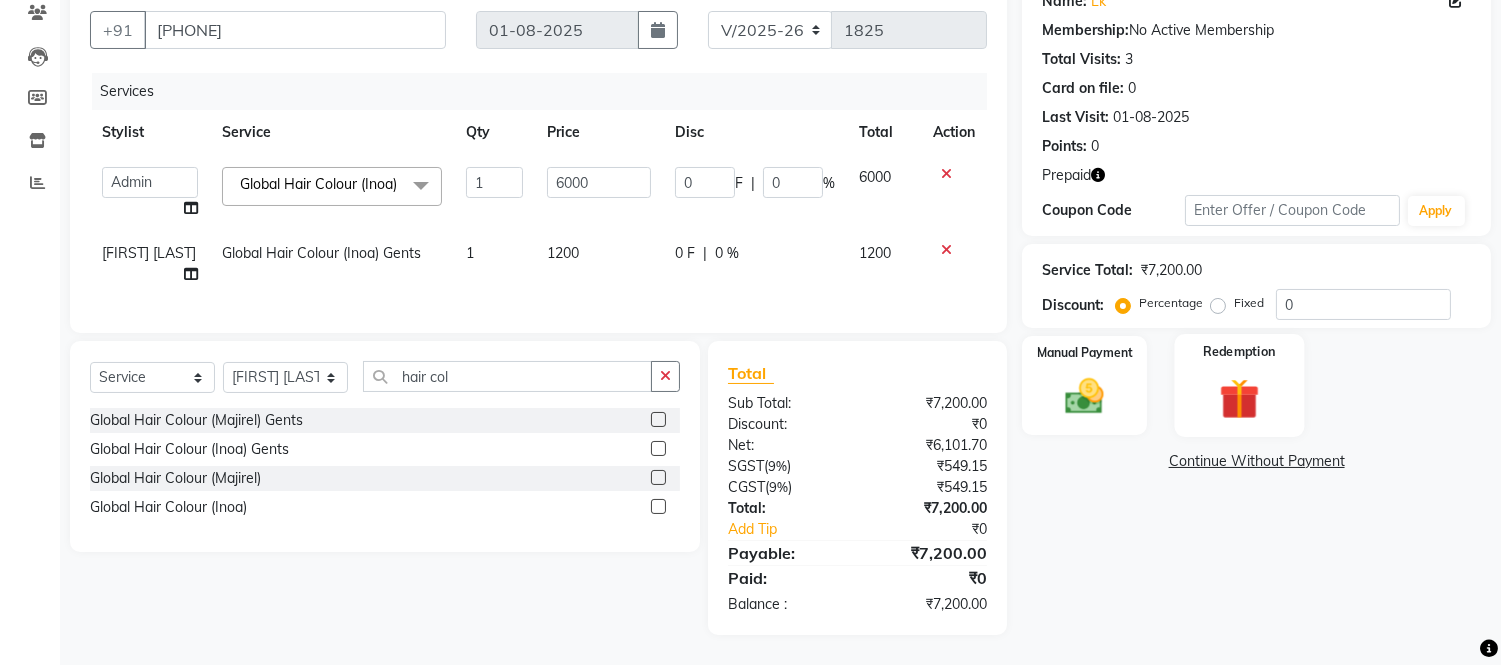 click 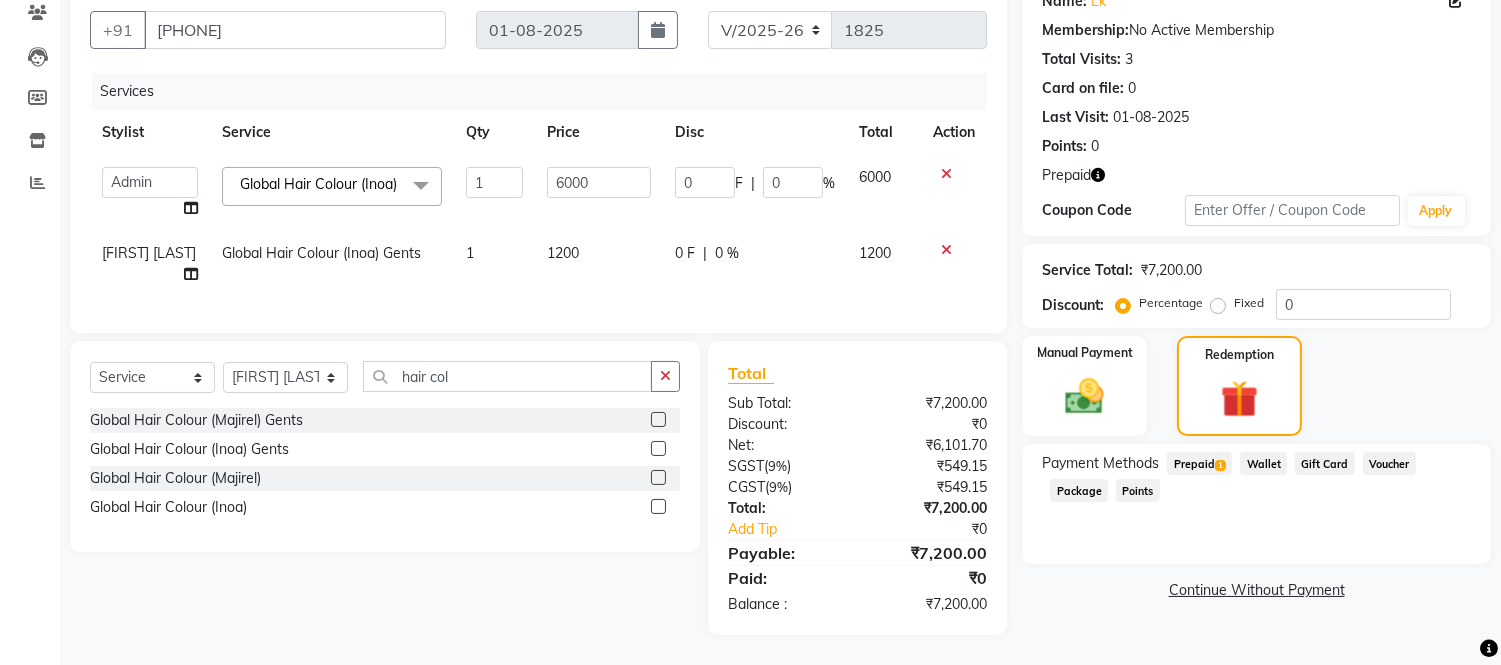 click on "Prepaid  1" 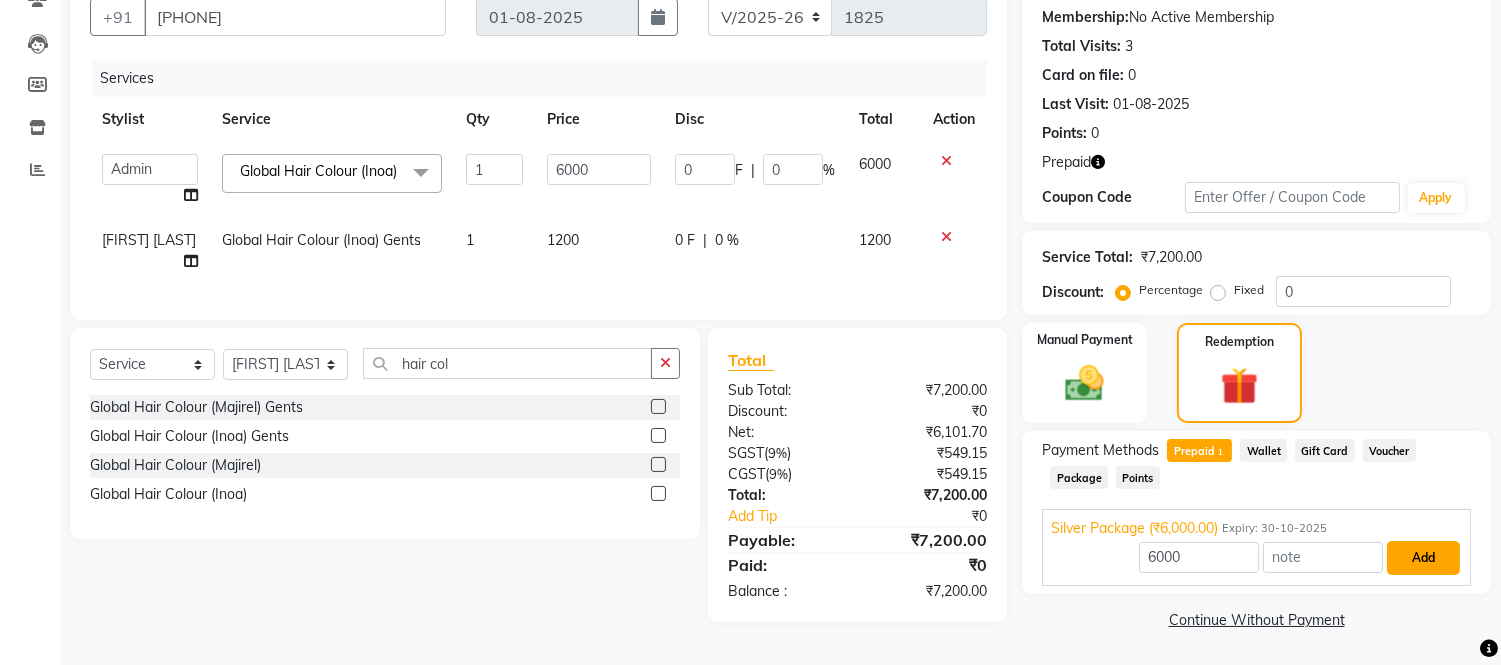 click on "Add" at bounding box center (1423, 558) 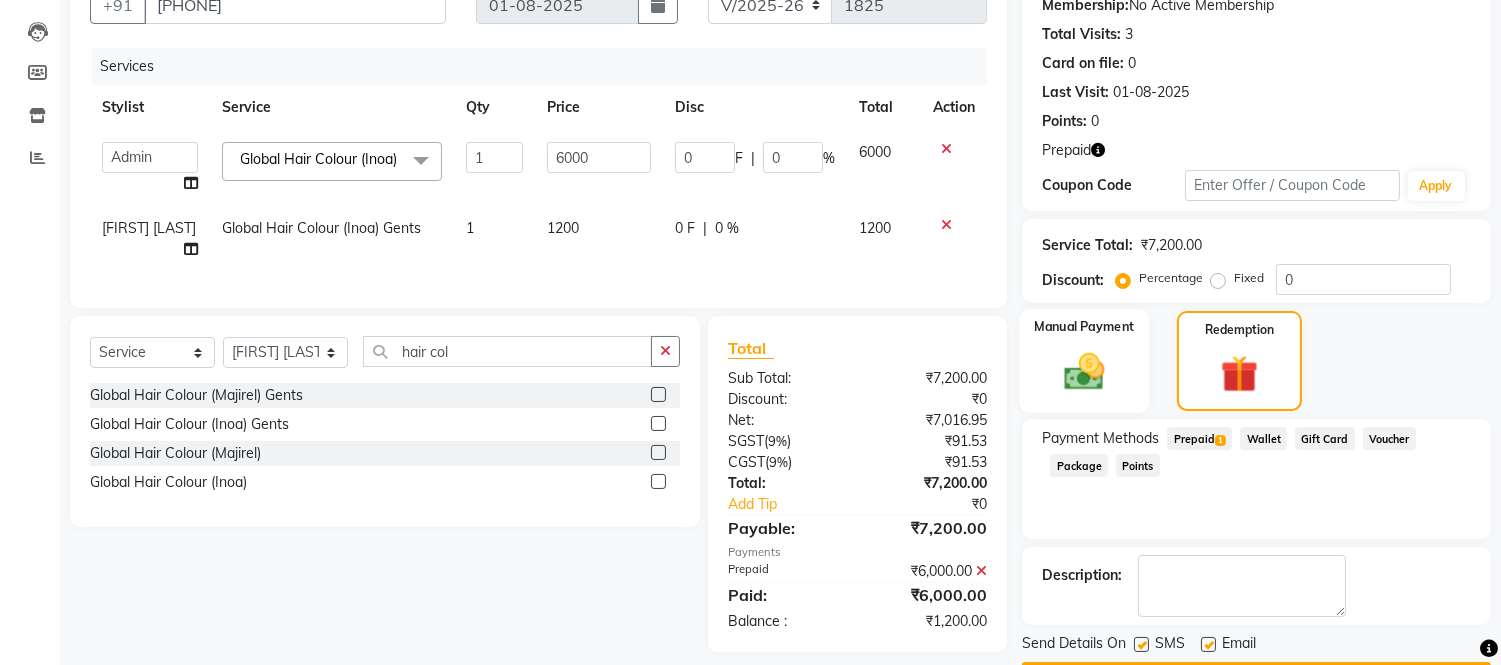 click 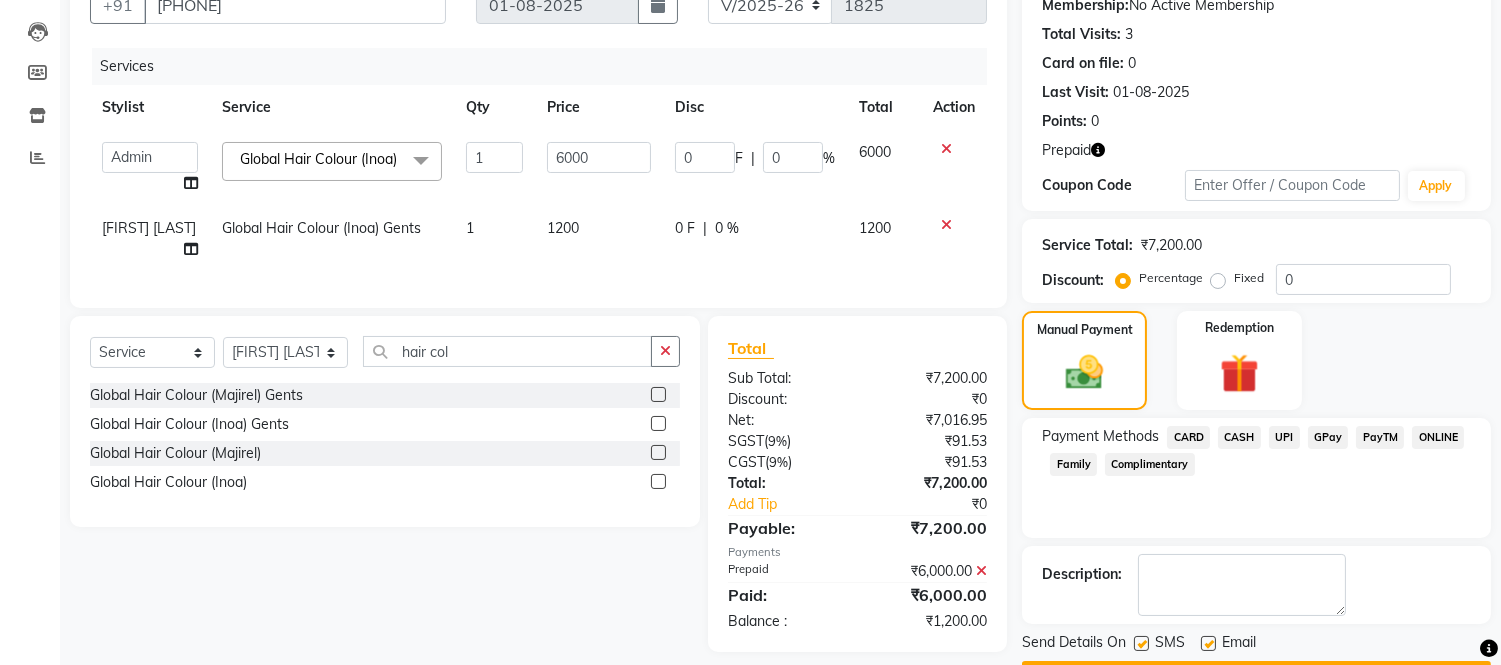 click on "UPI" 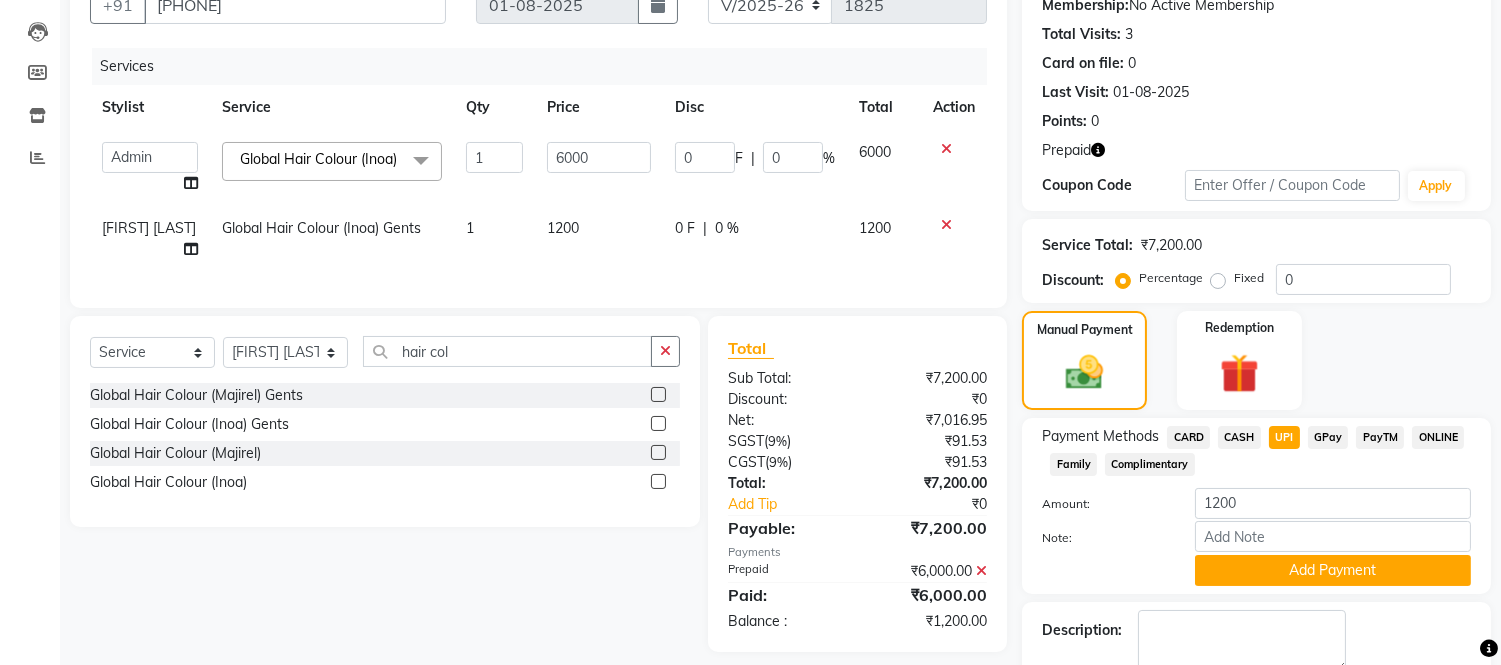 scroll, scrollTop: 313, scrollLeft: 0, axis: vertical 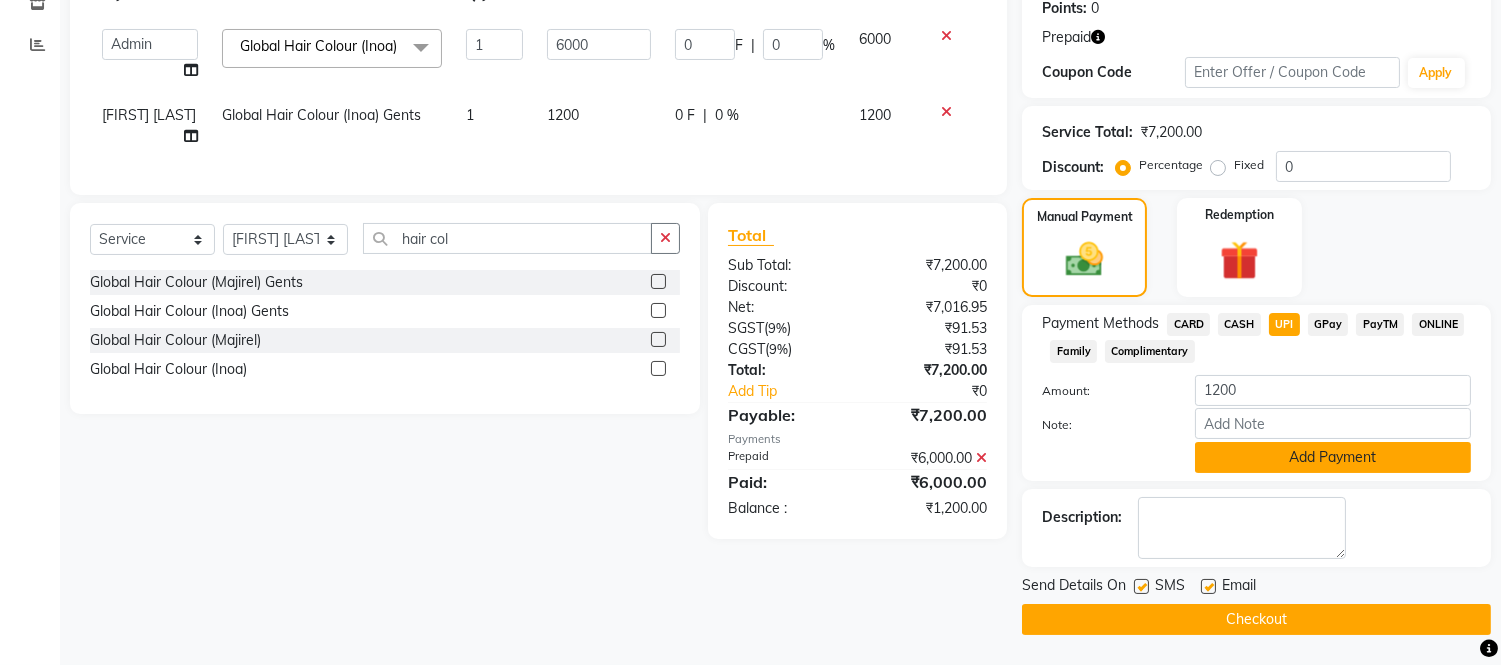 click on "Add Payment" 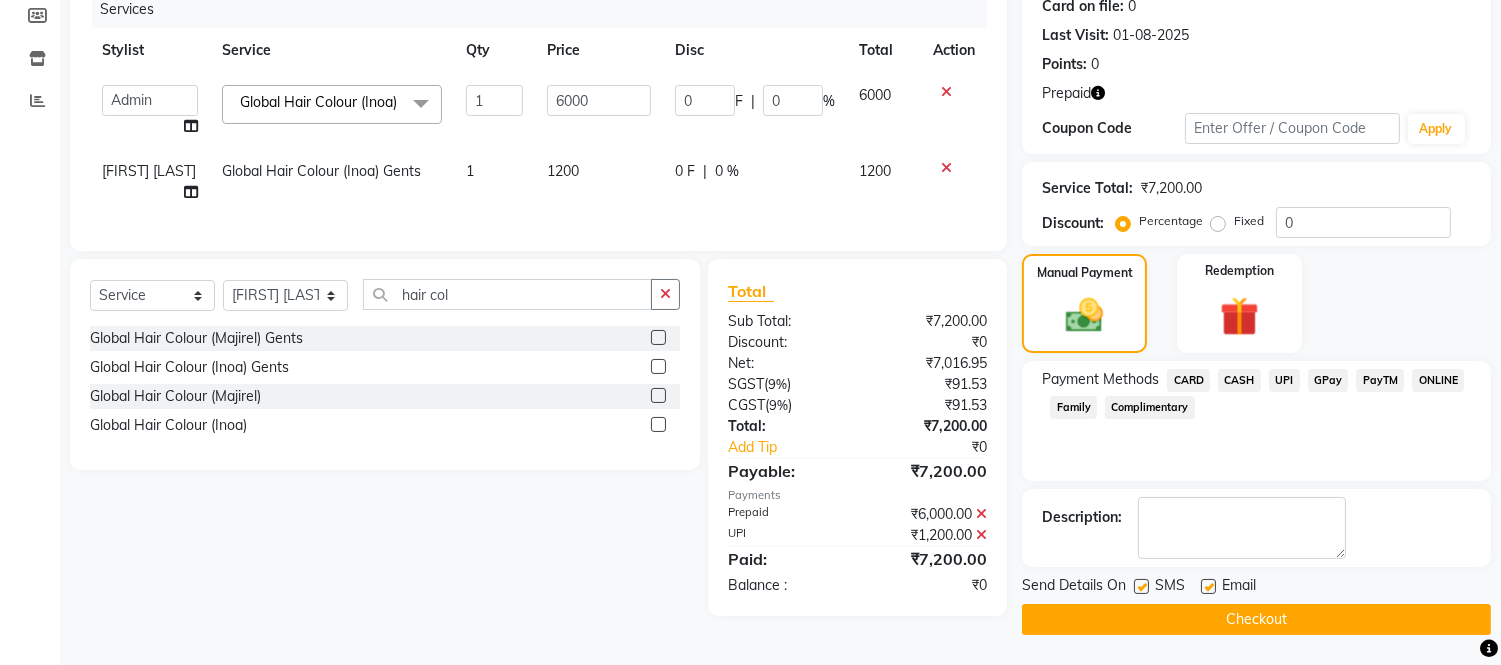 scroll, scrollTop: 263, scrollLeft: 0, axis: vertical 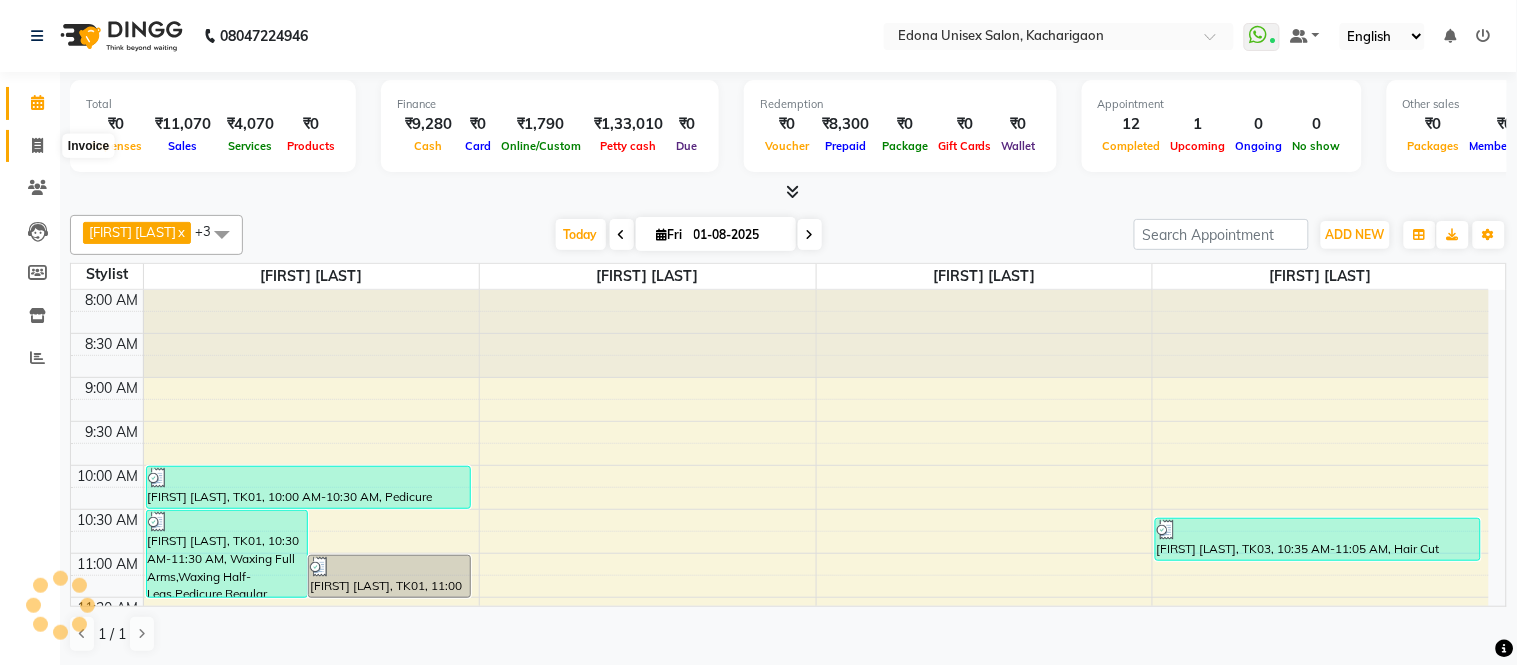 click 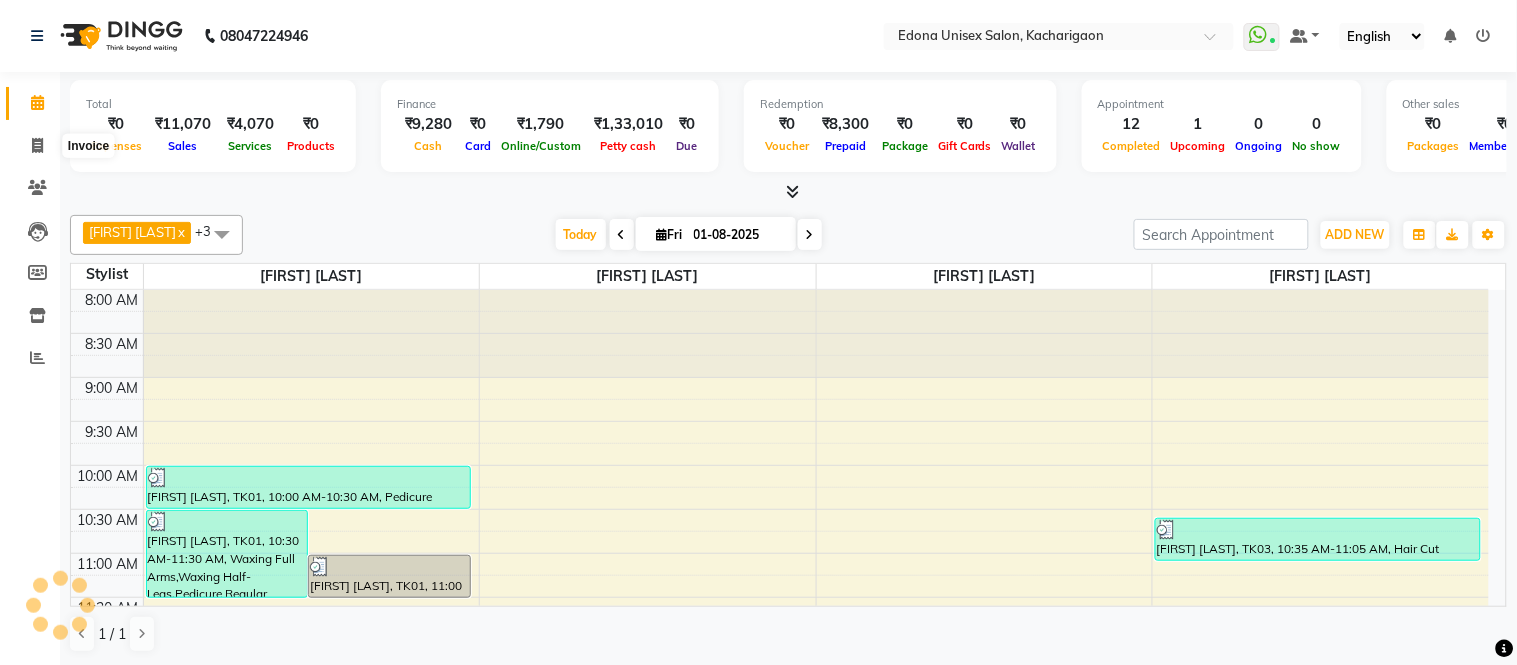 select on "service" 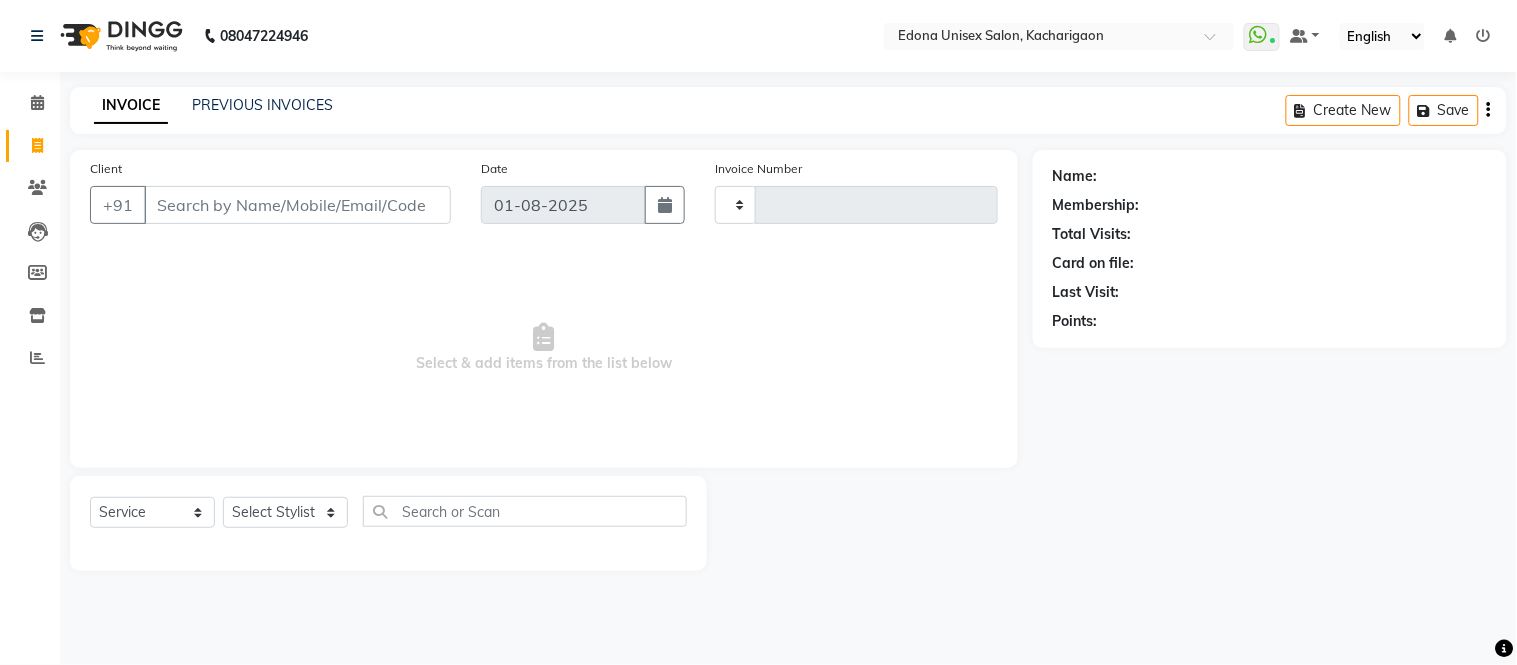 type on "1821" 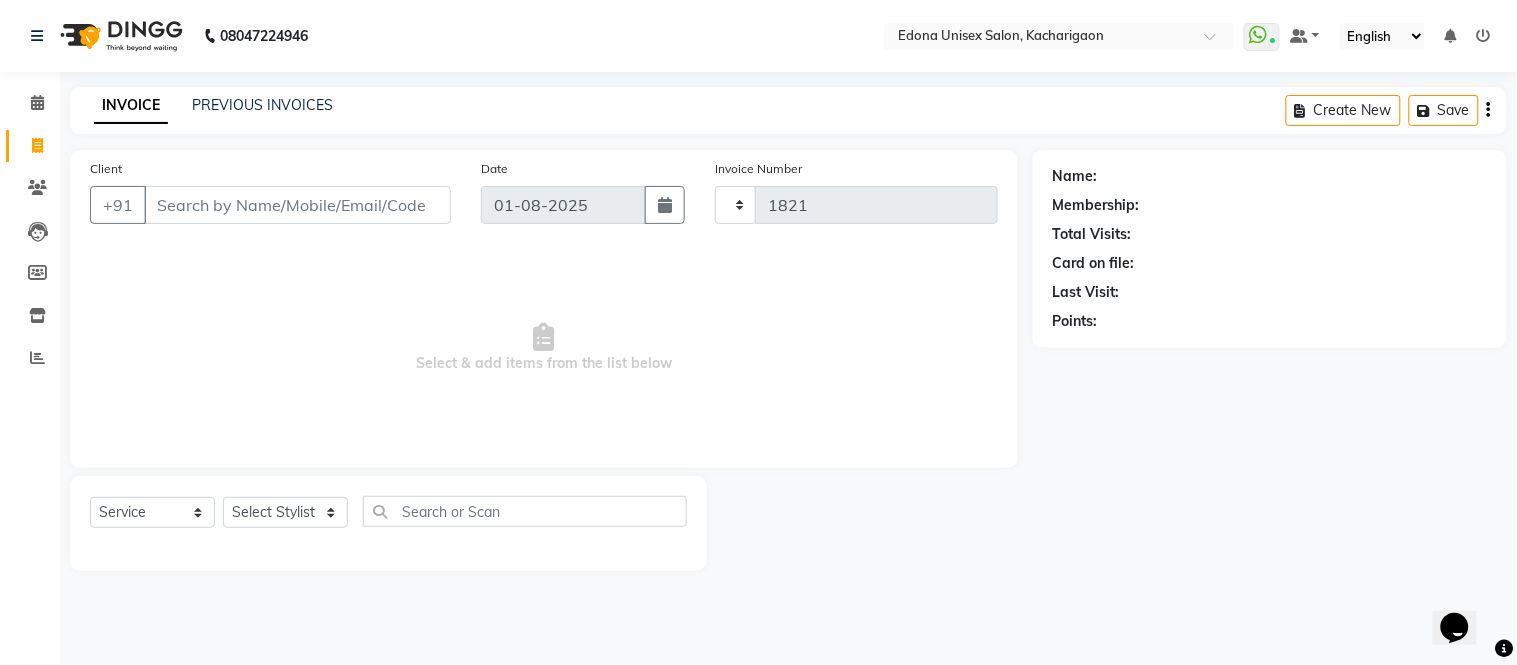 scroll, scrollTop: 0, scrollLeft: 0, axis: both 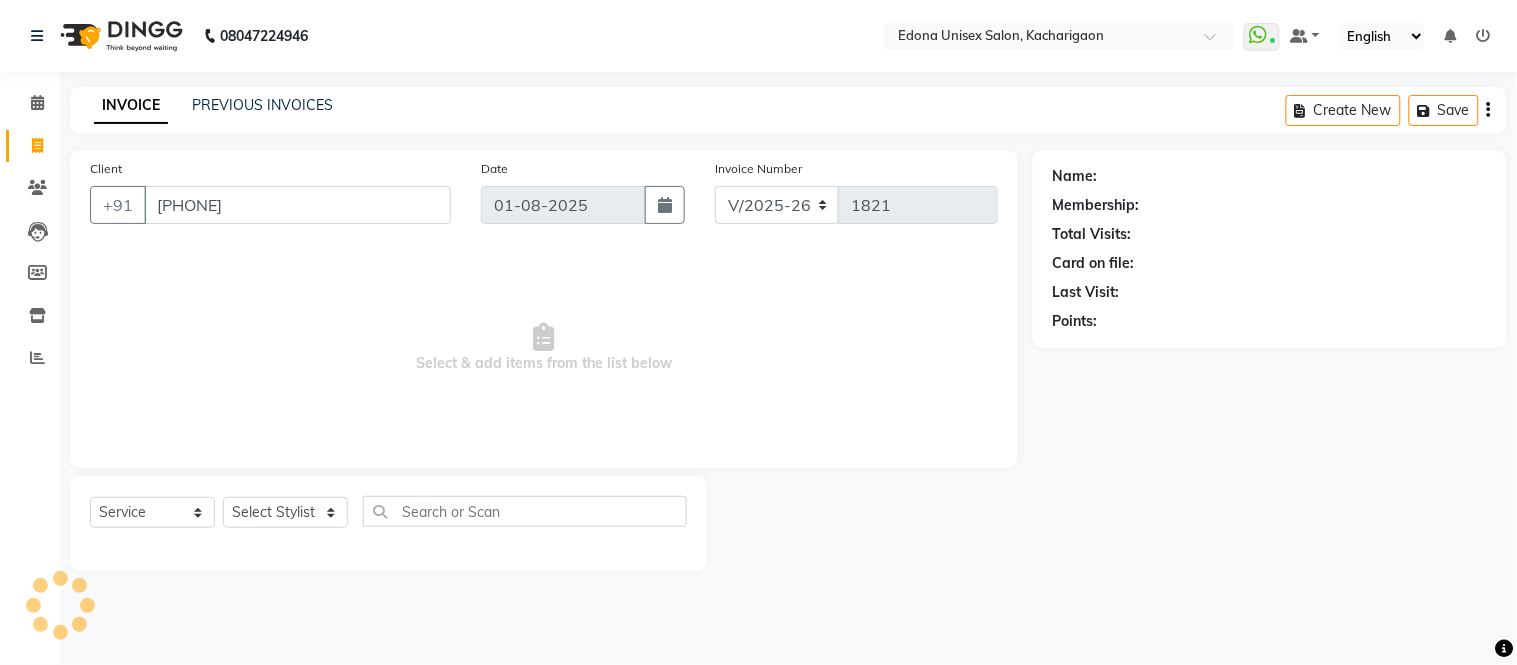 type on "[PHONE]" 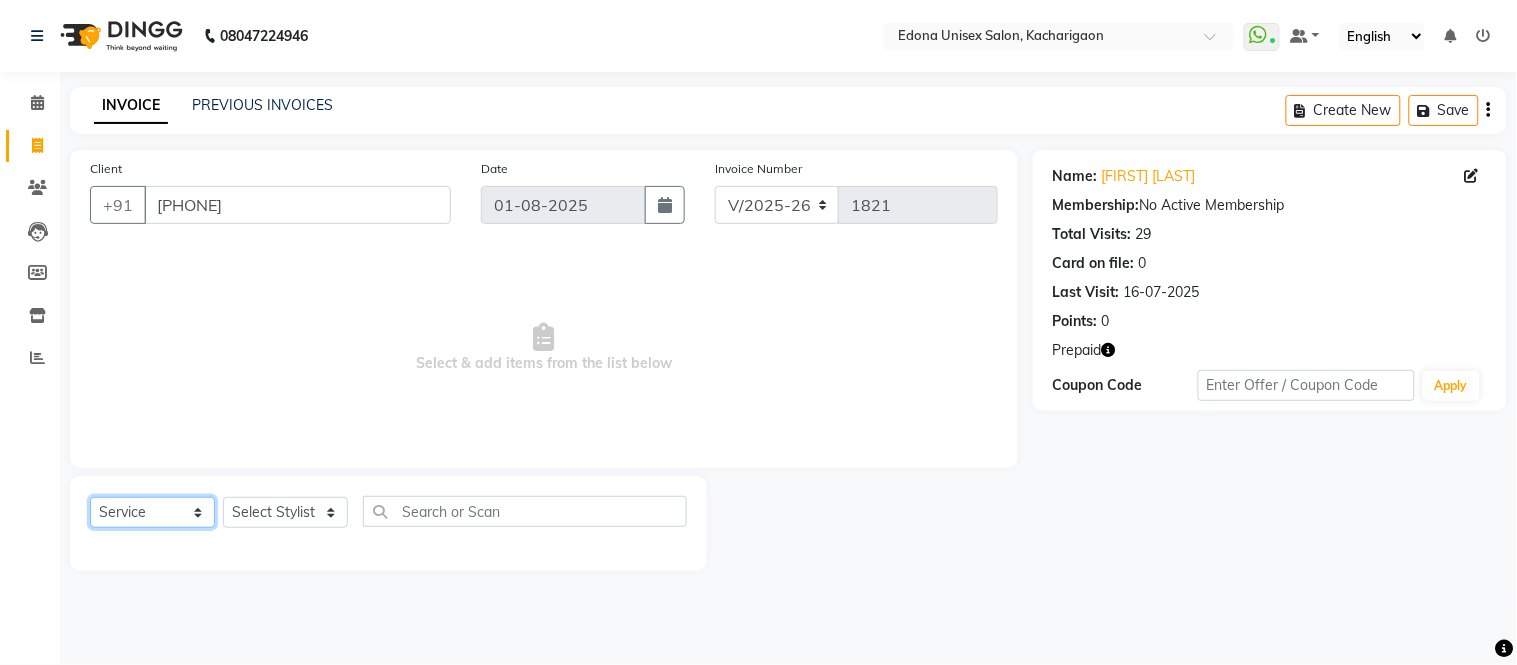 click on "Select  Service  Product  Membership  Package Voucher Prepaid Gift Card" 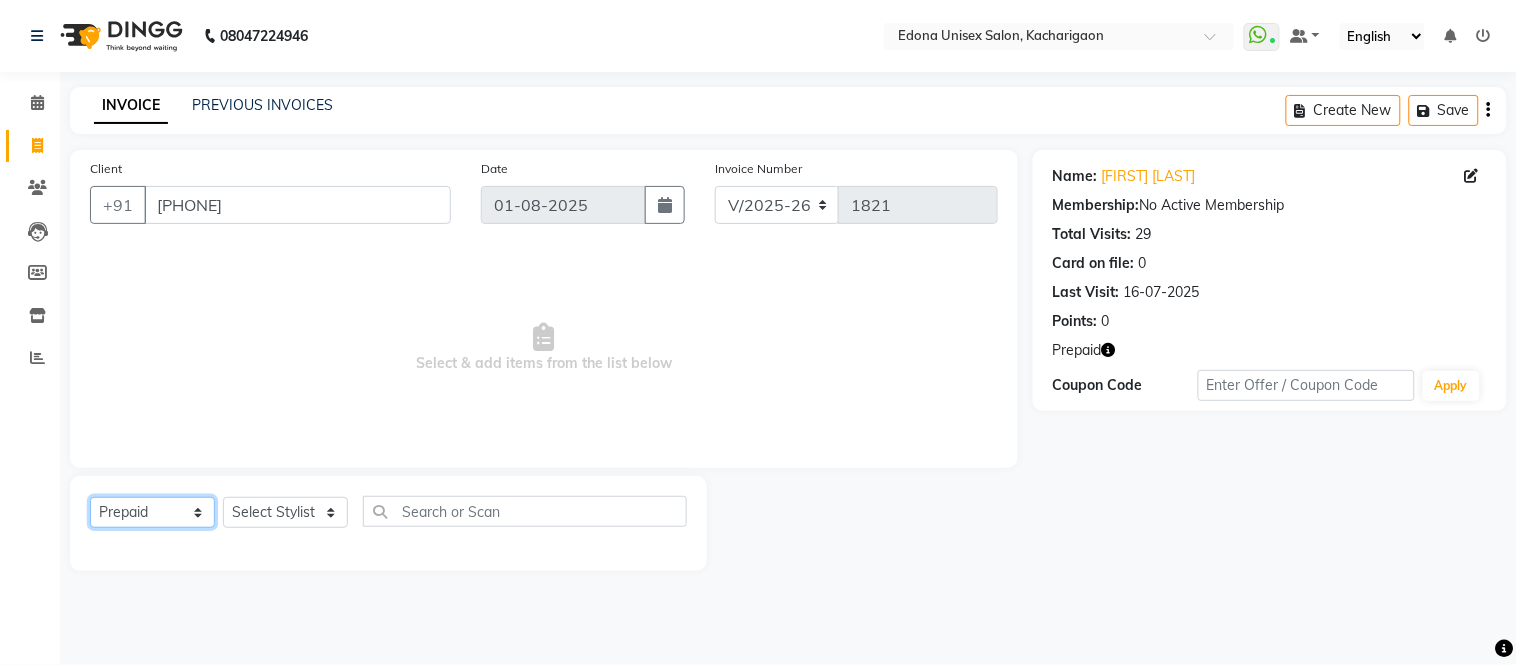 click on "Select  Service  Product  Membership  Package Voucher Prepaid Gift Card" 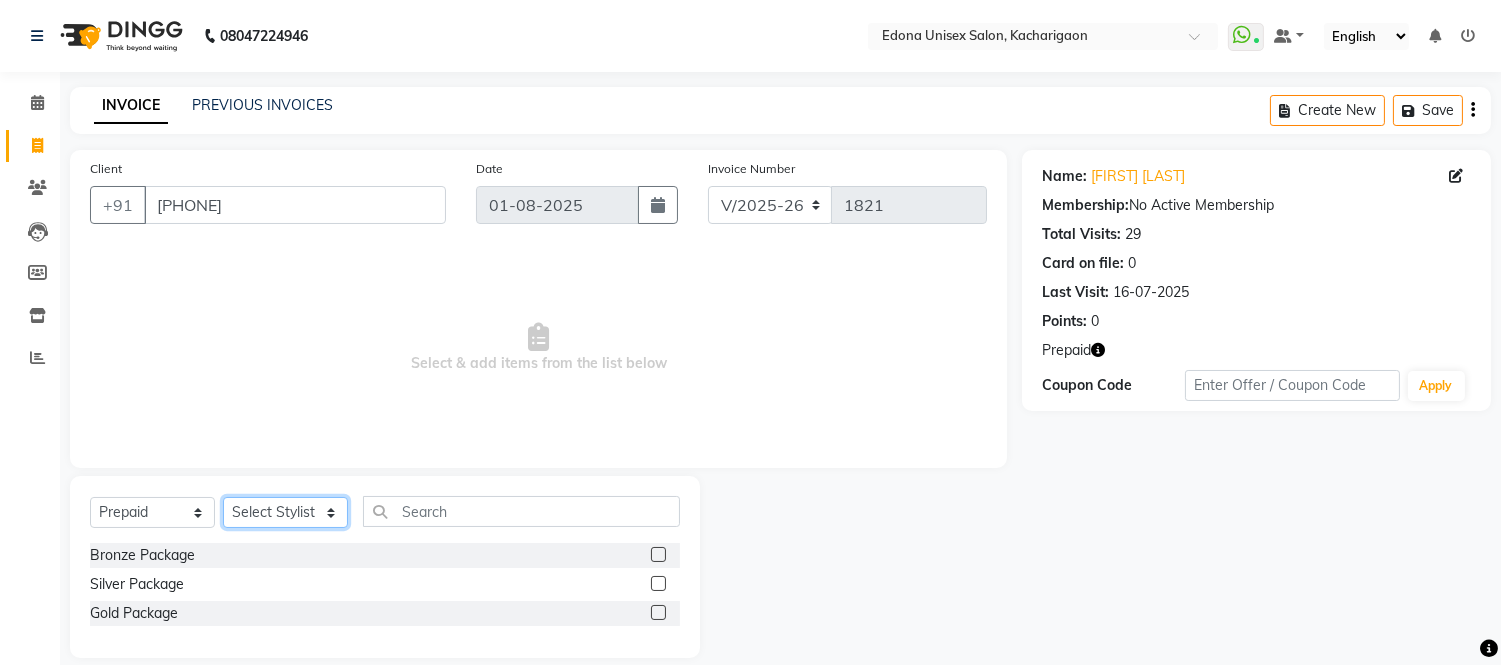 click on "Select Stylist Admin [FIRST] [LAST] [FIRST] [LAST] [FIRST] [LAST] [FIRST] [LAST] [FIRST] [LAST] [FIRST] [LAST] [FIRST] [LAST] [FIRST] [LAST] [FIRST] [LAST] [FIRST] [LAST] [FIRST] [LAST] [FIRST] [LAST] [FIRST] [LAST] [FIRST] [LAST] [FIRST] [LAST] [FIRST] [LAST] [FIRST] [LAST]" 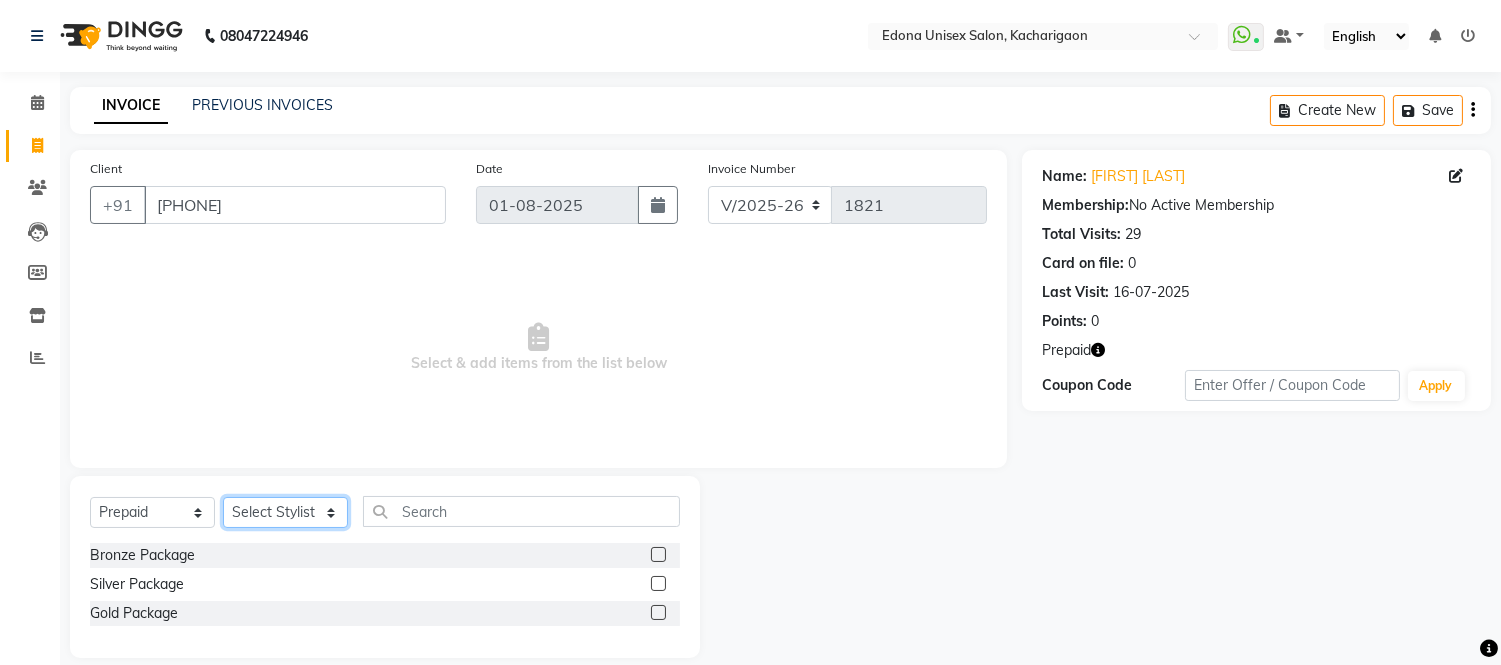 select on "[NUMBER]" 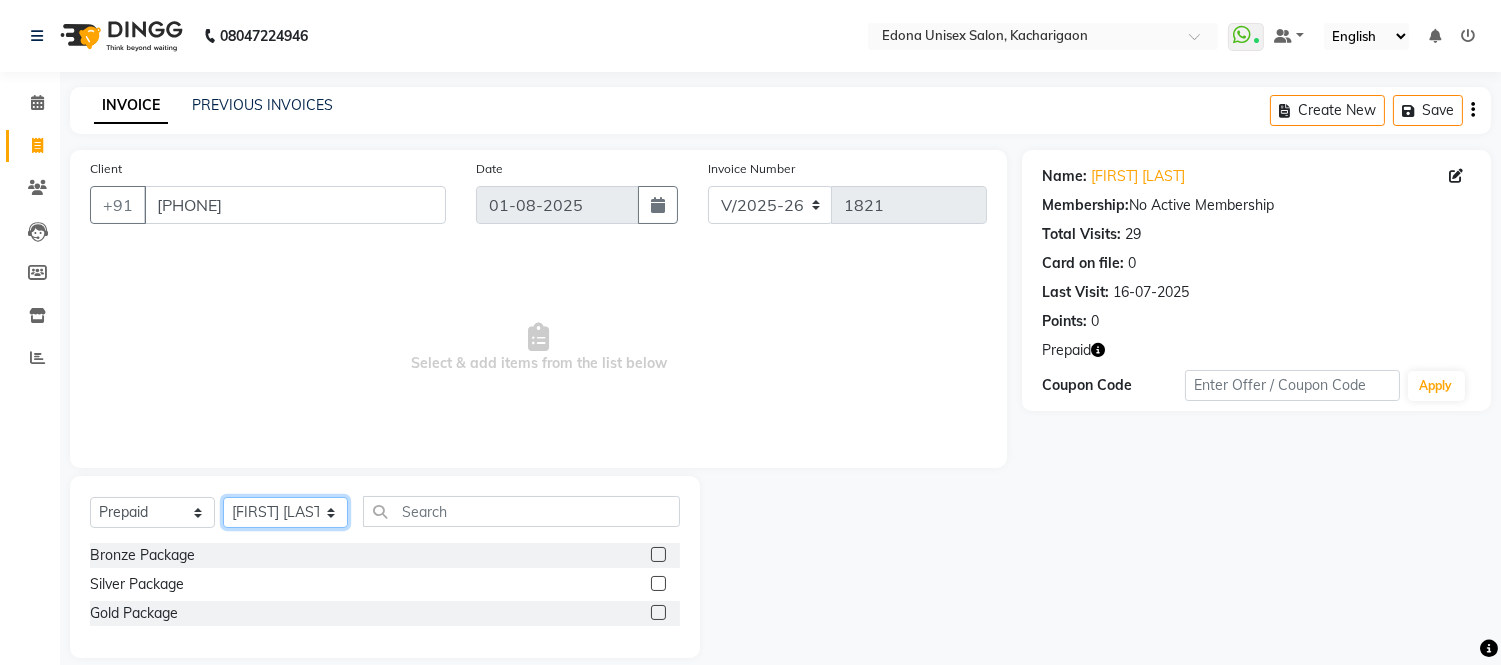 click on "Select Stylist Admin [FIRST] [LAST] [FIRST] [LAST] [FIRST] [LAST] [FIRST] [LAST] [FIRST] [LAST] [FIRST] [LAST] [FIRST] [LAST] [FIRST] [LAST] [FIRST] [LAST] [FIRST] [LAST] [FIRST] [LAST] [FIRST] [LAST] [FIRST] [LAST] [FIRST] [LAST] [FIRST] [LAST] [FIRST] [LAST] [FIRST] [LAST]" 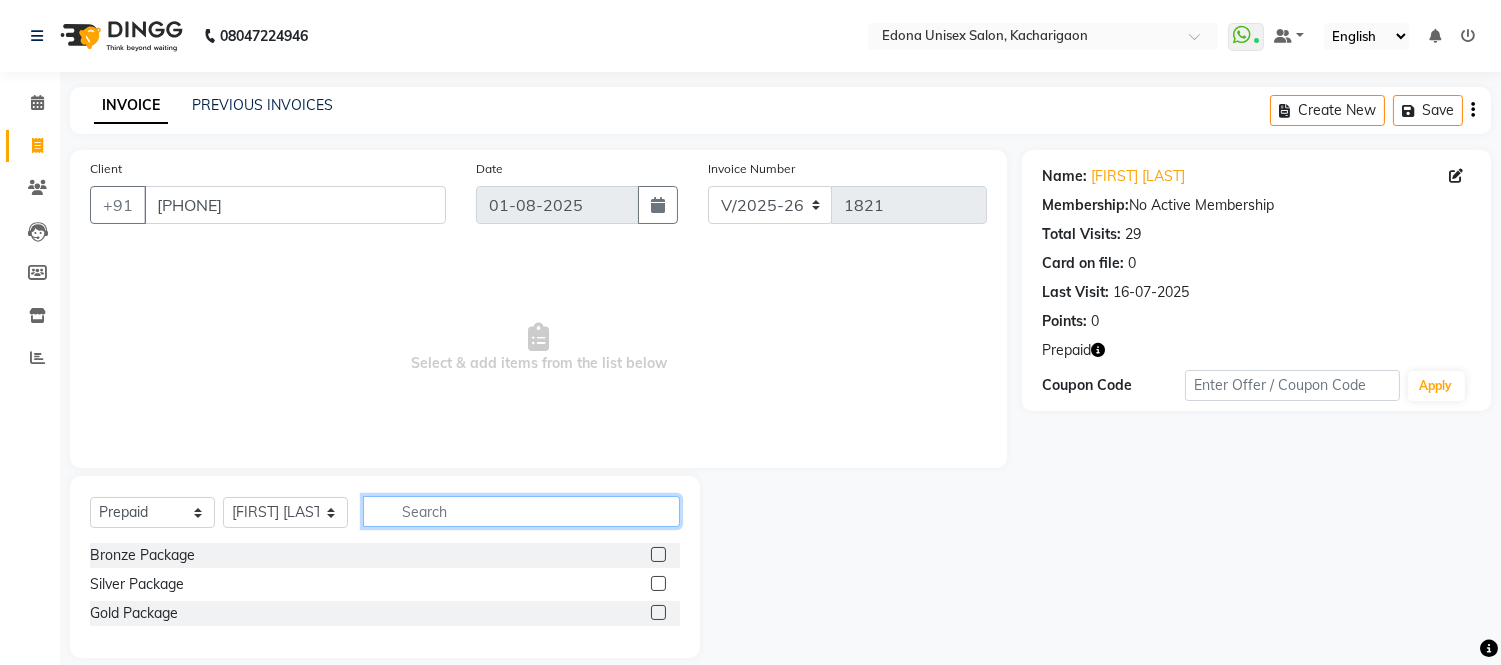 click 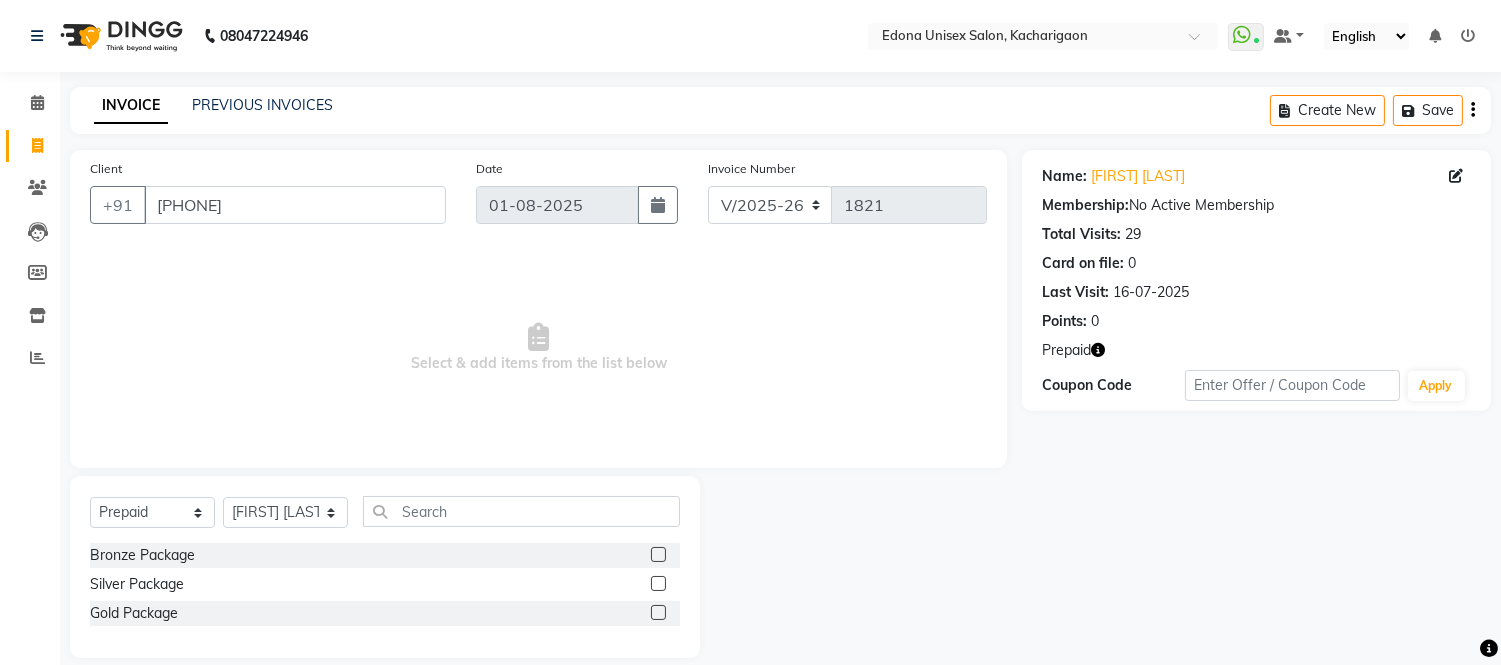 click 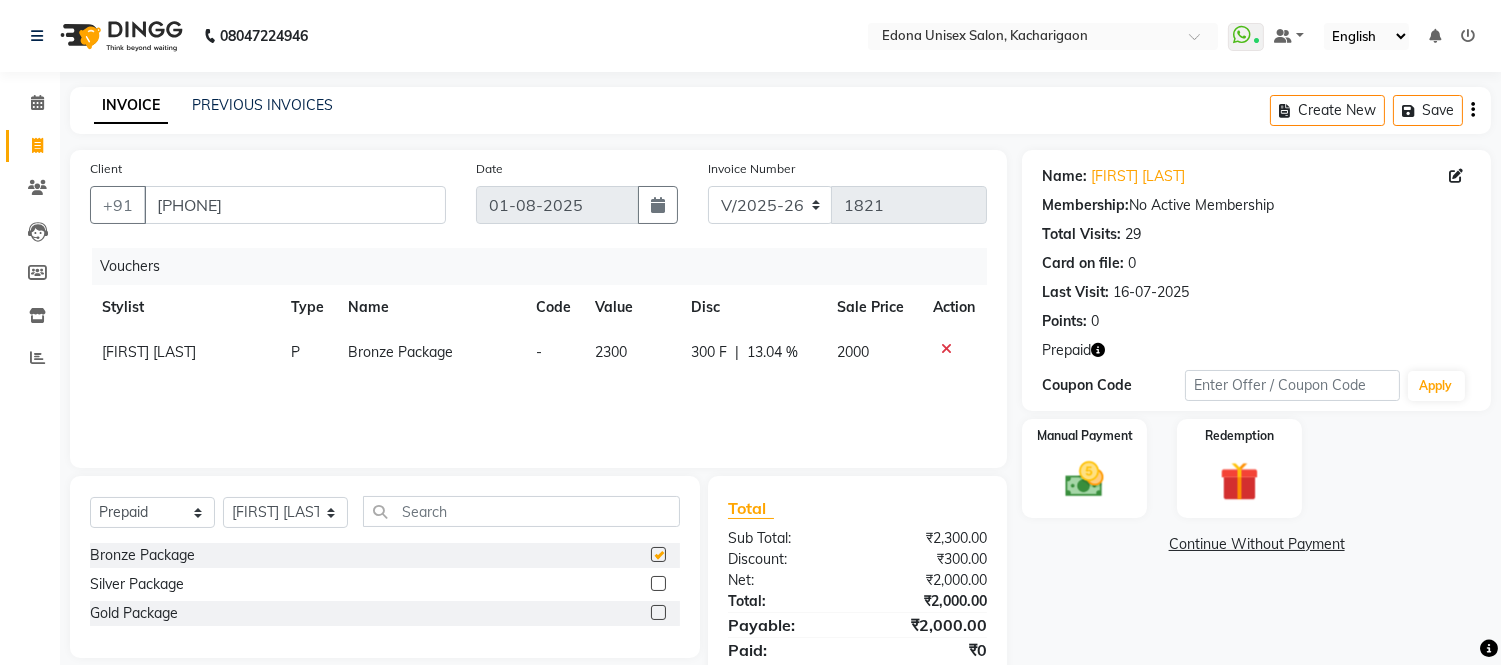 scroll, scrollTop: 72, scrollLeft: 0, axis: vertical 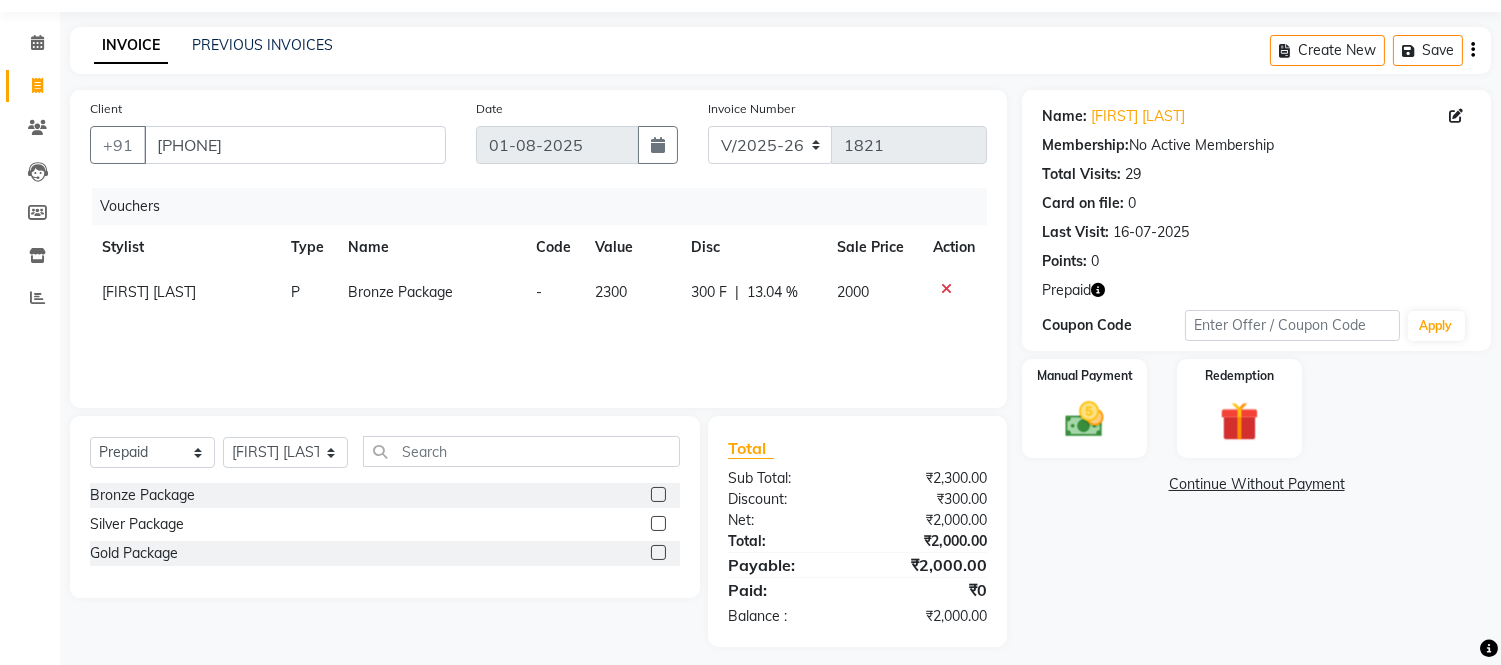 checkbox on "false" 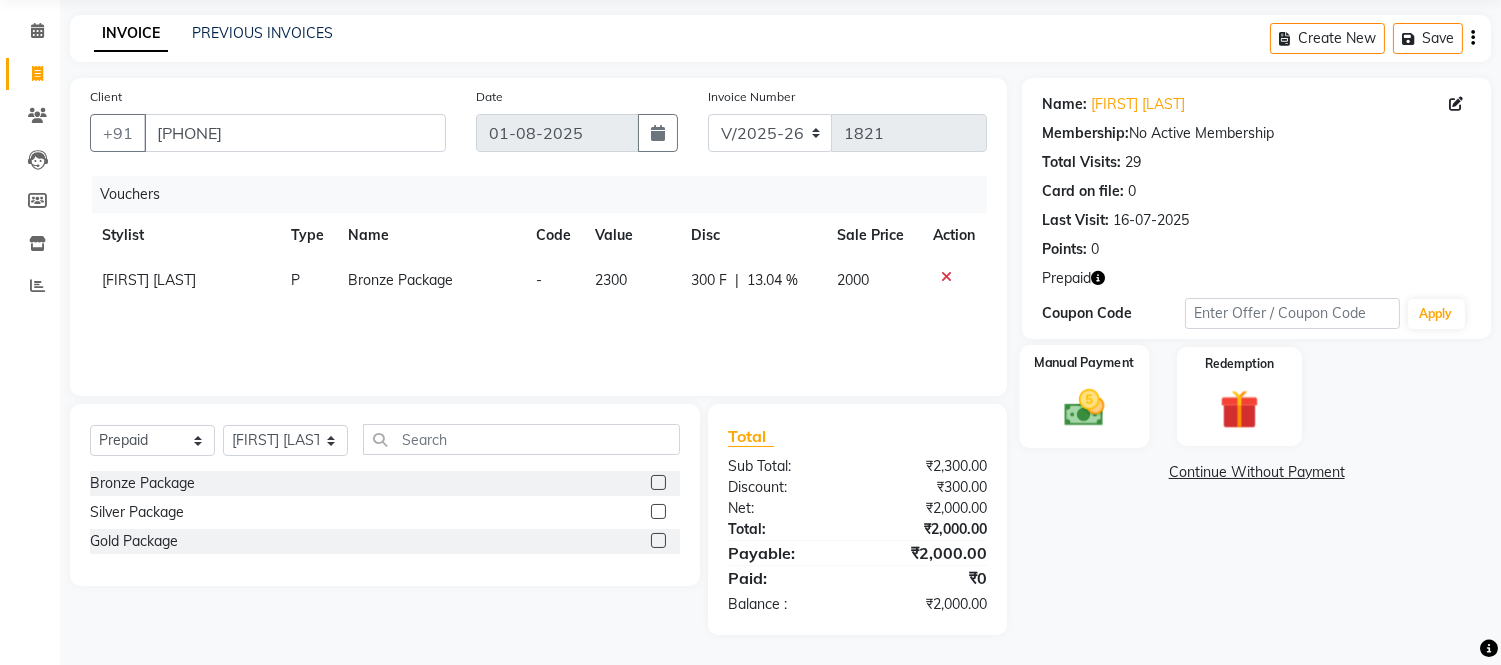 click 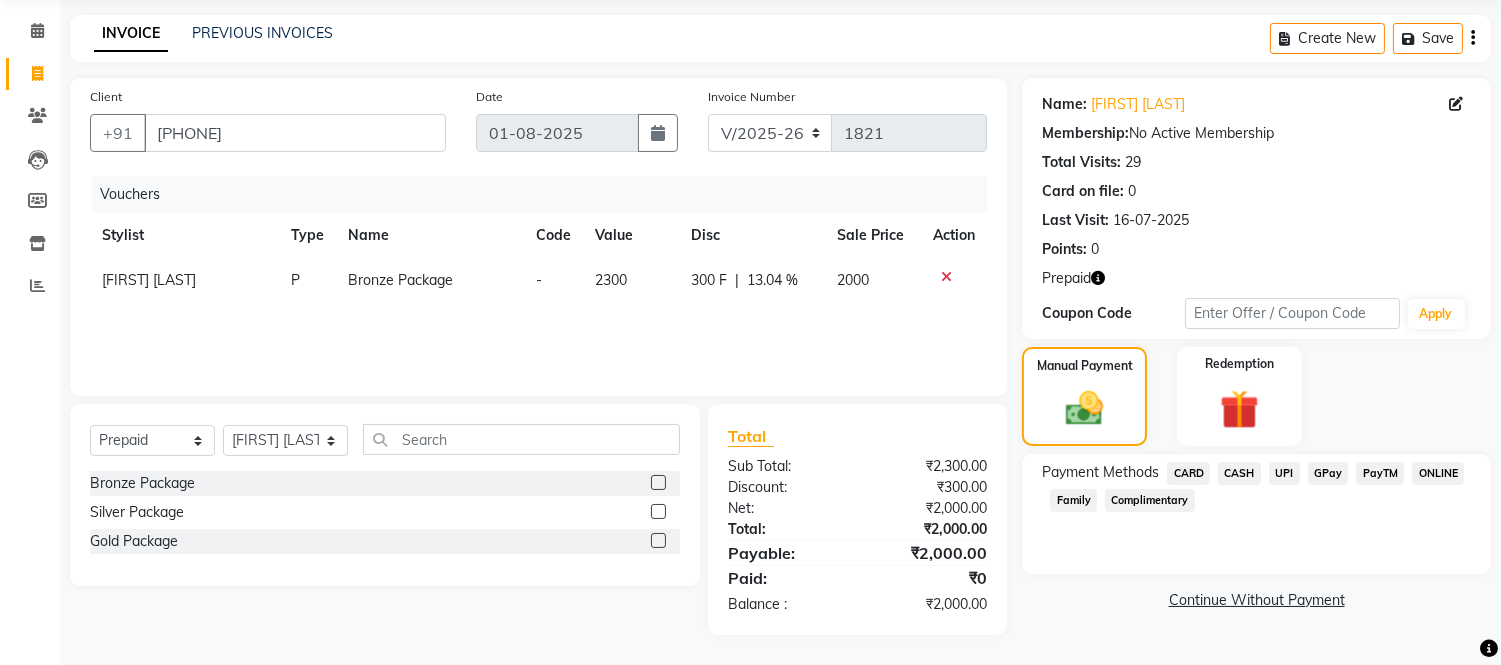 click on "CARD" 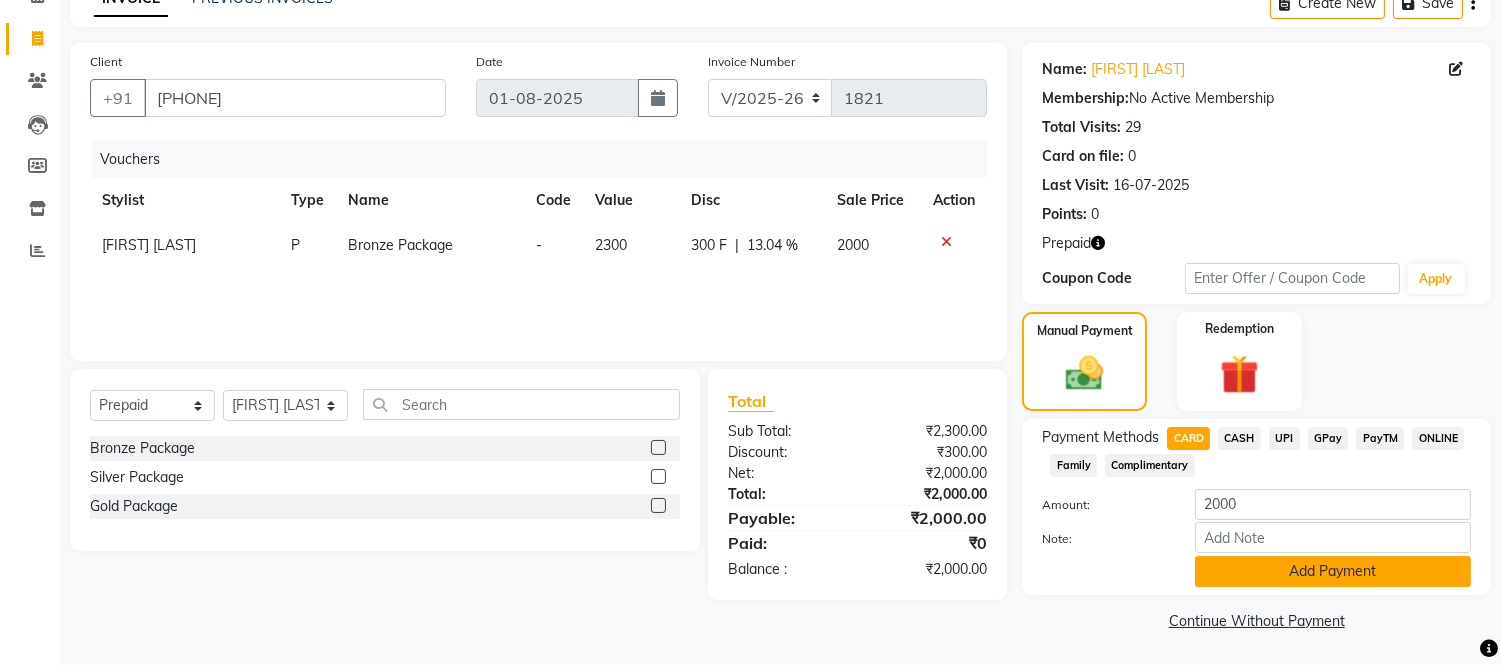 click on "Add Payment" 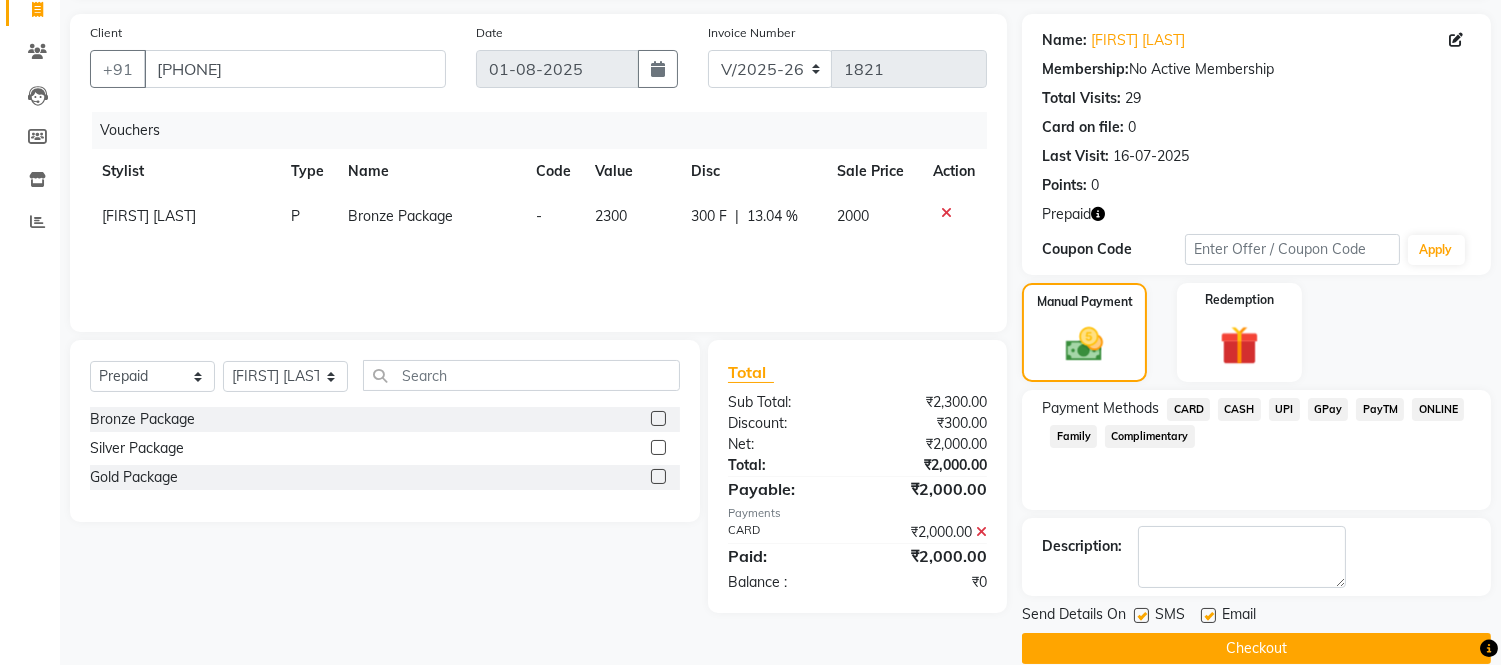 scroll, scrollTop: 164, scrollLeft: 0, axis: vertical 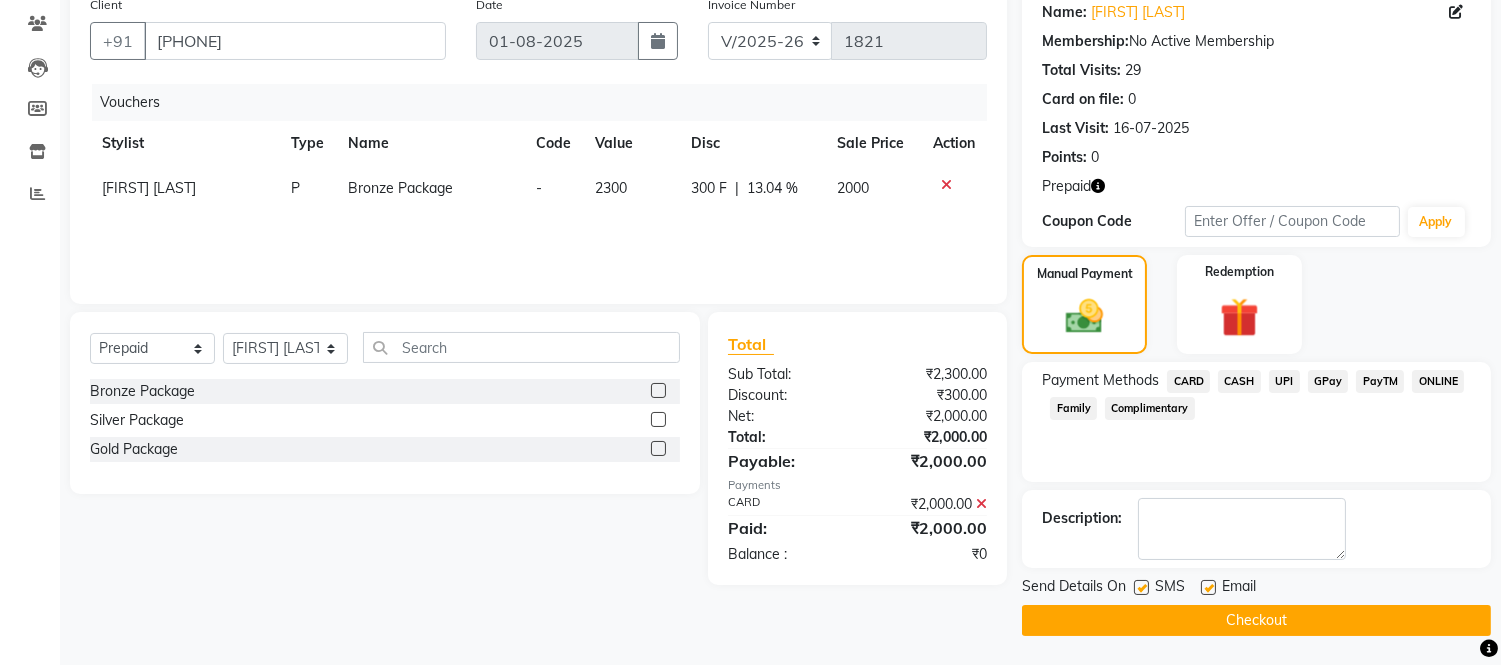 click 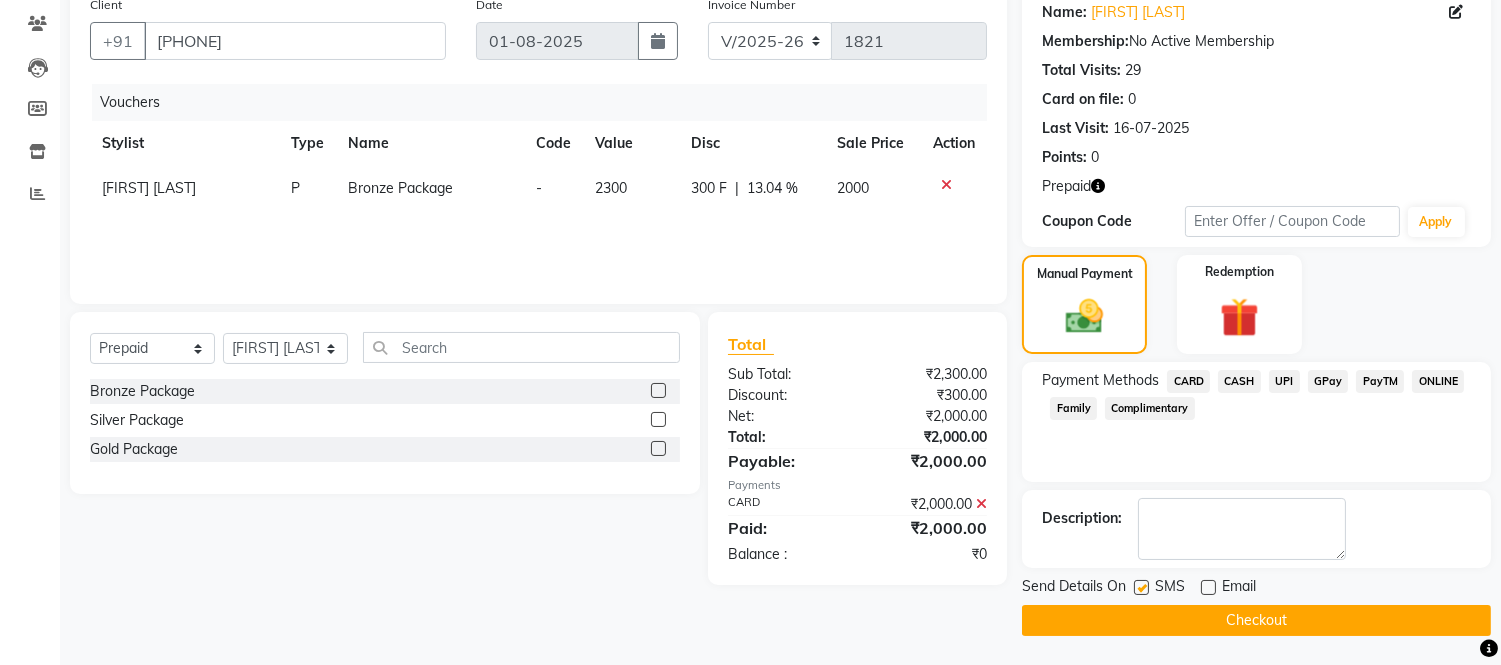 click 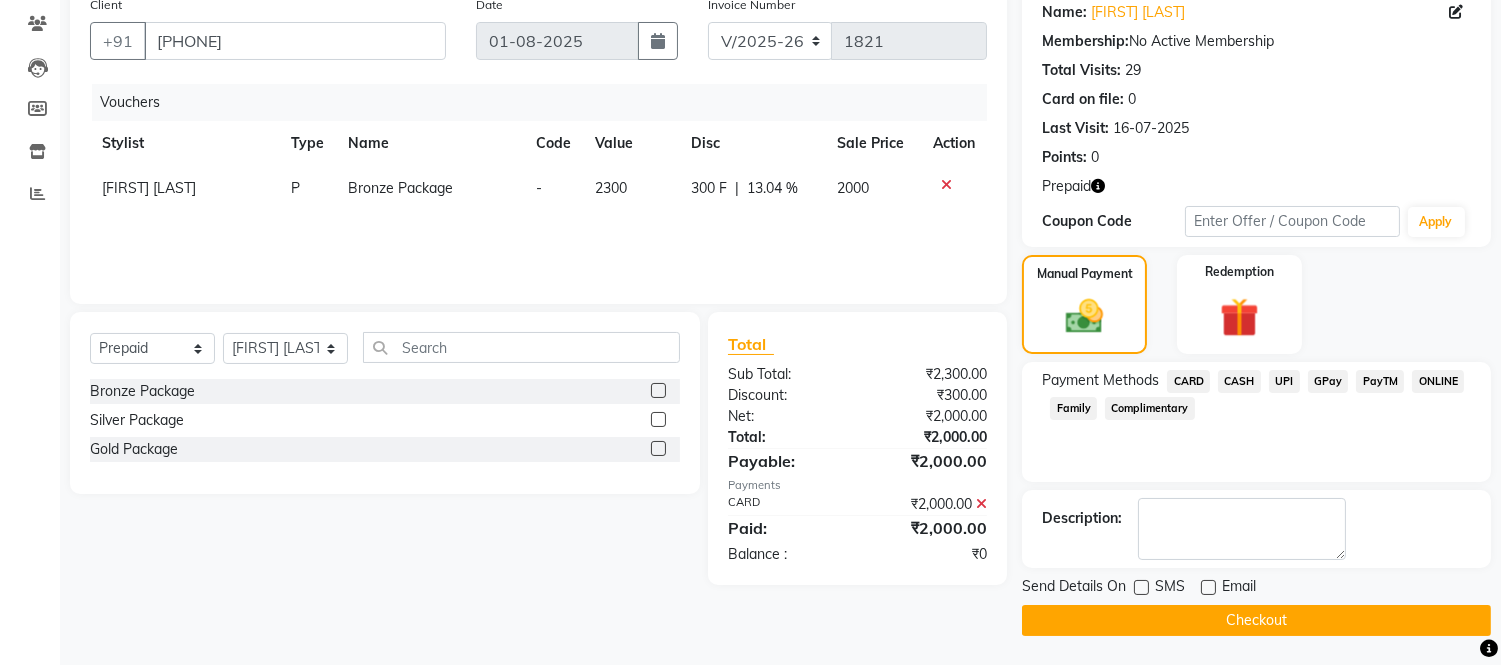 drag, startPoint x: 1145, startPoint y: 606, endPoint x: 1117, endPoint y: 597, distance: 29.410883 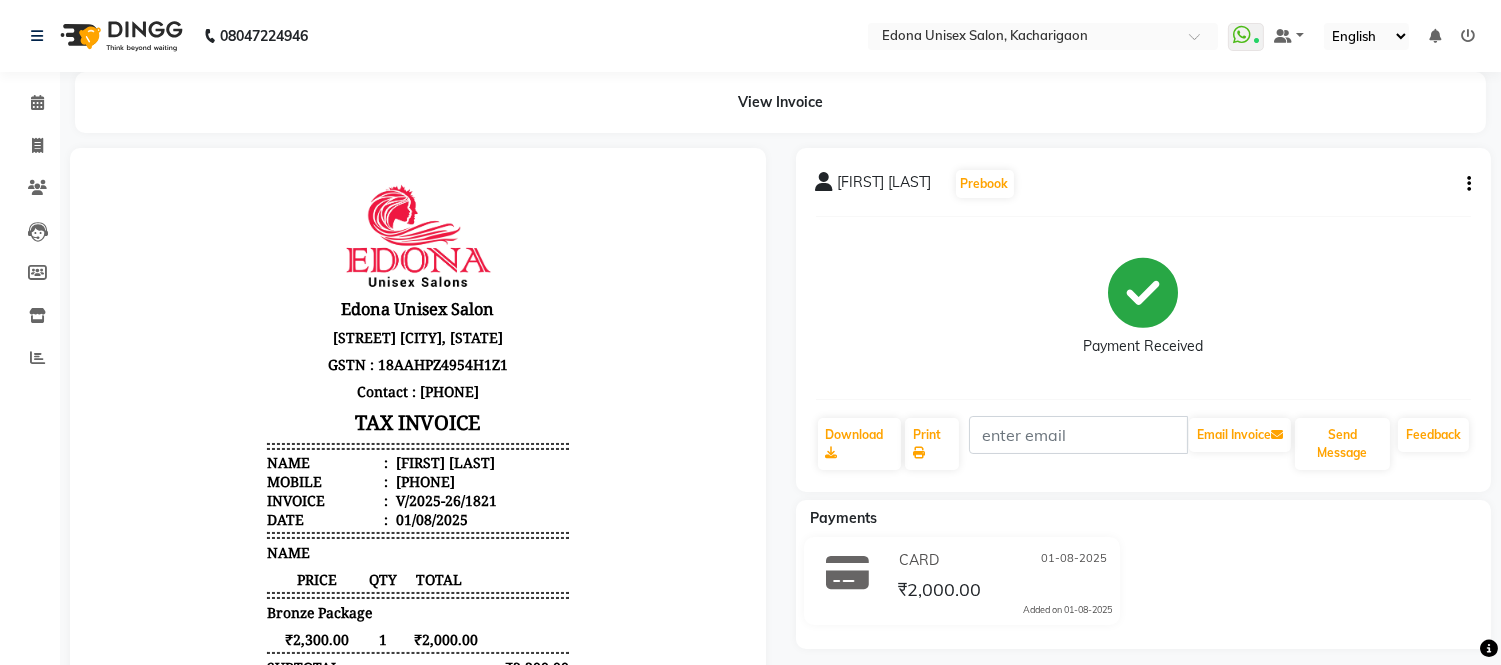 scroll, scrollTop: 0, scrollLeft: 0, axis: both 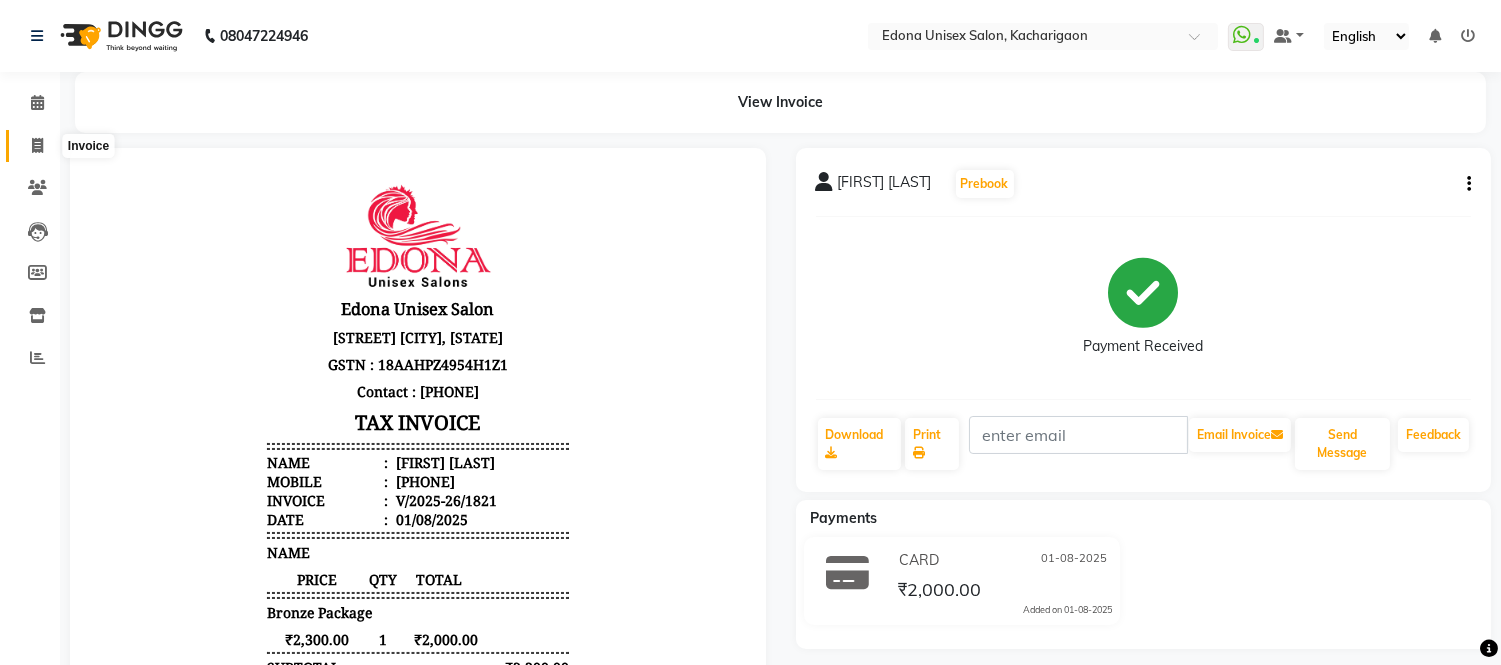 click 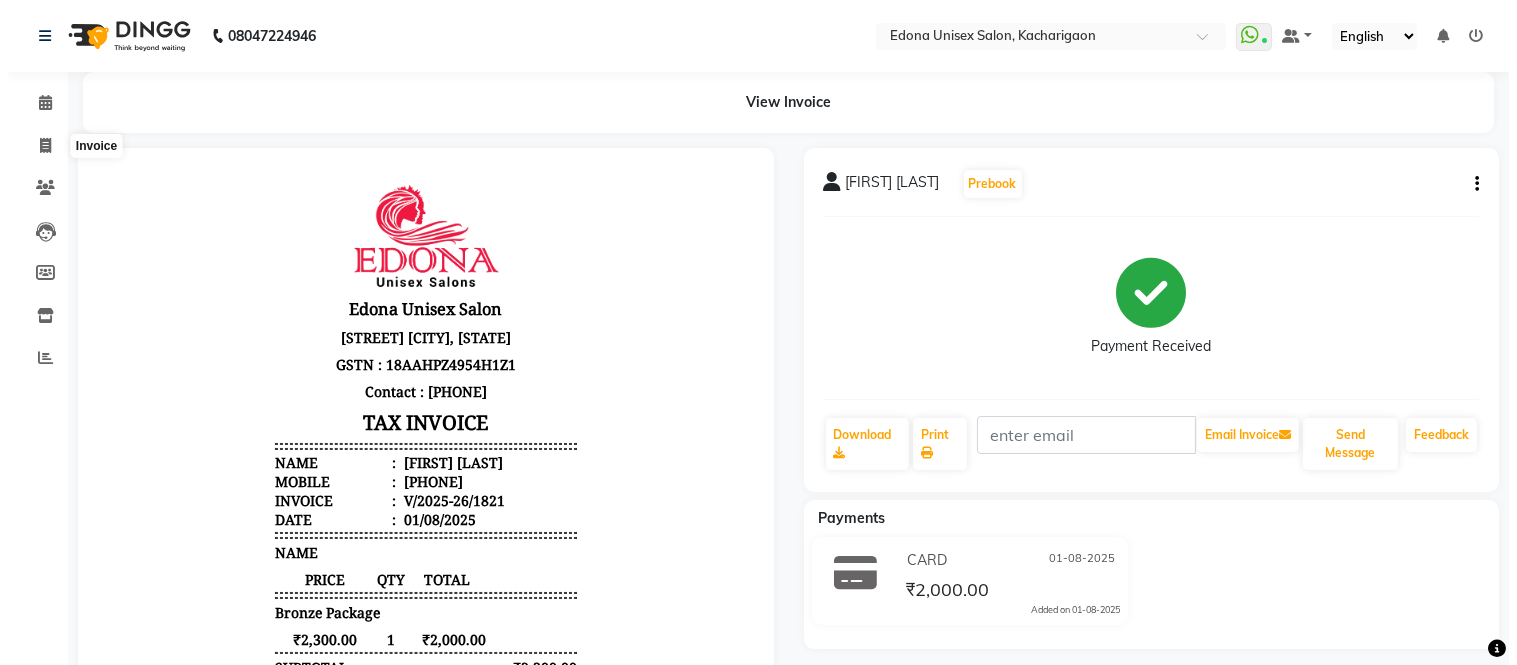 select on "service" 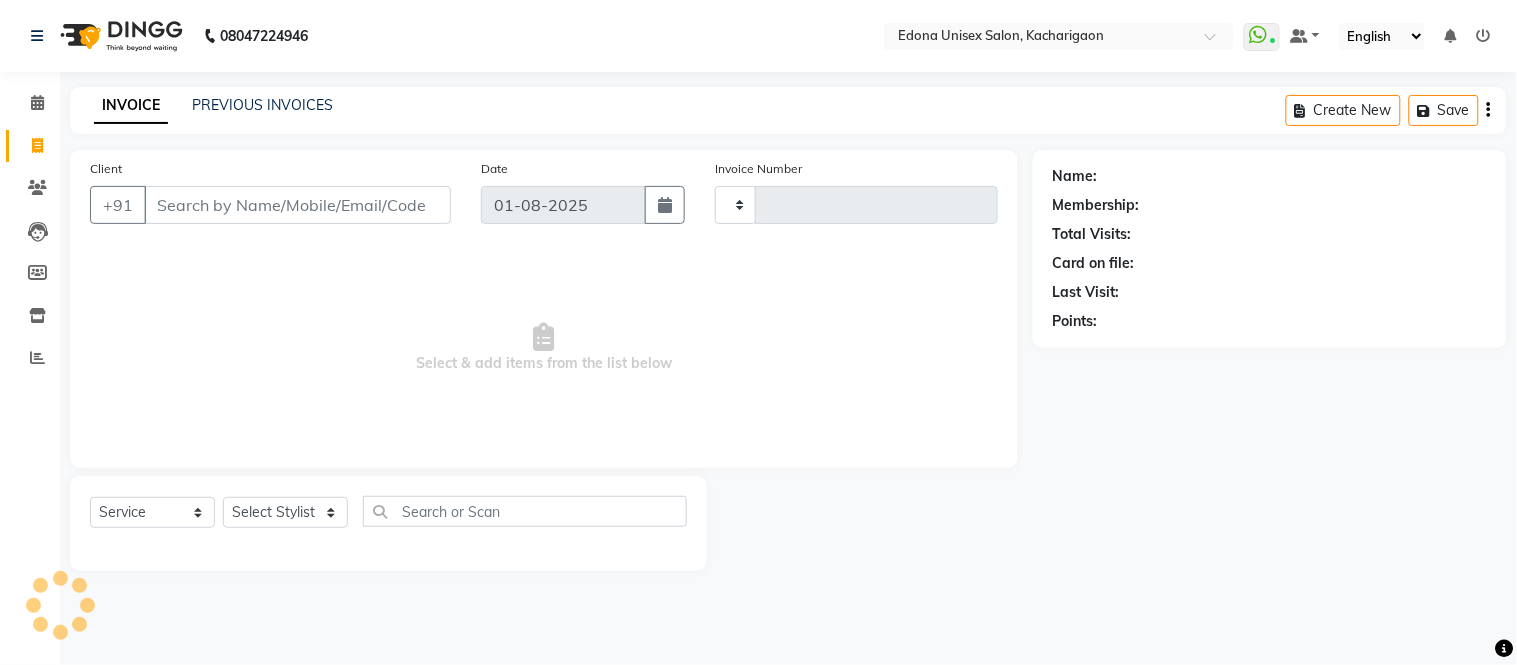 type on "1823" 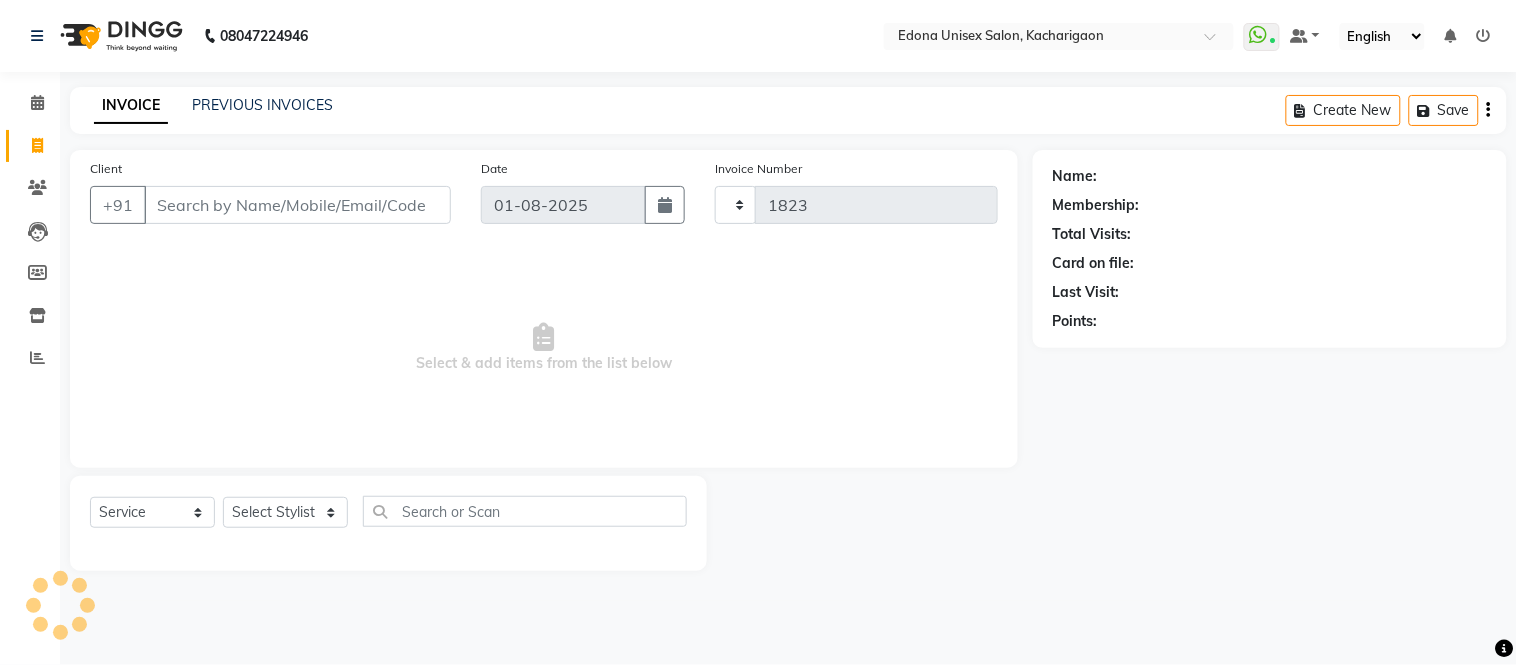 select on "5389" 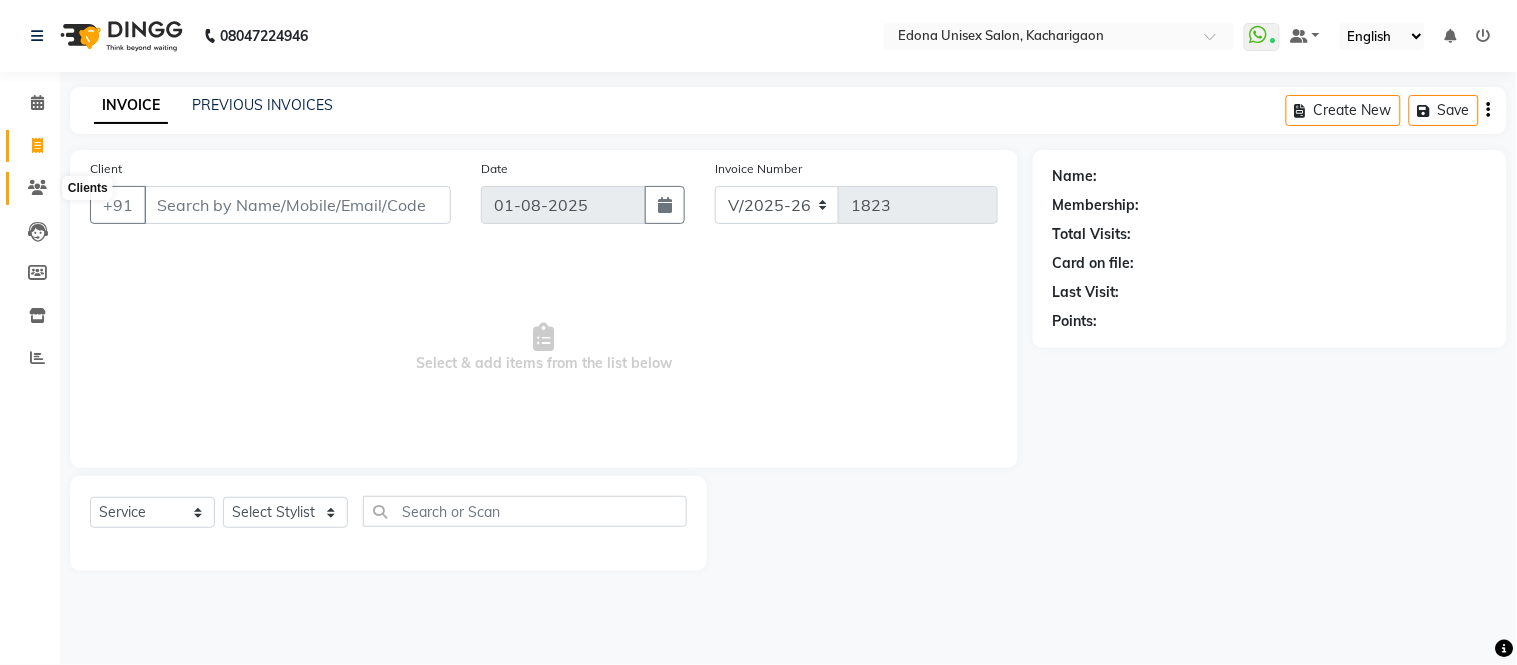 click 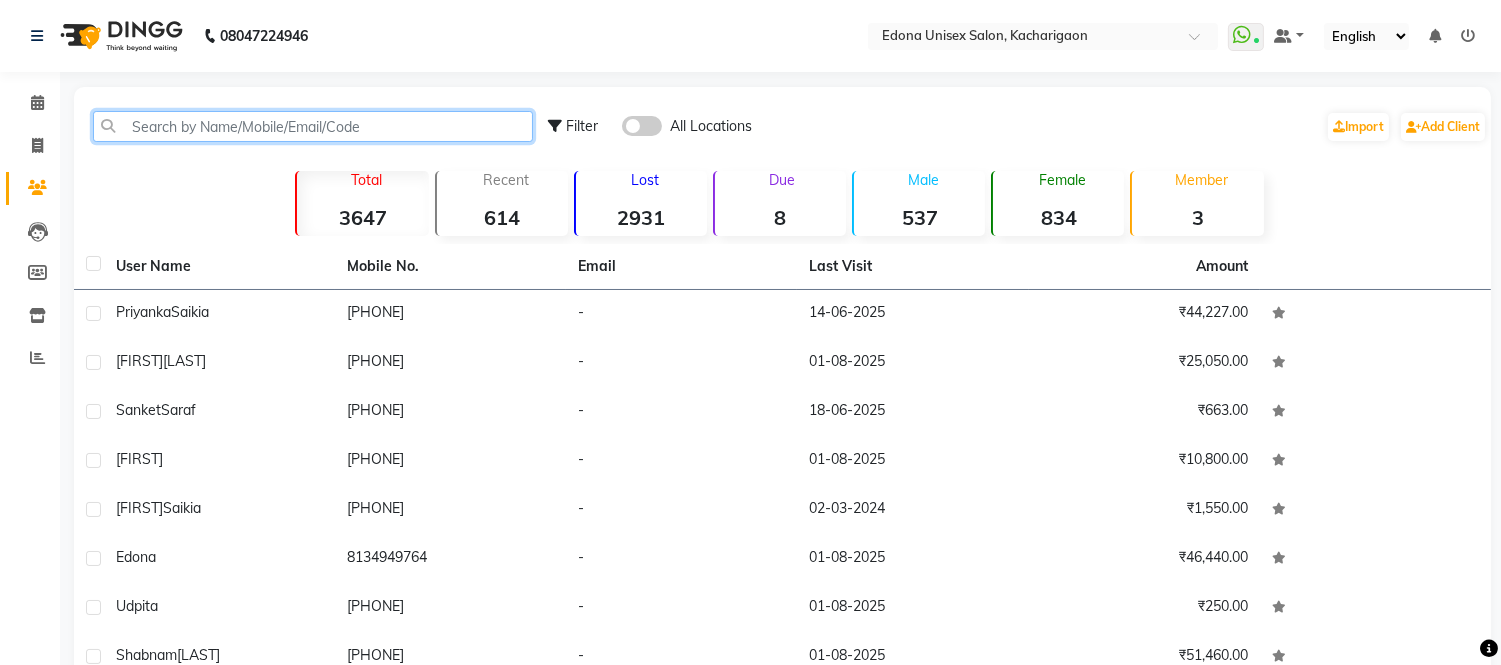 paste on "[PHONE]" 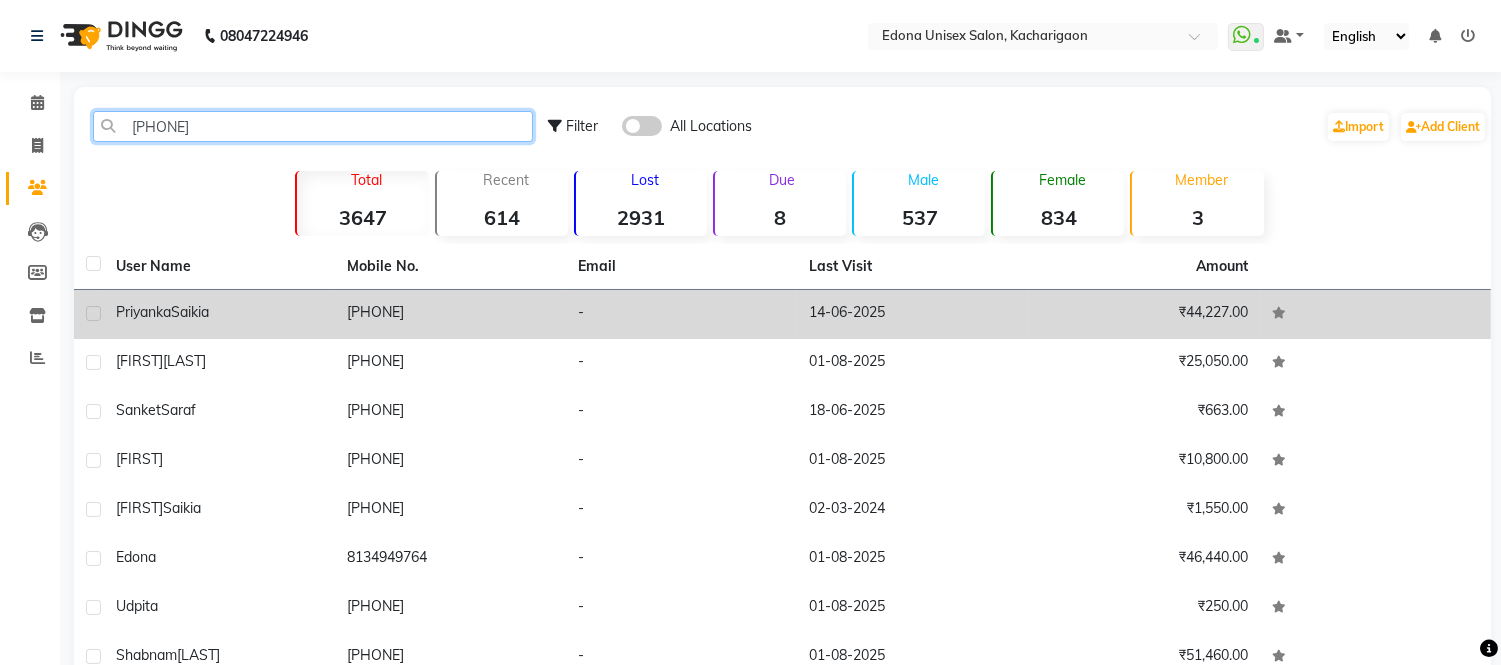 type on "[PHONE]" 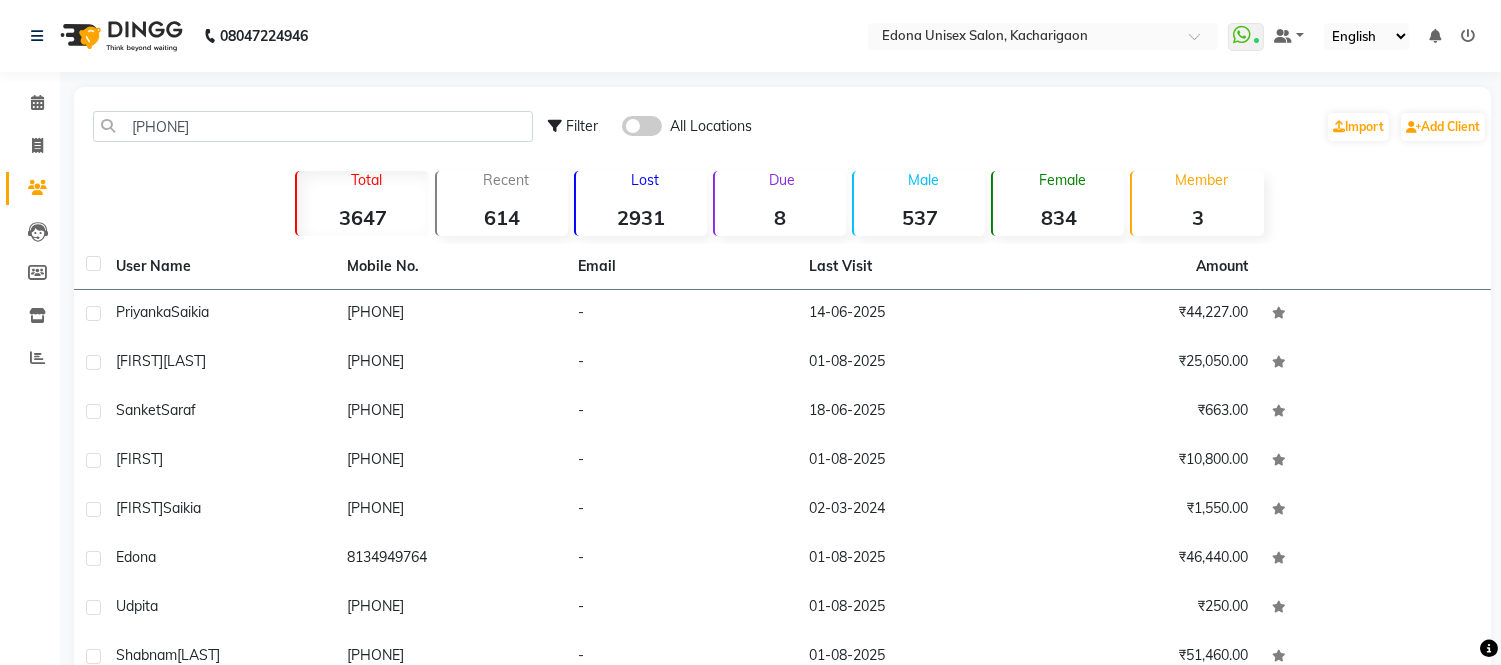 drag, startPoint x: 414, startPoint y: 314, endPoint x: 298, endPoint y: 231, distance: 142.6359 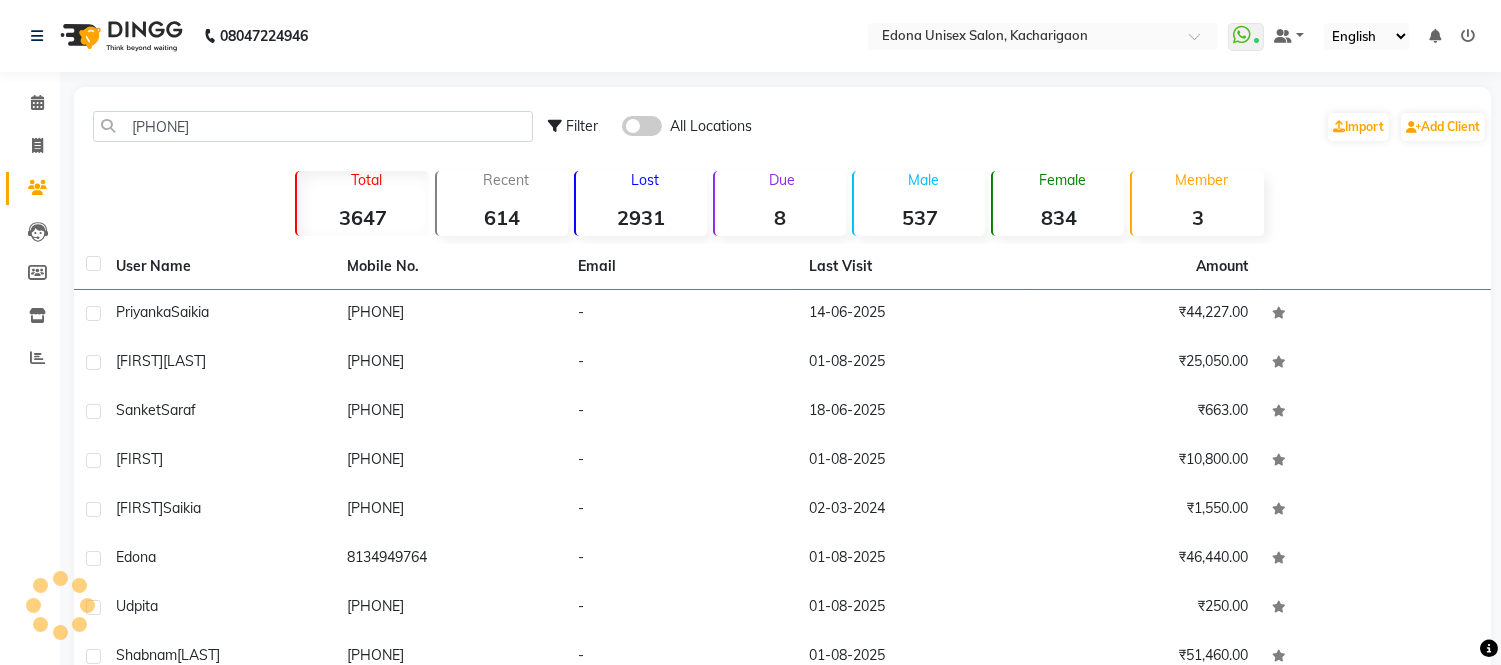click on "Total  3647  Recent  614  Lost  2931  Due  8  Male  537  Female  834  Member  3" 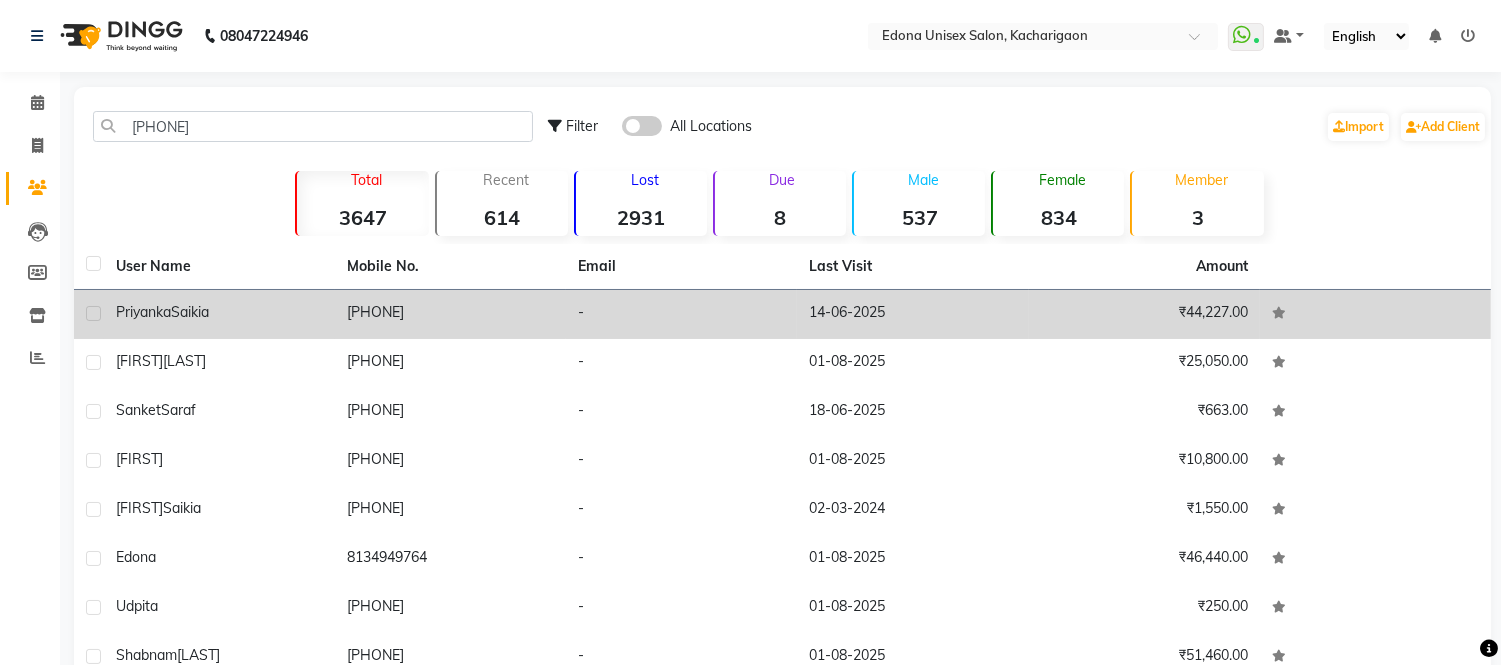 click on "Priyanka  Saikia" 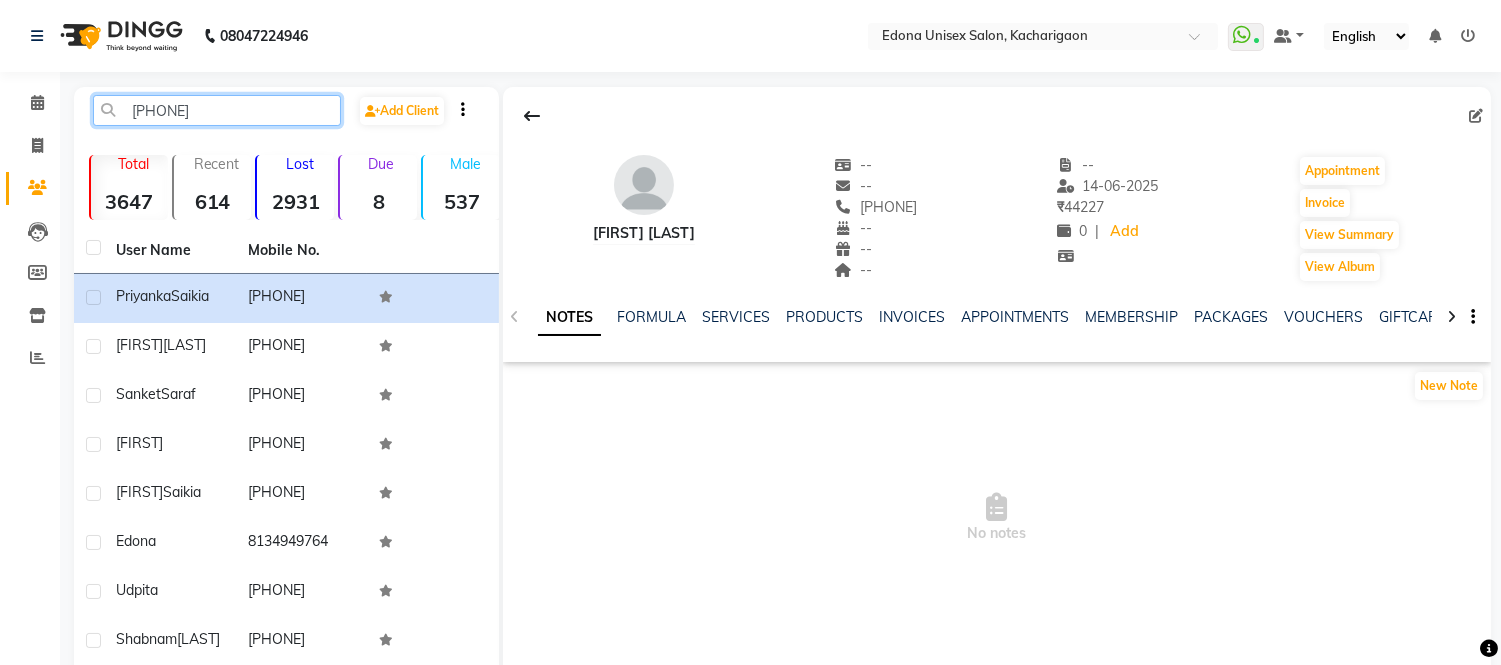 click on "[PHONE]" 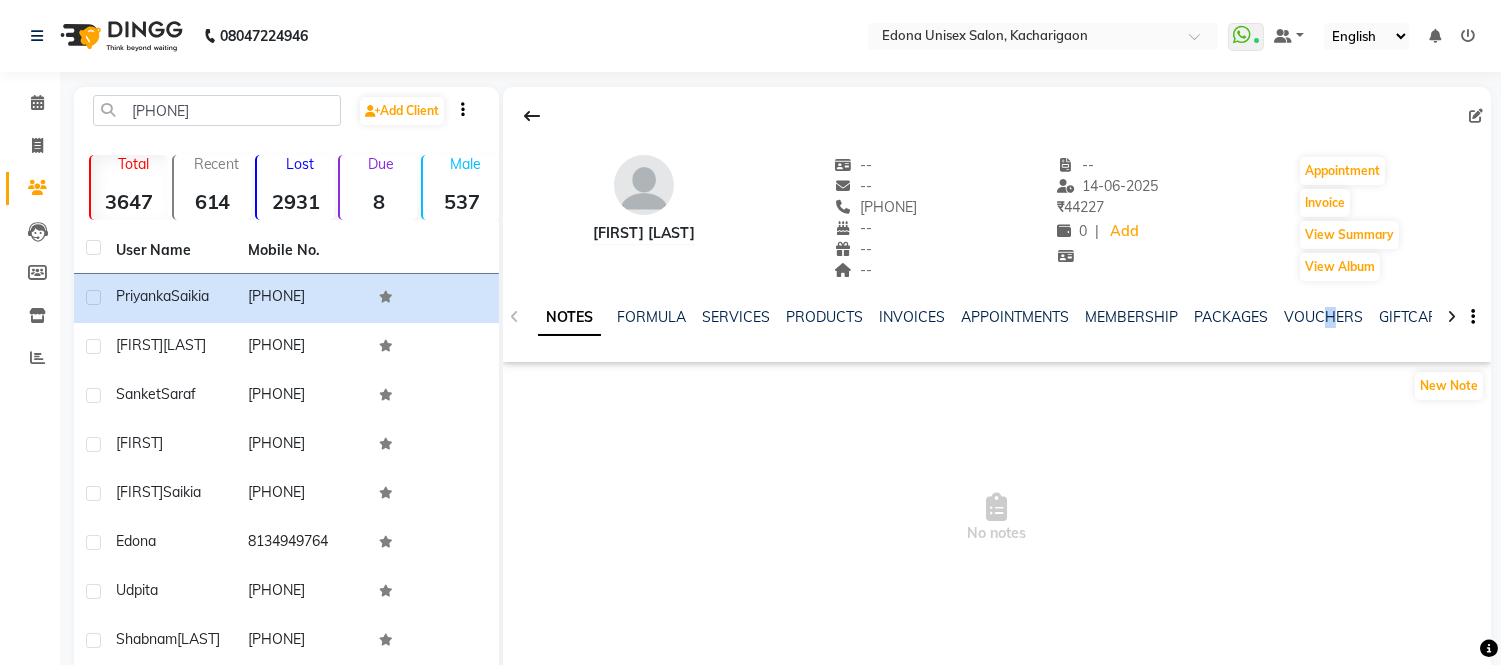 click on "NOTES FORMULA SERVICES PRODUCTS INVOICES APPOINTMENTS MEMBERSHIP PACKAGES VOUCHERS GIFTCARDS POINTS FORMS FAMILY CARDS WALLET" 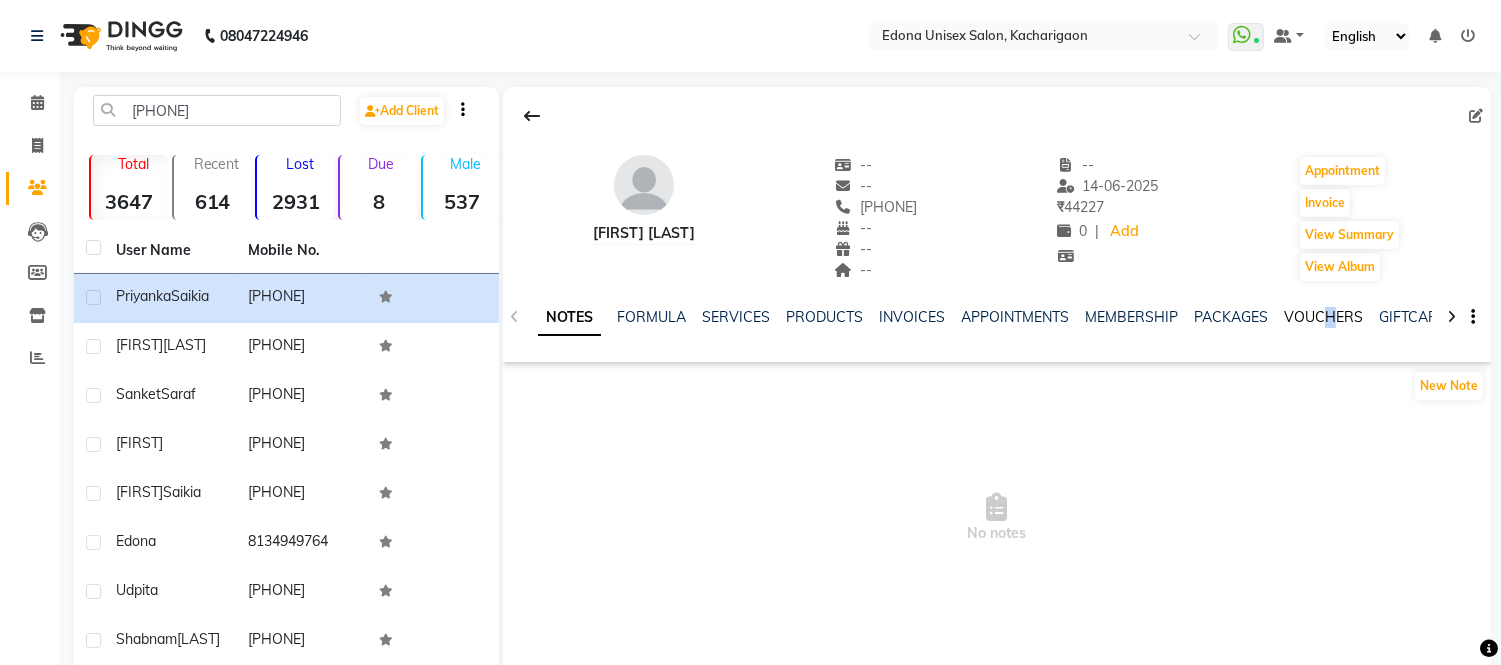click on "VOUCHERS" 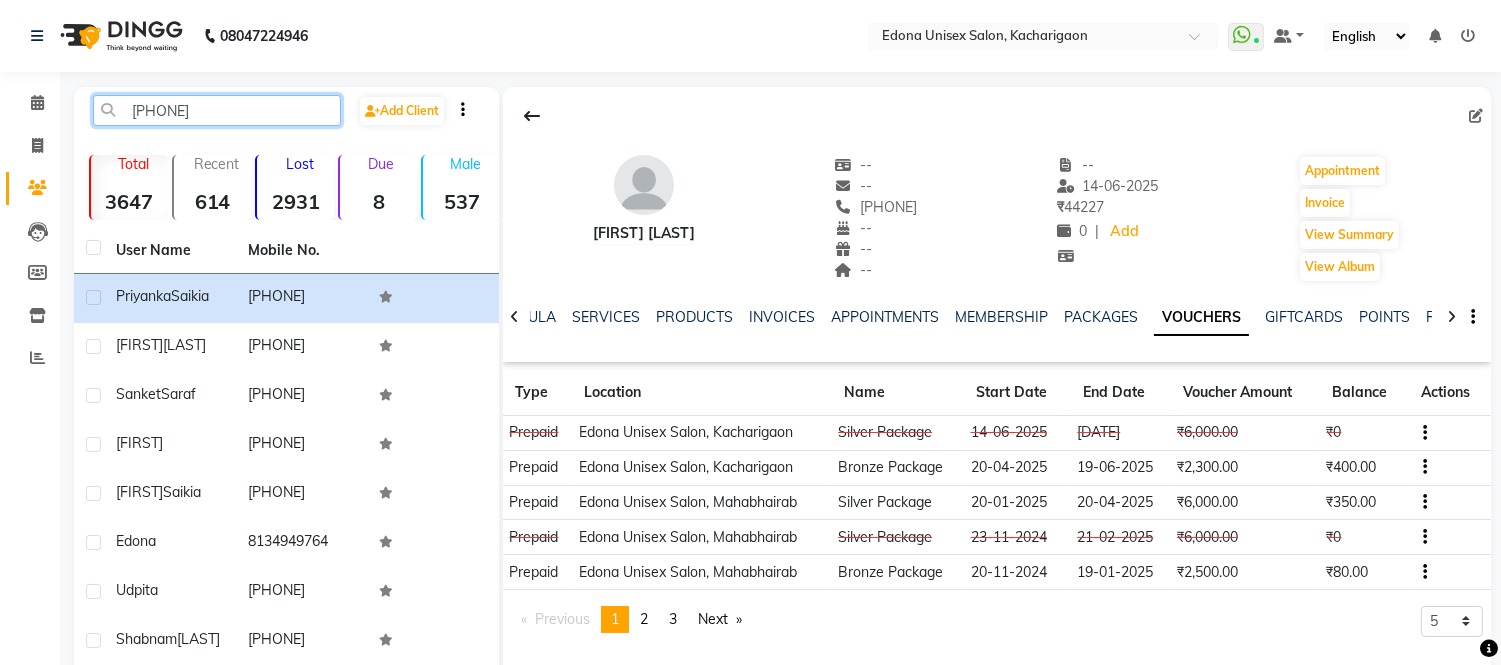 click on "[PHONE]" 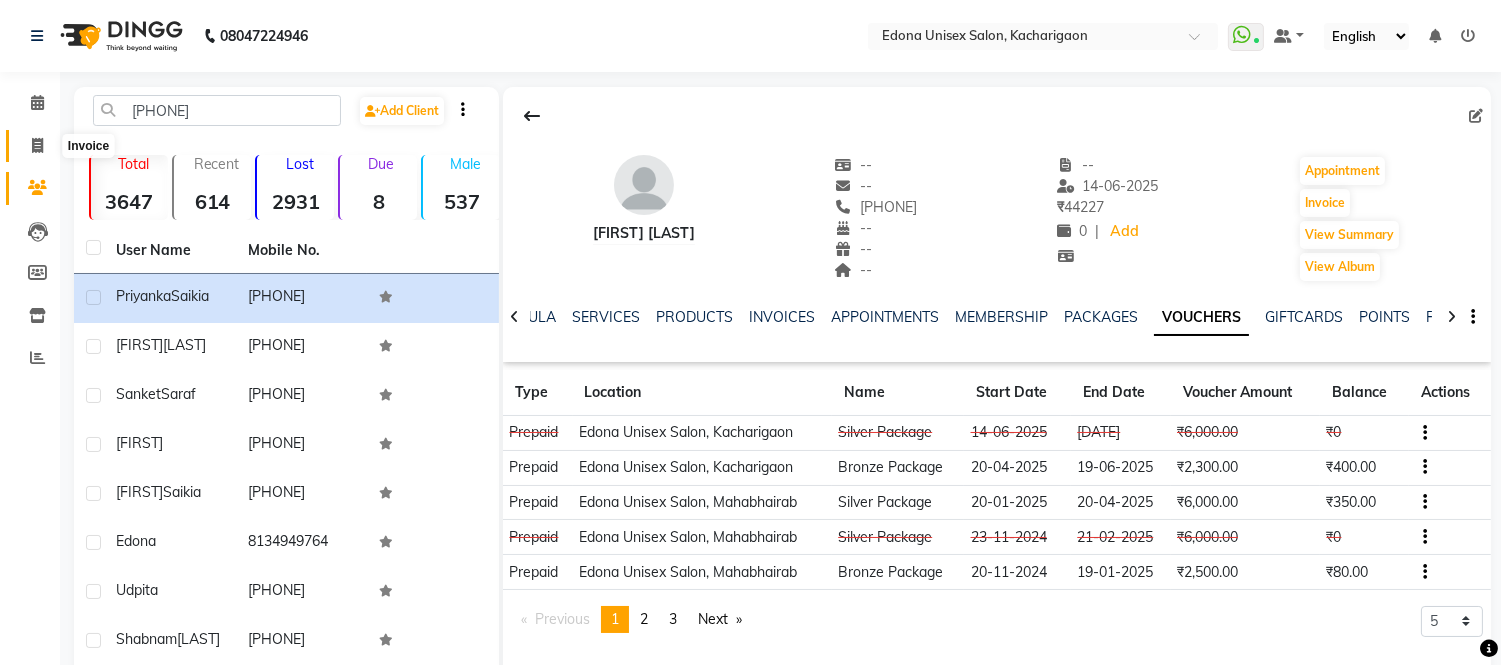click 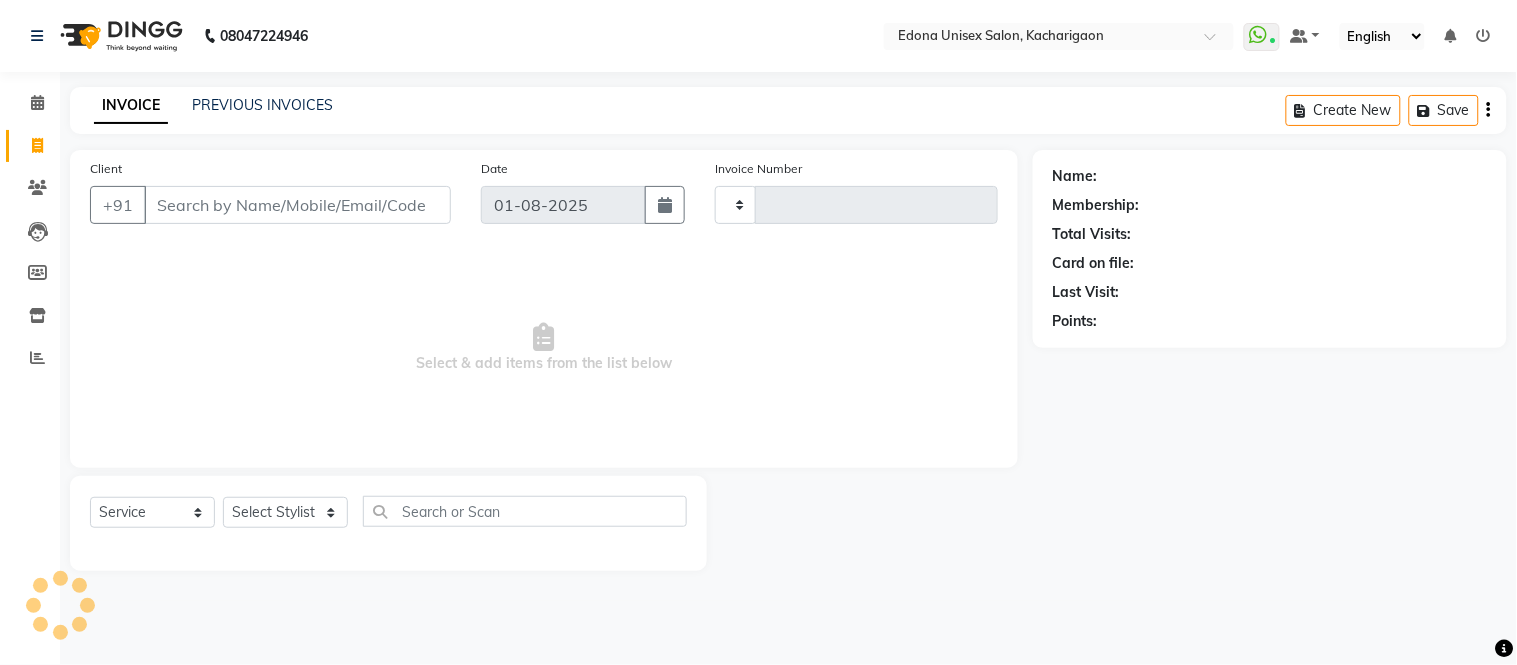 type on "1823" 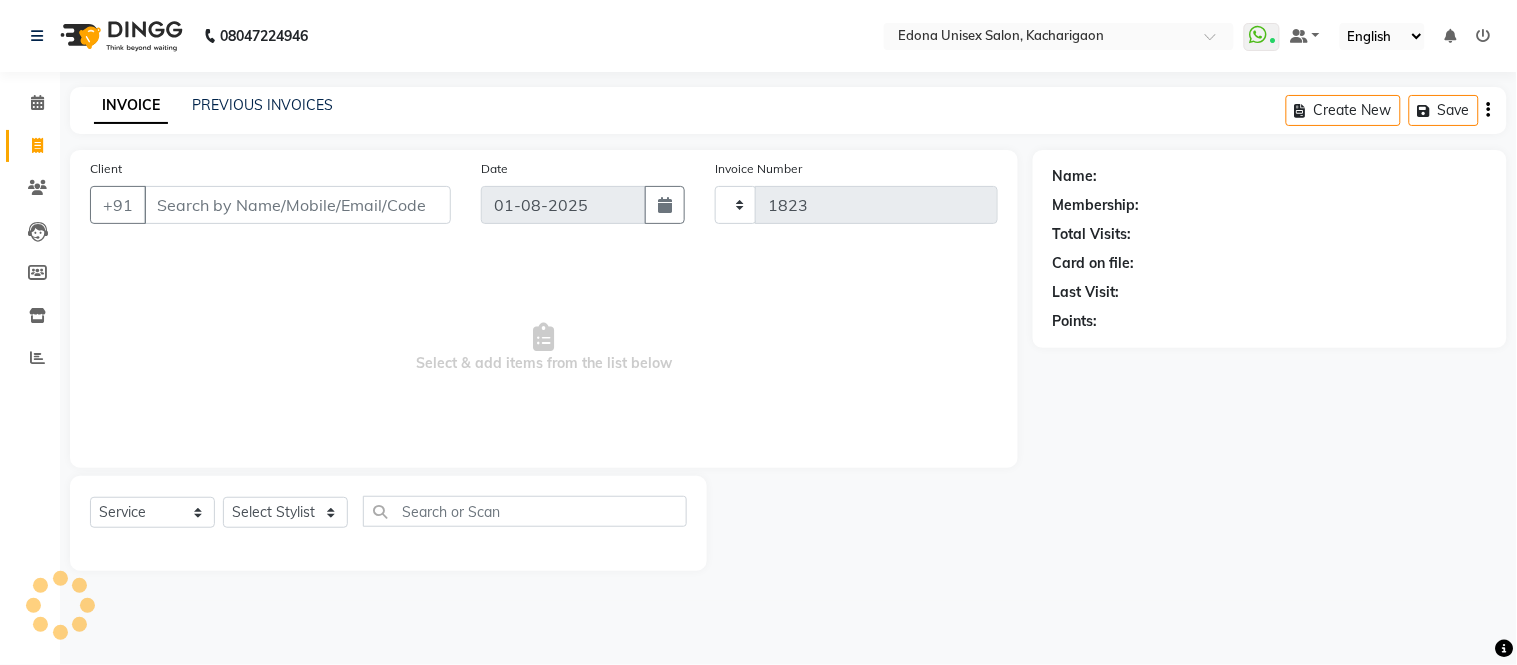 select on "5389" 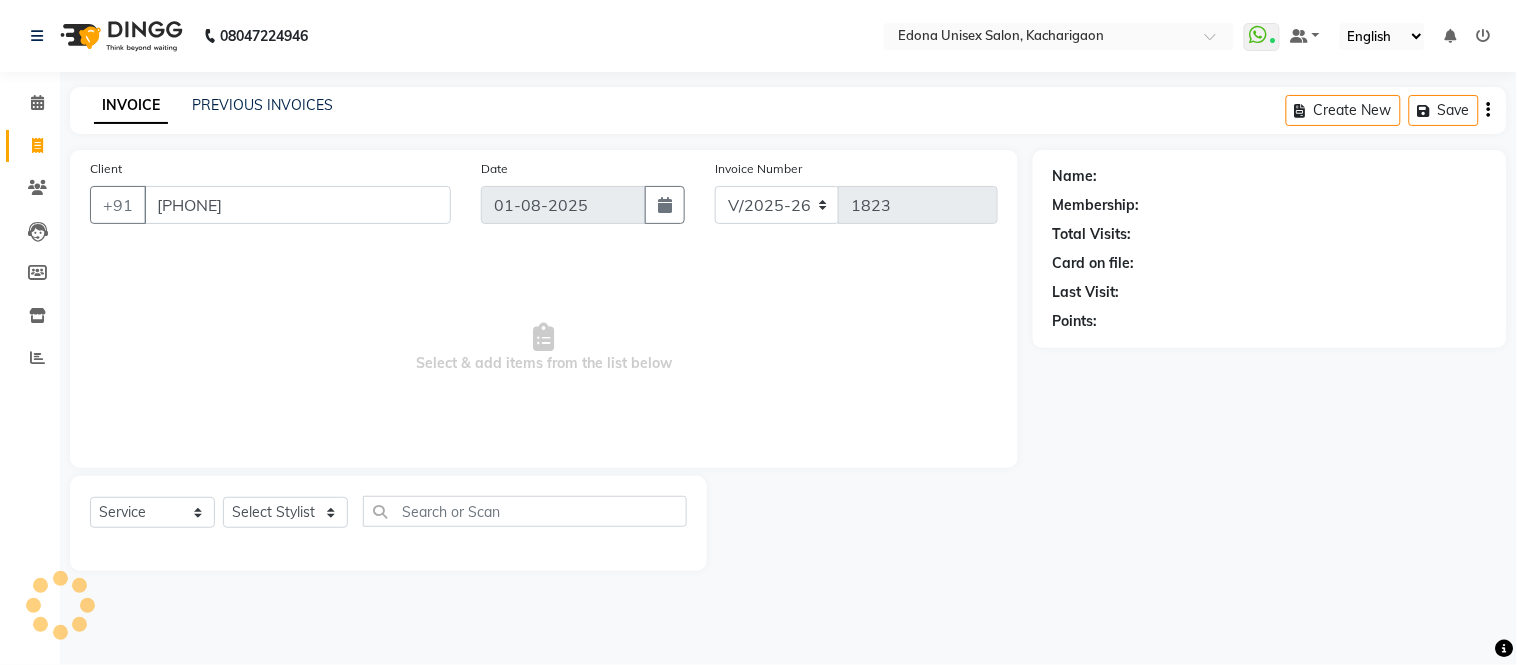 type on "[PHONE]" 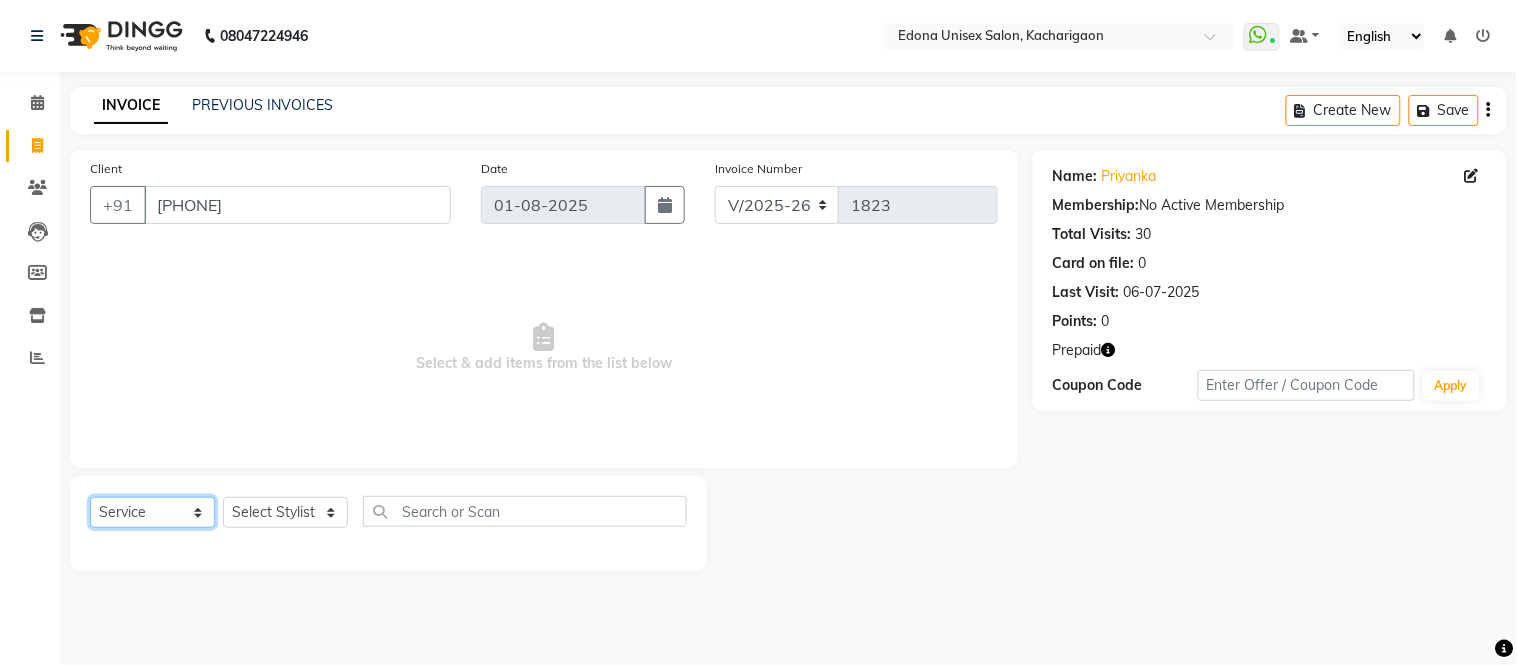 click on "Select  Service  Product  Membership  Package Voucher Prepaid Gift Card" 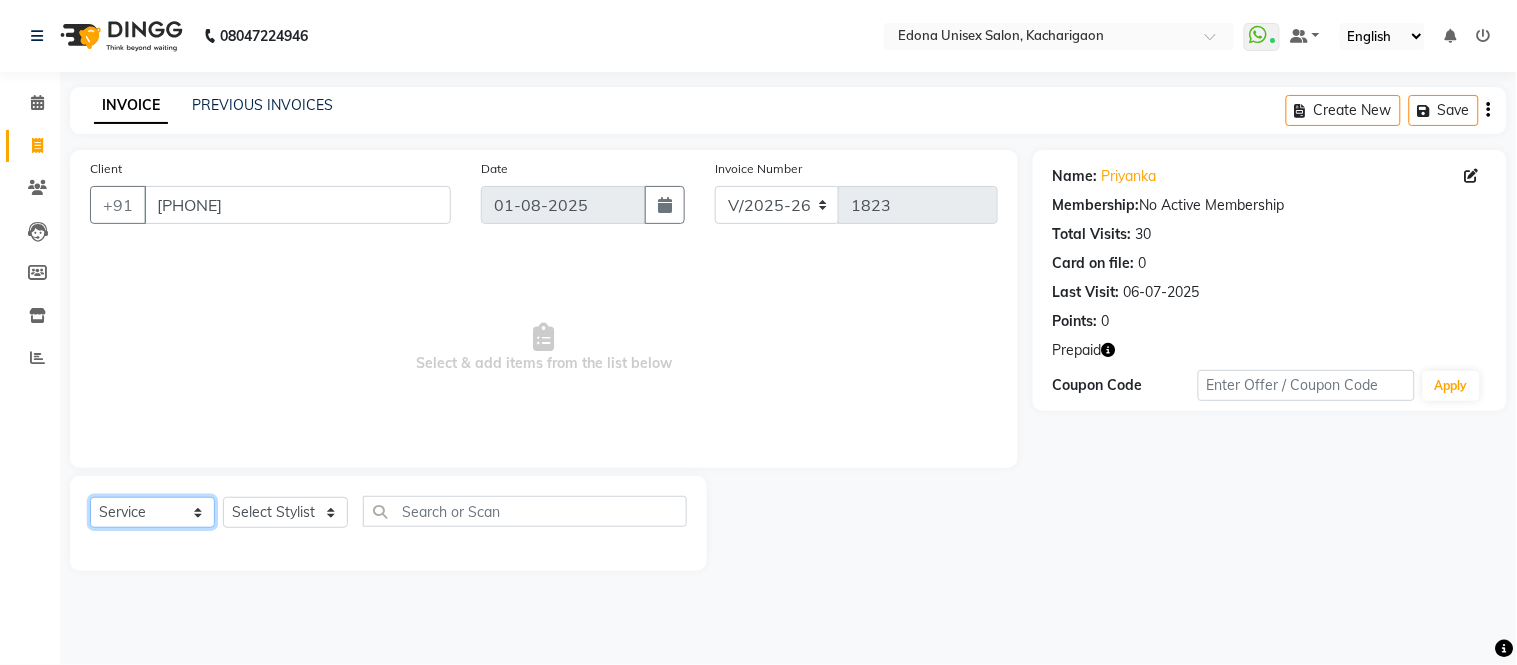select on "P" 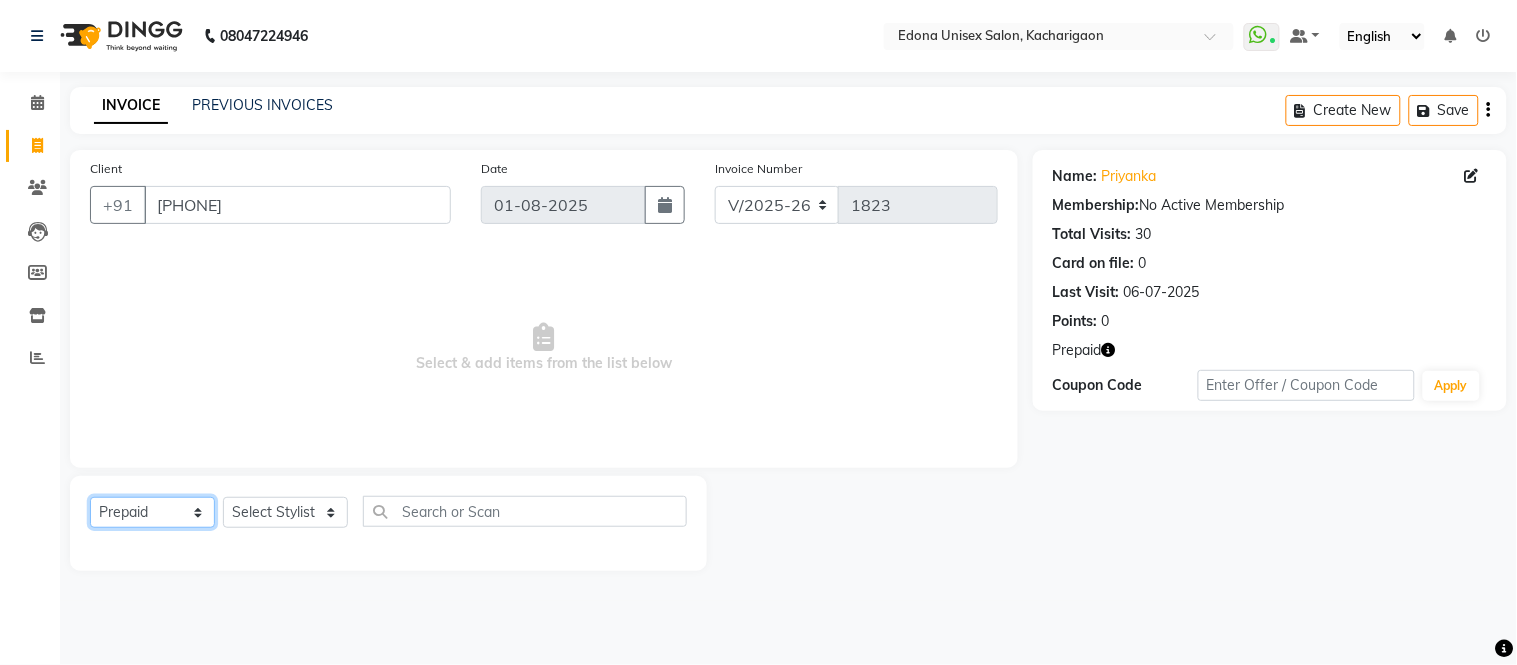 click on "Select  Service  Product  Membership  Package Voucher Prepaid Gift Card" 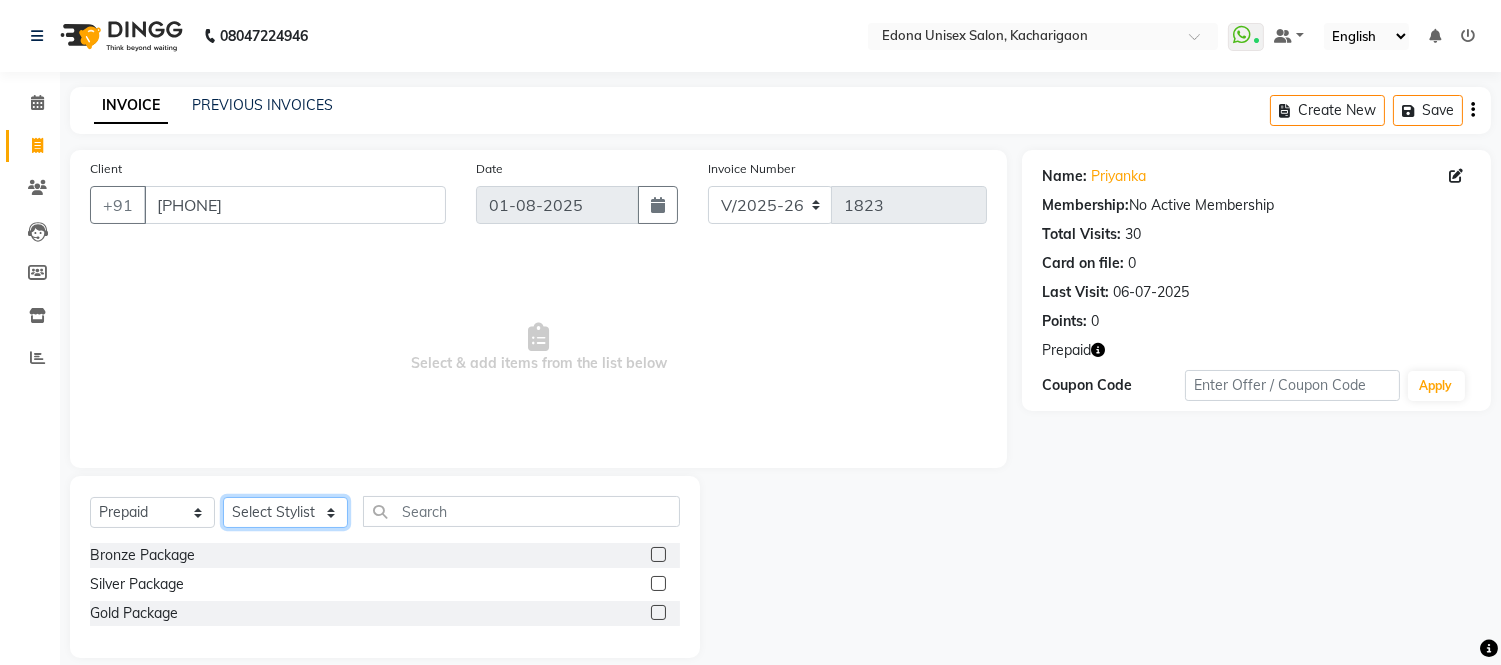 click on "Select Stylist Admin [FIRST] [LAST] [FIRST] [LAST] [FIRST] [LAST] [FIRST] [LAST] [FIRST] [LAST] [FIRST] [LAST] [FIRST] [LAST] [FIRST] [LAST] [FIRST] [LAST] [FIRST] [LAST] [FIRST] [LAST] [FIRST] [LAST] [FIRST] [LAST] [FIRST] [LAST] [FIRST] [LAST] [FIRST] [LAST] [FIRST] [LAST]" 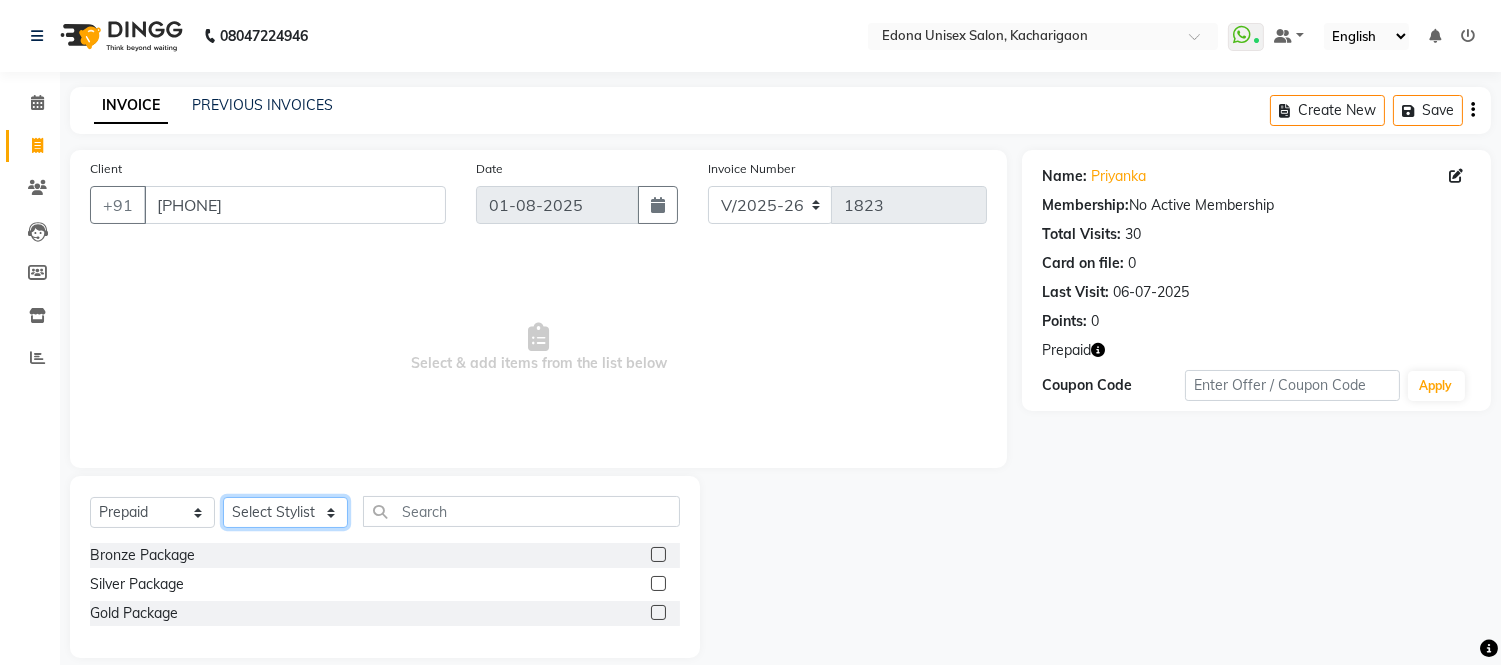 select on "54018" 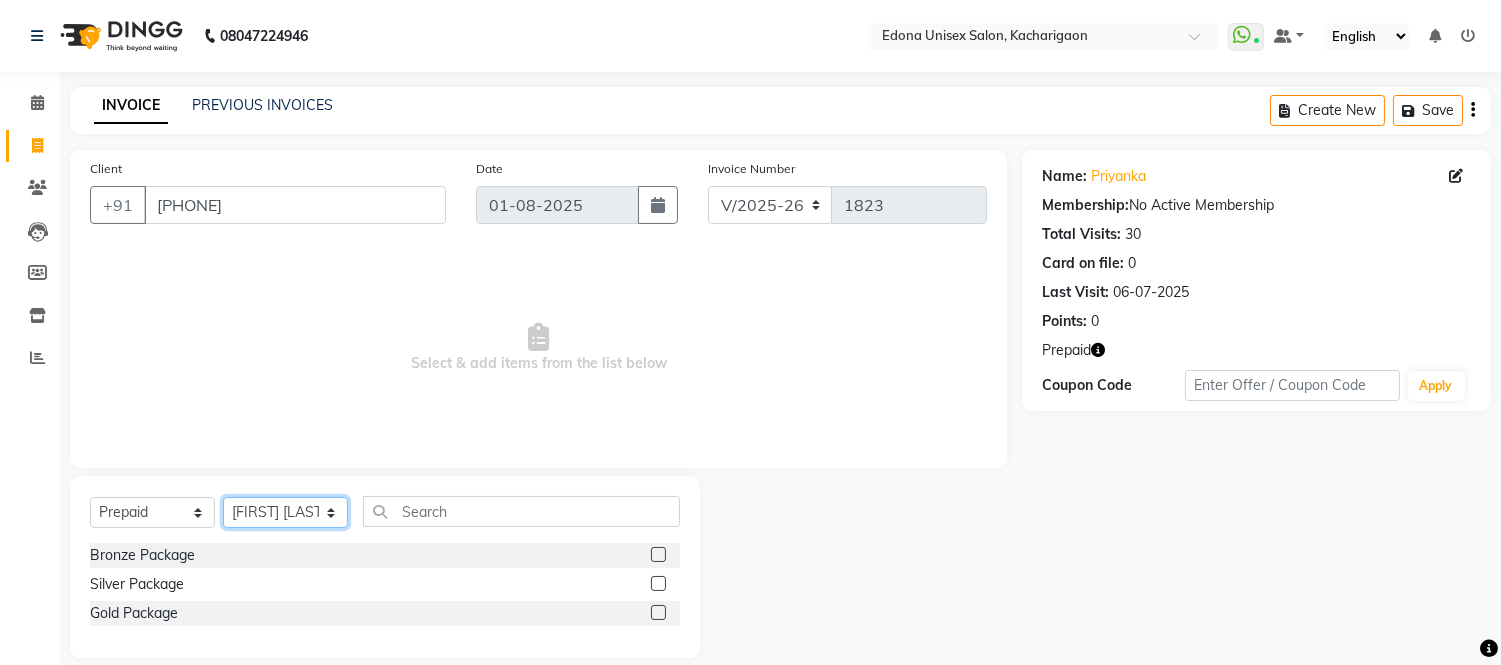 click on "Select Stylist Admin [FIRST] [LAST] [FIRST] [LAST] [FIRST] [LAST] [FIRST] [LAST] [FIRST] [LAST] [FIRST] [LAST] [FIRST] [LAST] [FIRST] [LAST] [FIRST] [LAST] [FIRST] [LAST] [FIRST] [LAST] [FIRST] [LAST] [FIRST] [LAST] [FIRST] [LAST] [FIRST] [LAST] [FIRST] [LAST] [FIRST] [LAST]" 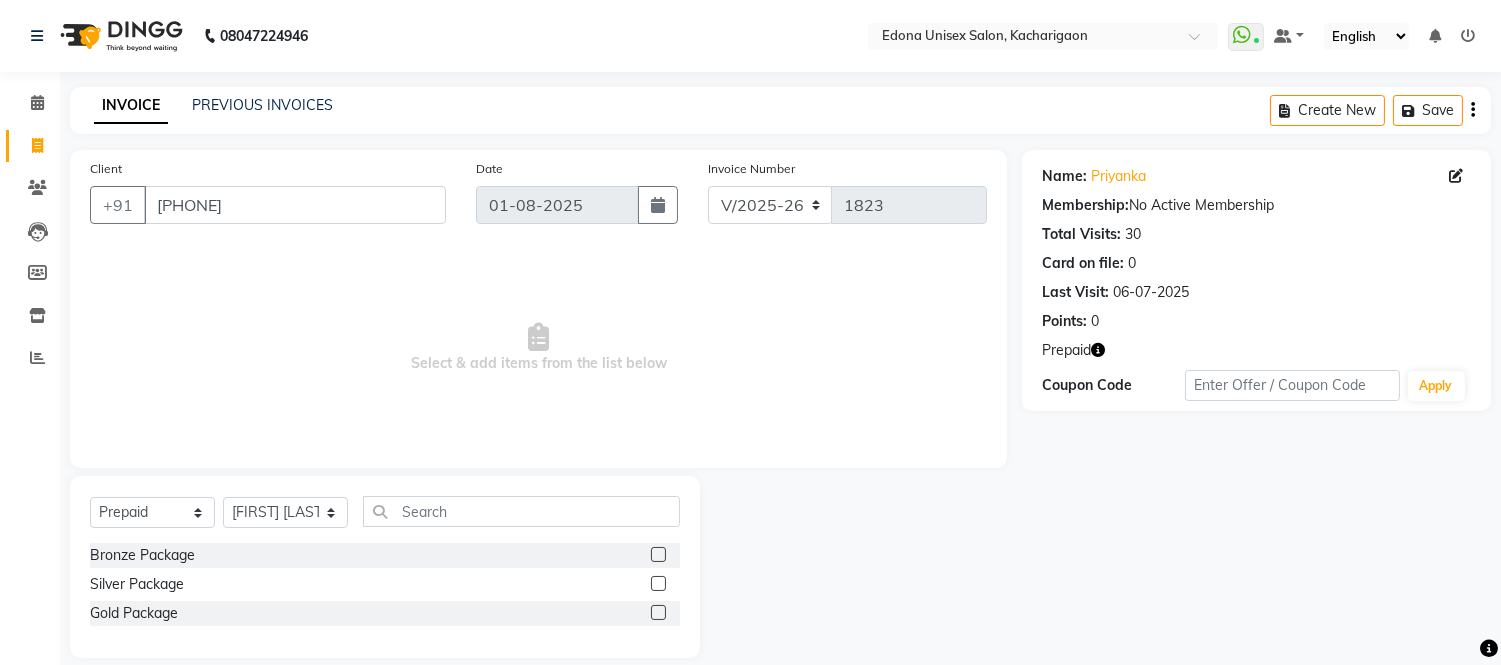 click 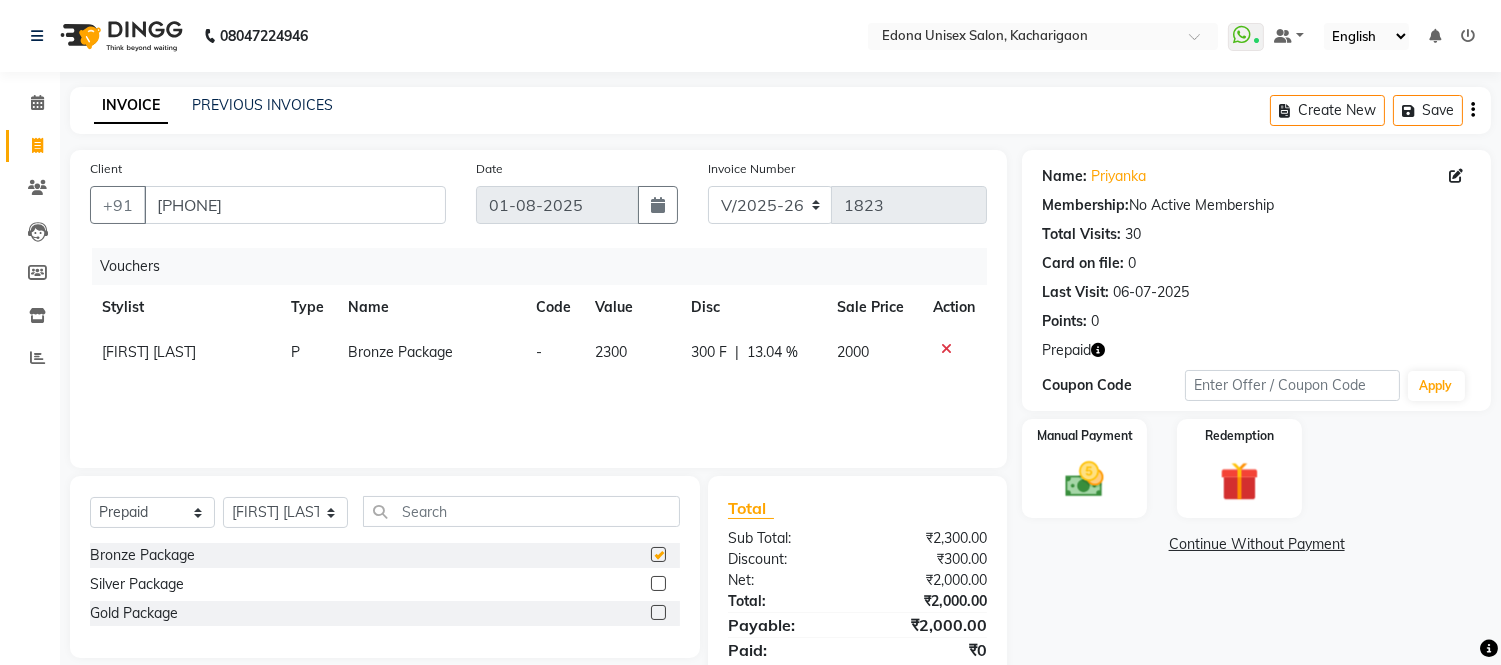scroll, scrollTop: 72, scrollLeft: 0, axis: vertical 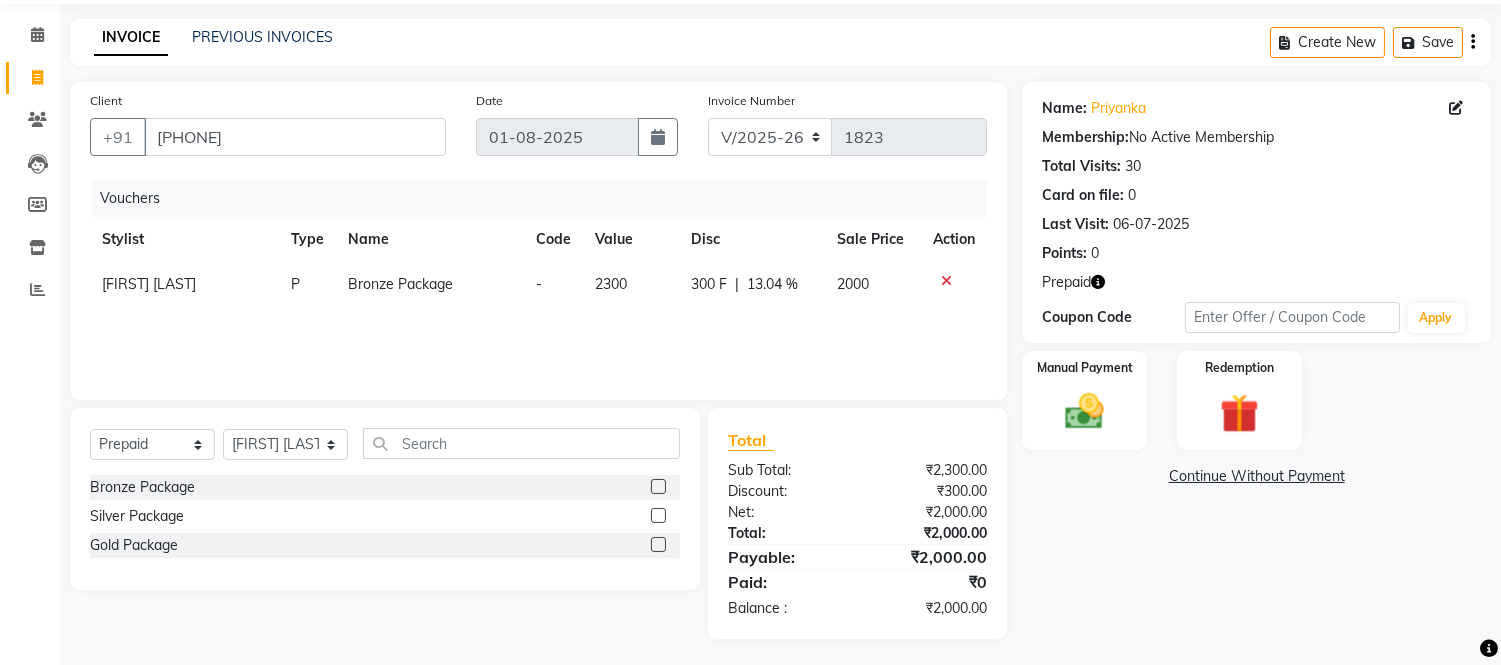 checkbox on "false" 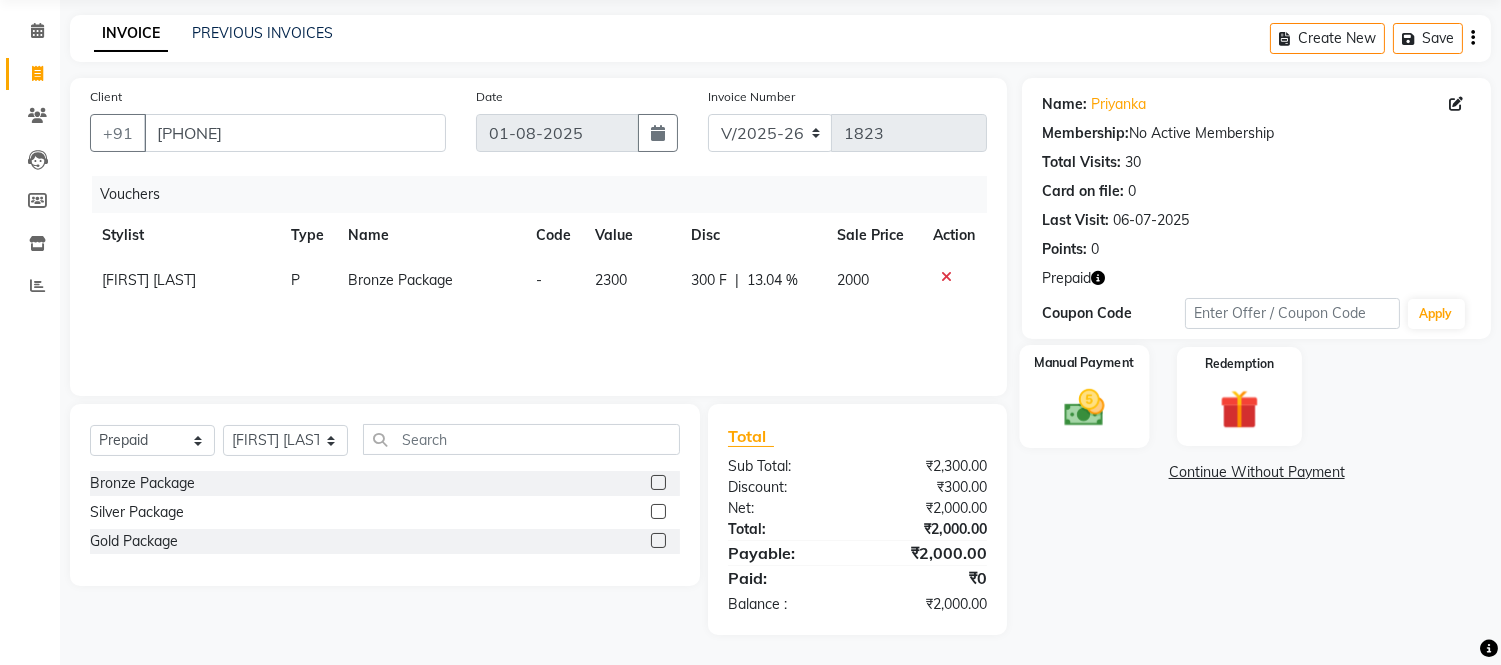 click 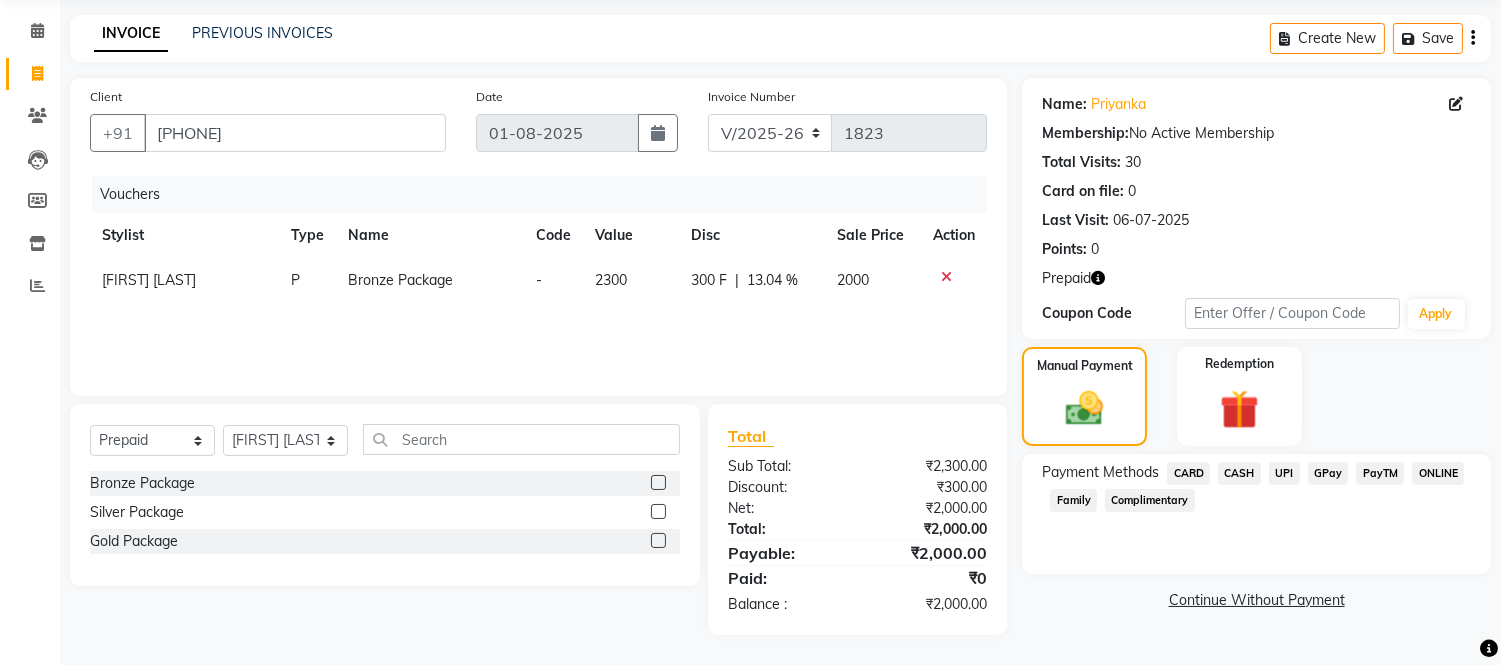 click on "UPI" 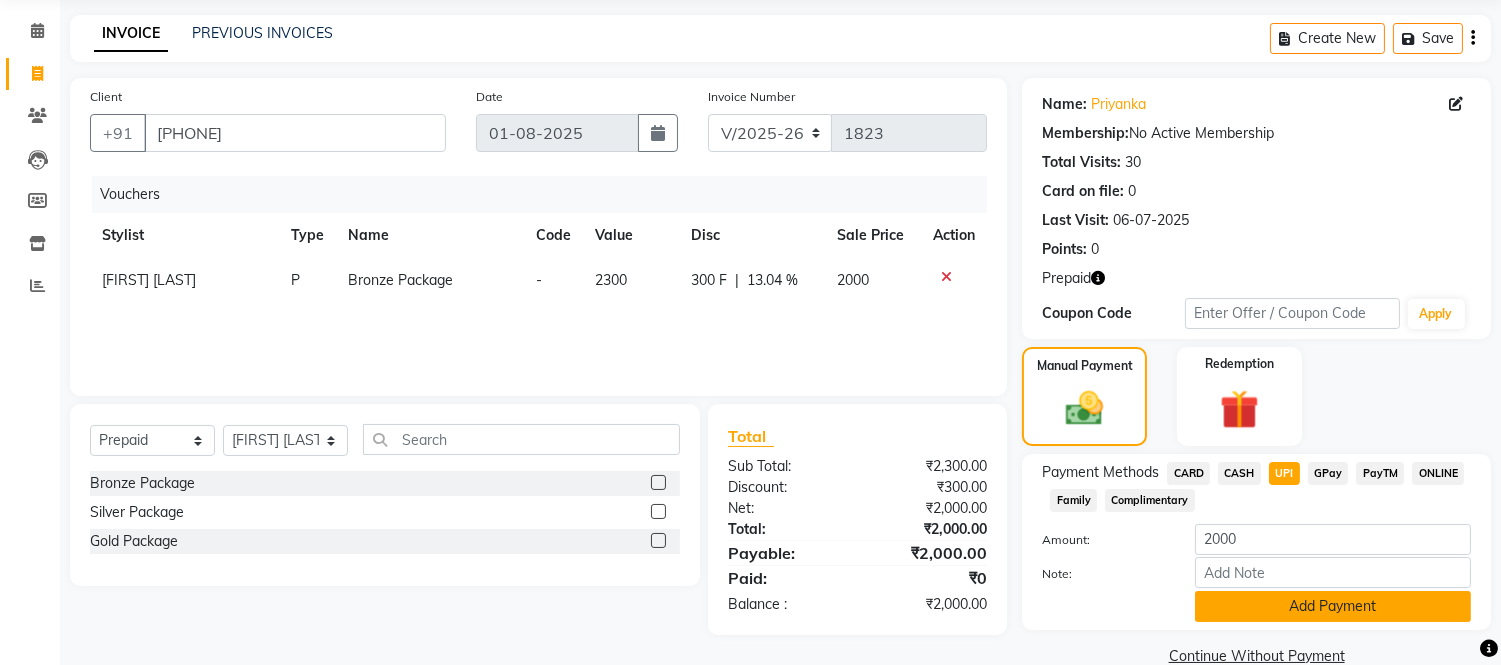 click on "Add Payment" 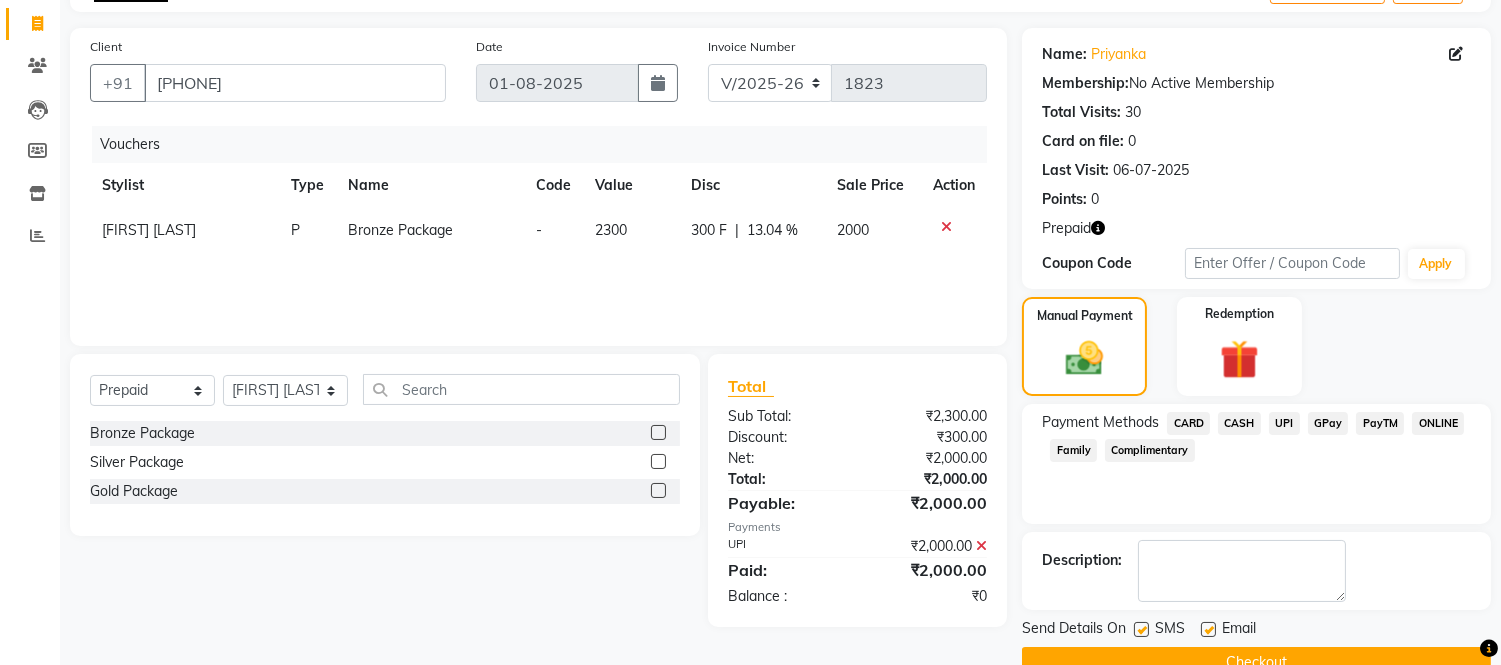 scroll, scrollTop: 164, scrollLeft: 0, axis: vertical 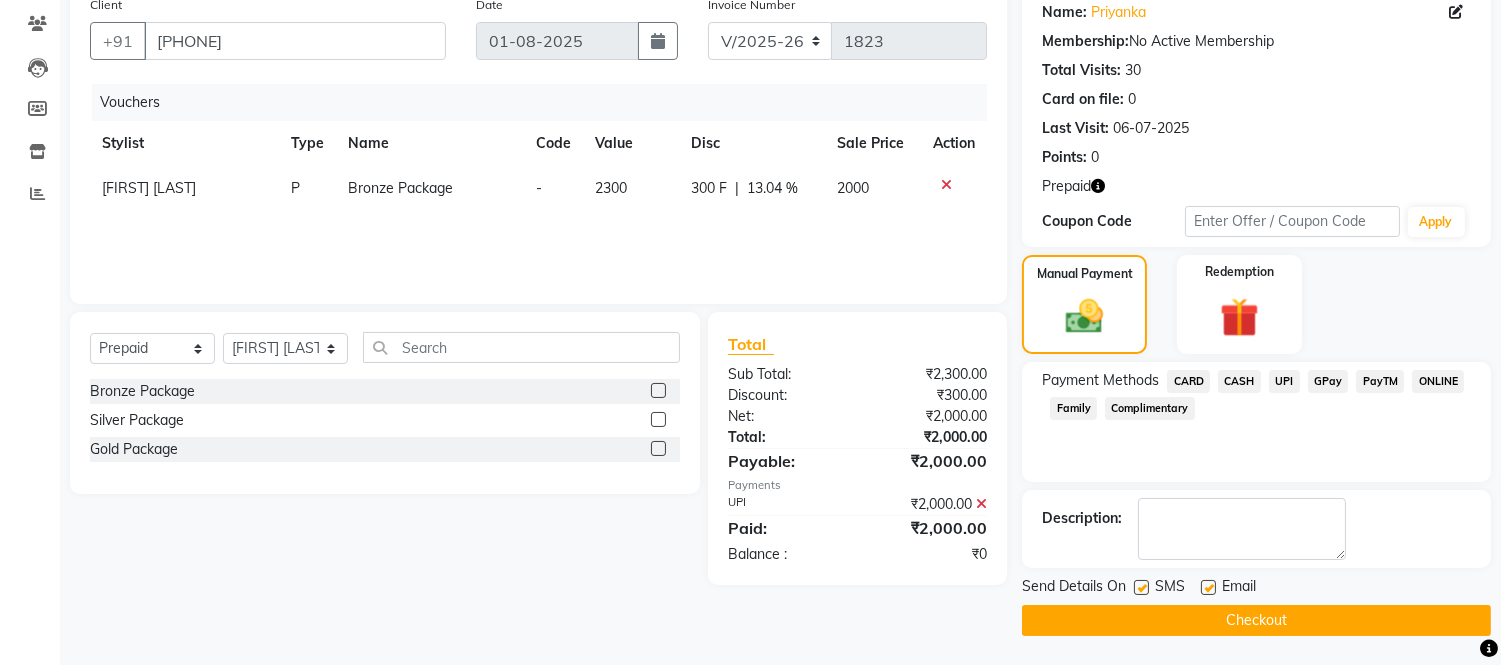 drag, startPoint x: 1136, startPoint y: 583, endPoint x: 1183, endPoint y: 592, distance: 47.853943 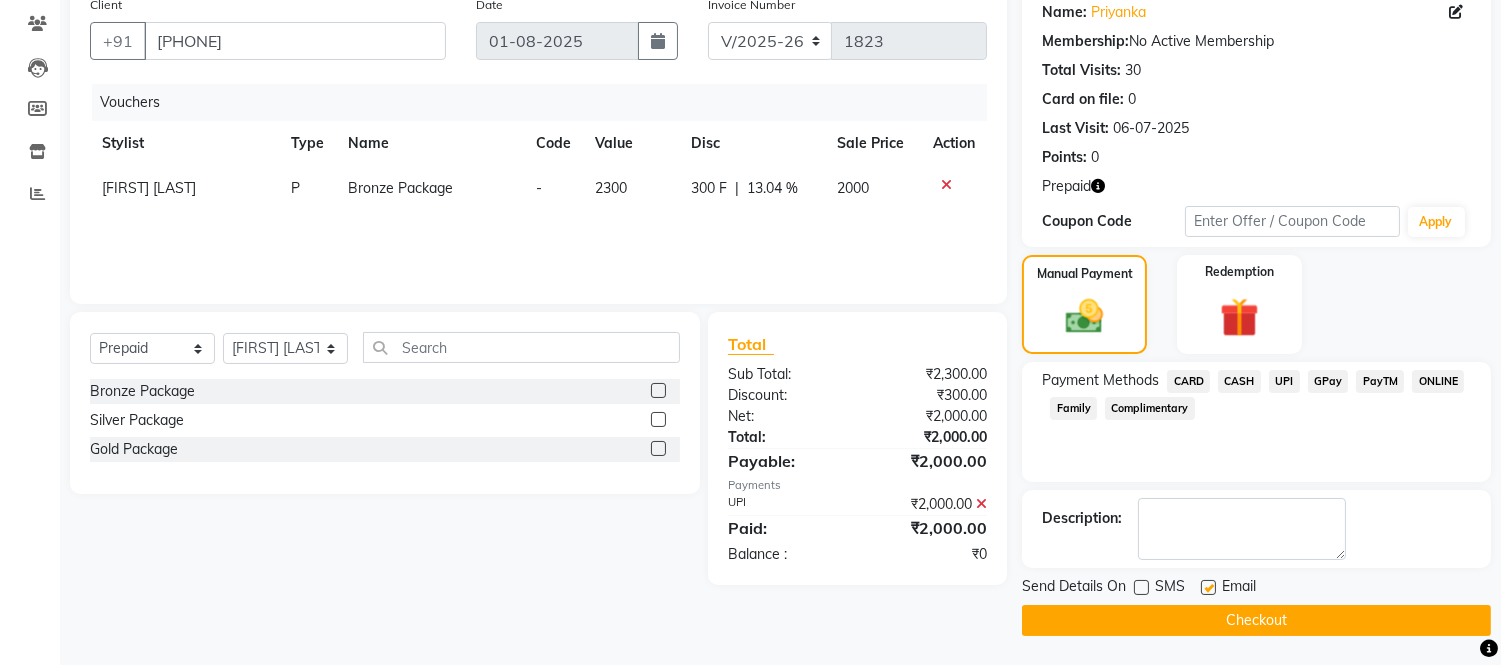 click 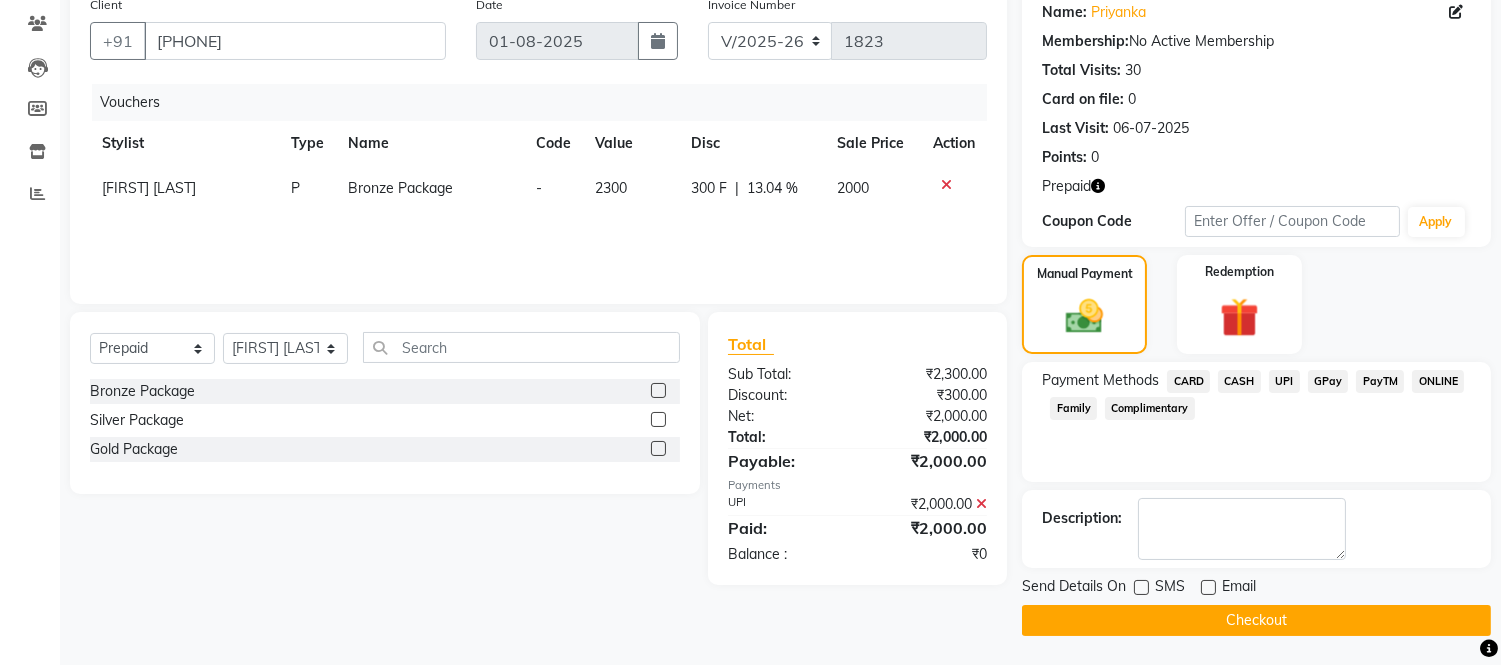 click on "Checkout" 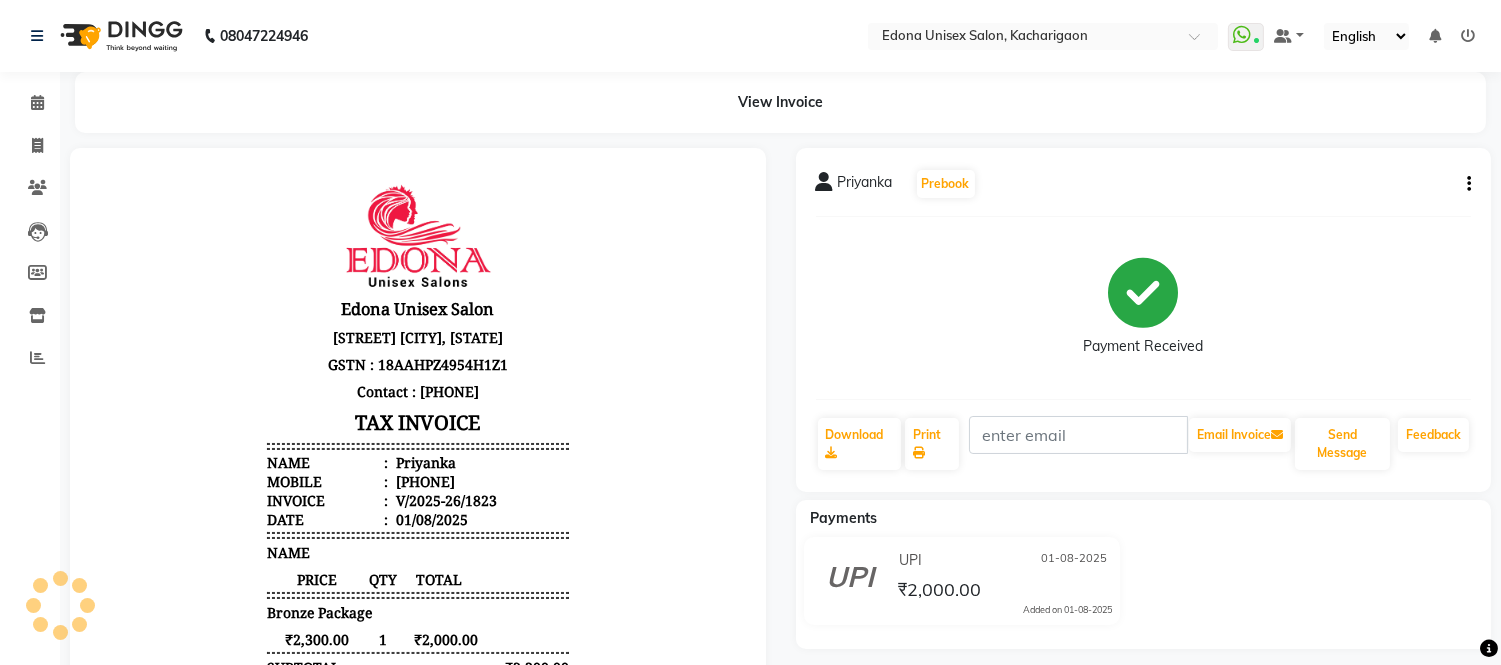 scroll, scrollTop: 0, scrollLeft: 0, axis: both 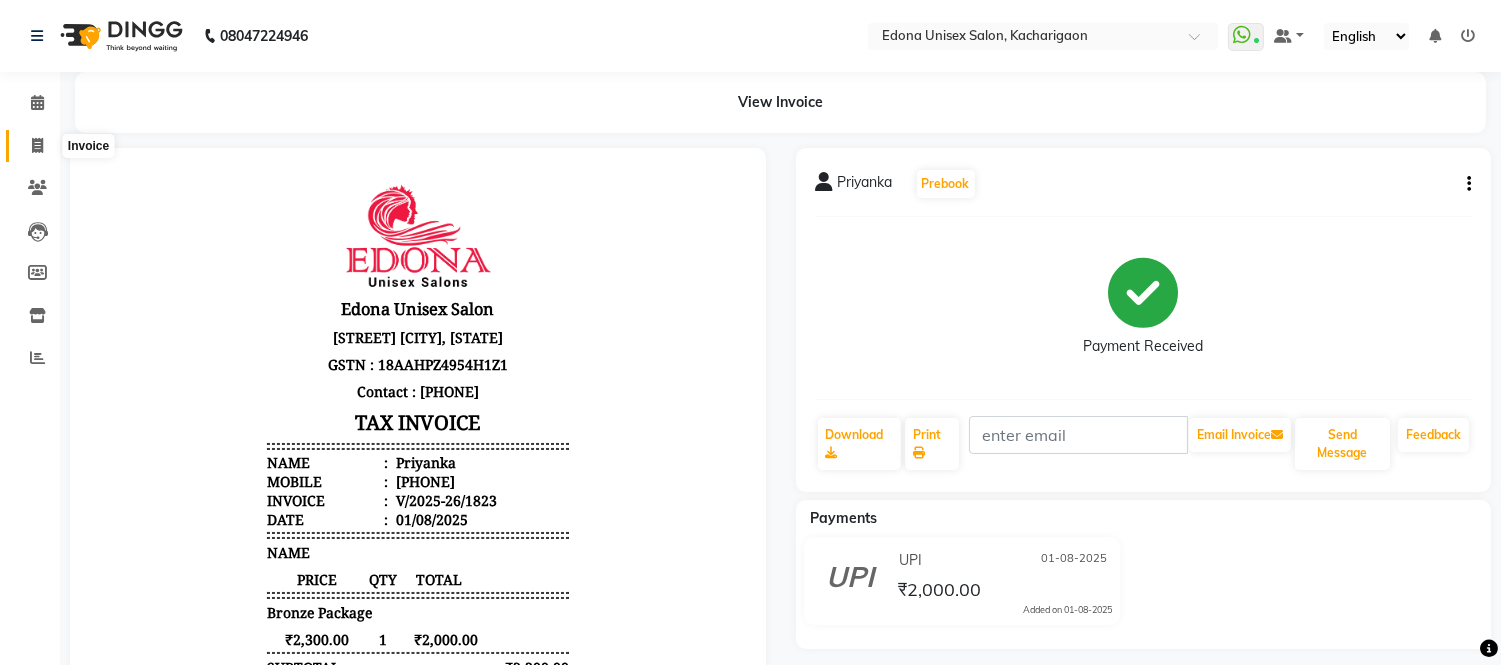 click 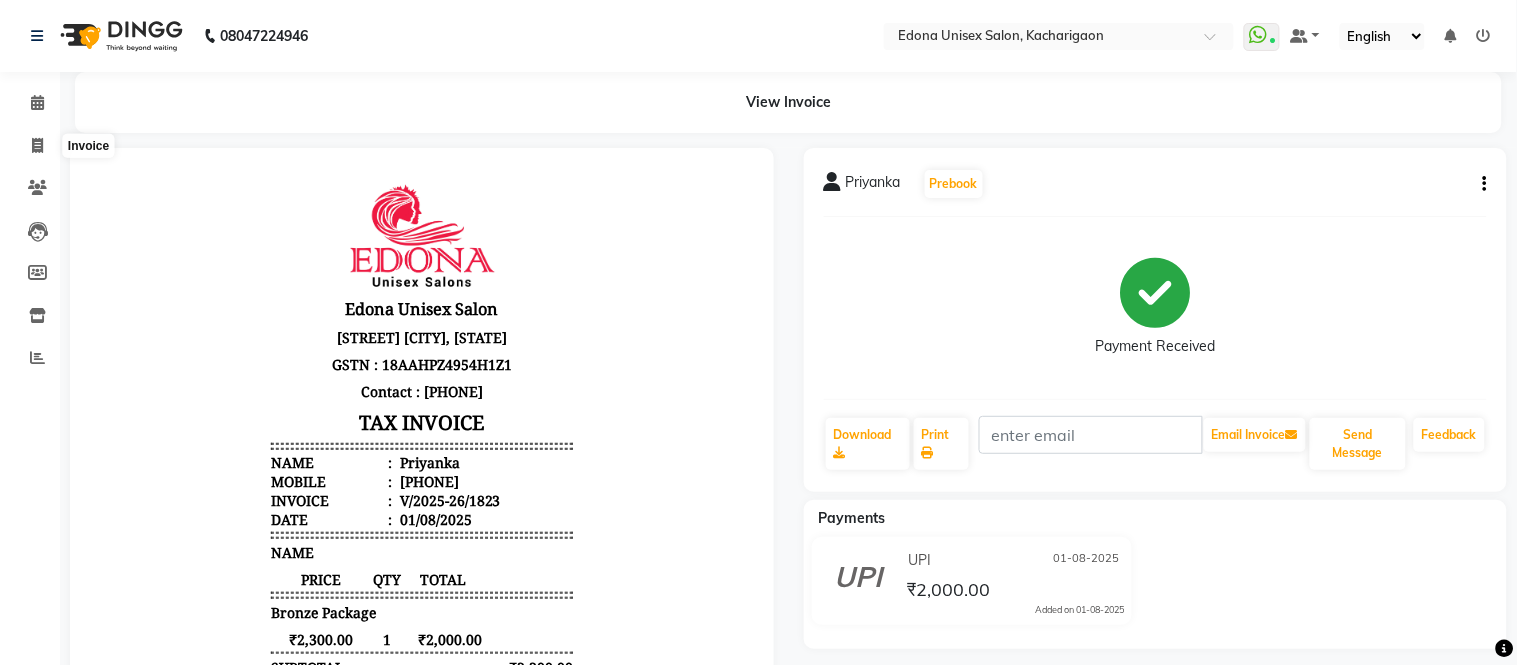 select on "service" 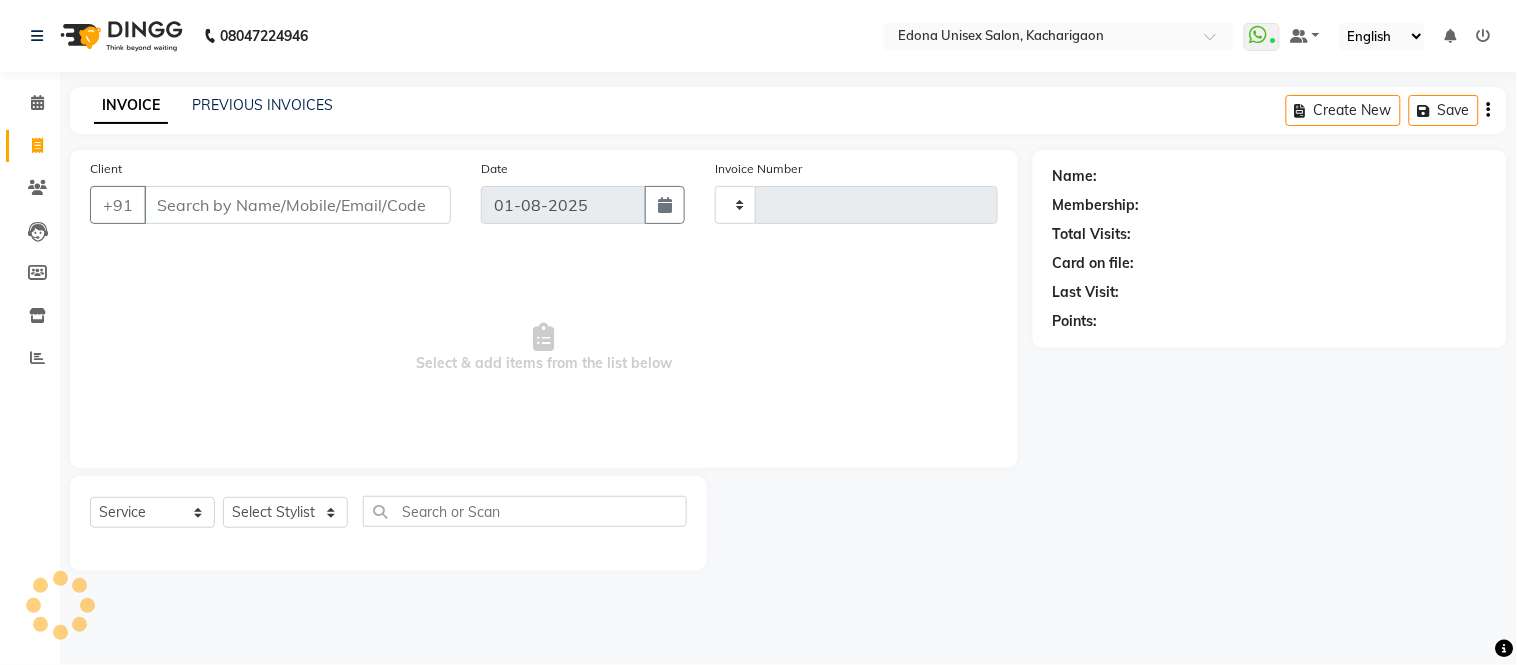 type on "1825" 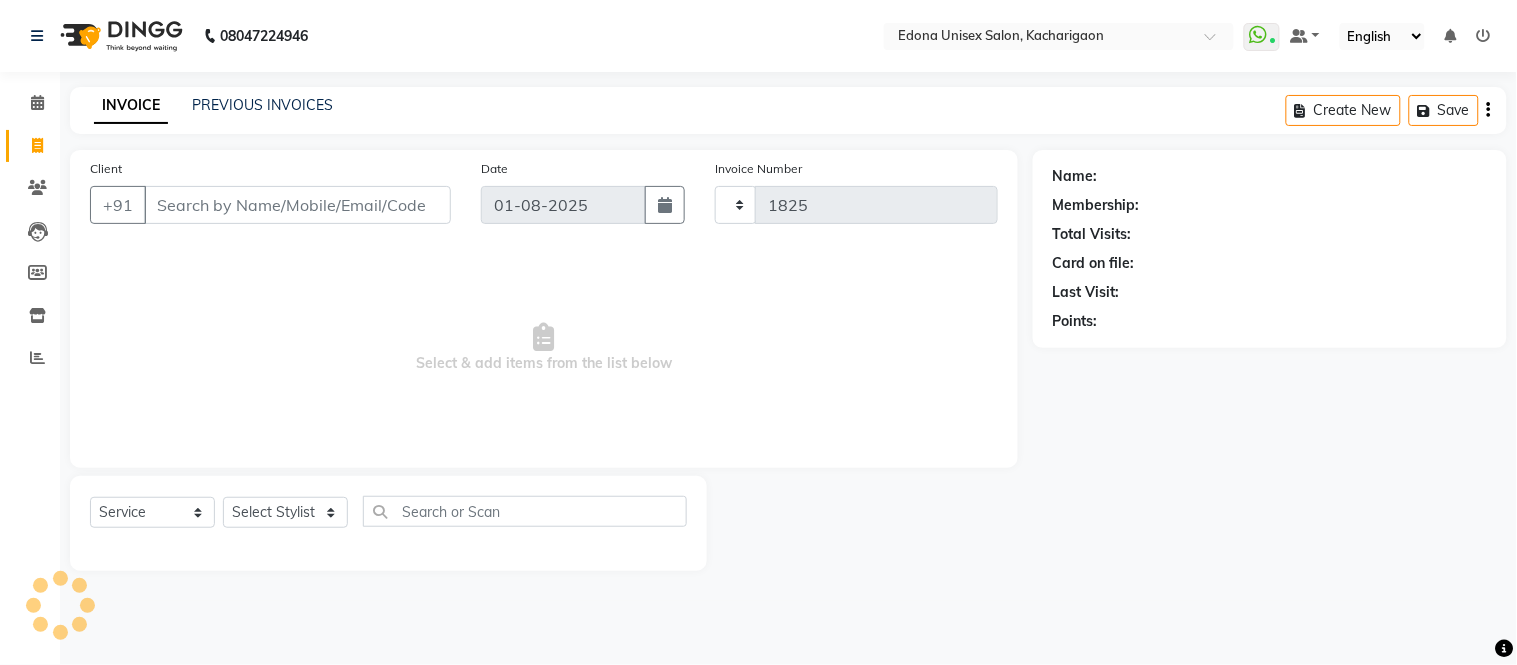 select on "5389" 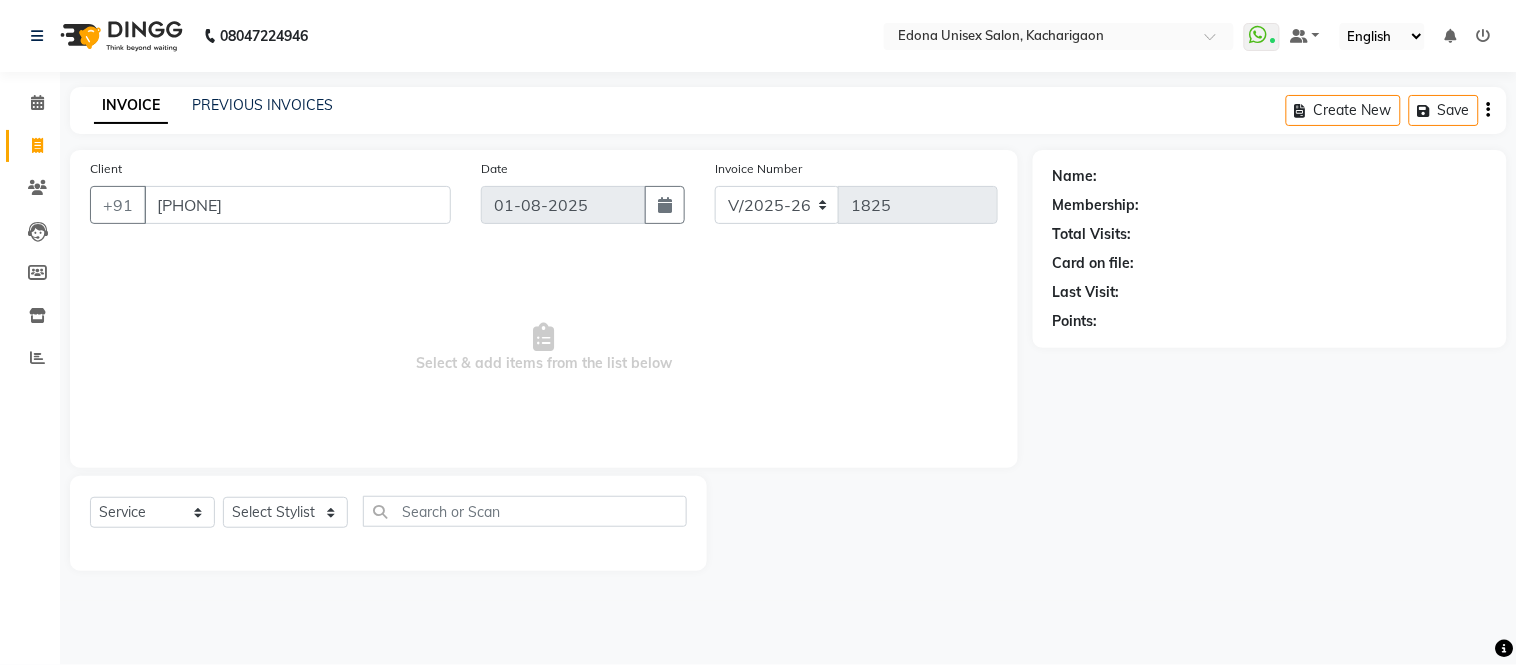 type on "[PHONE]" 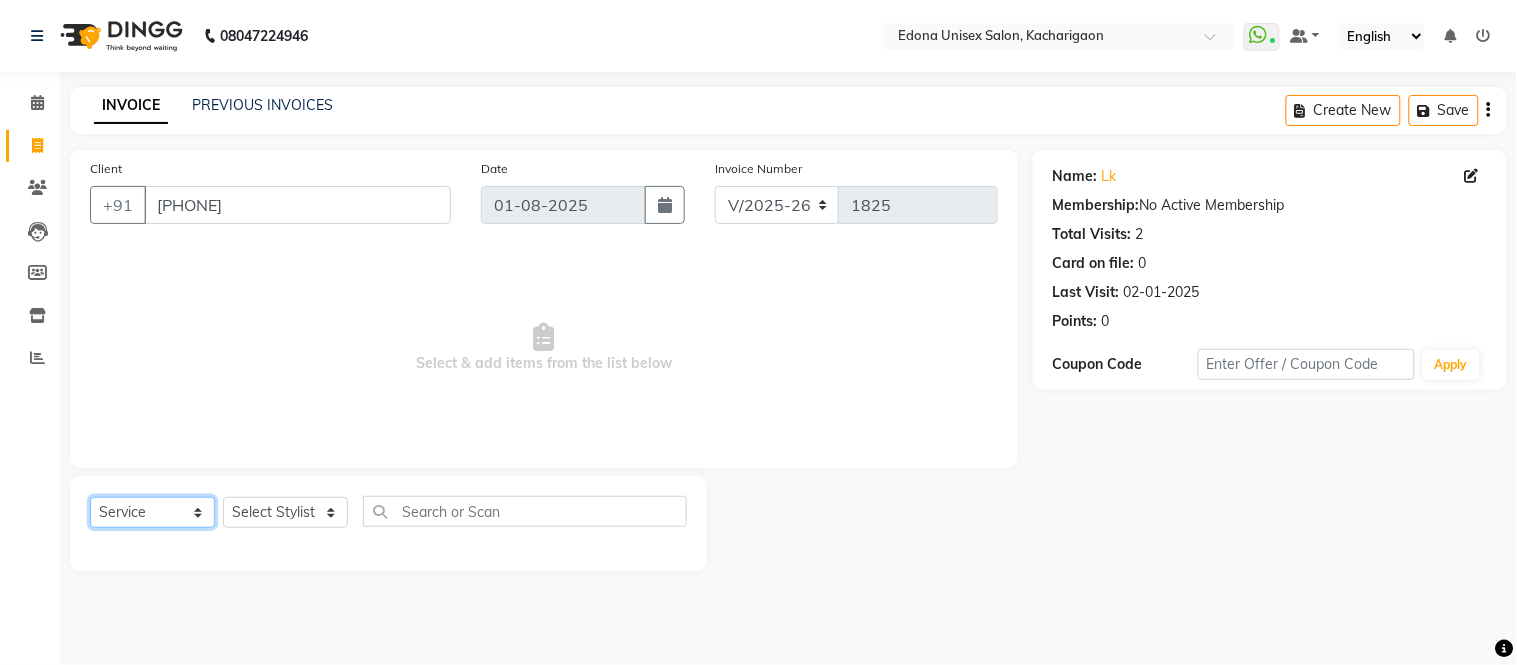click on "Select  Service  Product  Membership  Package Voucher Prepaid Gift Card" 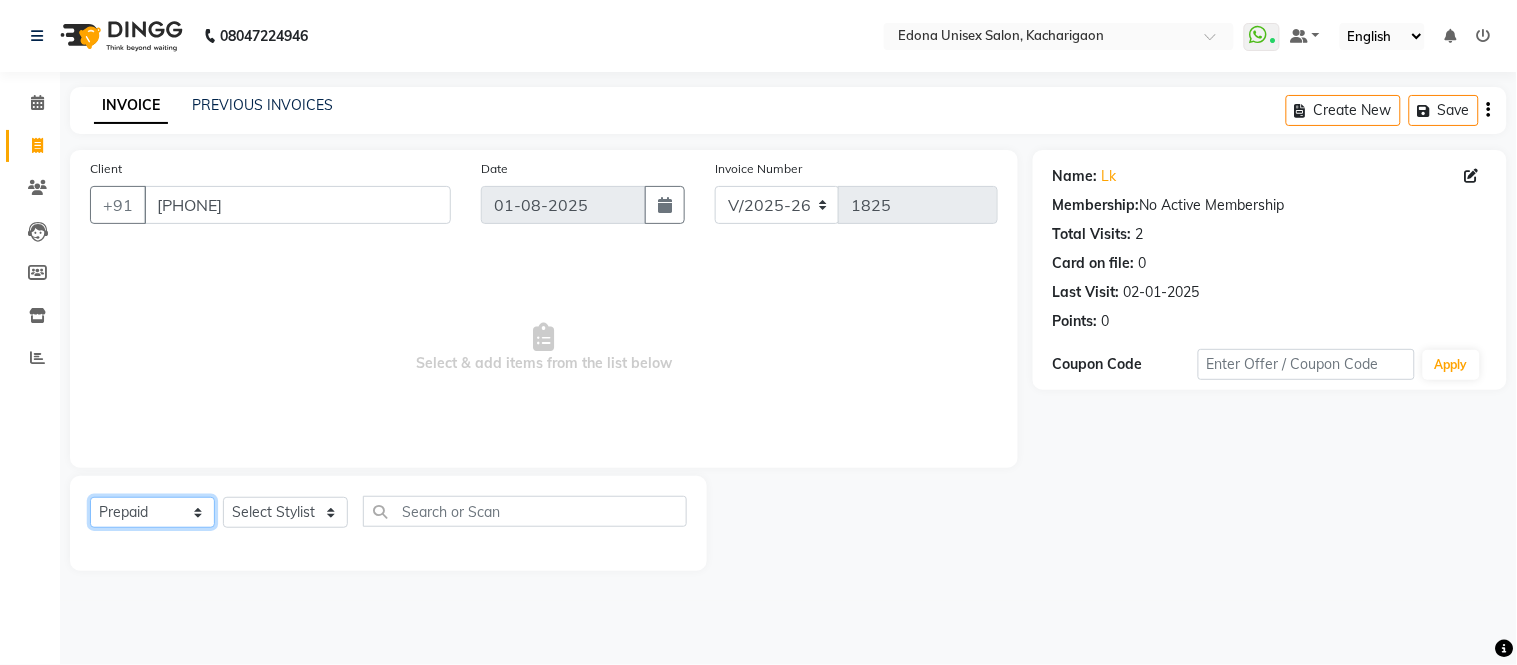 click on "Select  Service  Product  Membership  Package Voucher Prepaid Gift Card" 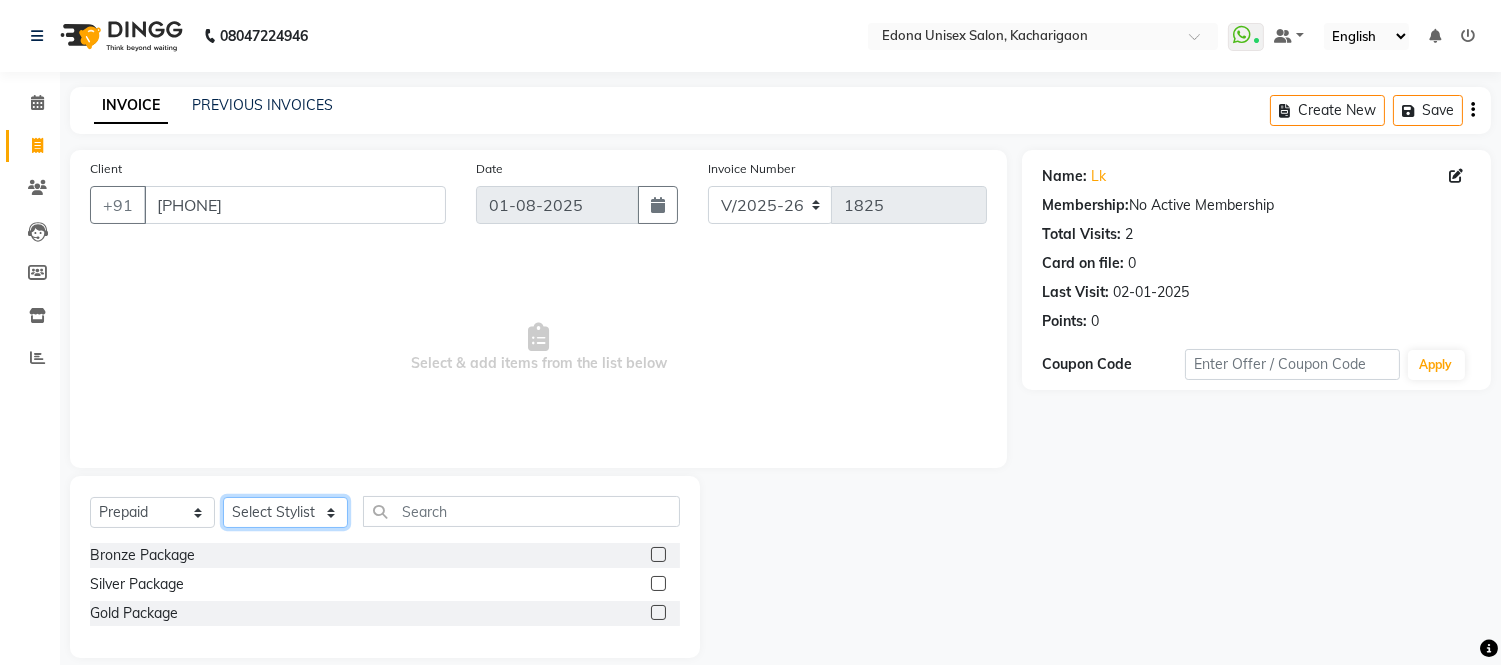click on "Select Stylist Admin [FIRST] [LAST] [FIRST] [LAST] [FIRST] [LAST] [FIRST] [LAST] [FIRST] [LAST] [FIRST] [LAST] [FIRST] [LAST] [FIRST] [LAST] [FIRST] [LAST] [FIRST] [LAST] [FIRST] [LAST] [FIRST] [LAST] [FIRST] [LAST] [FIRST] [LAST] [FIRST] [LAST] [FIRST] [LAST] [FIRST] [LAST]" 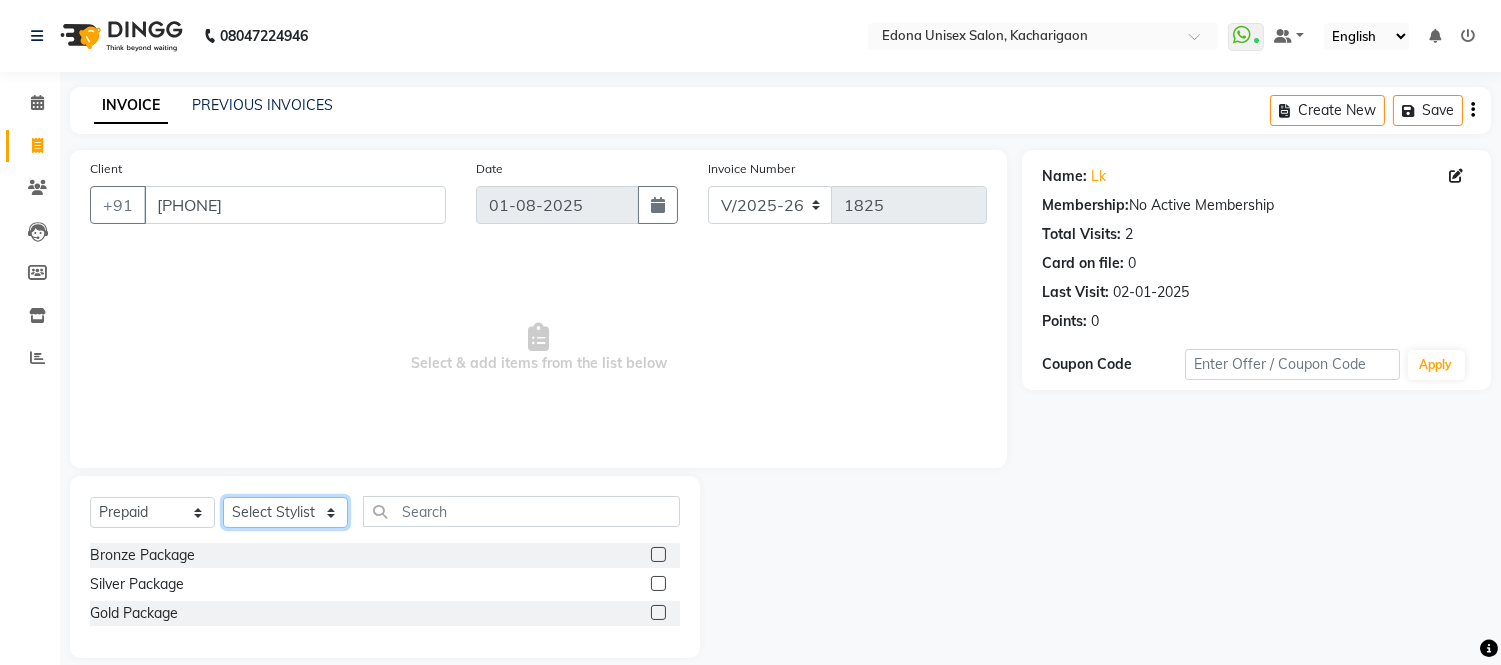 select on "[NUMBER]" 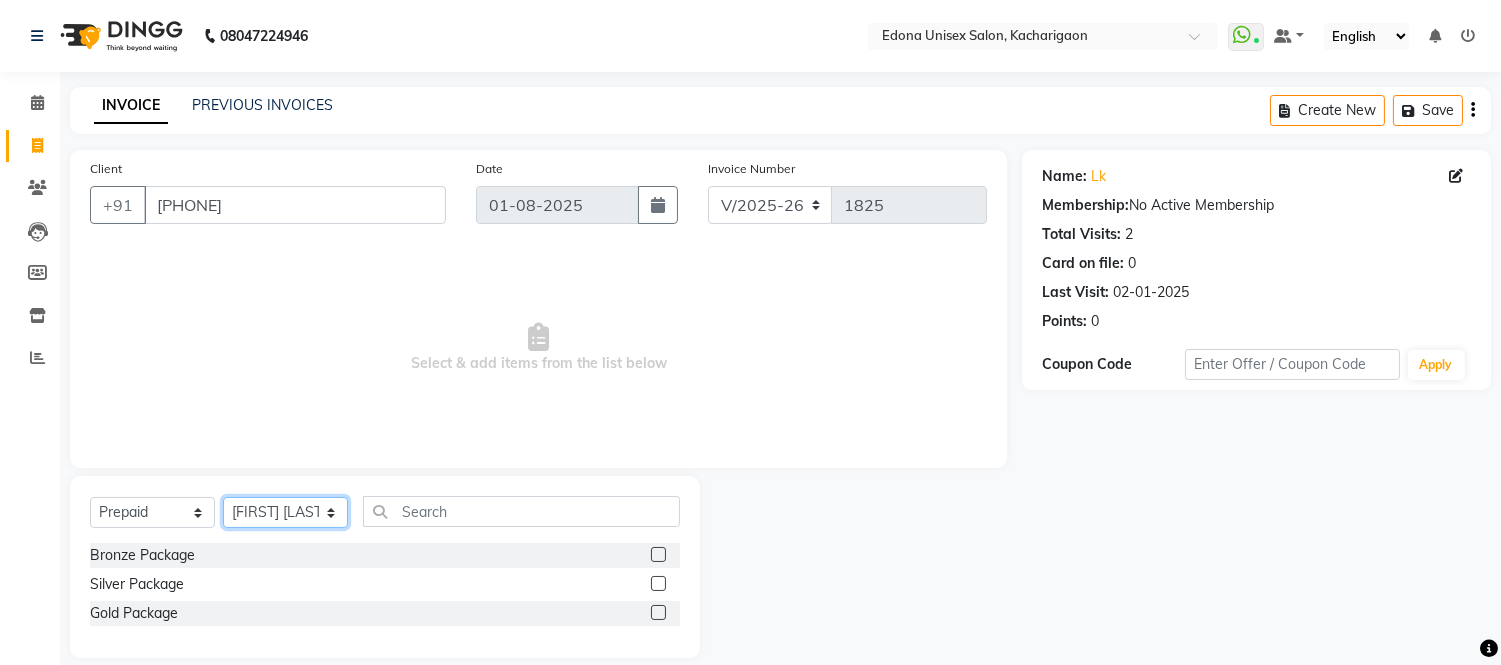 click on "Select Stylist Admin [FIRST] [LAST] [FIRST] [LAST] [FIRST] [LAST] [FIRST] [LAST] [FIRST] [LAST] [FIRST] [LAST] [FIRST] [LAST] [FIRST] [LAST] [FIRST] [LAST] [FIRST] [LAST] [FIRST] [LAST] [FIRST] [LAST] [FIRST] [LAST] [FIRST] [LAST] [FIRST] [LAST] [FIRST] [LAST] [FIRST] [LAST]" 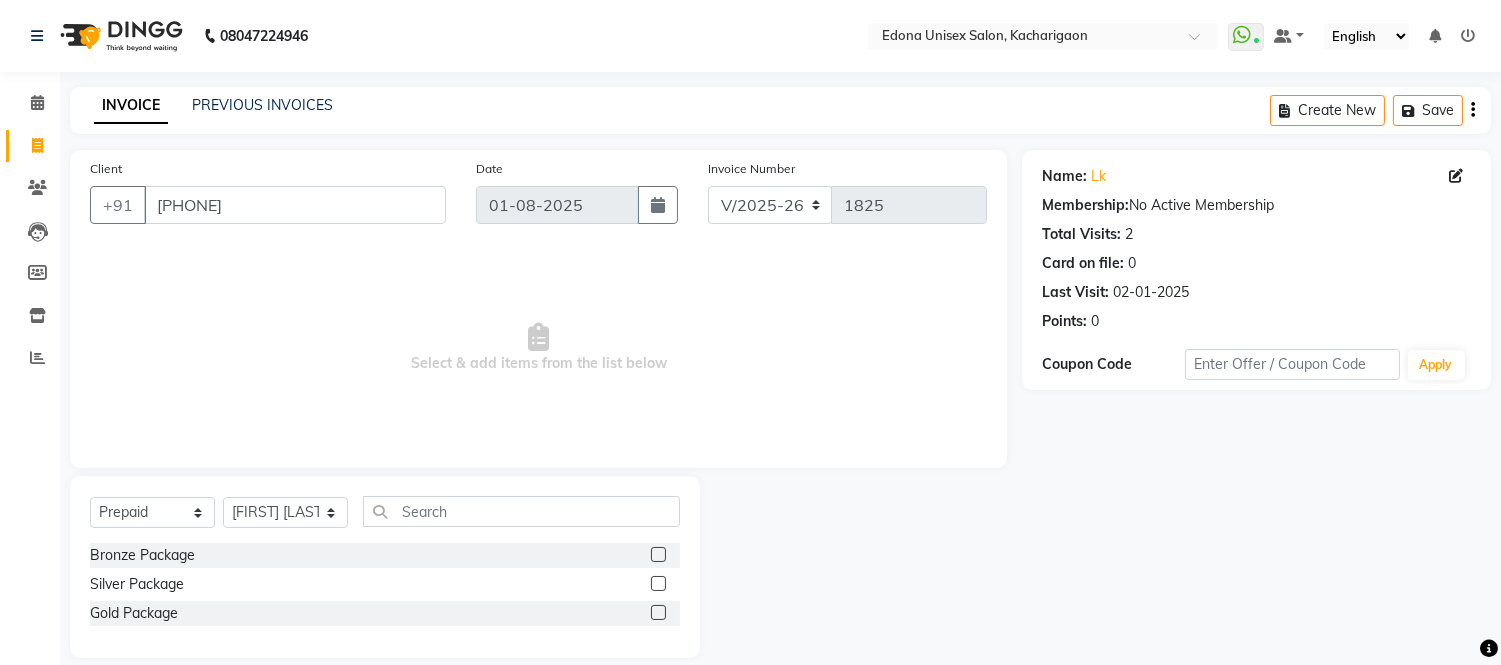 click 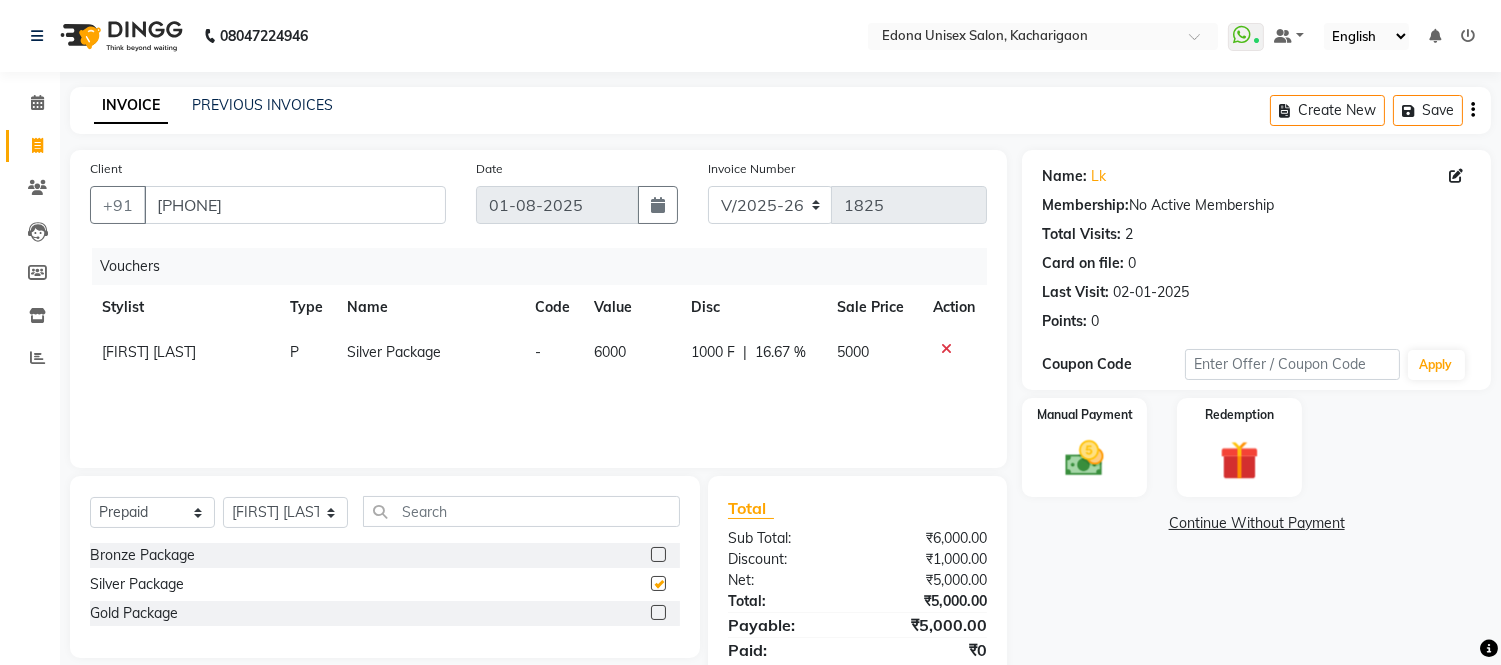 checkbox on "false" 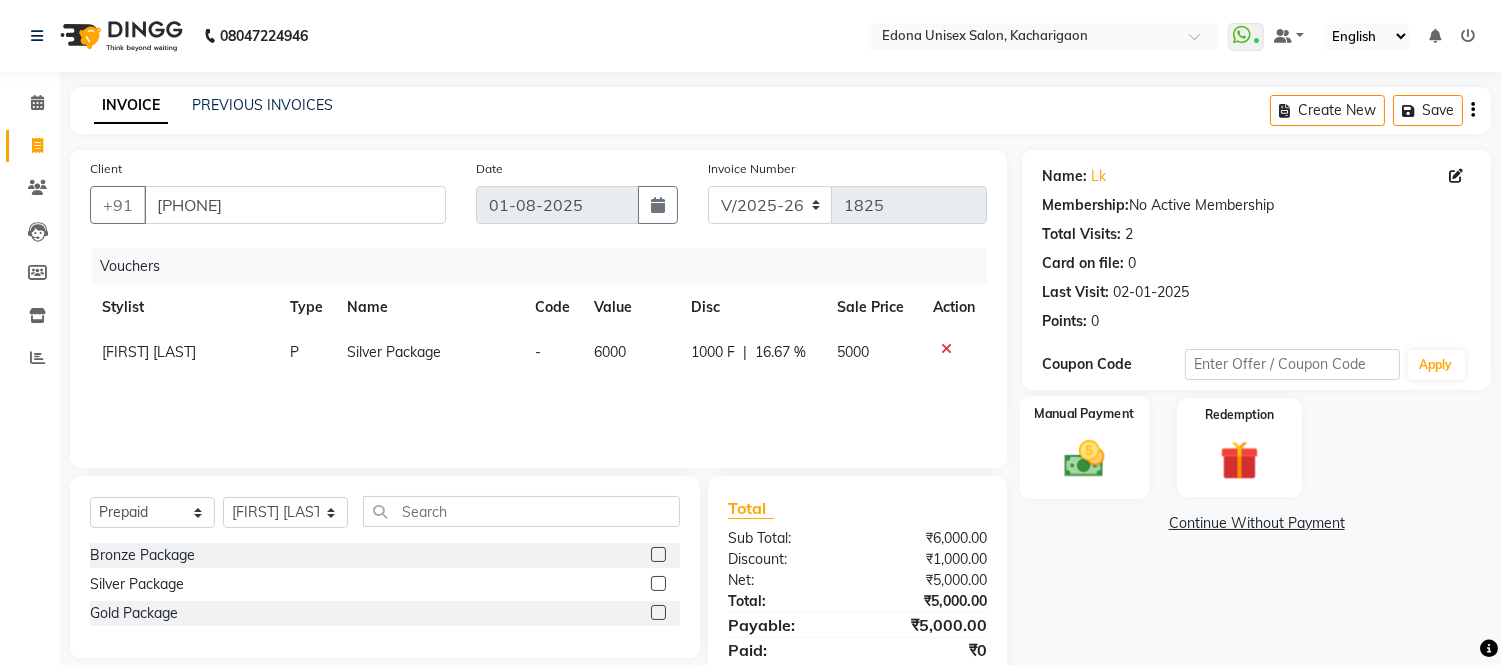 click 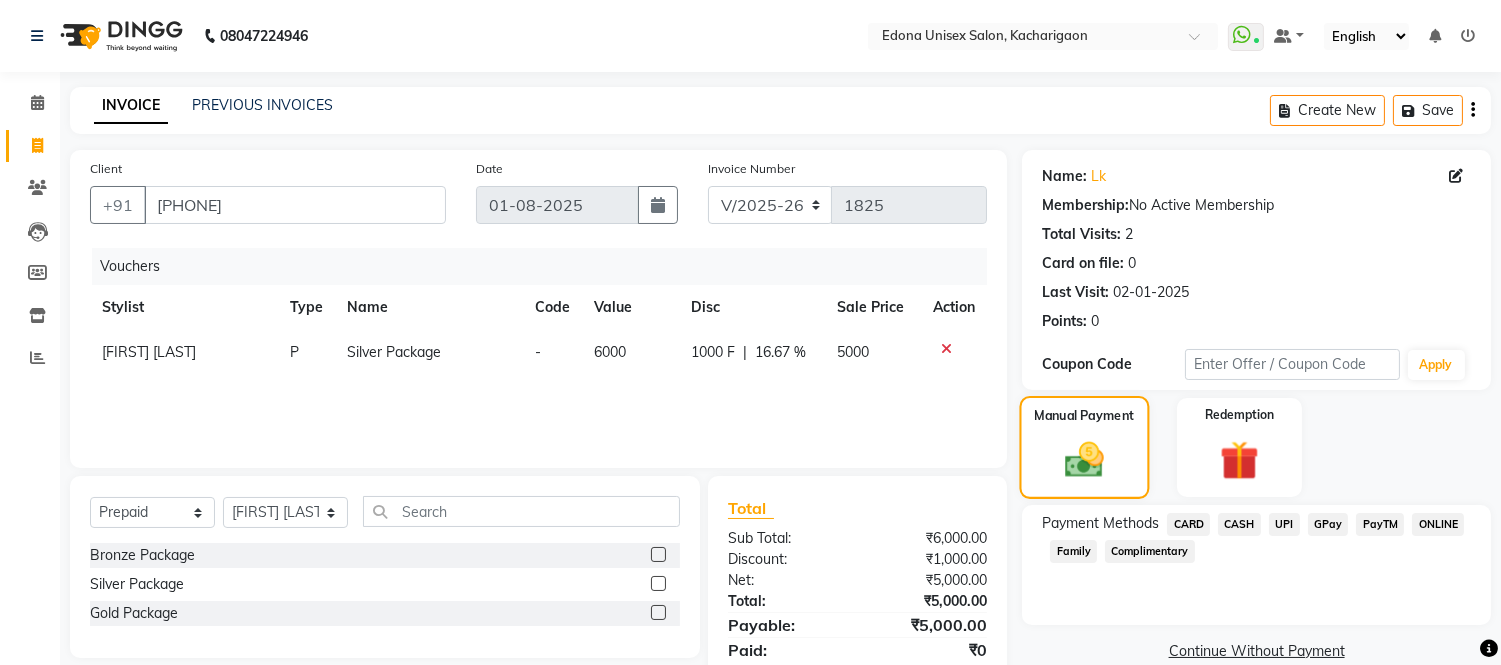 scroll, scrollTop: 72, scrollLeft: 0, axis: vertical 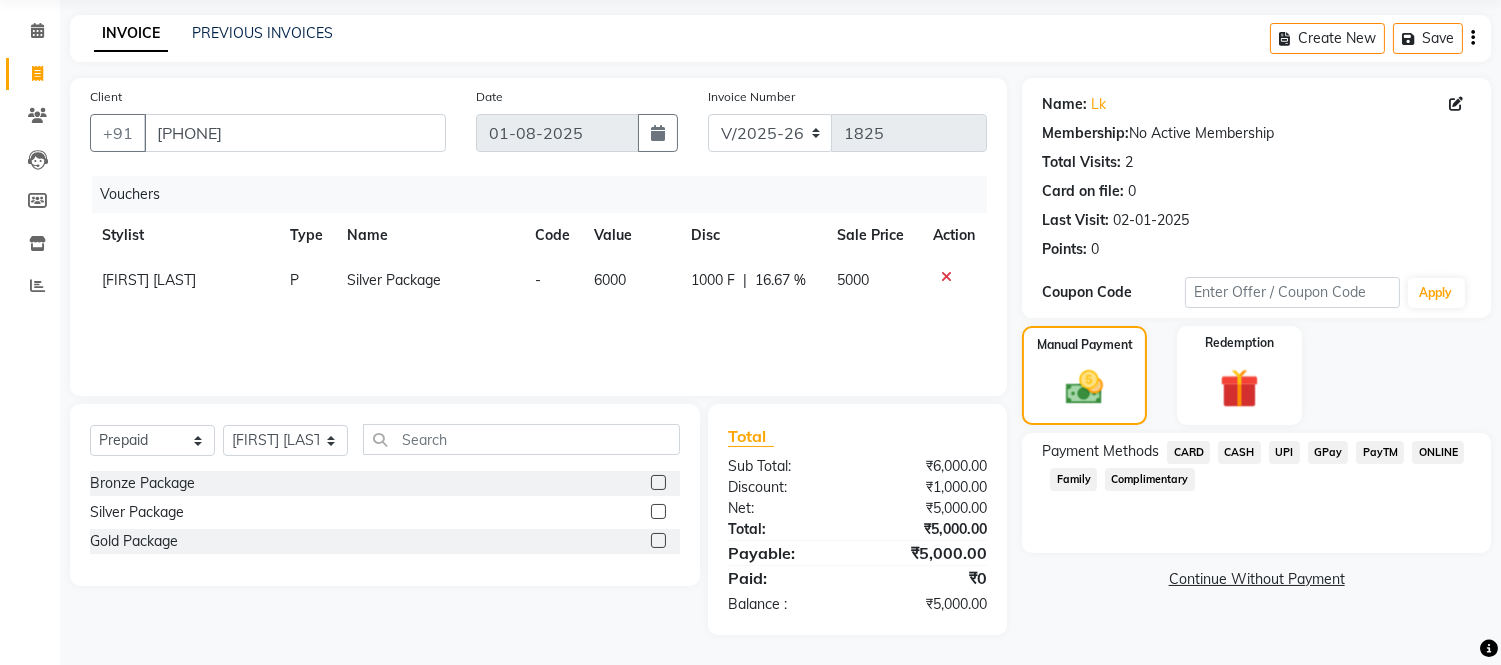 click on "UPI" 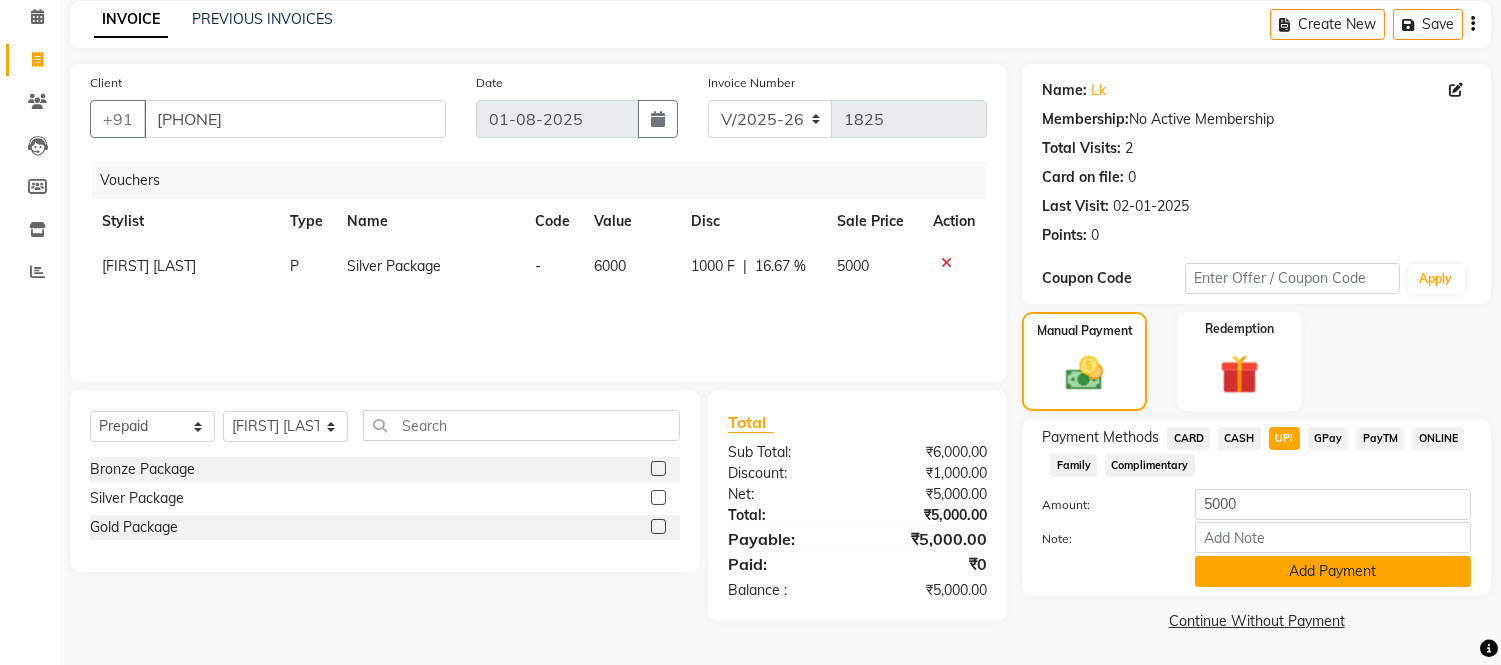 click on "Add Payment" 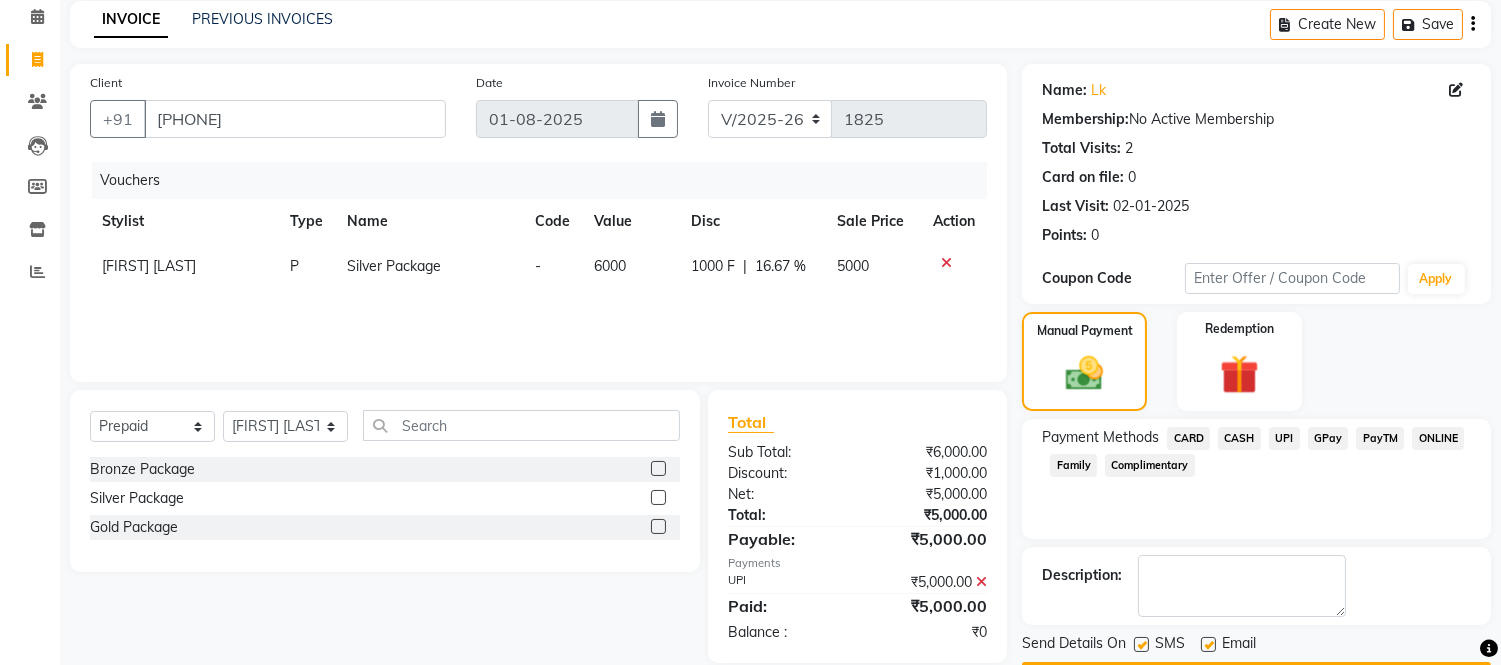 scroll, scrollTop: 143, scrollLeft: 0, axis: vertical 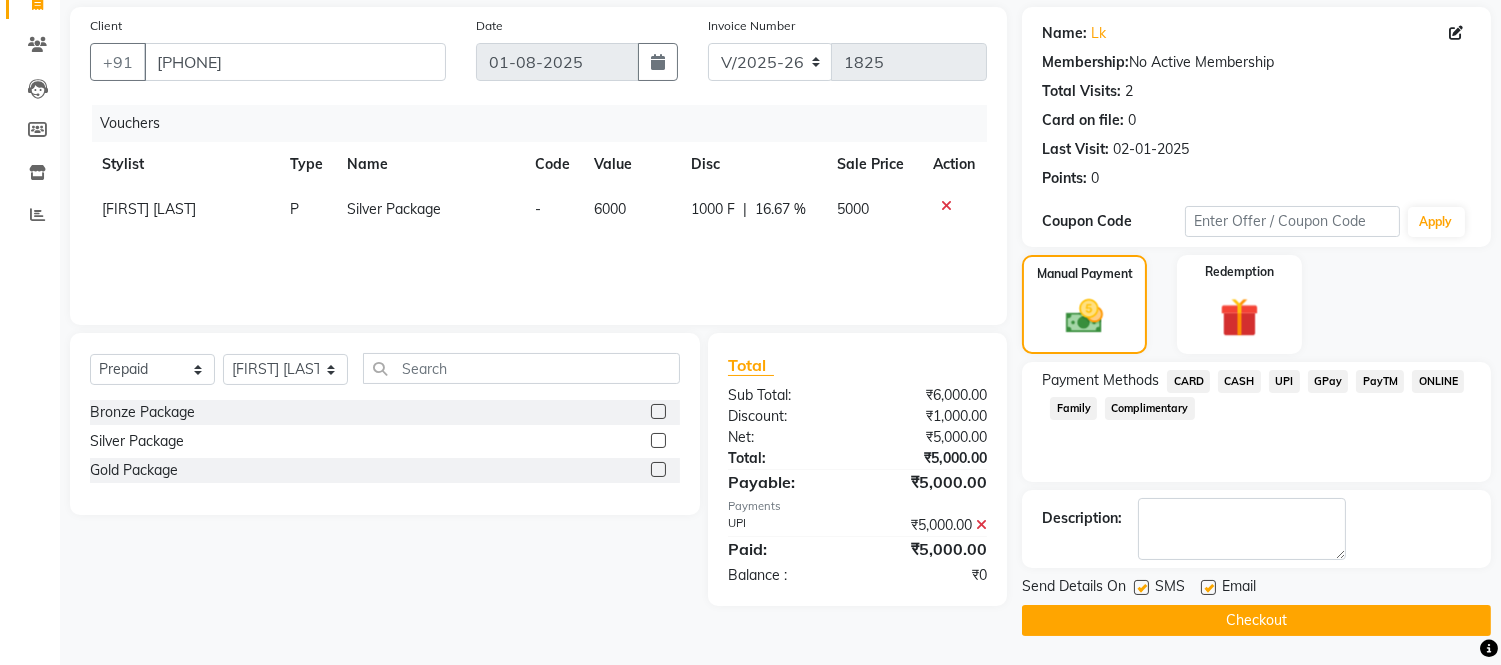 click 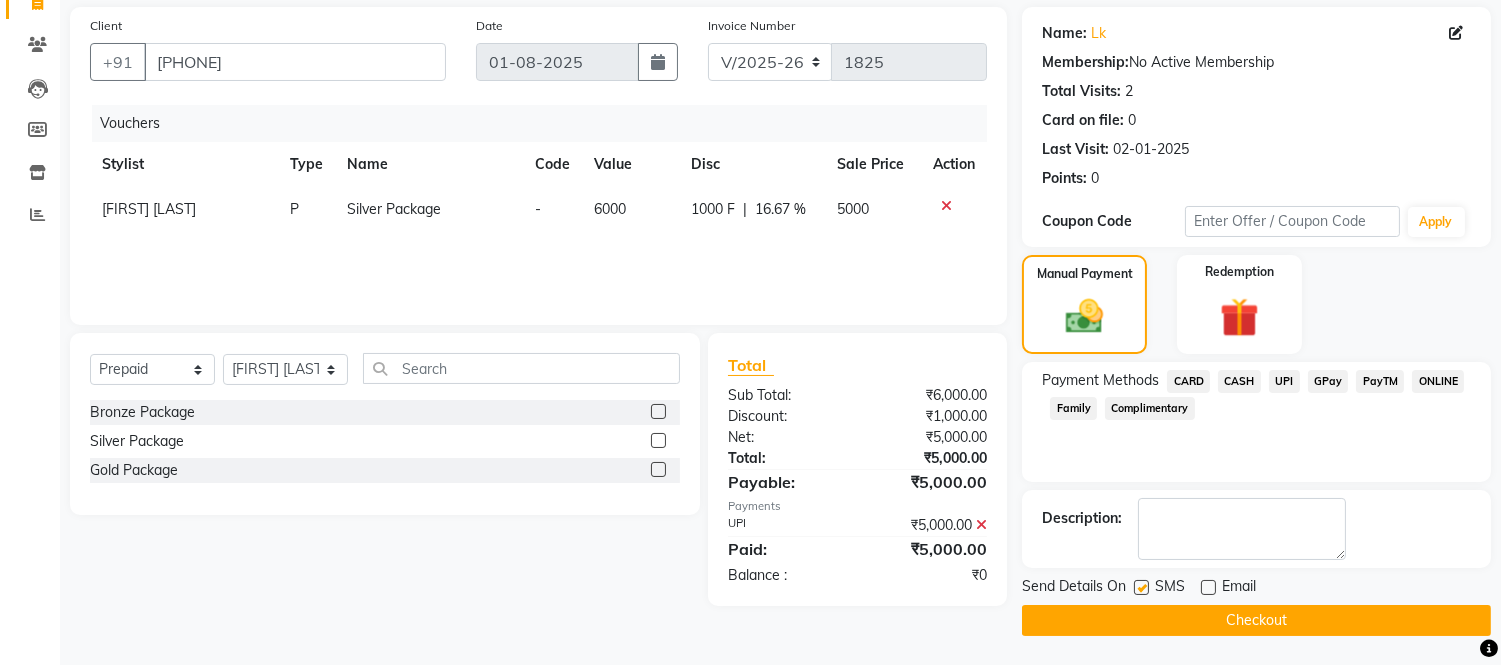 click 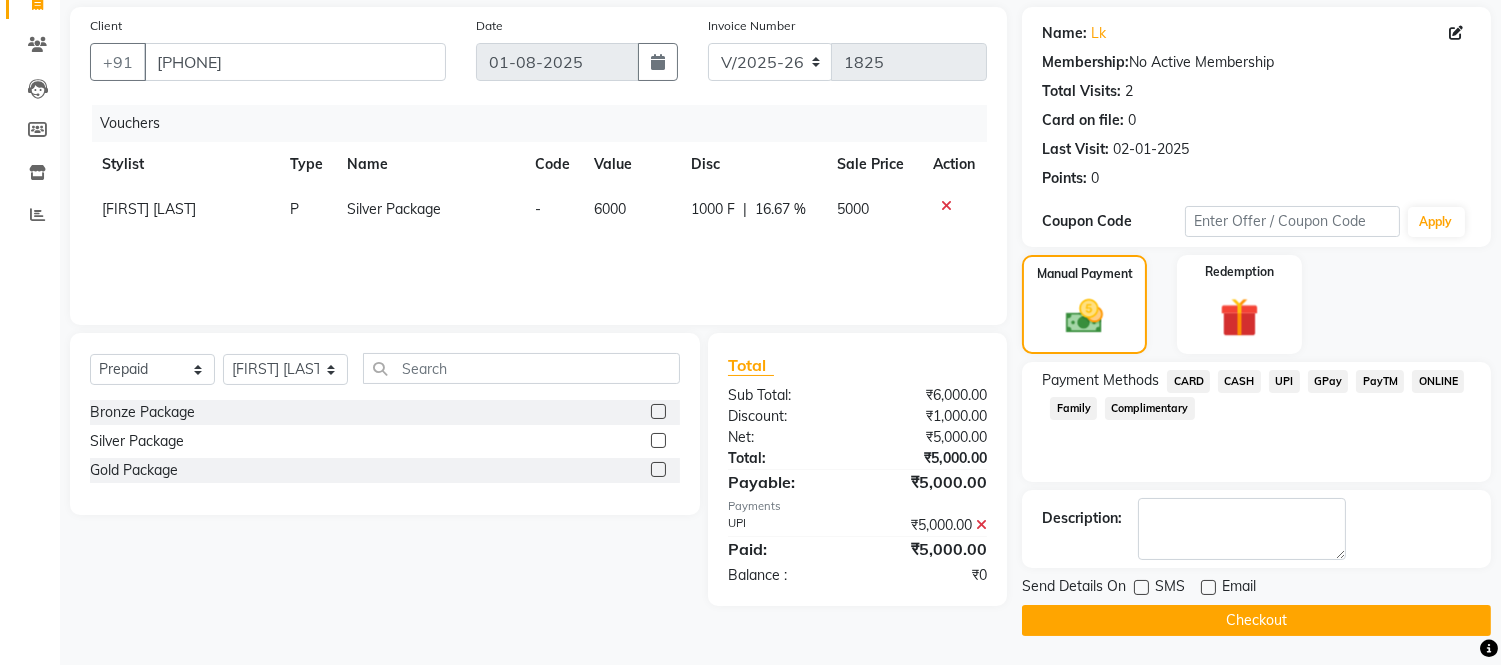 click on "Checkout" 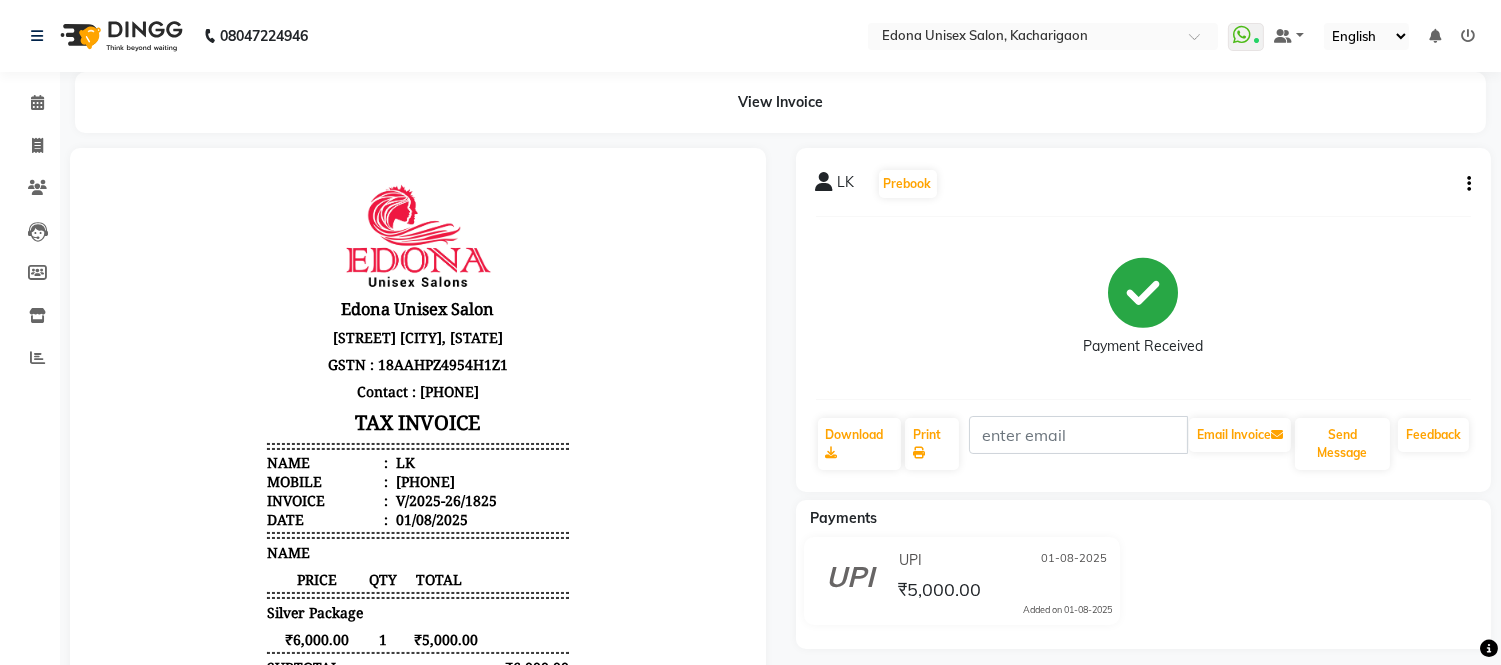 scroll, scrollTop: 0, scrollLeft: 0, axis: both 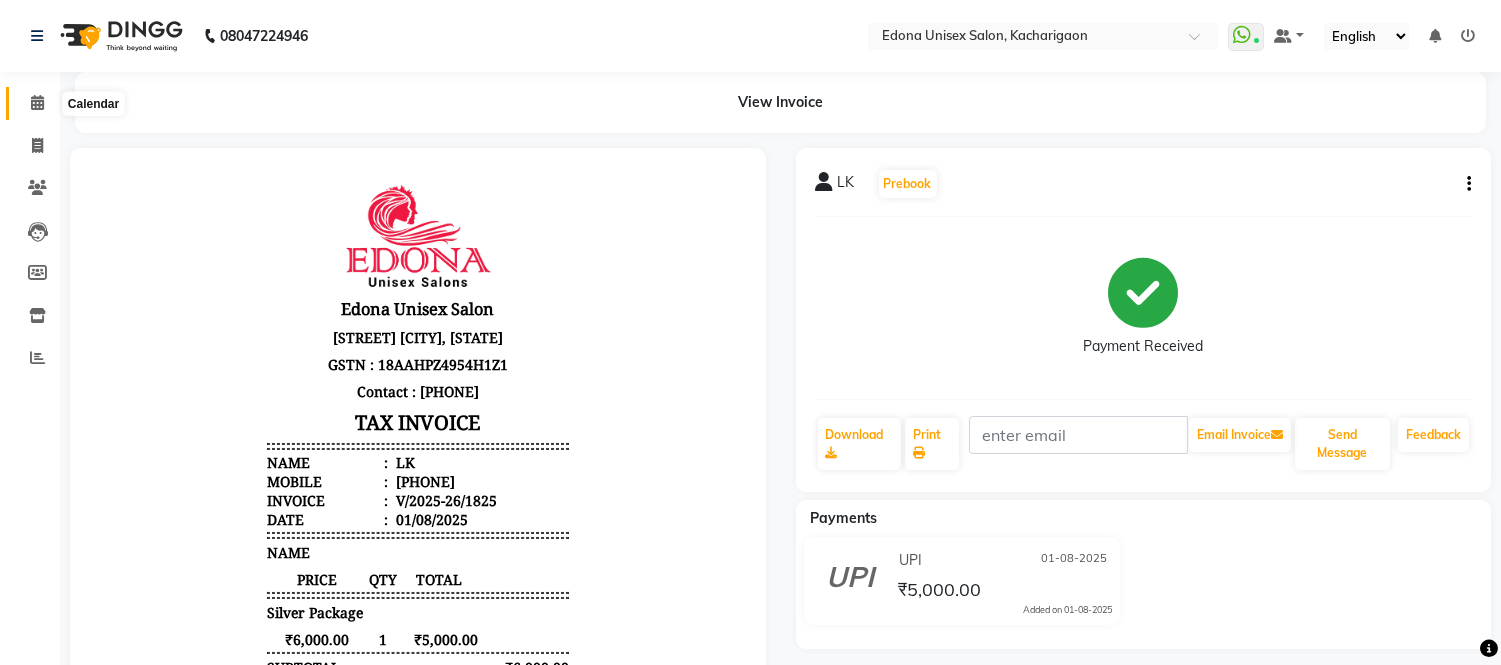 click 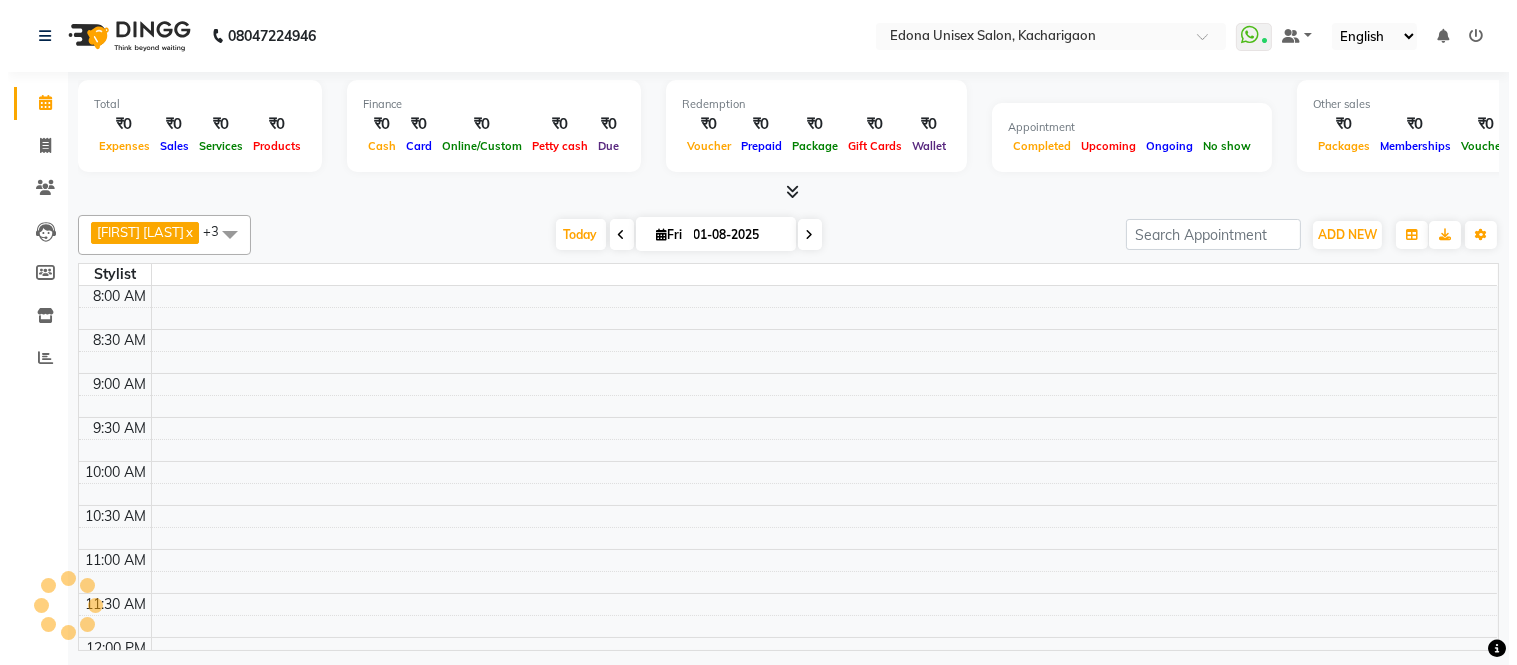 scroll, scrollTop: 0, scrollLeft: 0, axis: both 